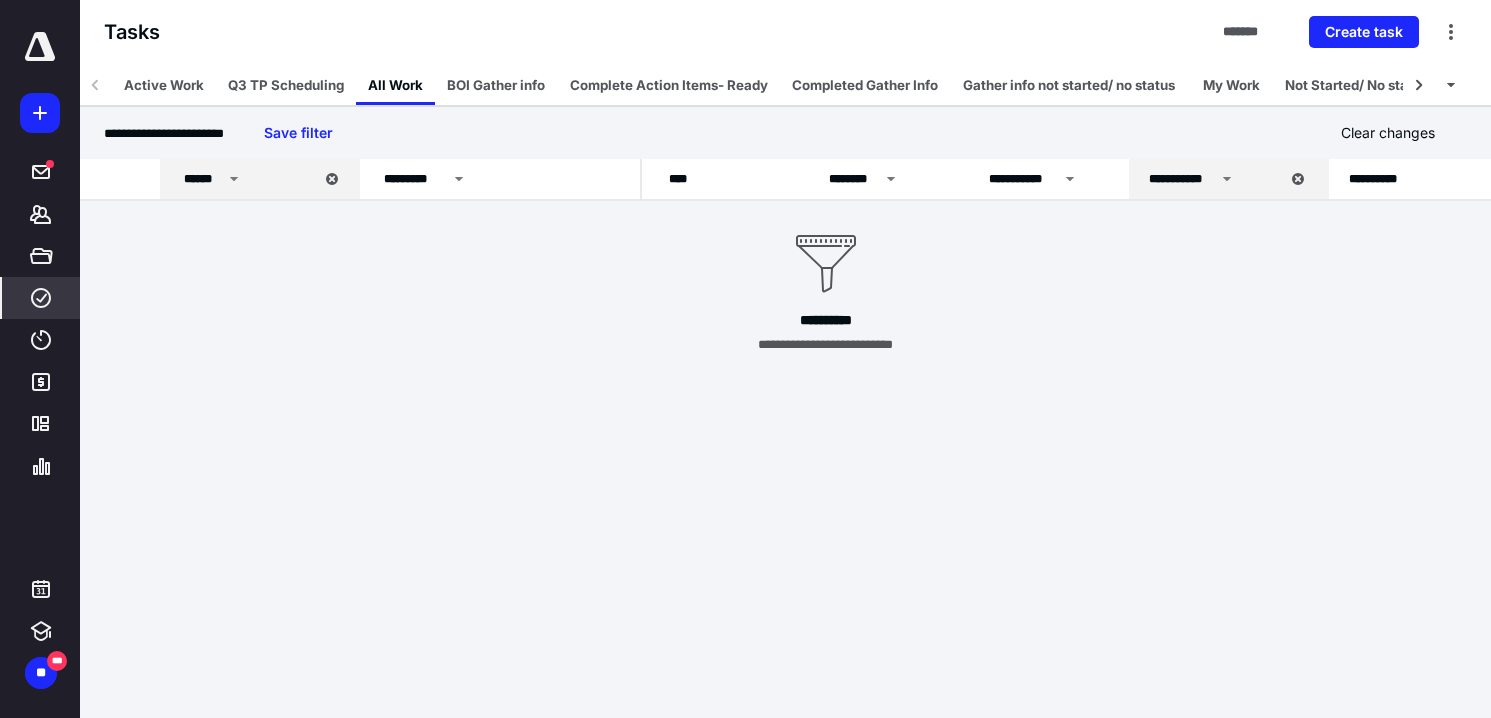scroll, scrollTop: 0, scrollLeft: 0, axis: both 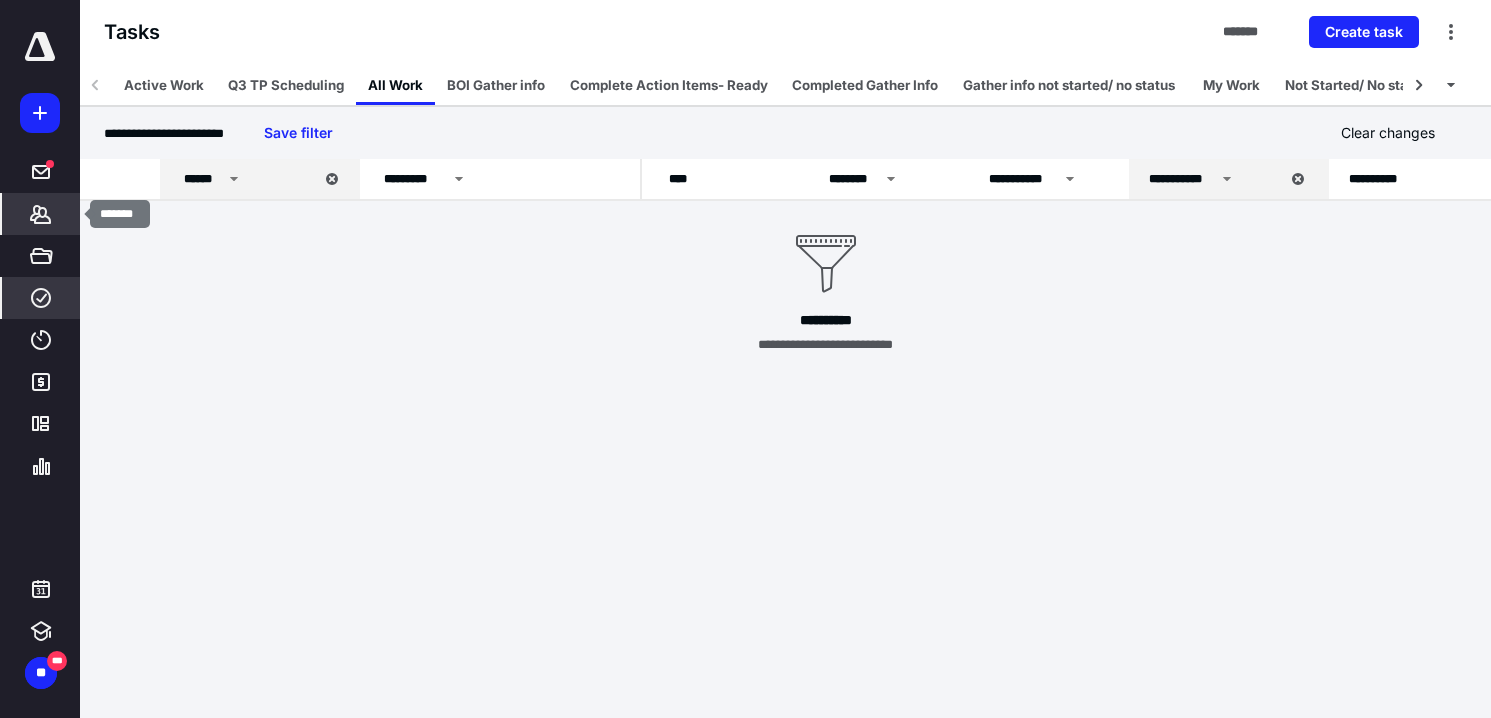 click 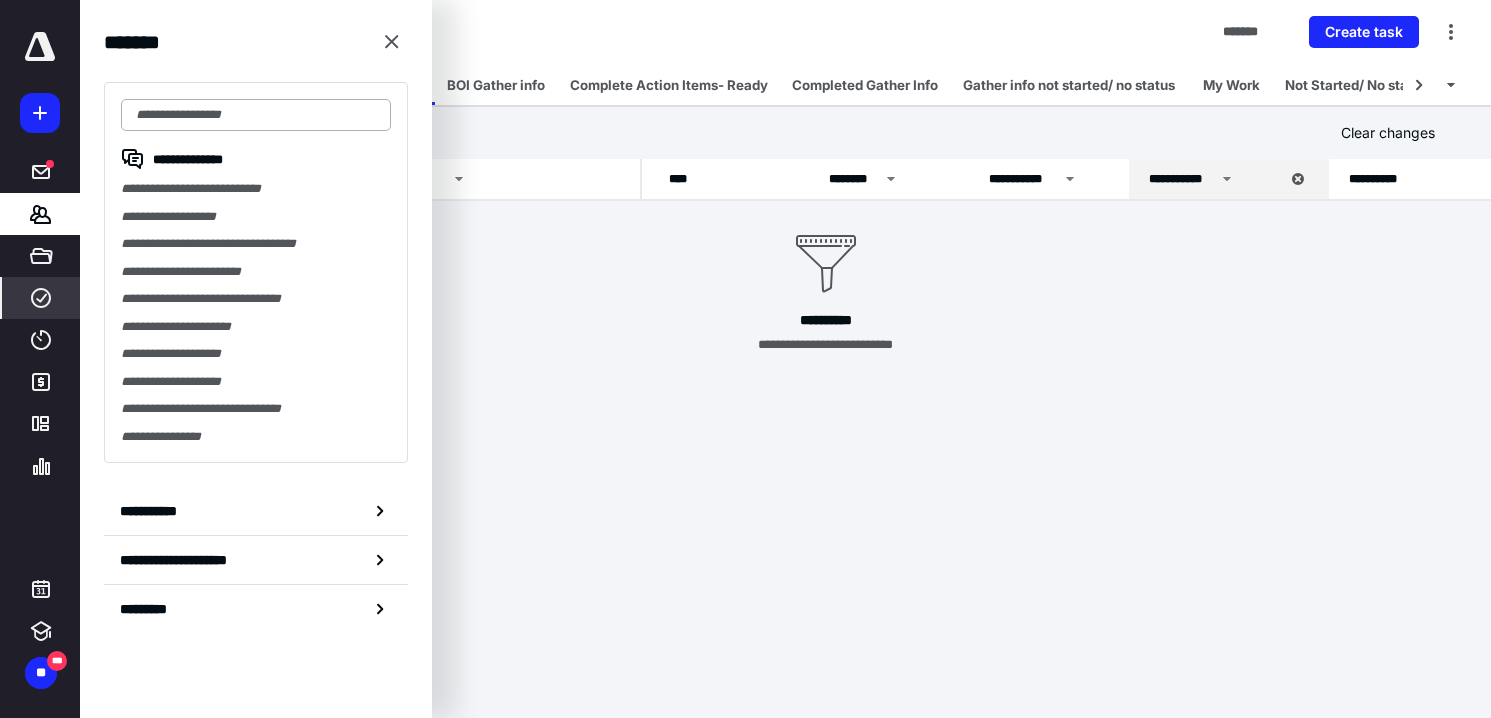 drag, startPoint x: 186, startPoint y: 118, endPoint x: 154, endPoint y: 102, distance: 35.77709 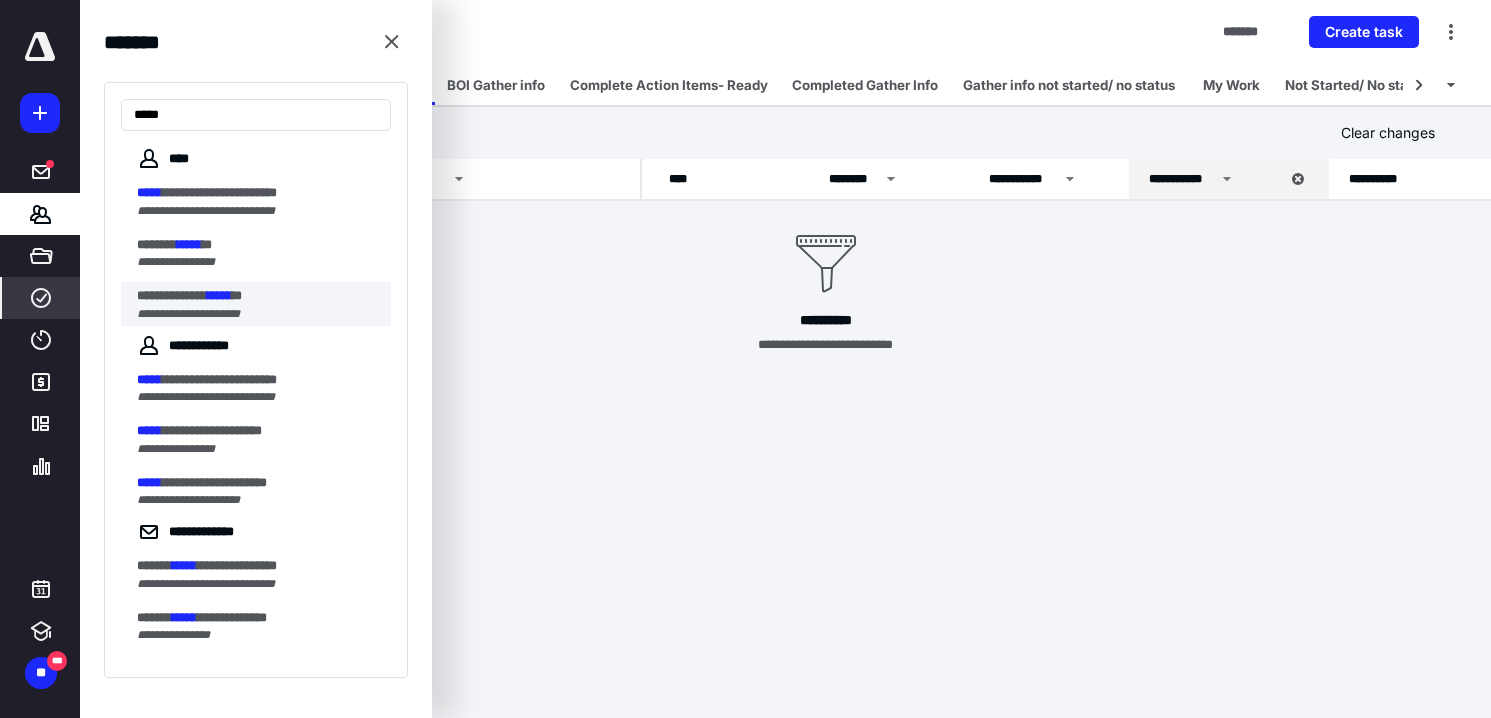 type on "*****" 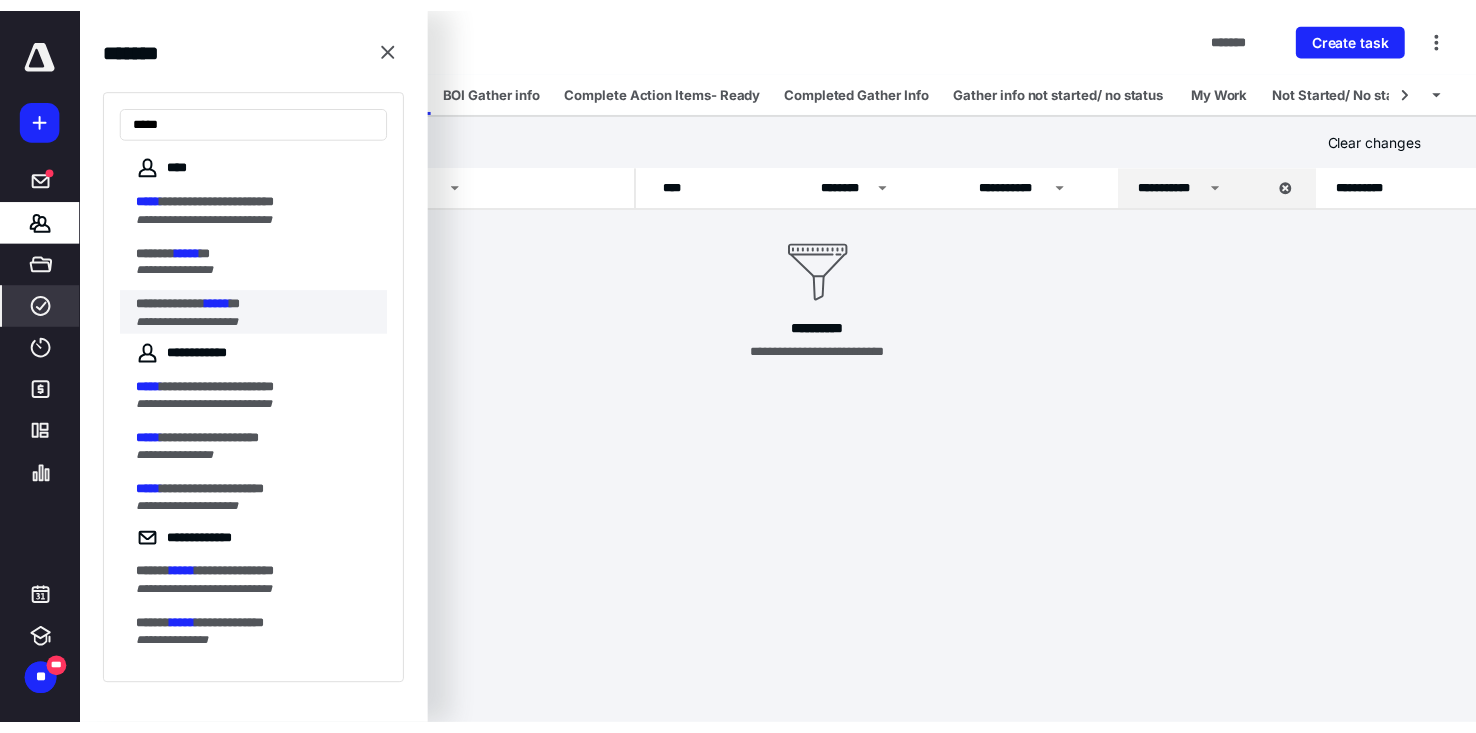 scroll, scrollTop: 0, scrollLeft: 0, axis: both 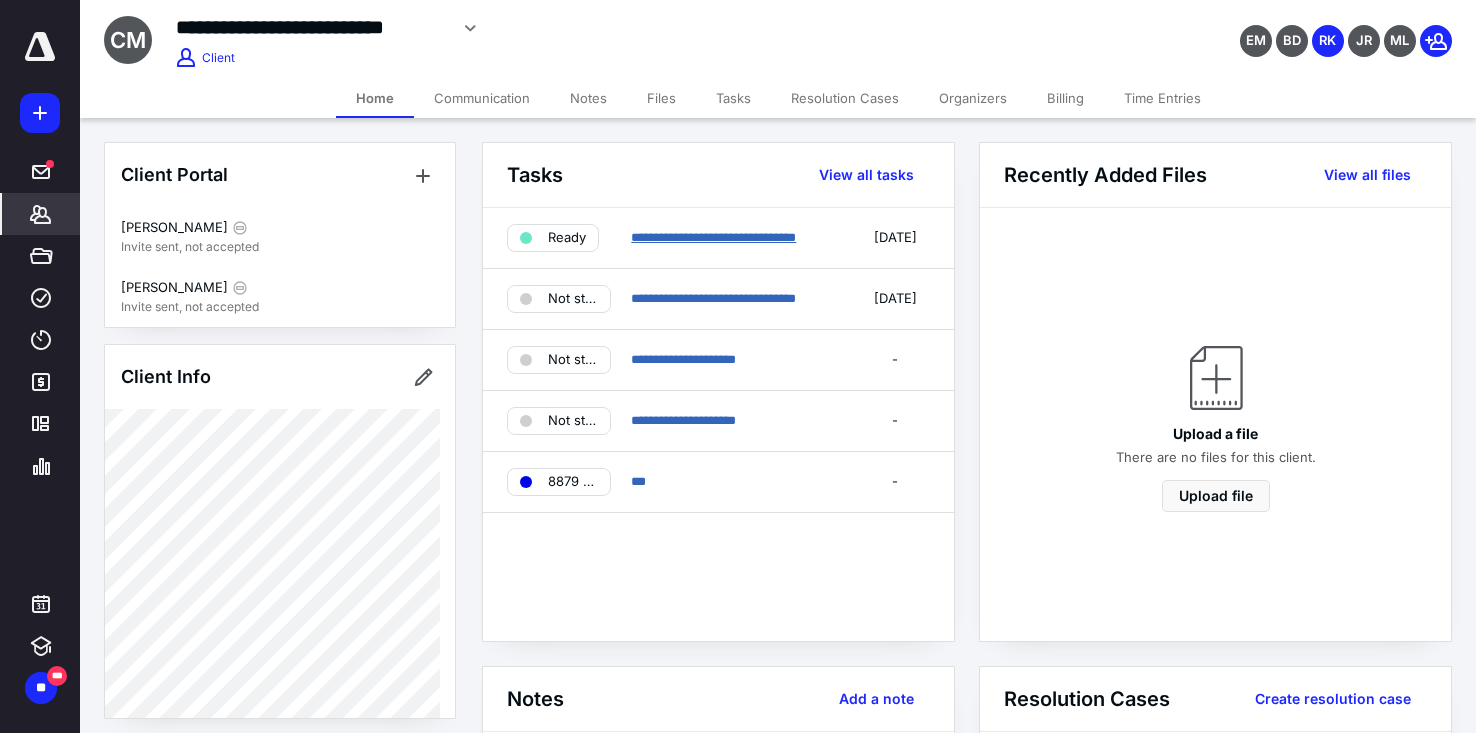 click on "**********" at bounding box center (713, 237) 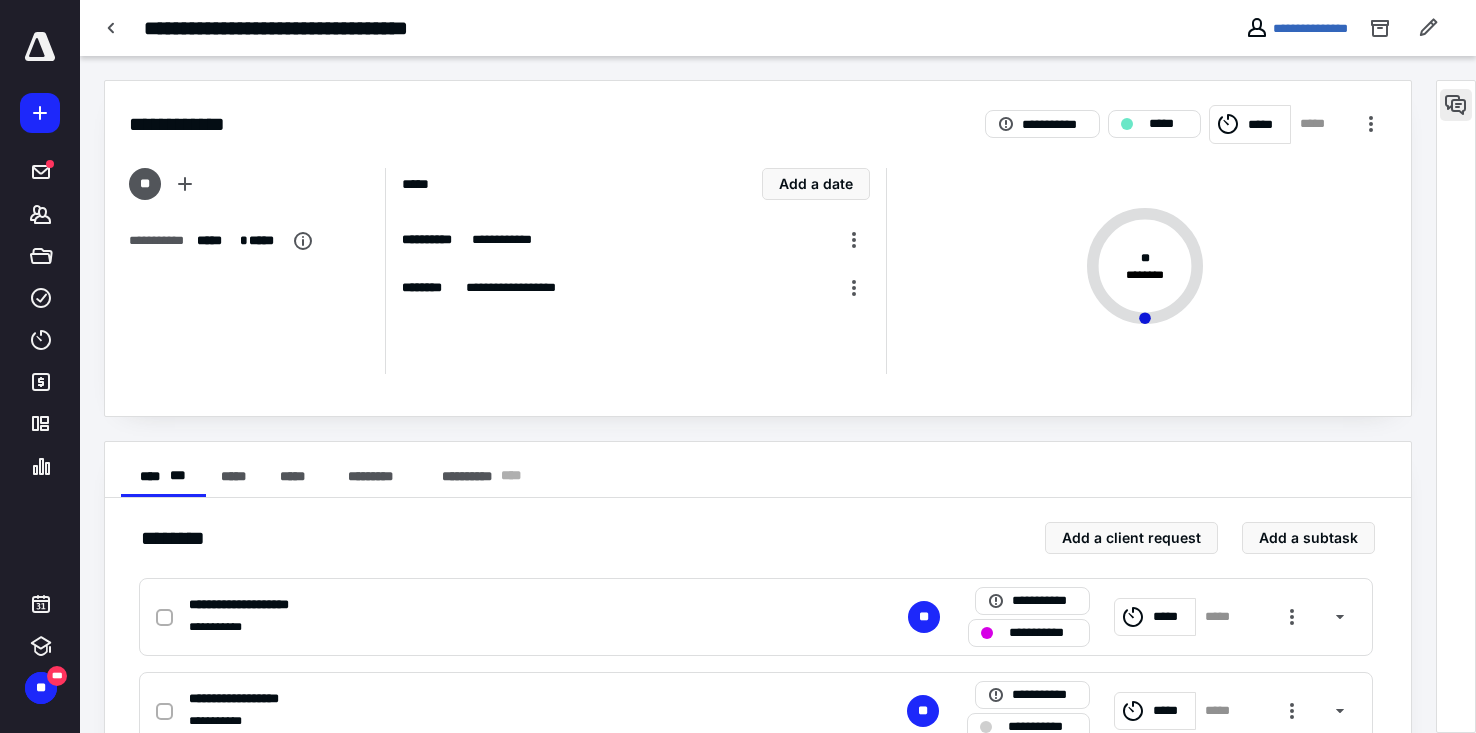 click at bounding box center (1456, 105) 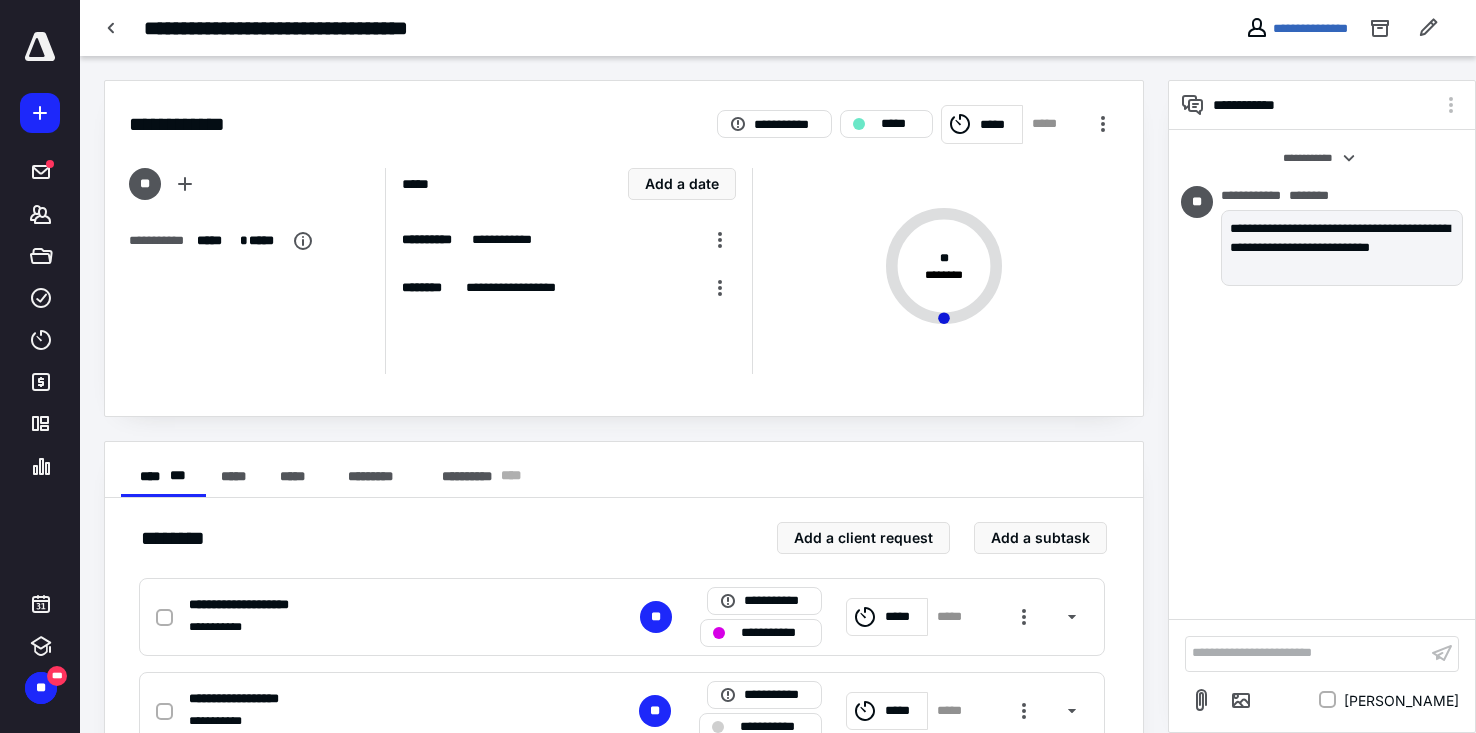 click on "**********" at bounding box center [1306, 653] 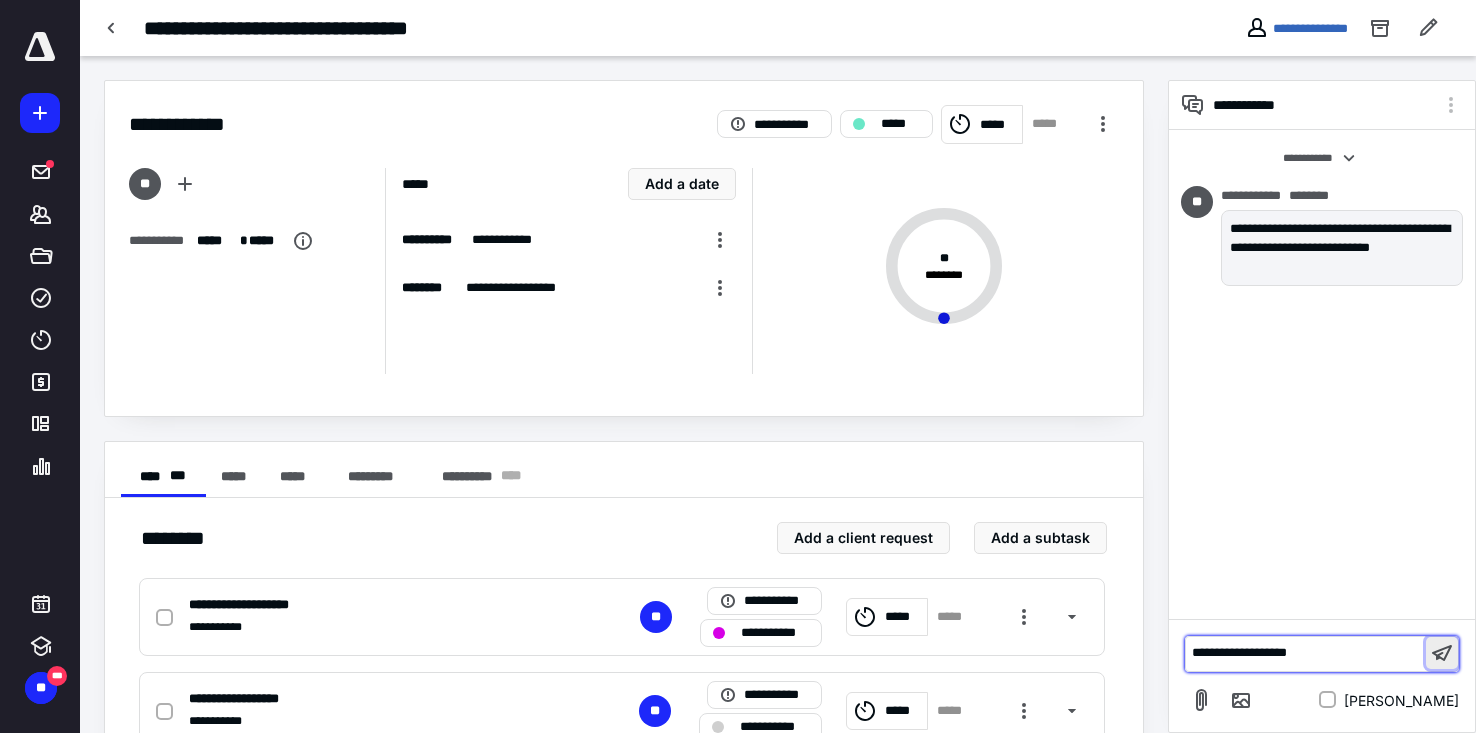 click at bounding box center [1442, 653] 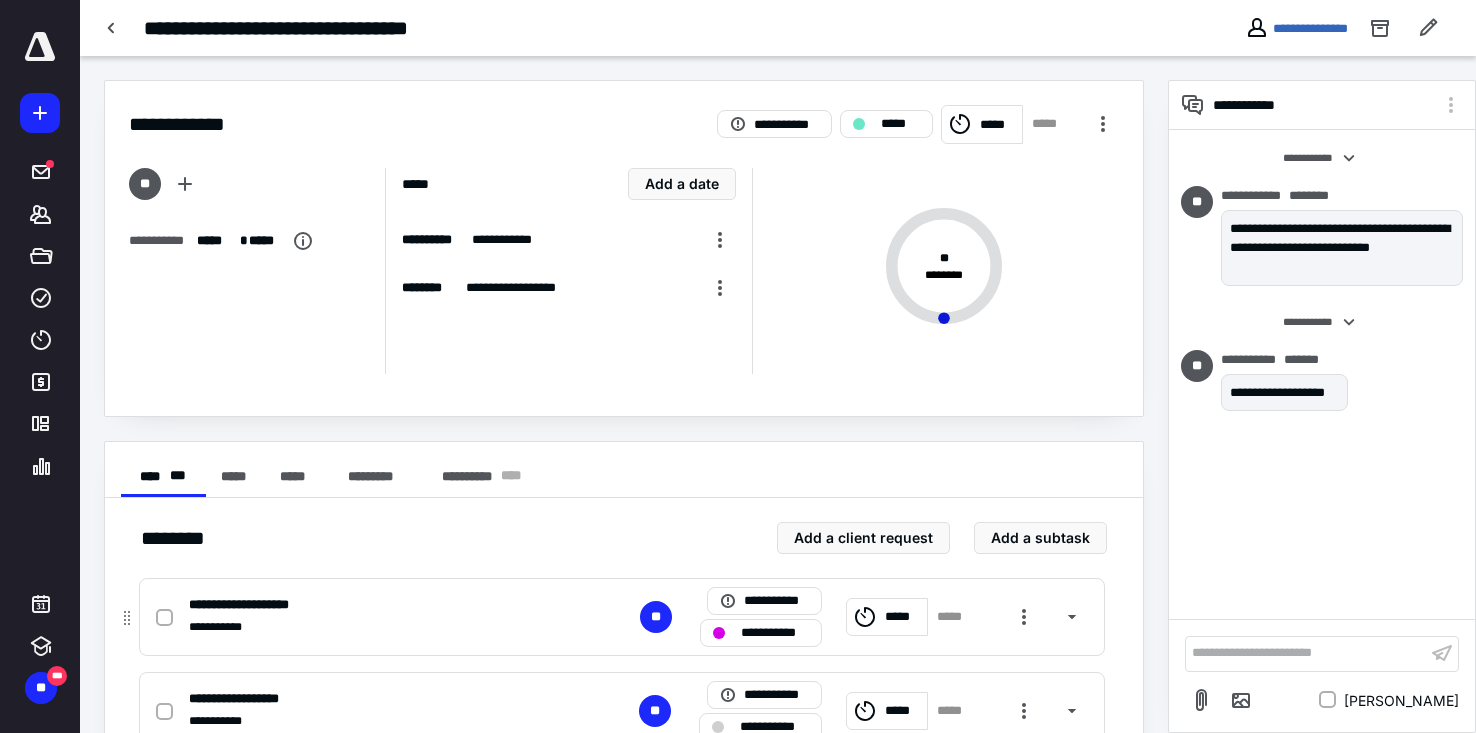 click on "**********" at bounding box center [775, 633] 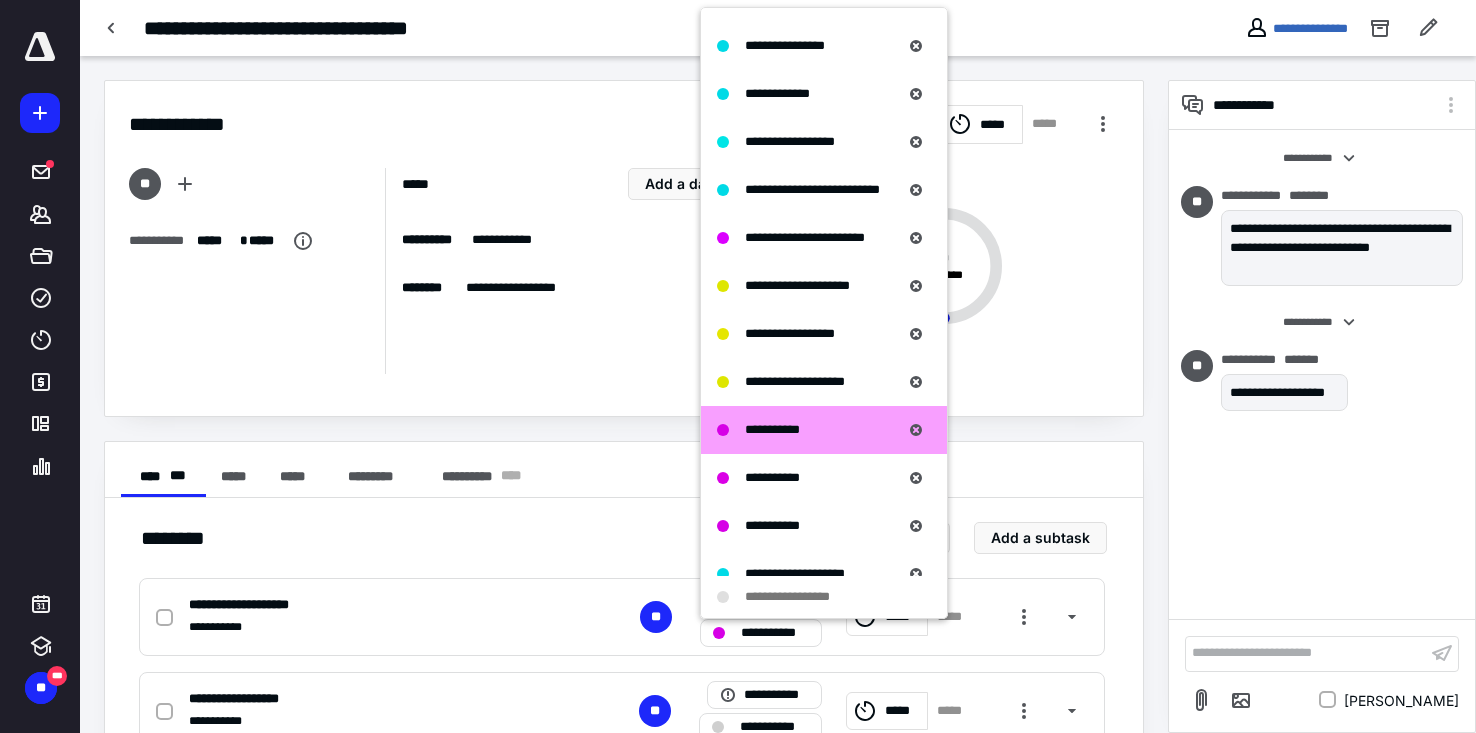 scroll, scrollTop: 1200, scrollLeft: 0, axis: vertical 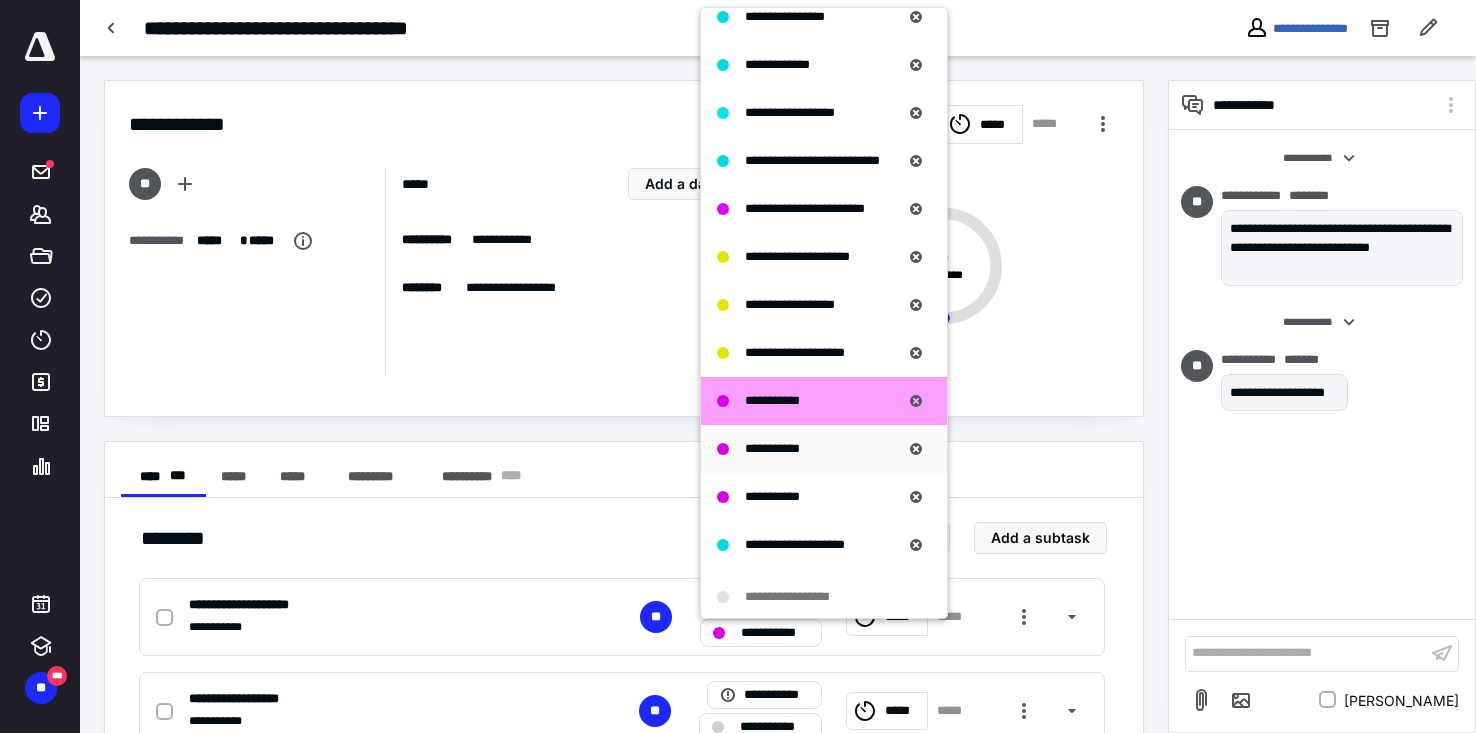 click on "**********" at bounding box center [772, 448] 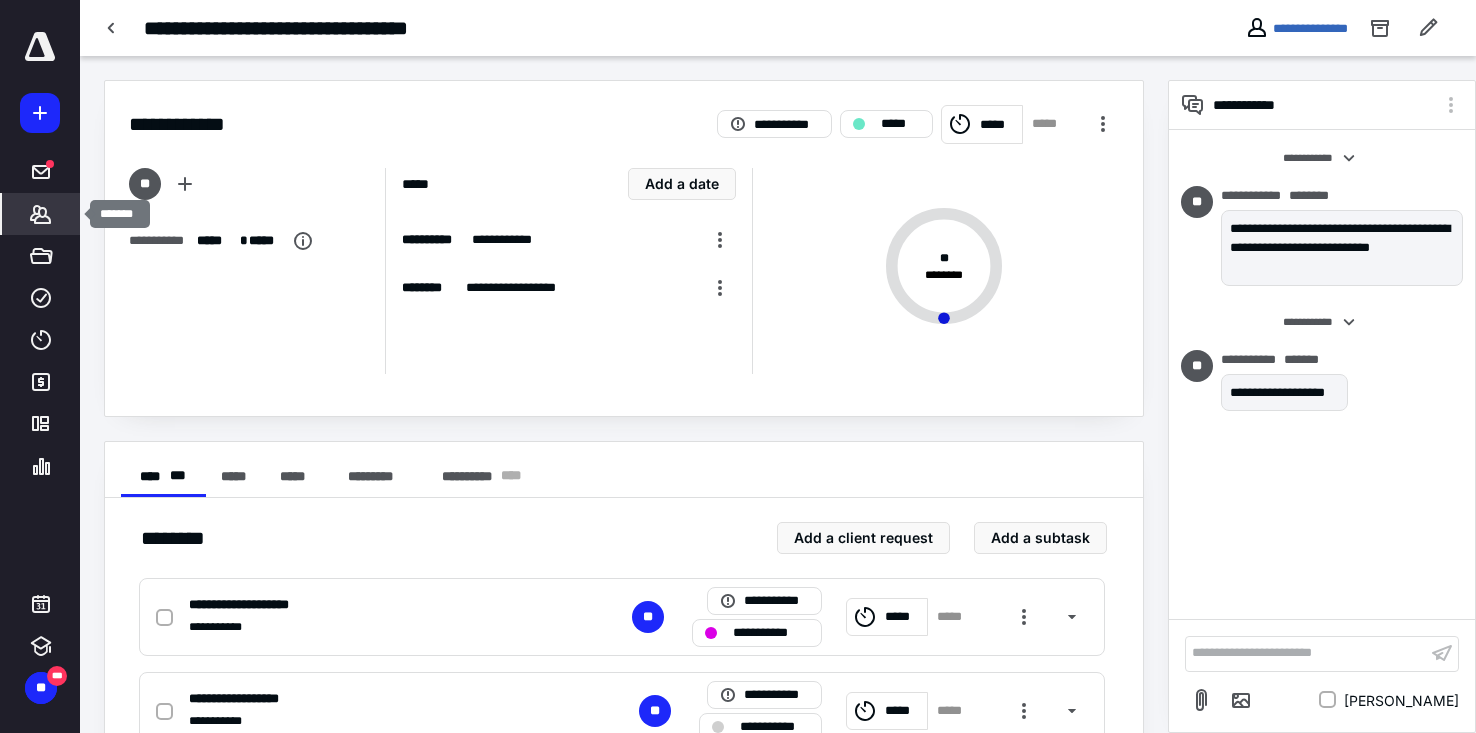 click 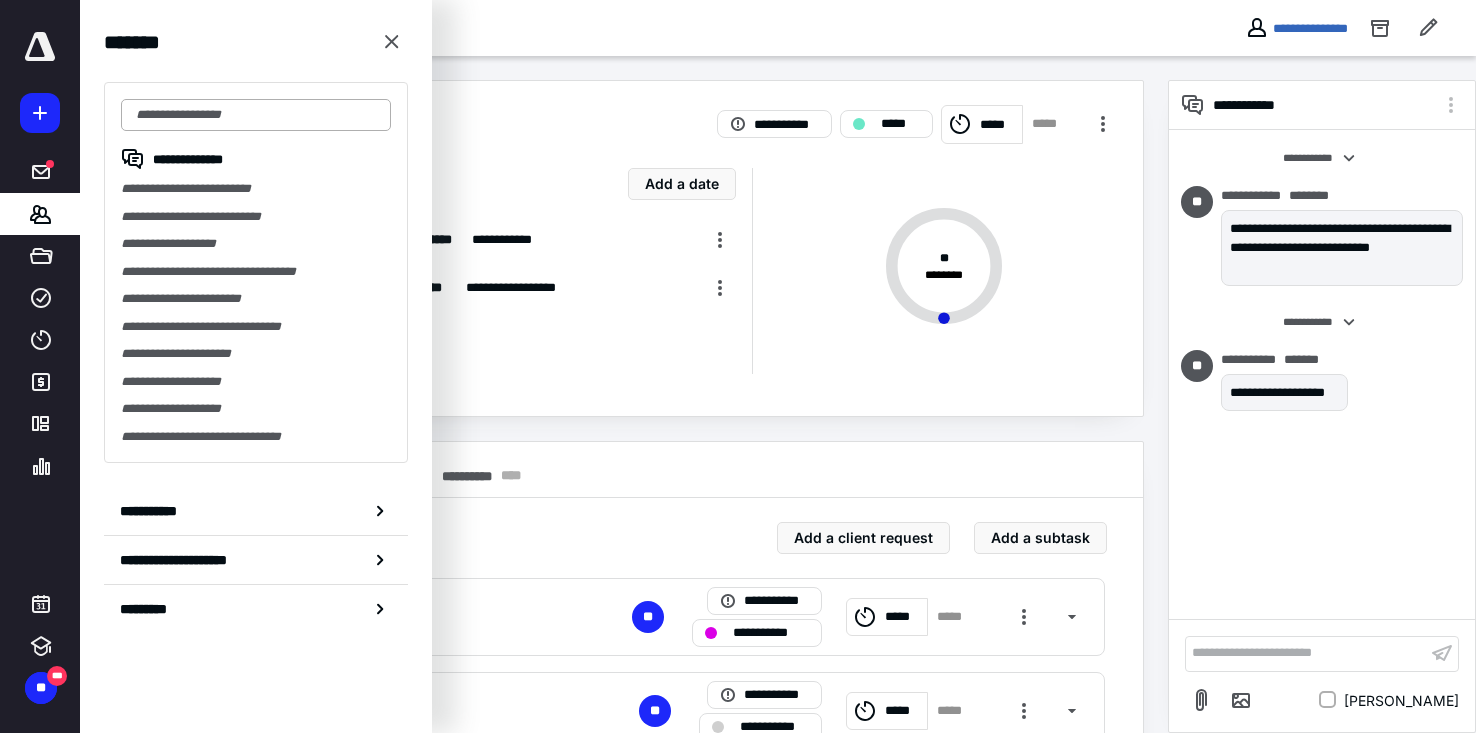 click at bounding box center (256, 115) 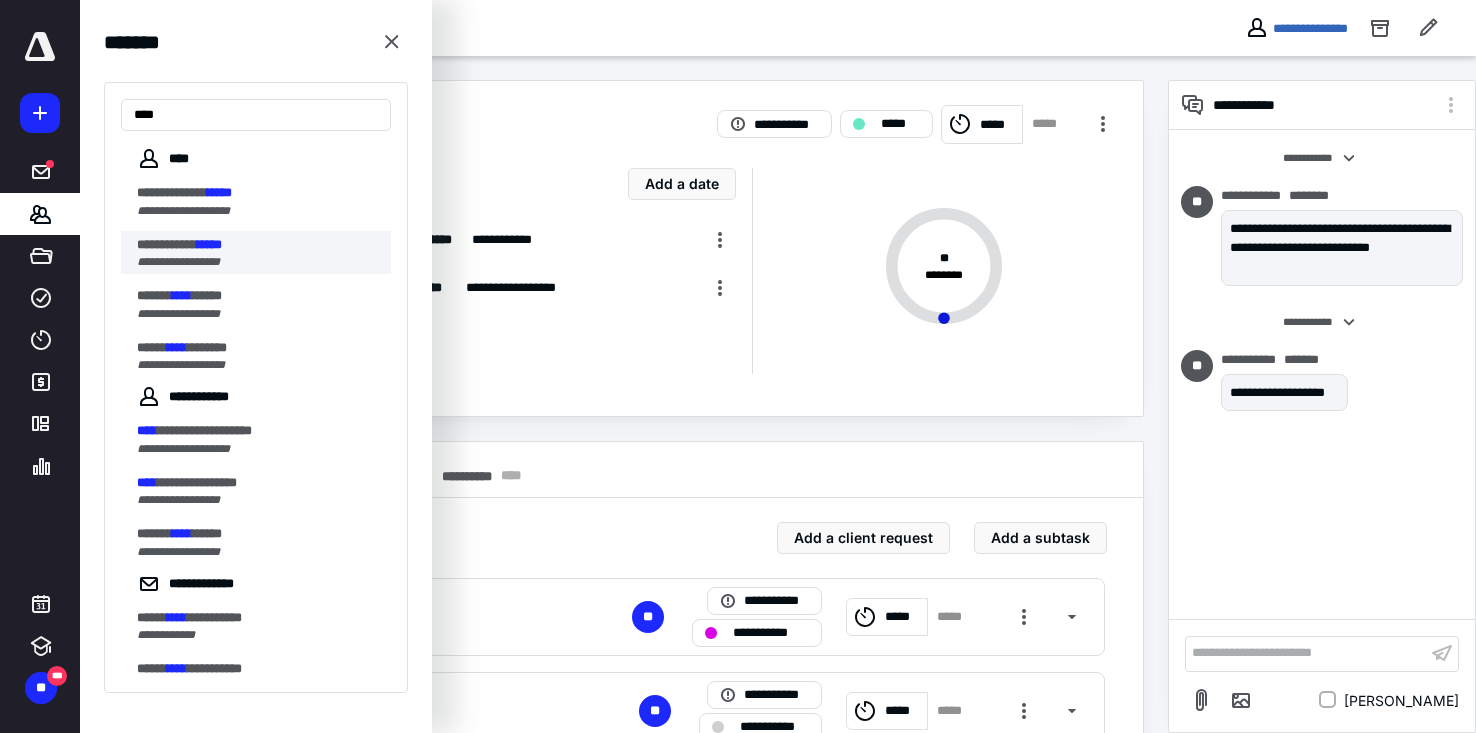 type on "****" 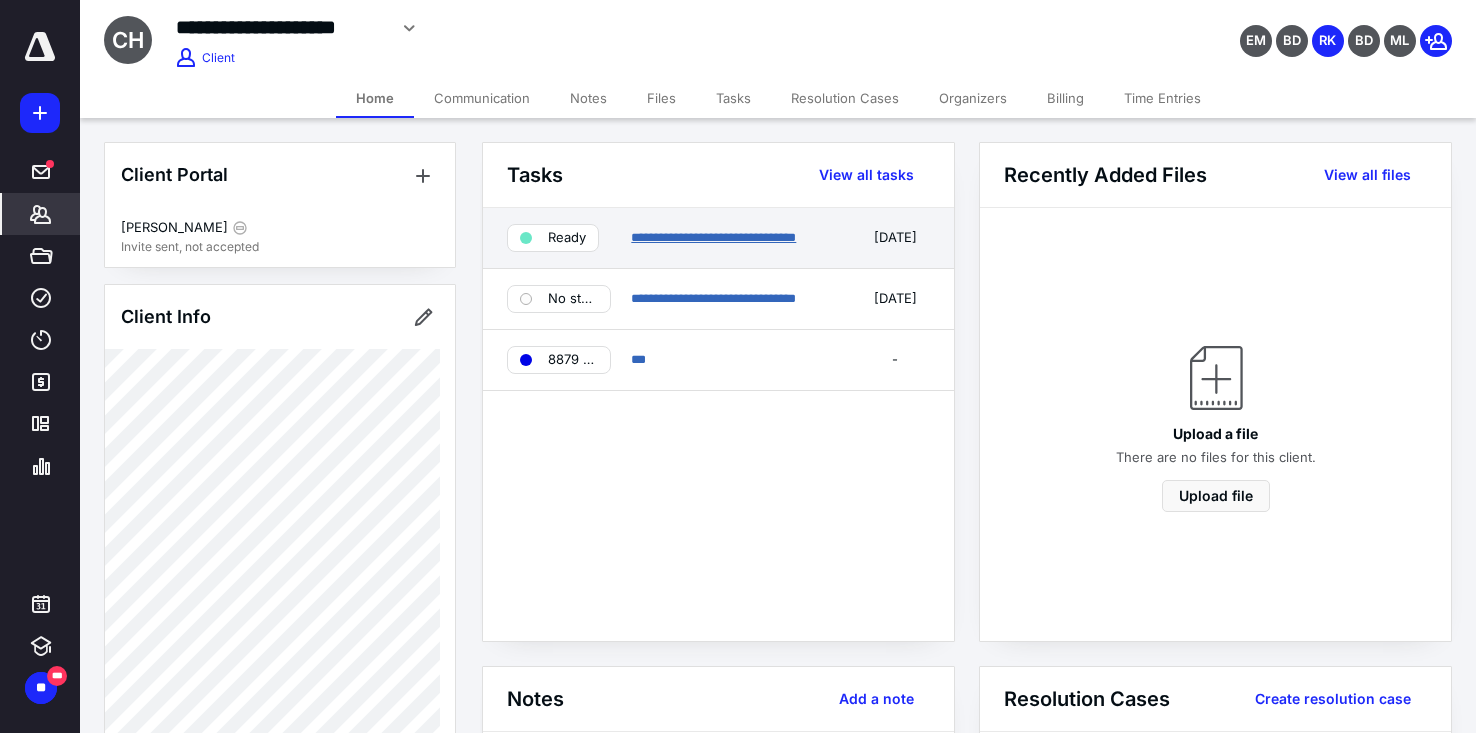 click on "**********" at bounding box center (713, 237) 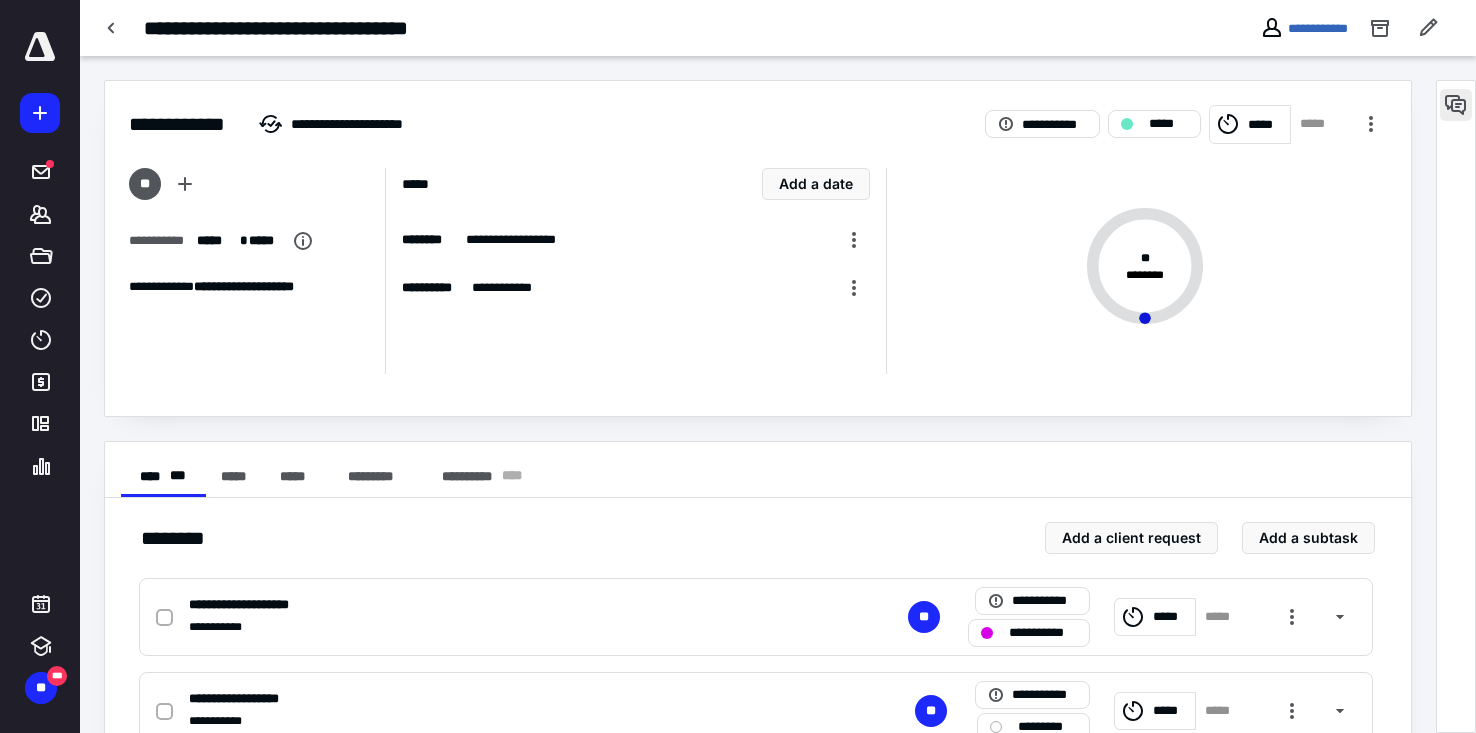 click at bounding box center [1456, 105] 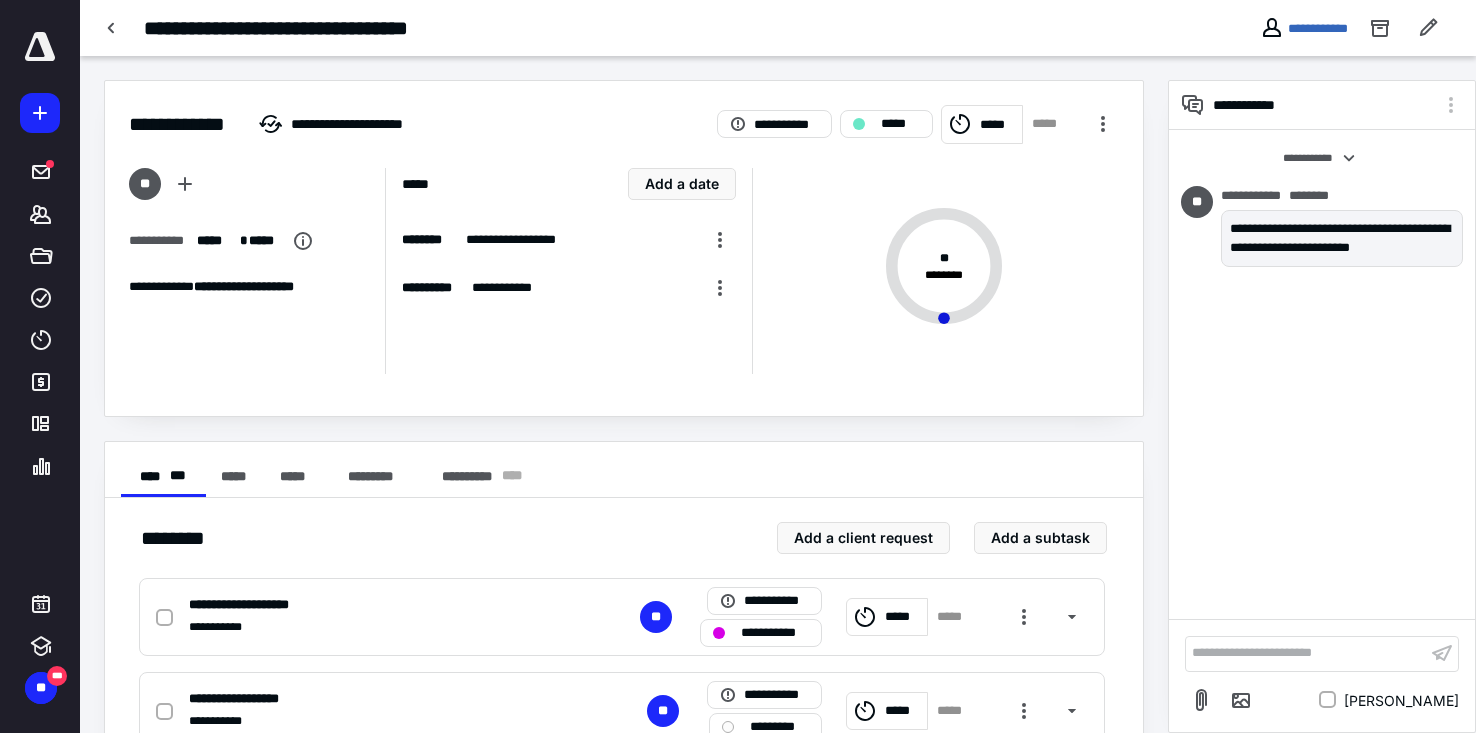 click on "**********" at bounding box center (1306, 653) 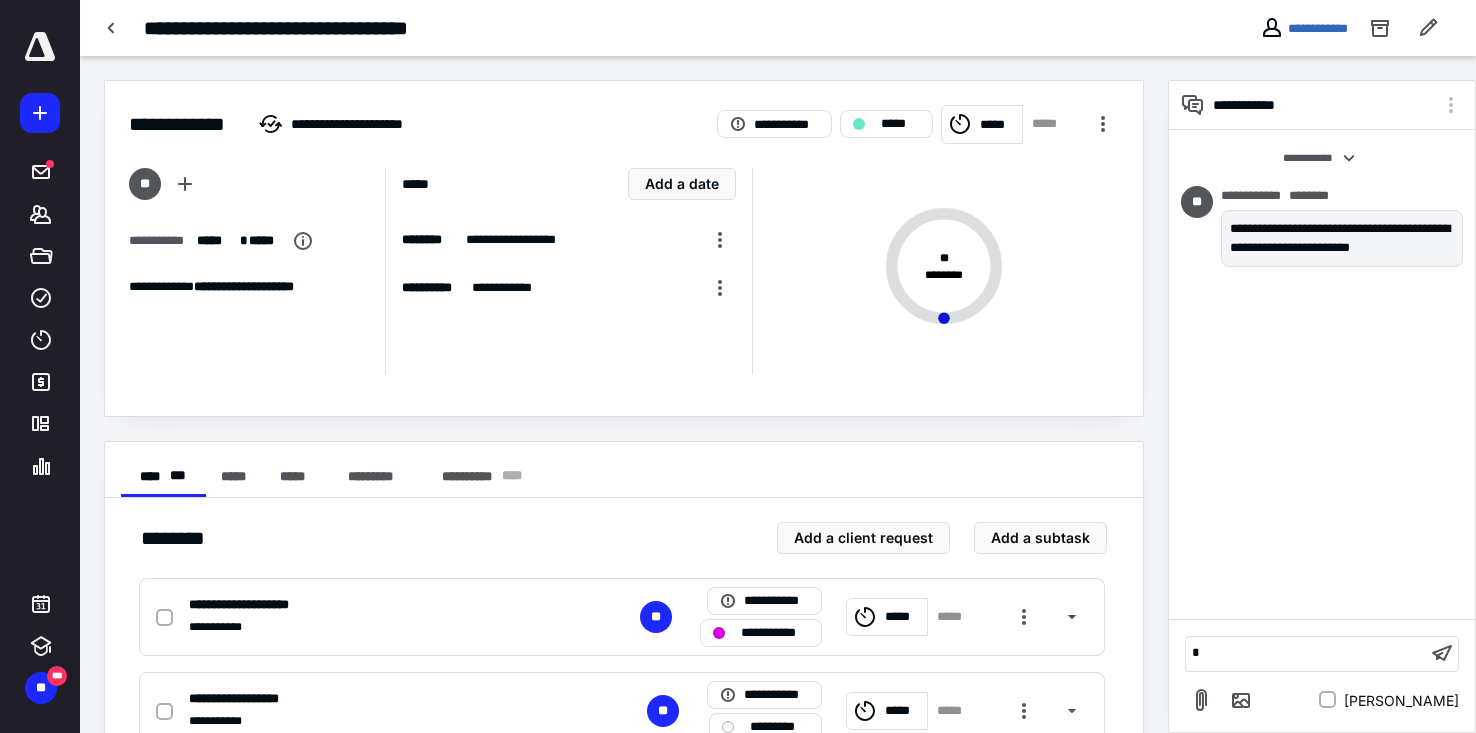 type 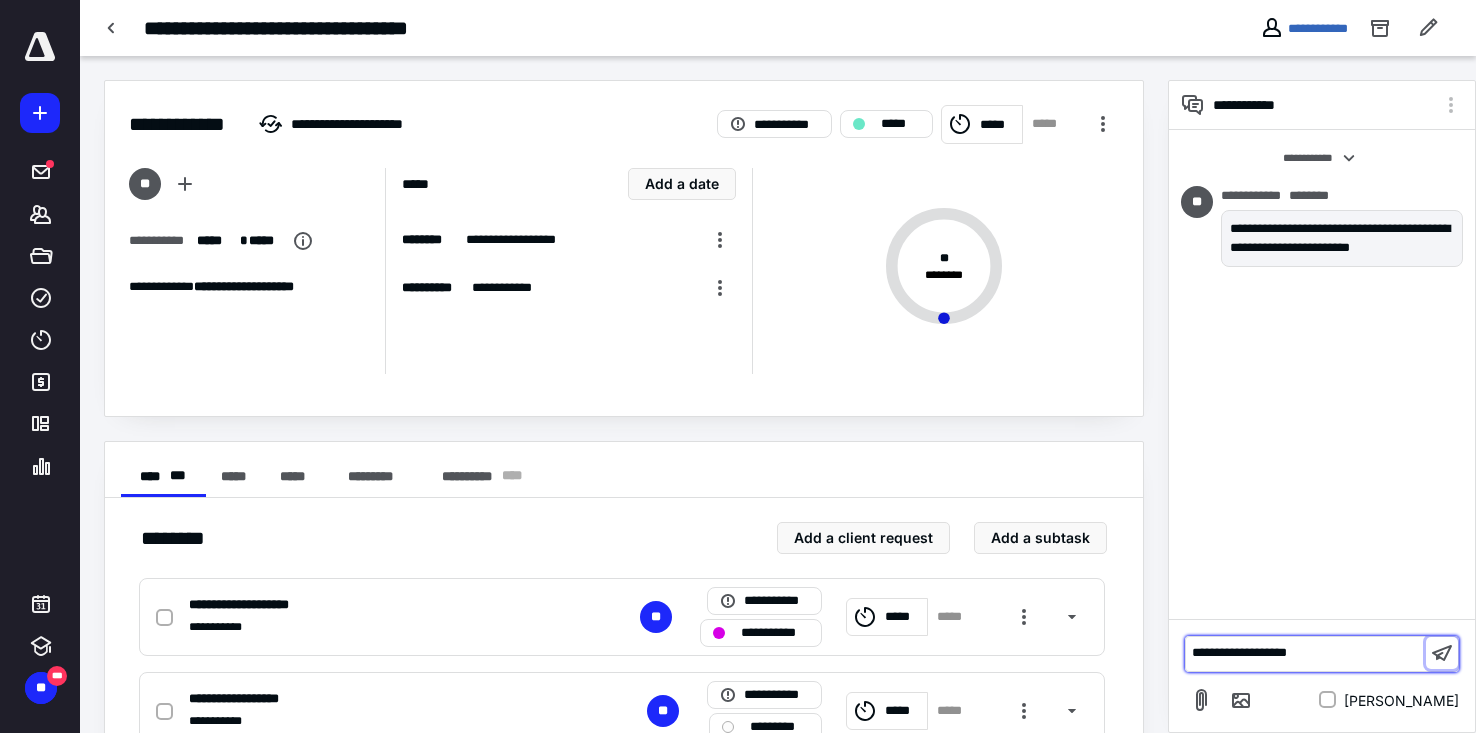 drag, startPoint x: 1442, startPoint y: 652, endPoint x: 1408, endPoint y: 649, distance: 34.132095 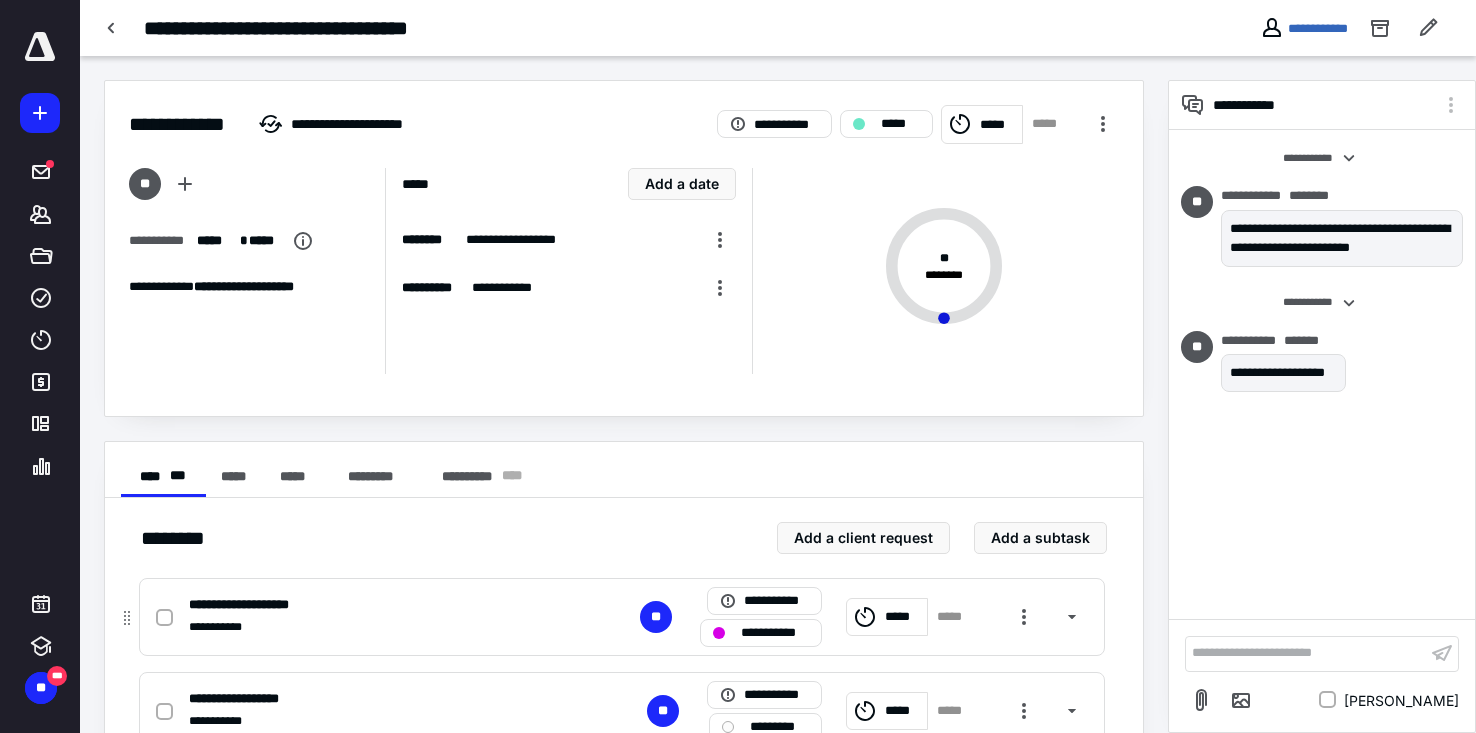 click on "**********" at bounding box center (775, 633) 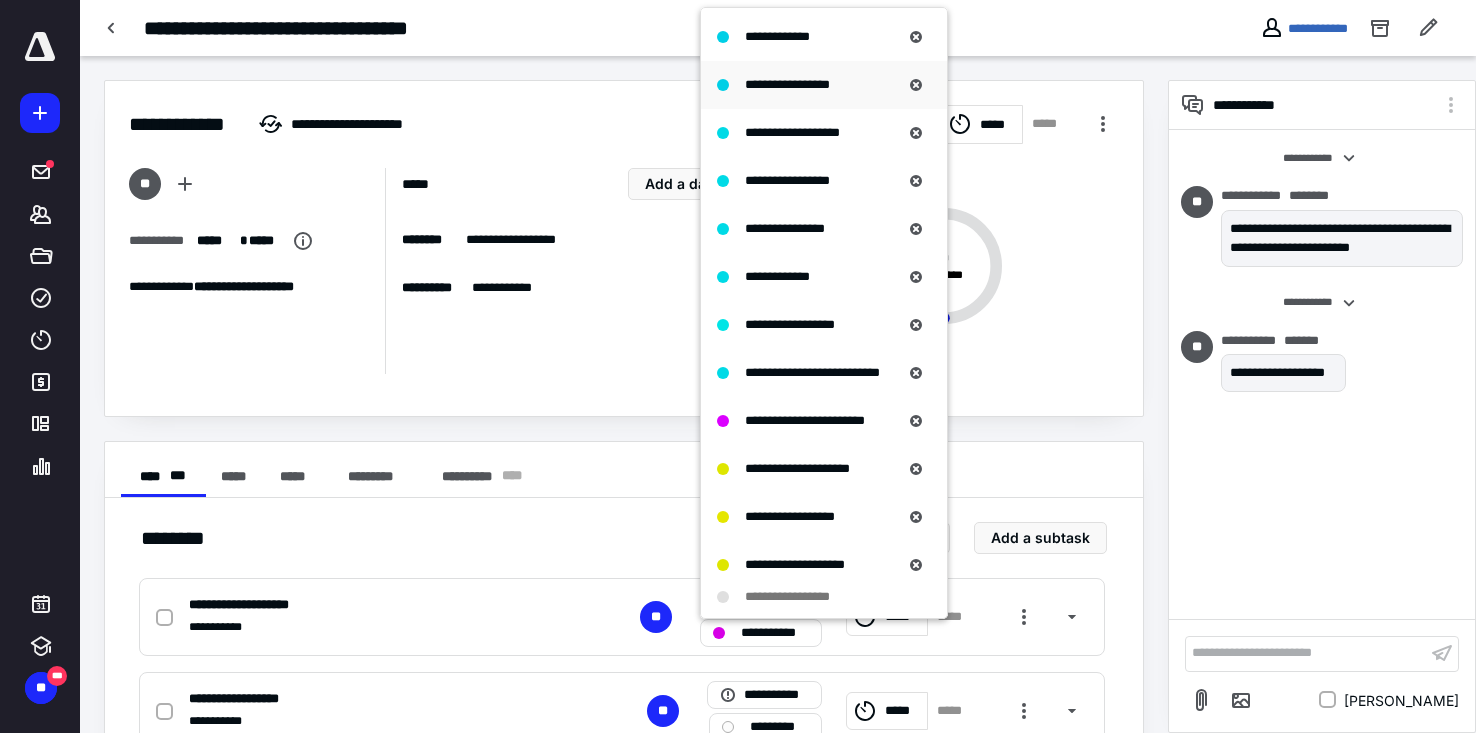 scroll, scrollTop: 1100, scrollLeft: 0, axis: vertical 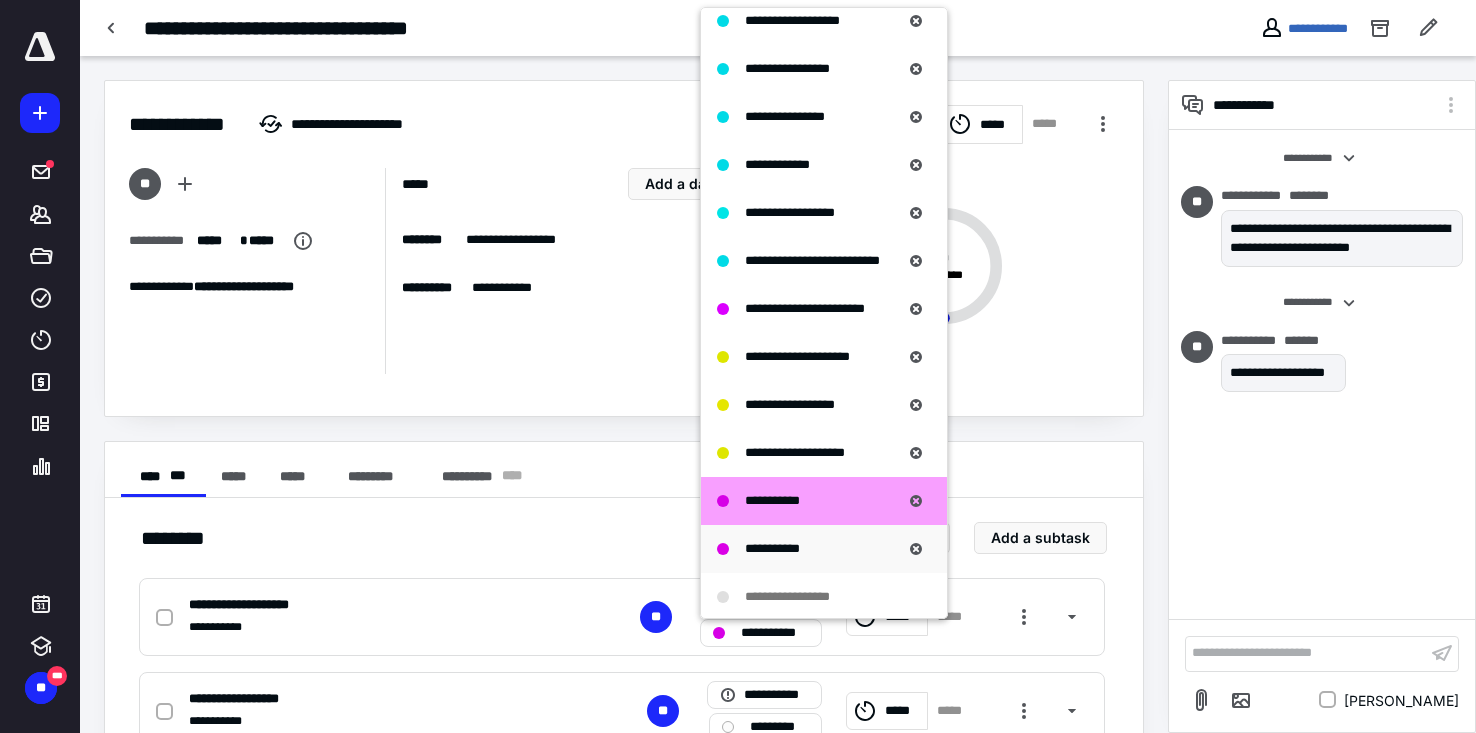 click on "**********" at bounding box center (772, 548) 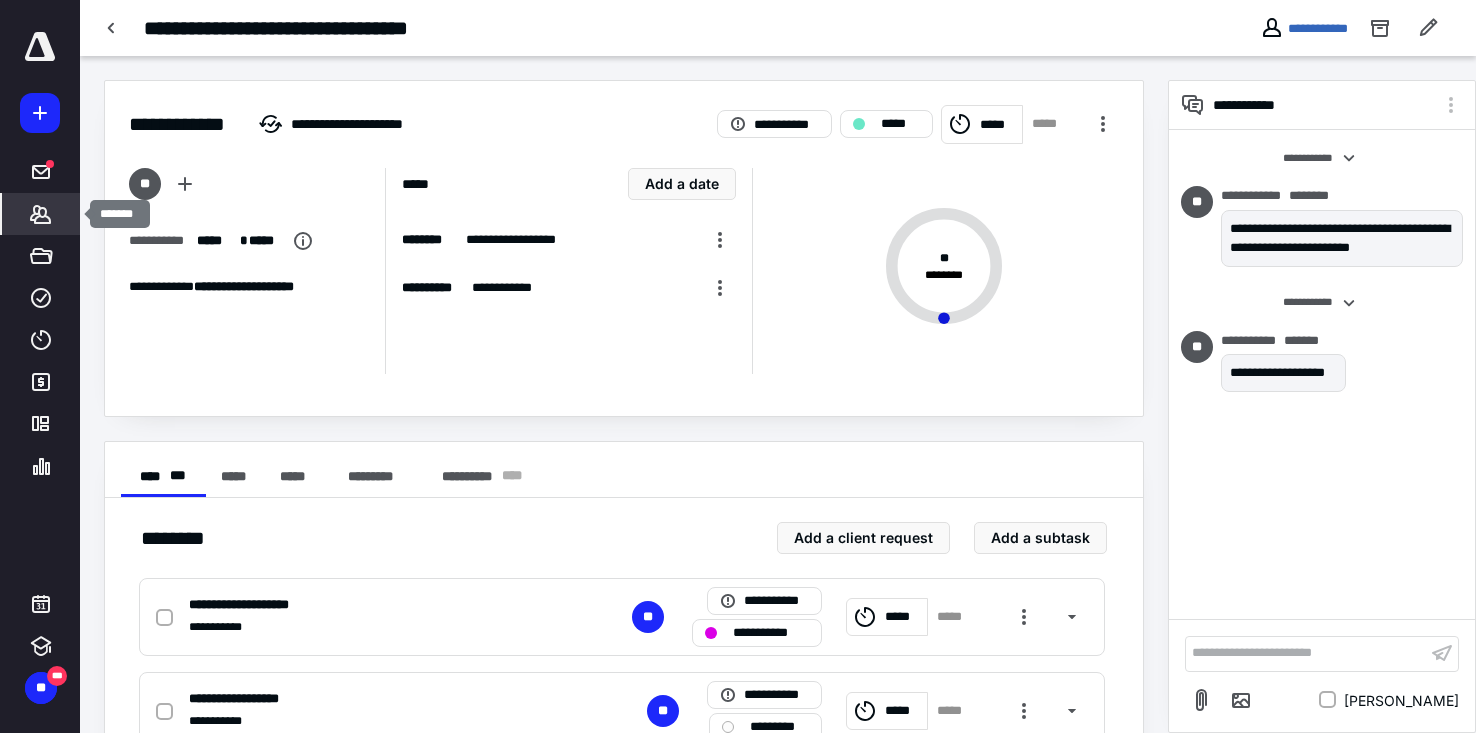 click 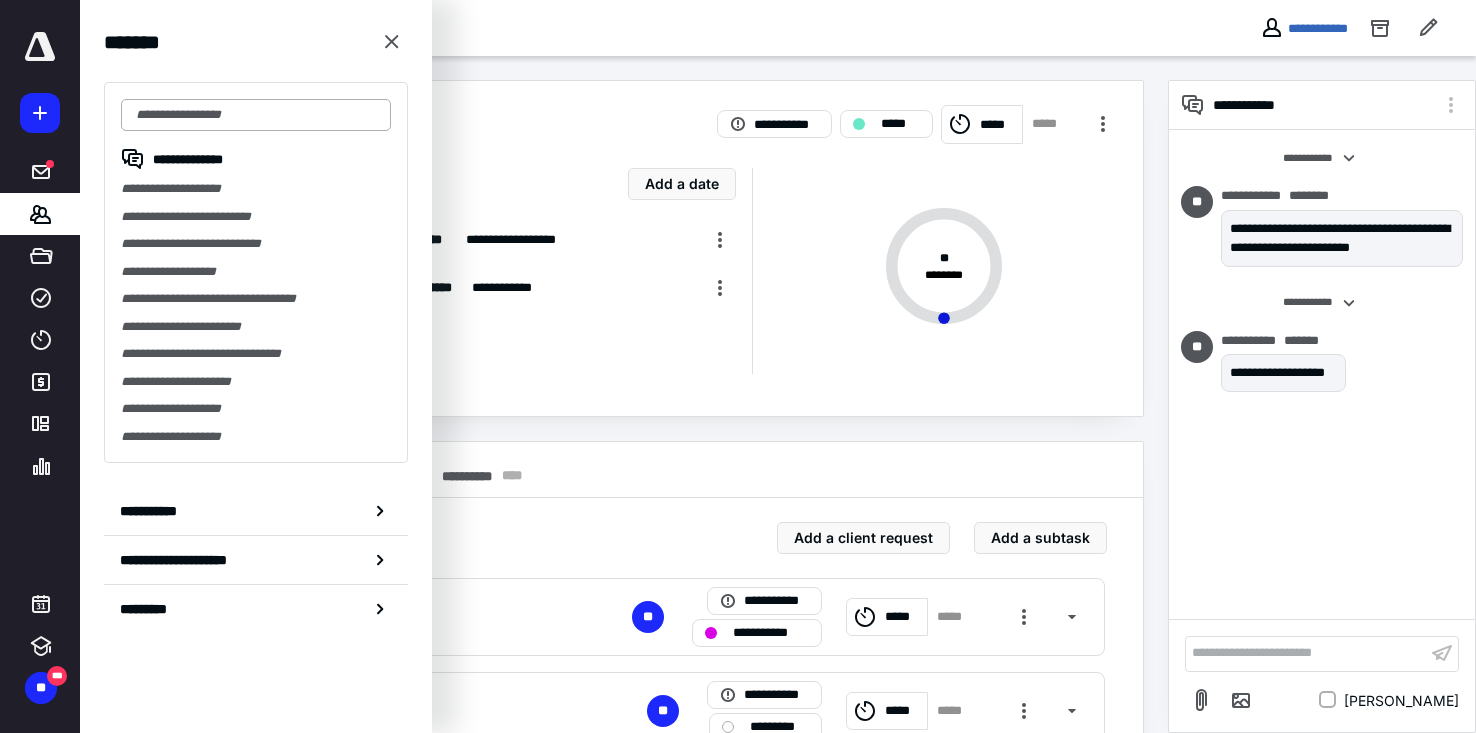 click at bounding box center (256, 115) 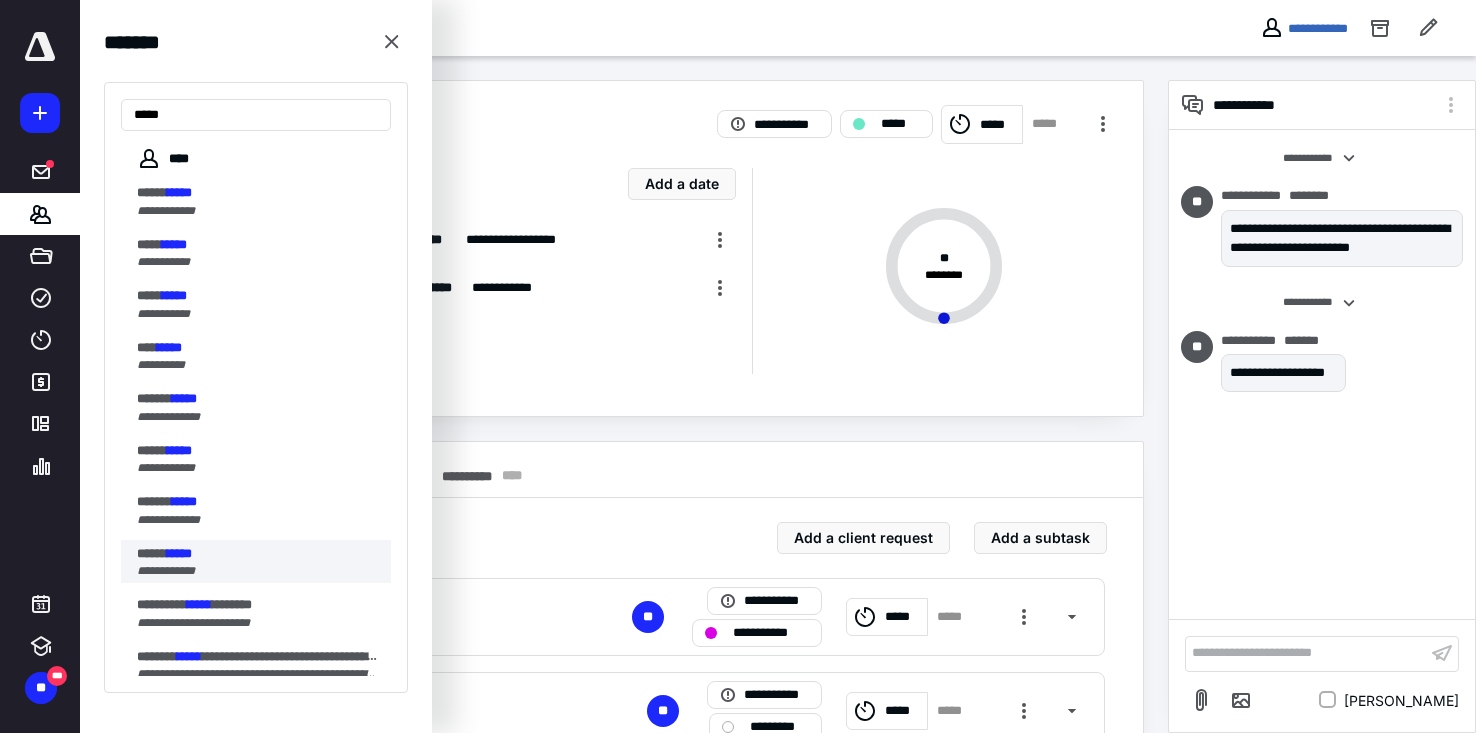 type on "*****" 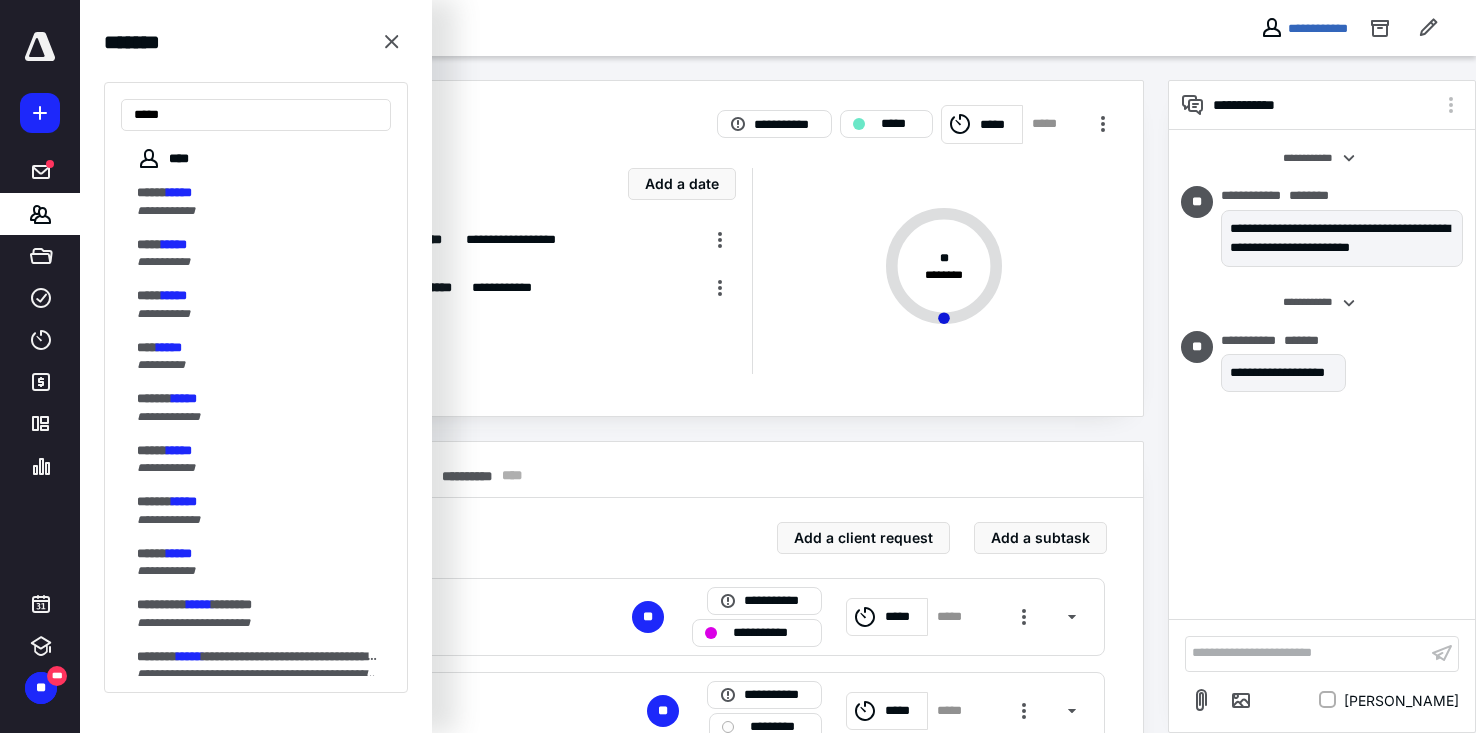click on "***** *****" at bounding box center [258, 554] 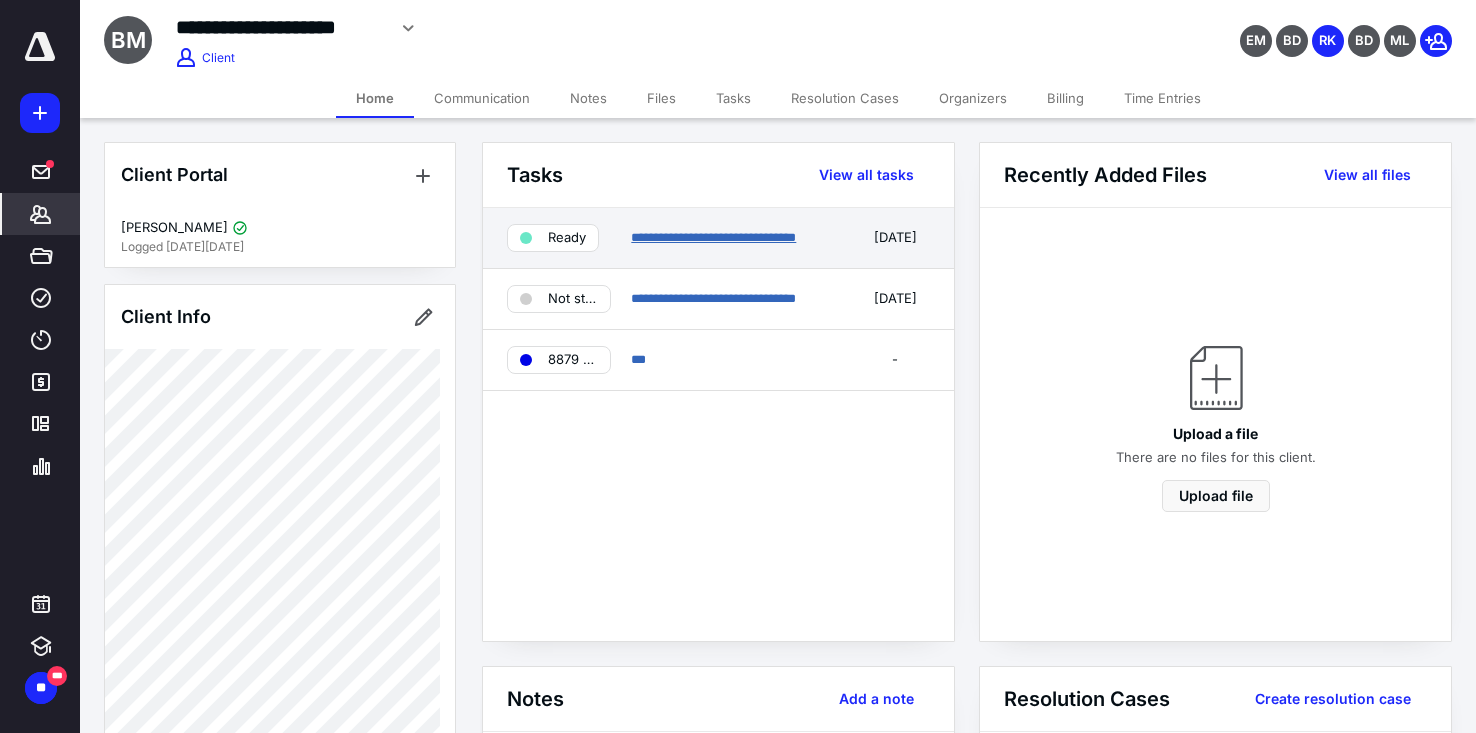 click on "**********" at bounding box center (713, 237) 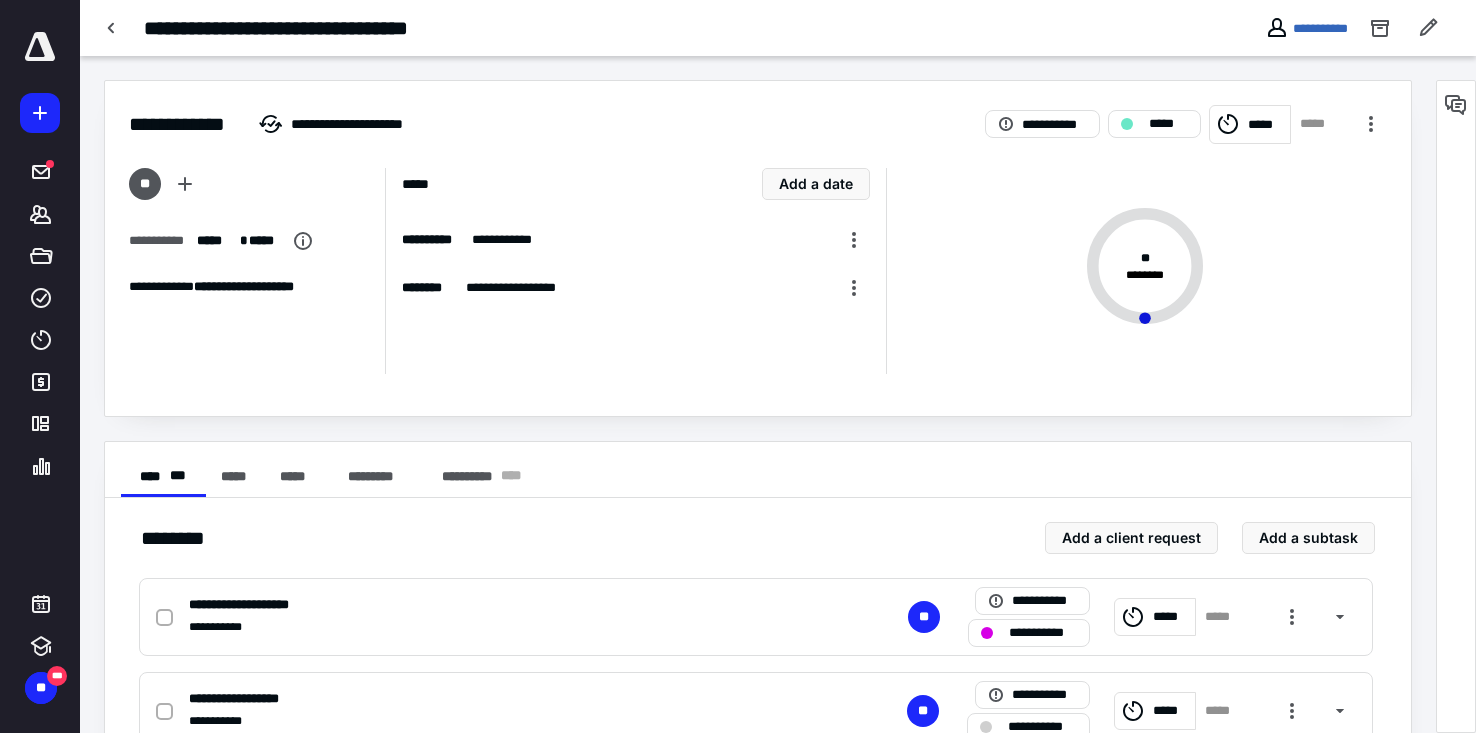 click at bounding box center [1456, 105] 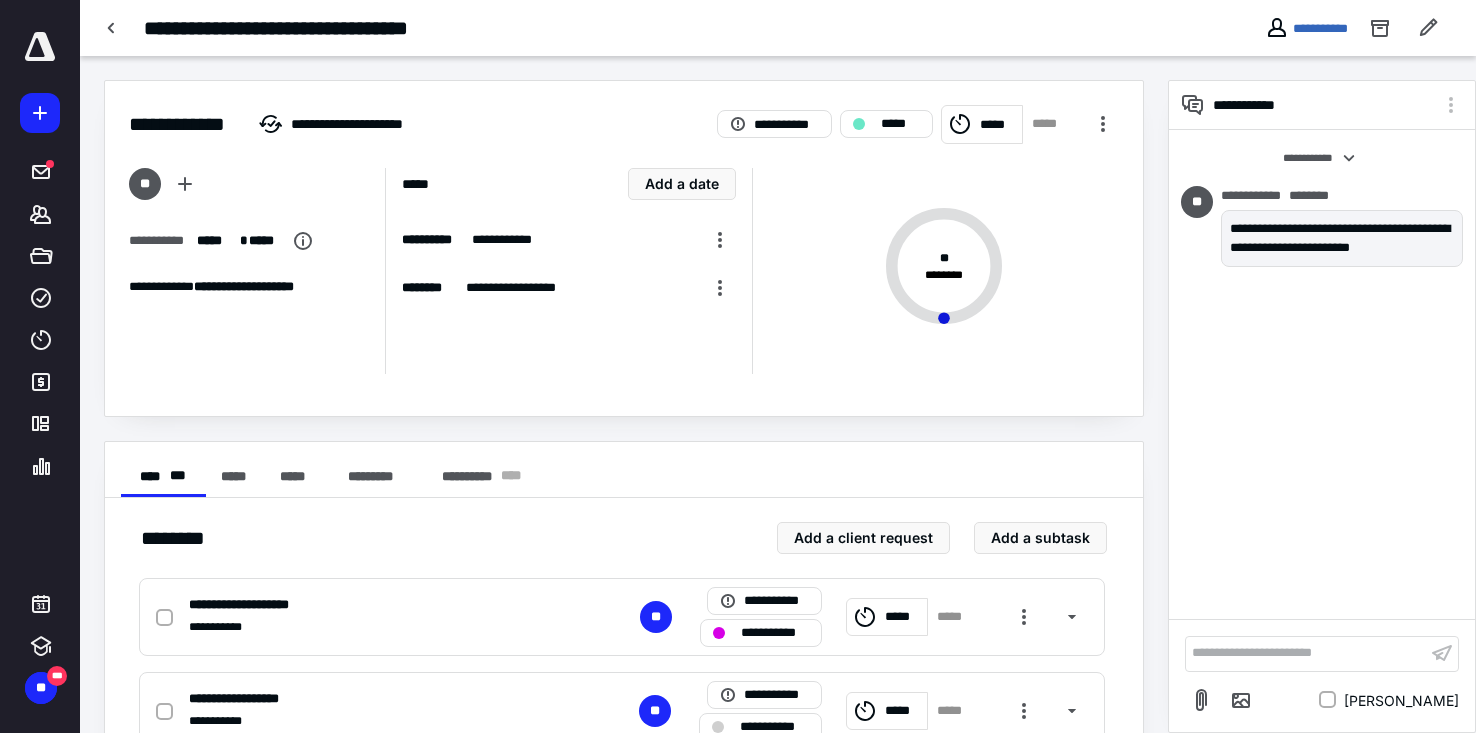 click on "**********" at bounding box center (1306, 653) 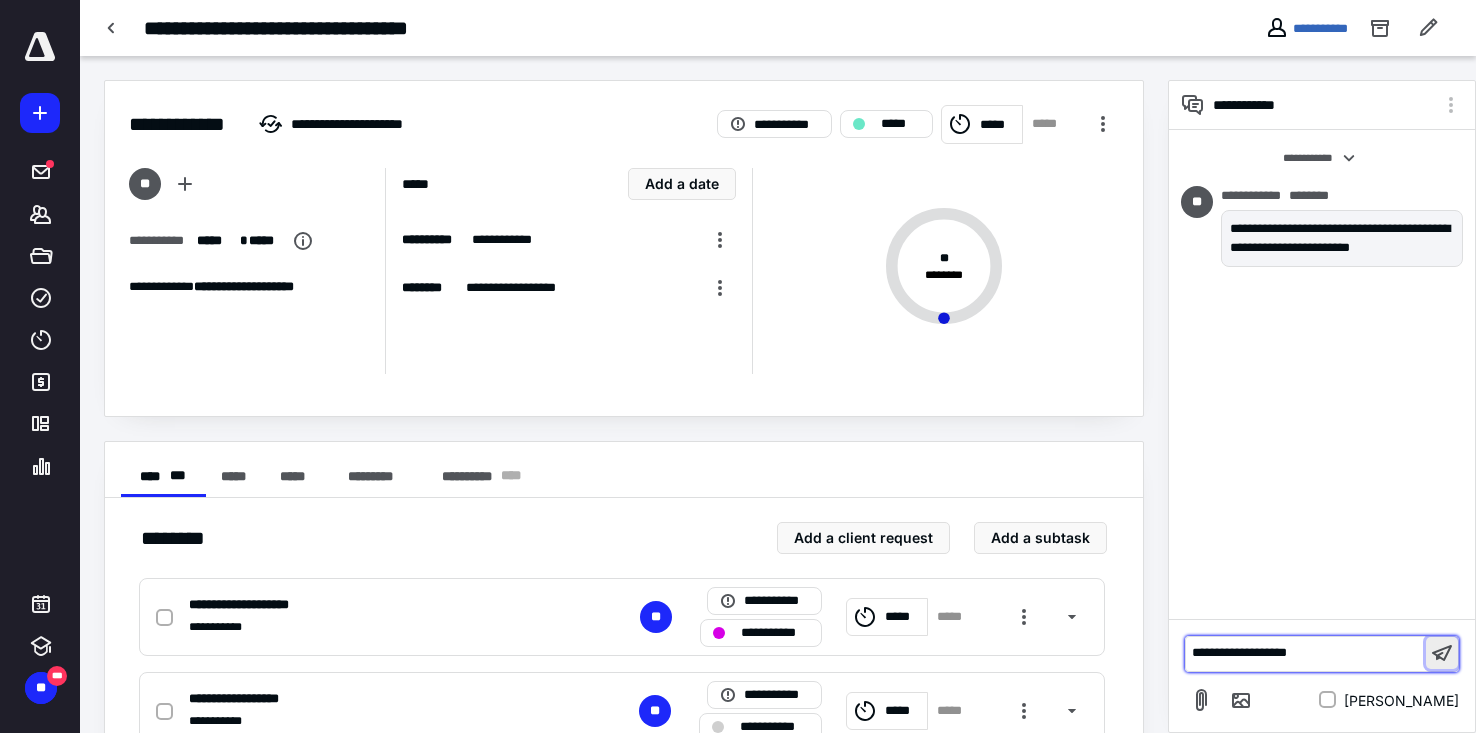 click at bounding box center [1442, 653] 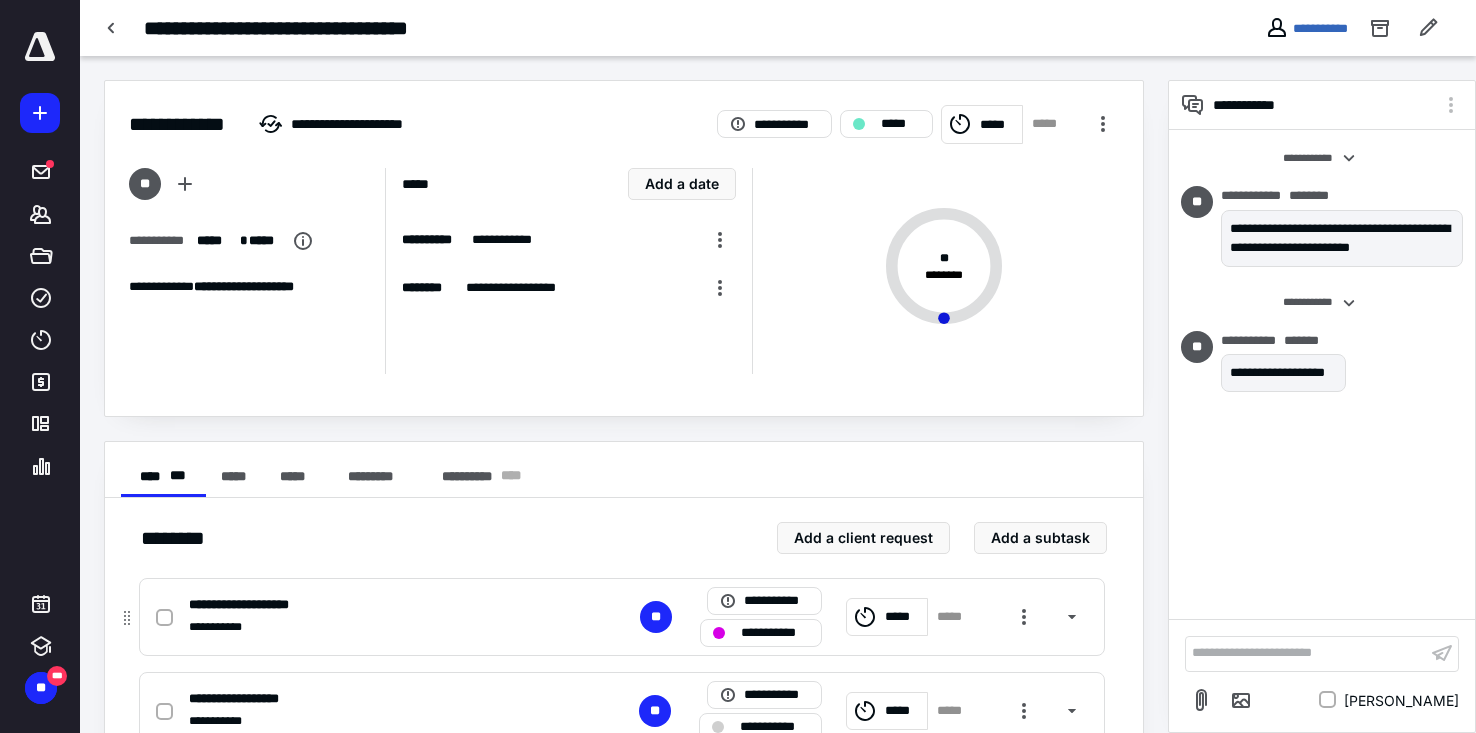 click on "**********" at bounding box center (775, 633) 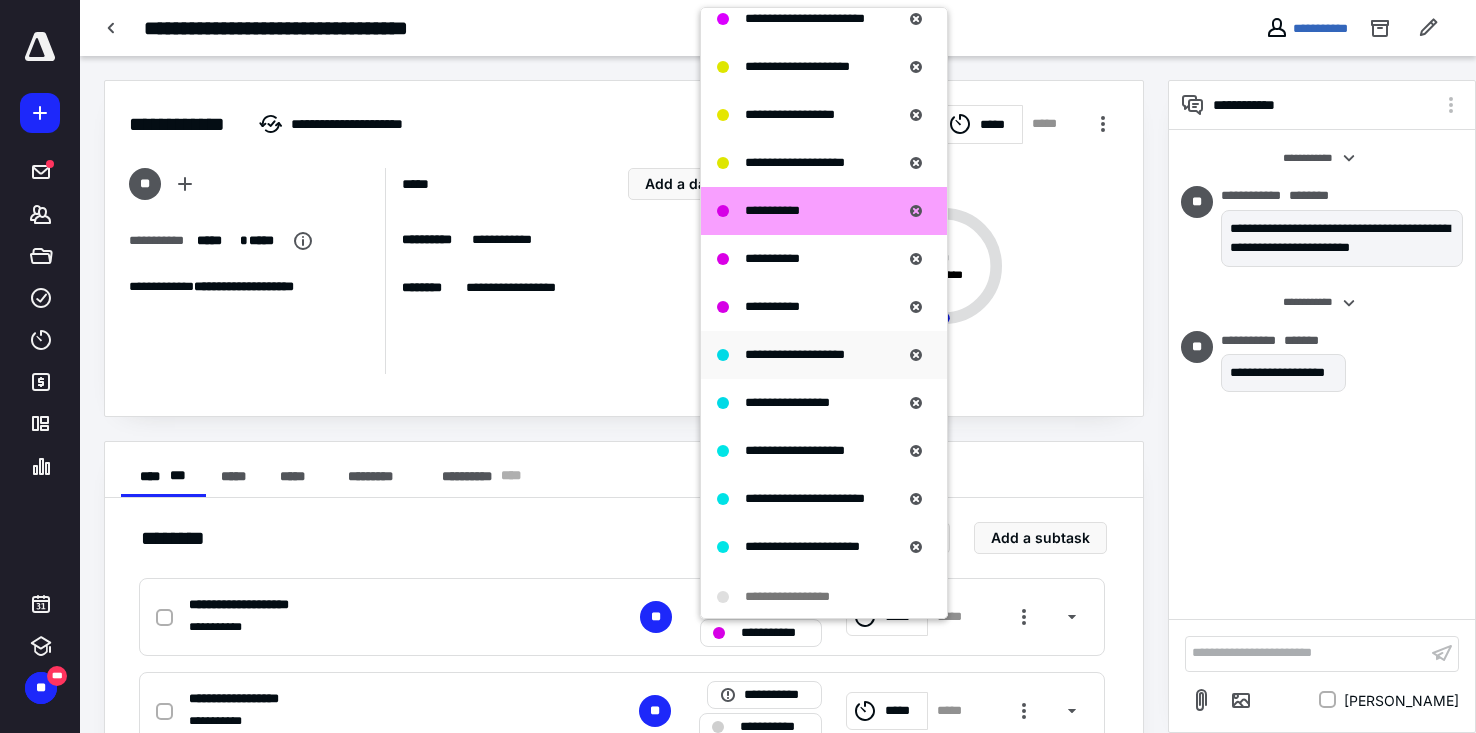 scroll, scrollTop: 1400, scrollLeft: 0, axis: vertical 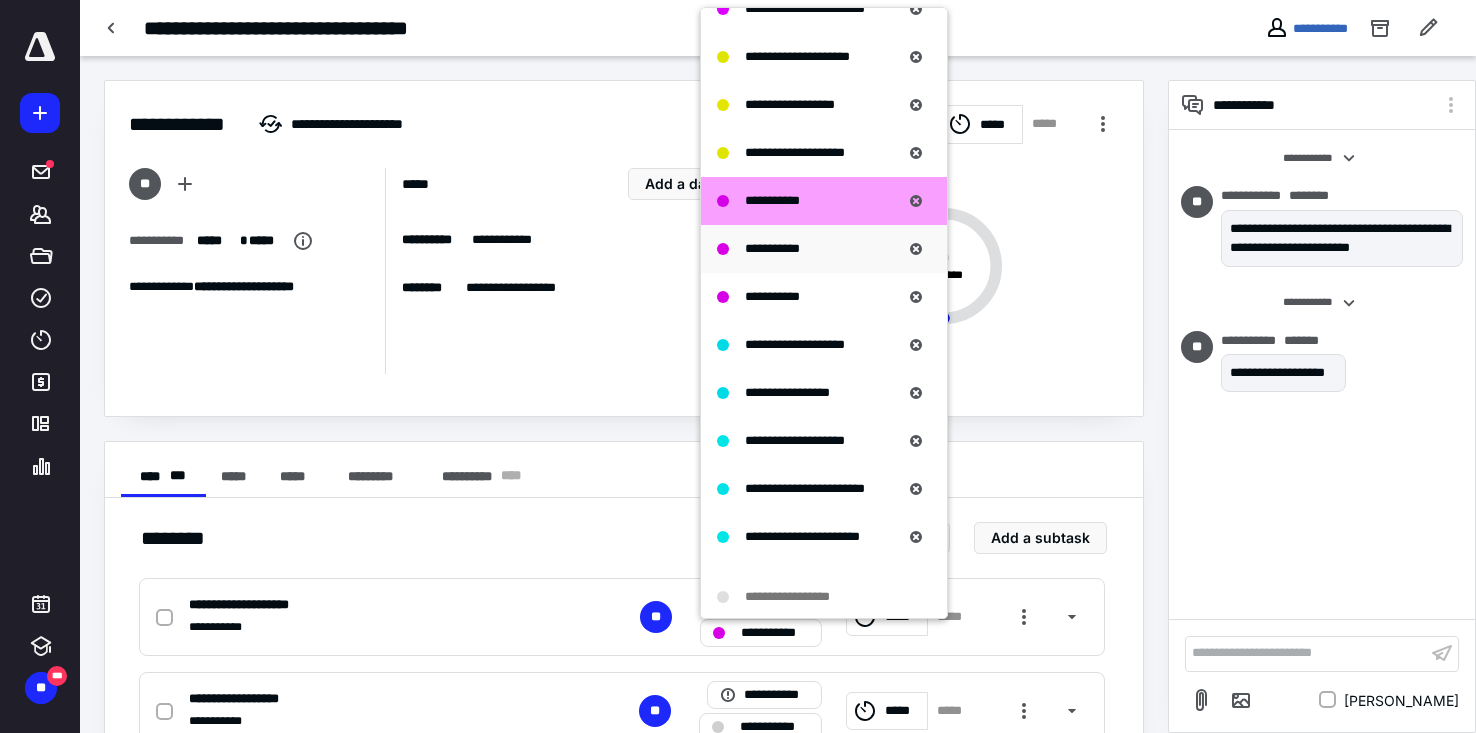click on "**********" at bounding box center (772, 248) 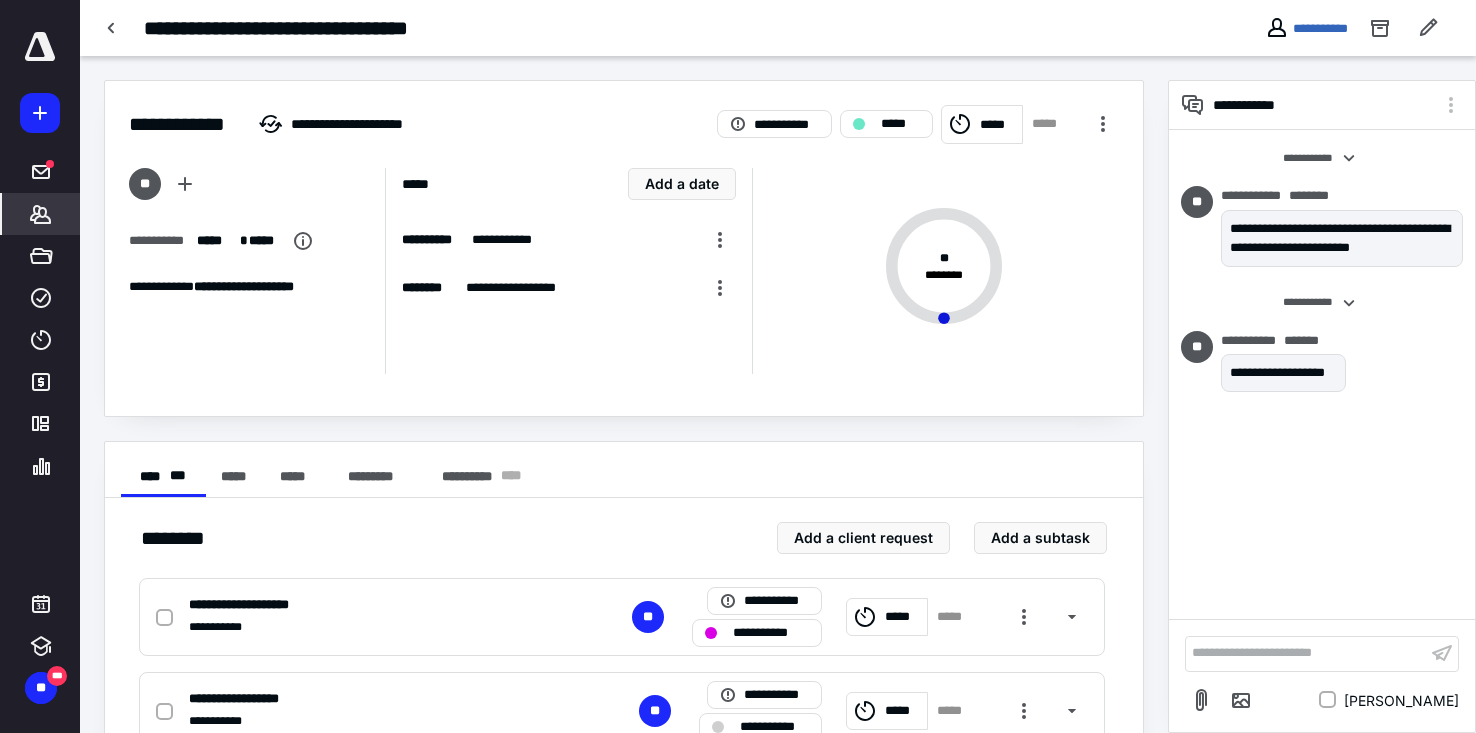 click 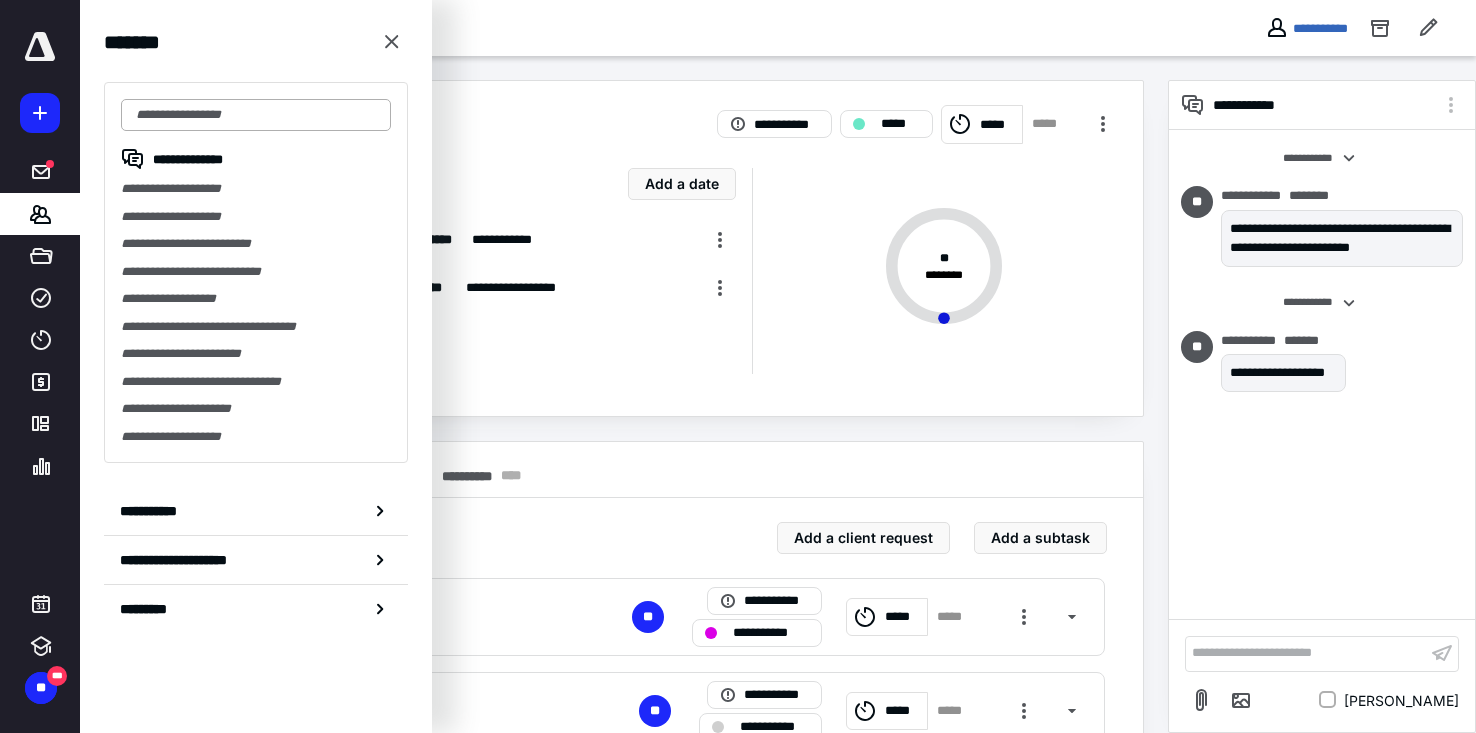 click at bounding box center [256, 115] 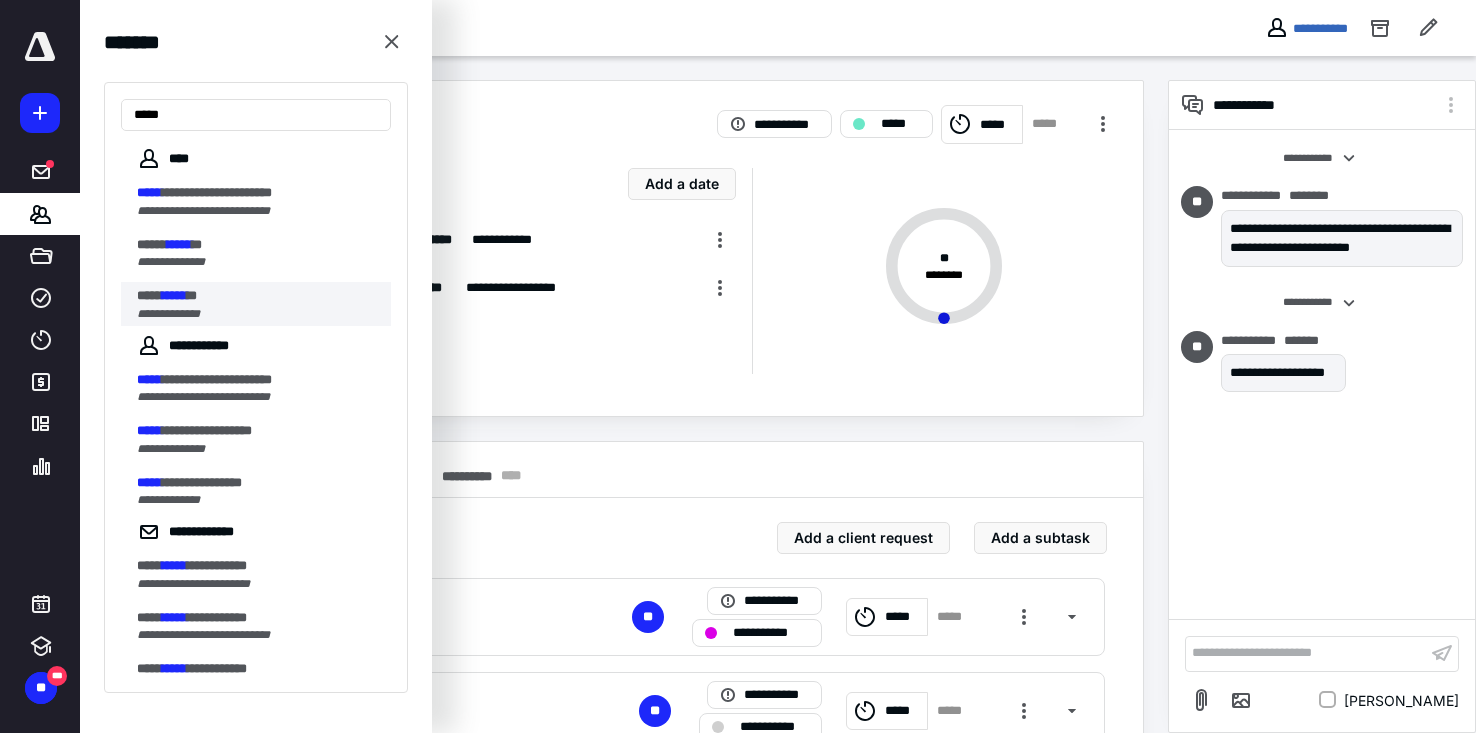 type on "*****" 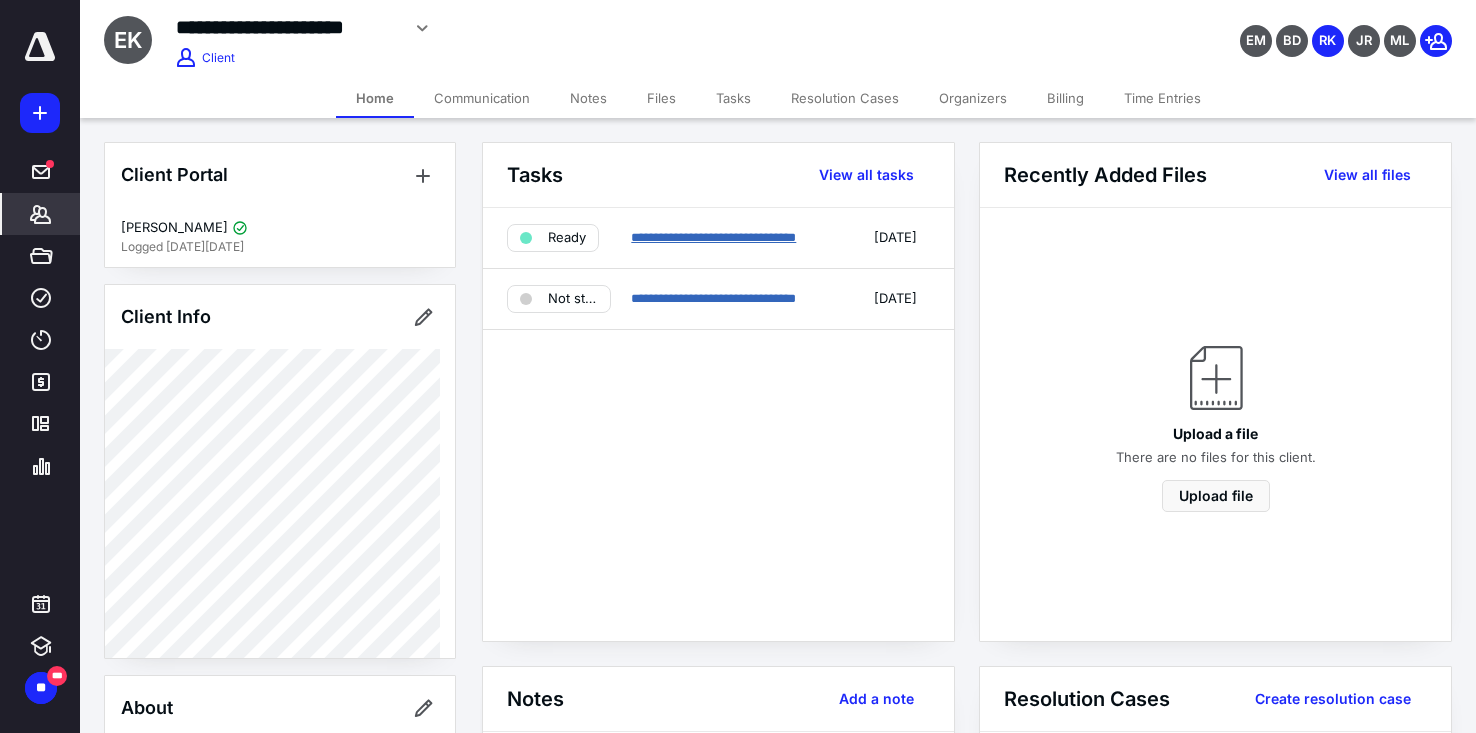 click on "**********" at bounding box center [713, 237] 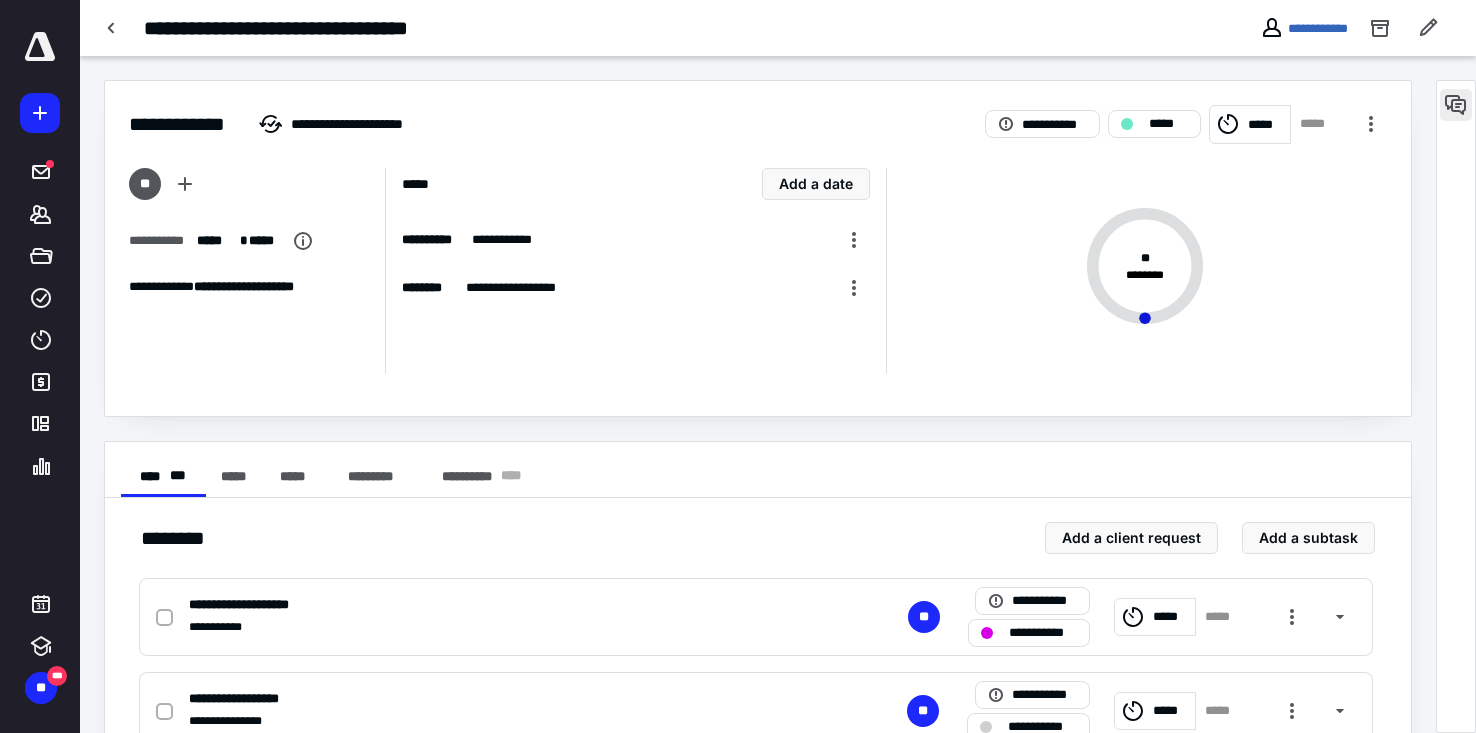 click at bounding box center [1456, 105] 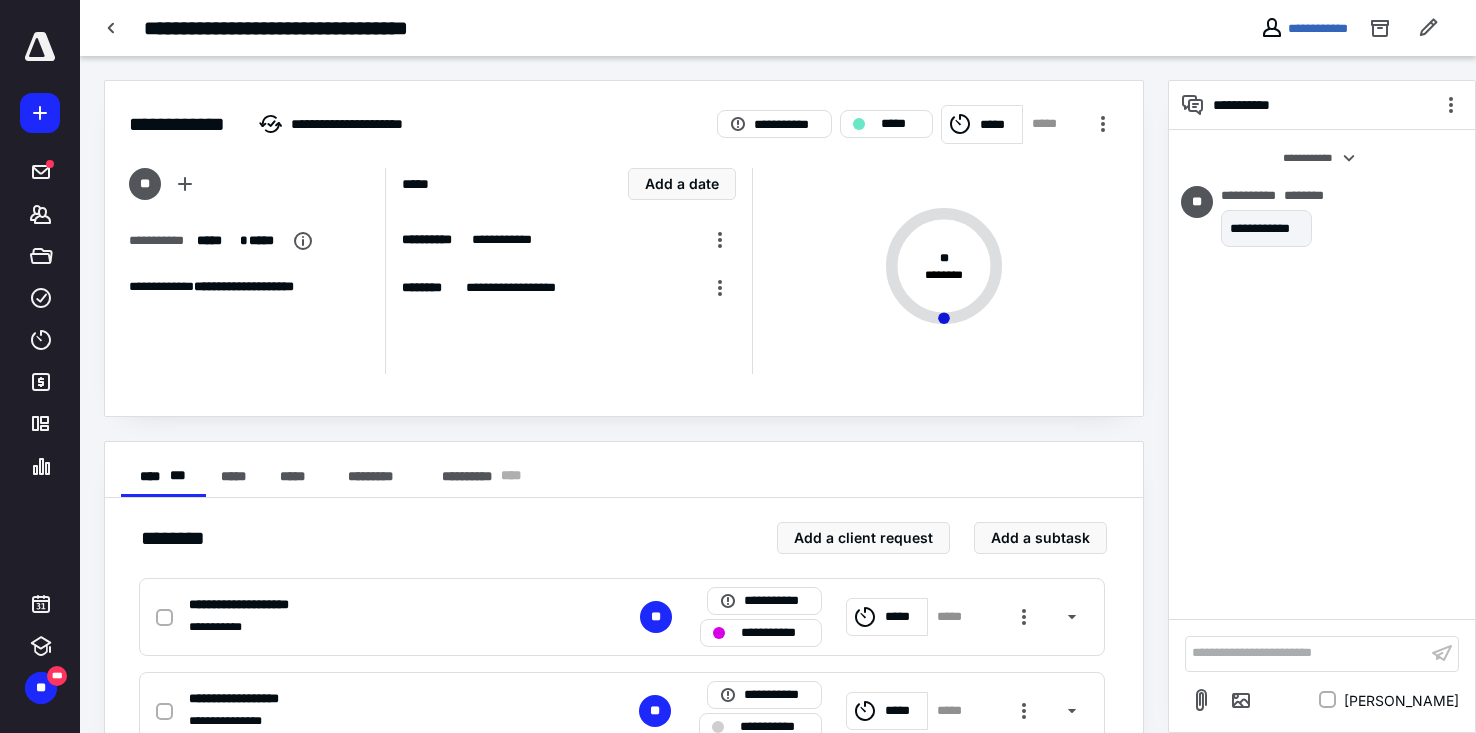 click on "**********" at bounding box center [1306, 653] 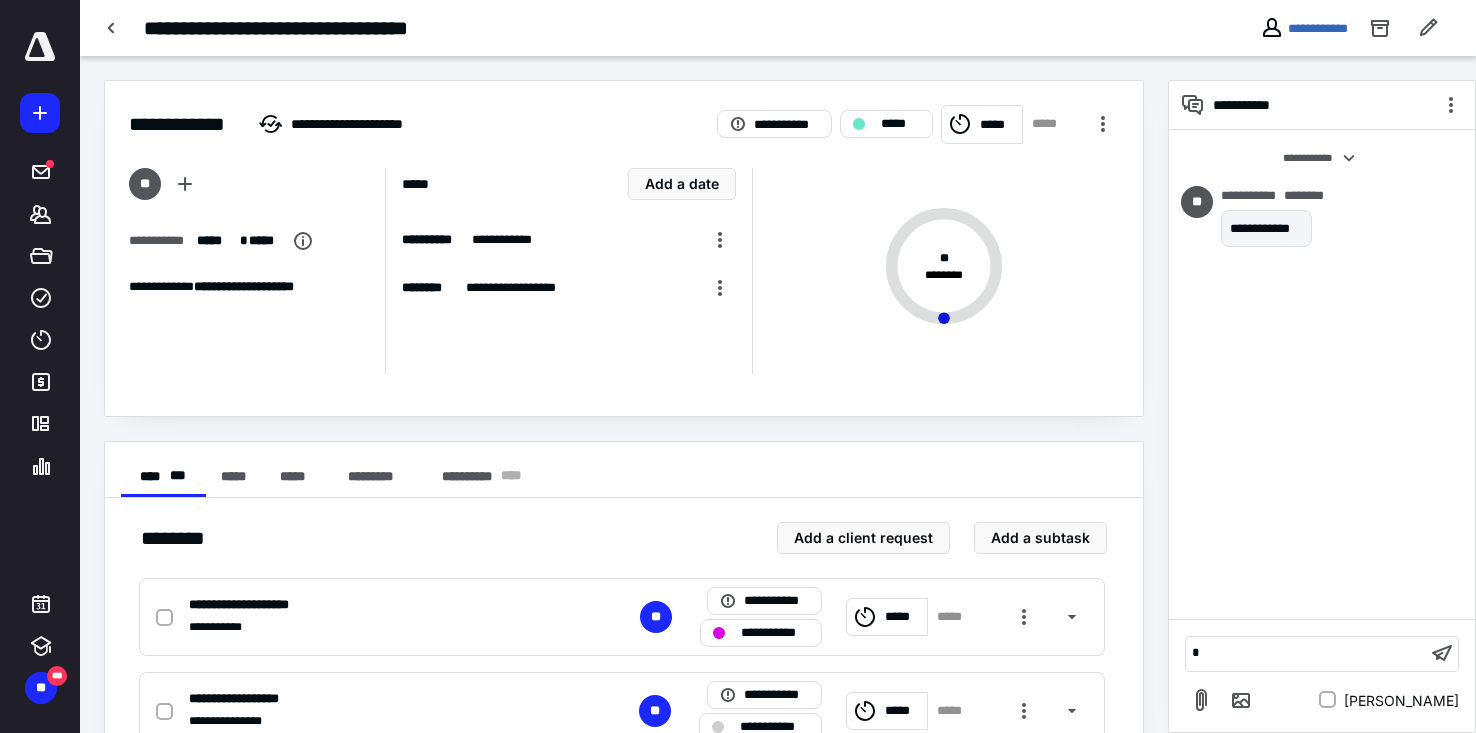type 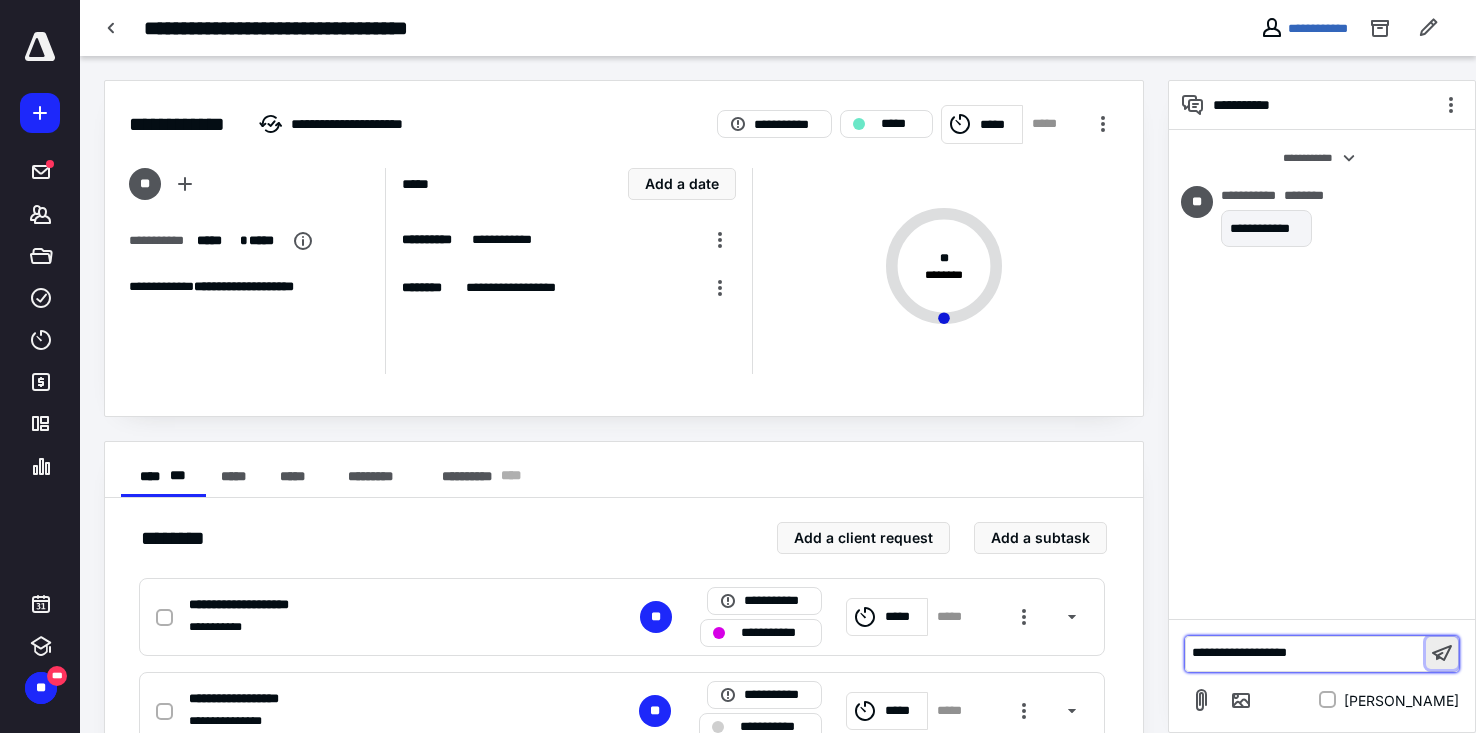 click at bounding box center (1442, 653) 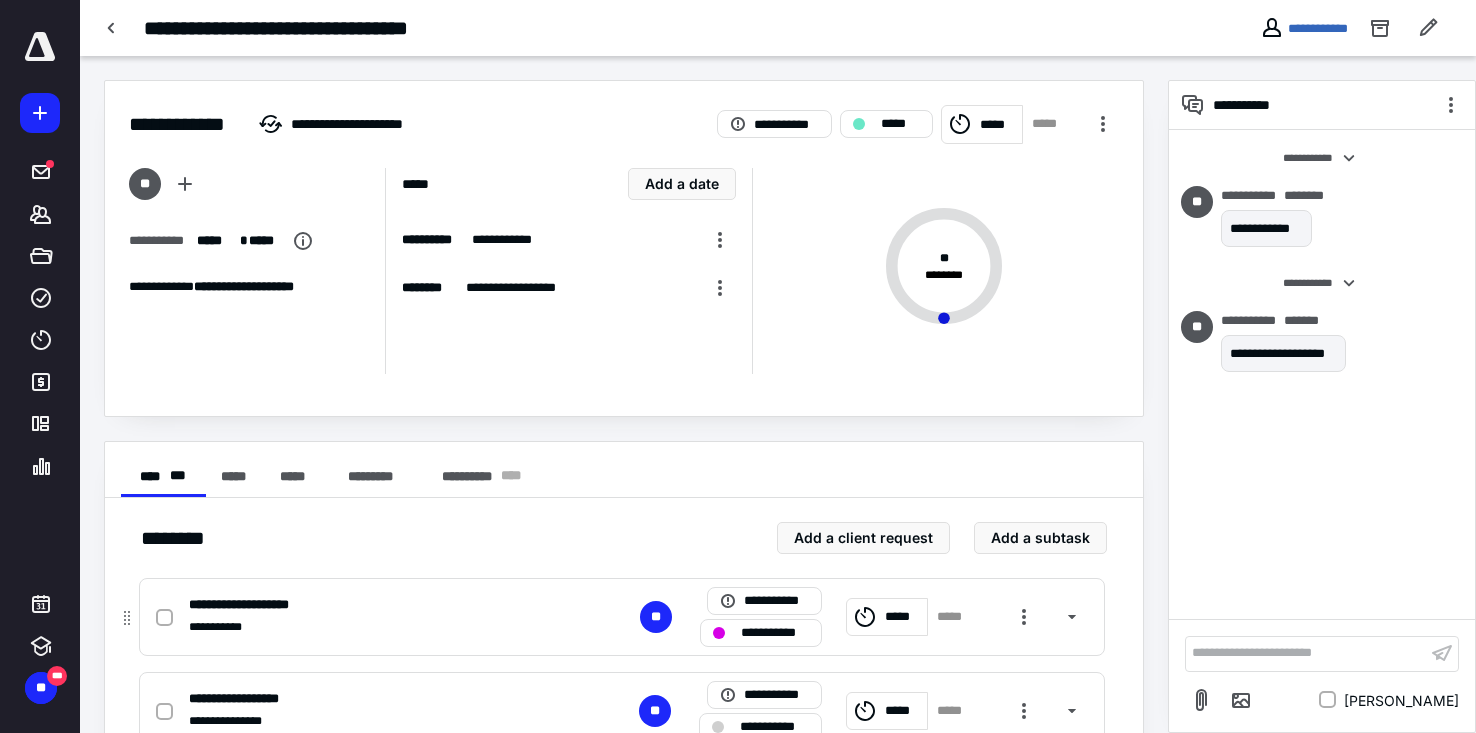 click on "**********" at bounding box center [775, 633] 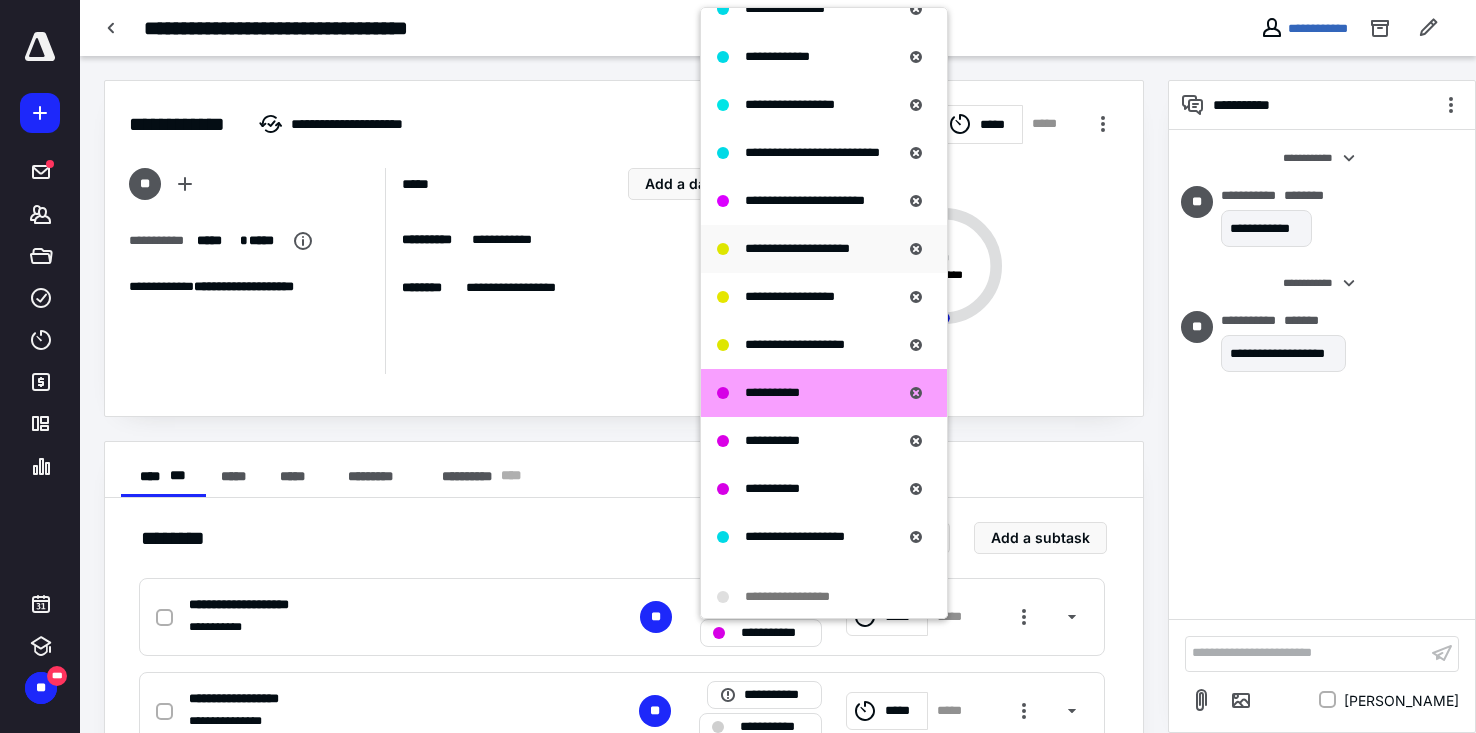 scroll, scrollTop: 1300, scrollLeft: 0, axis: vertical 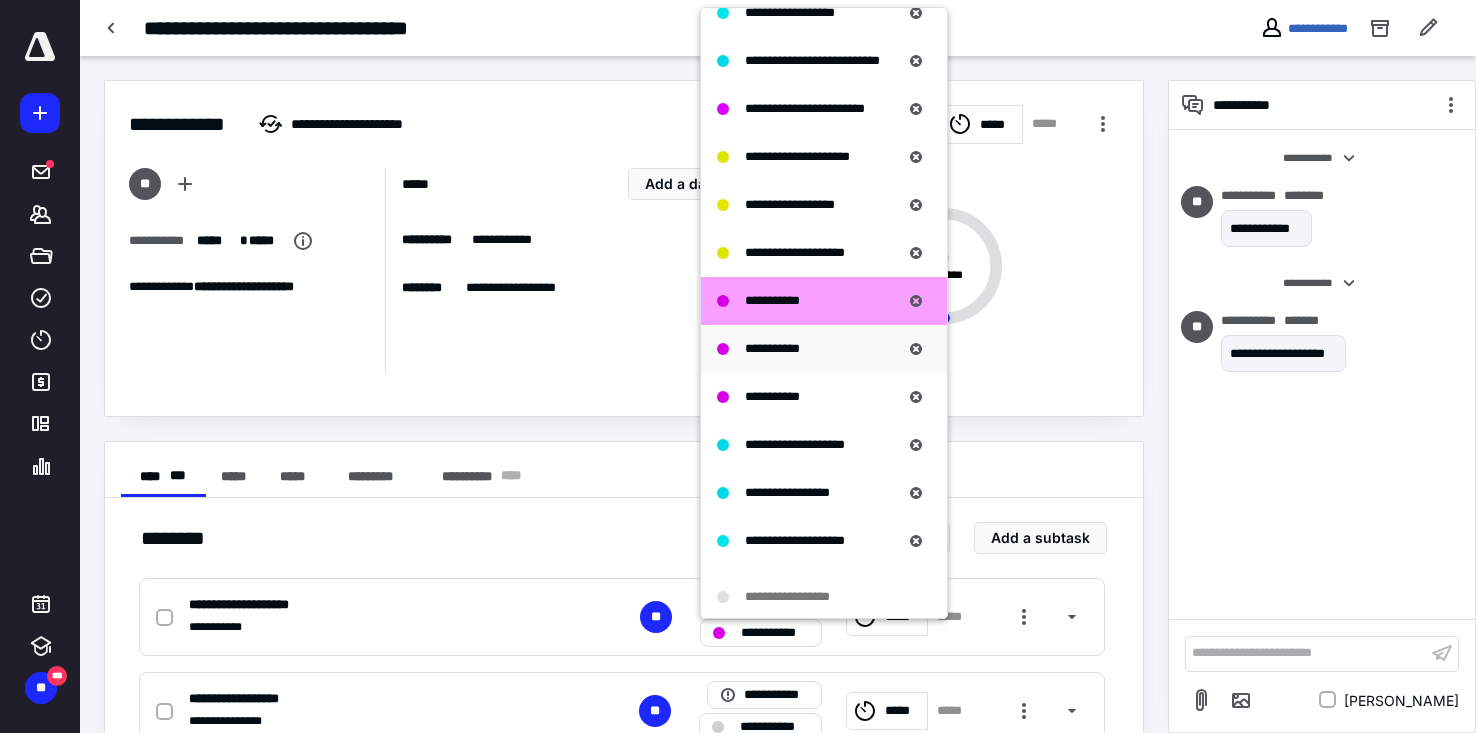 click on "**********" at bounding box center [772, 348] 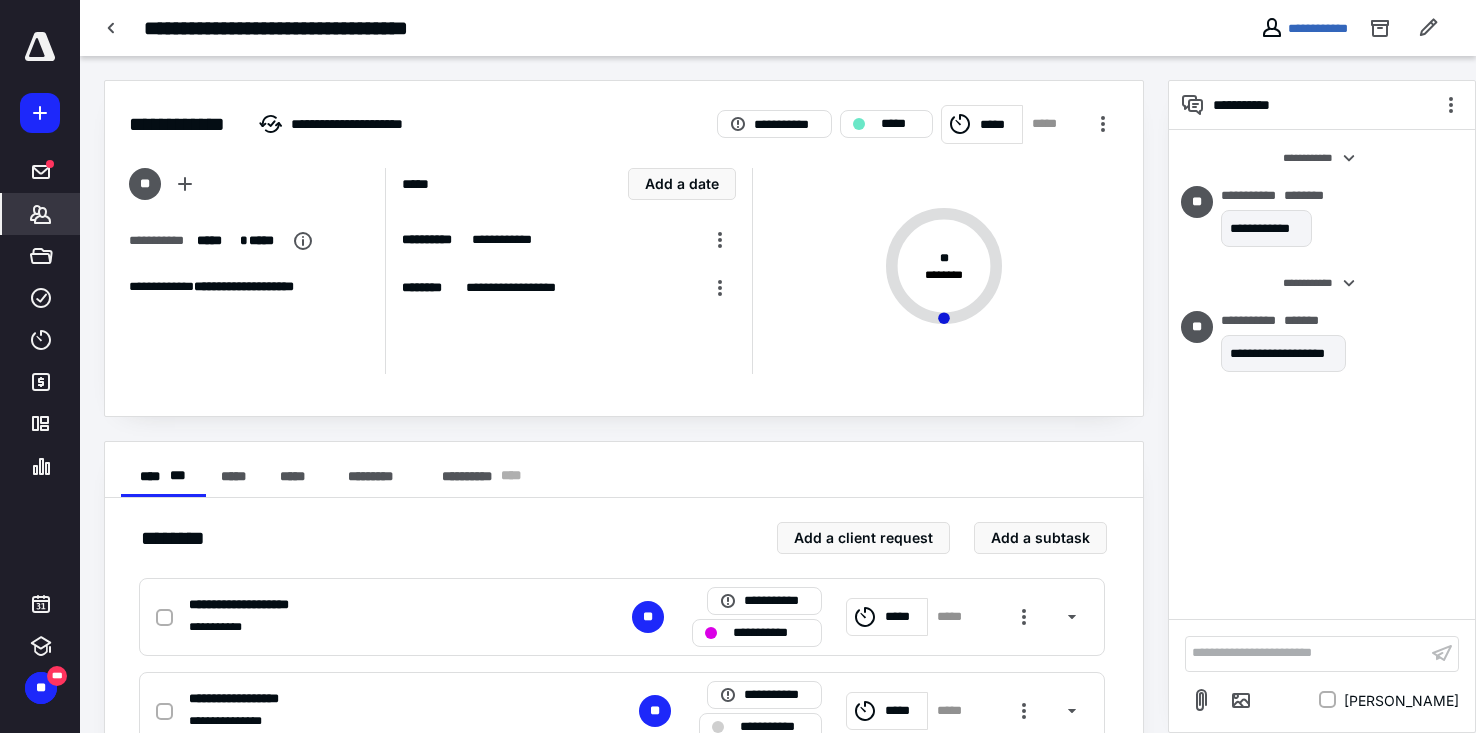 click 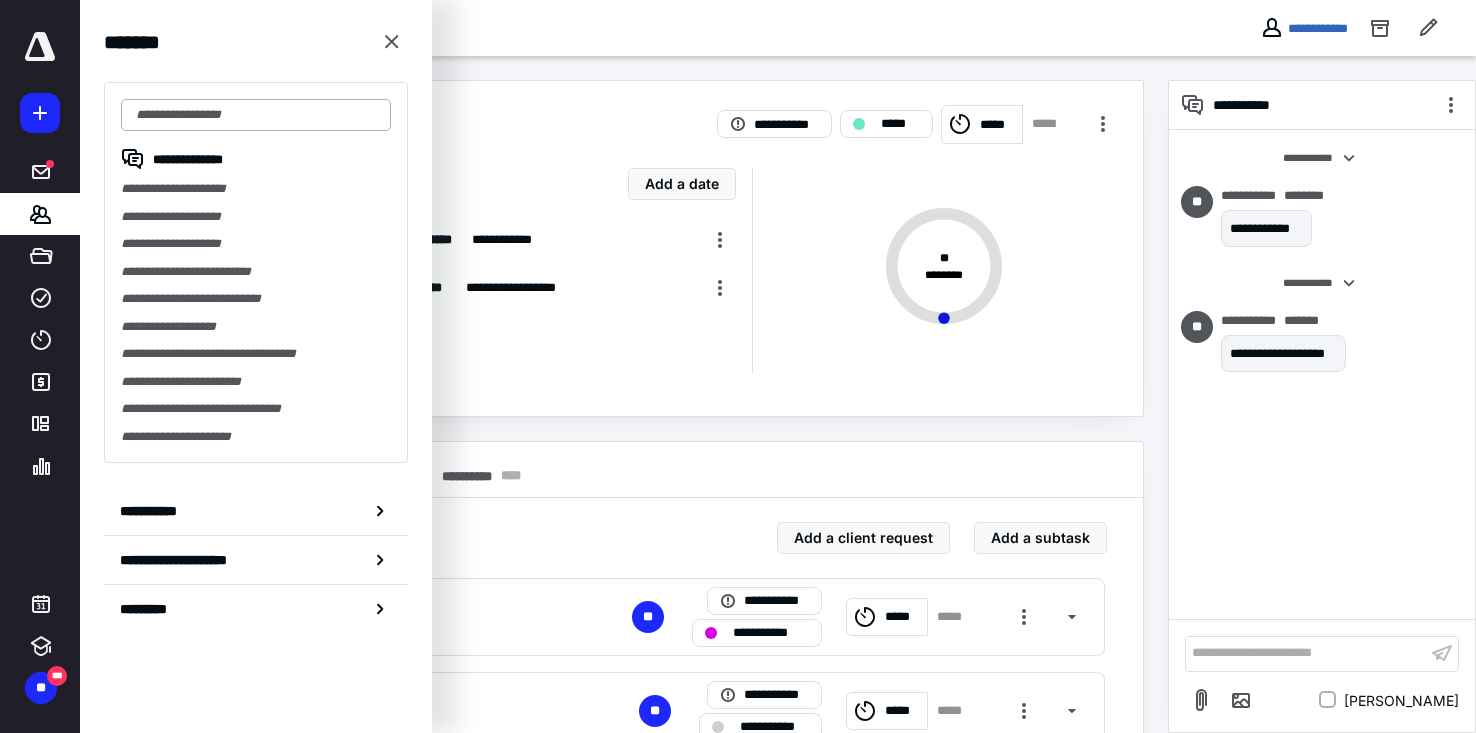 click at bounding box center (256, 115) 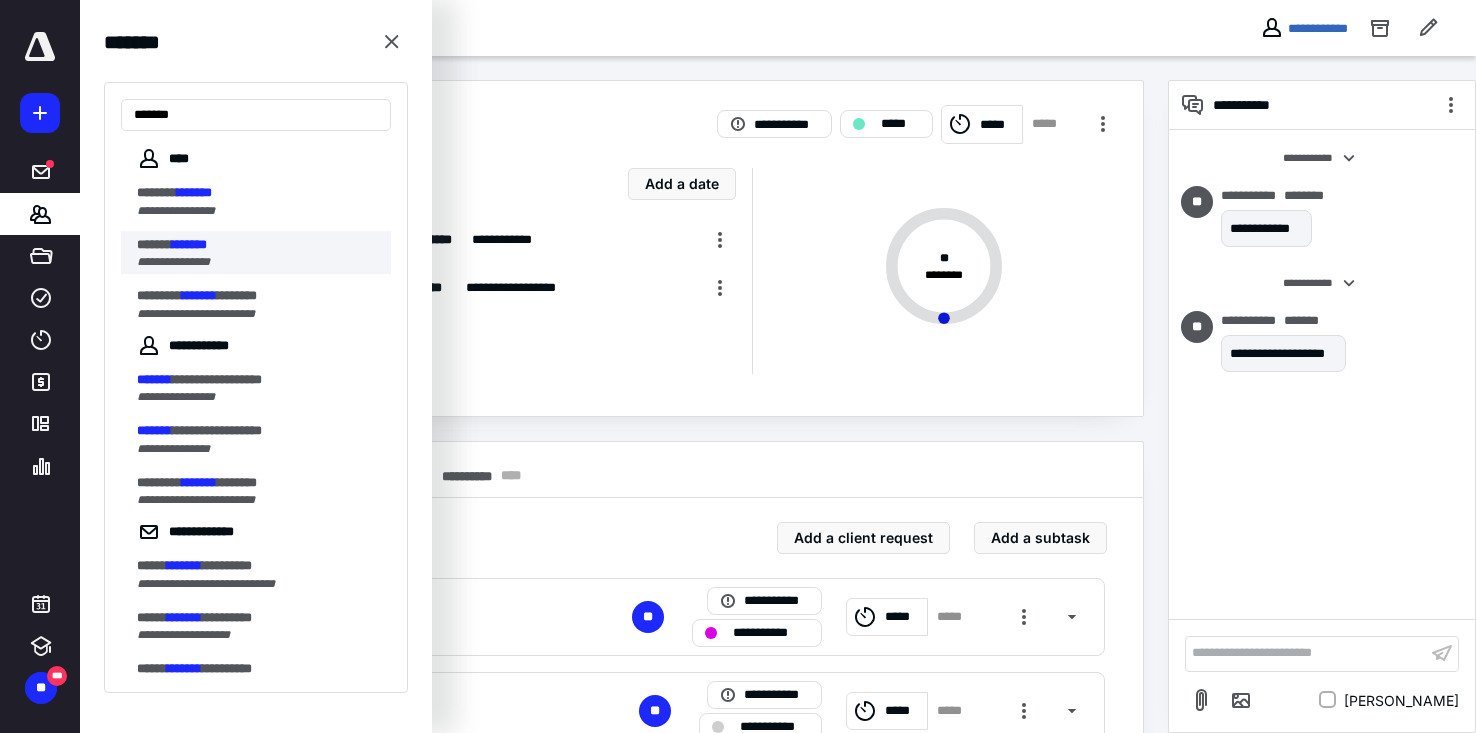 type on "*******" 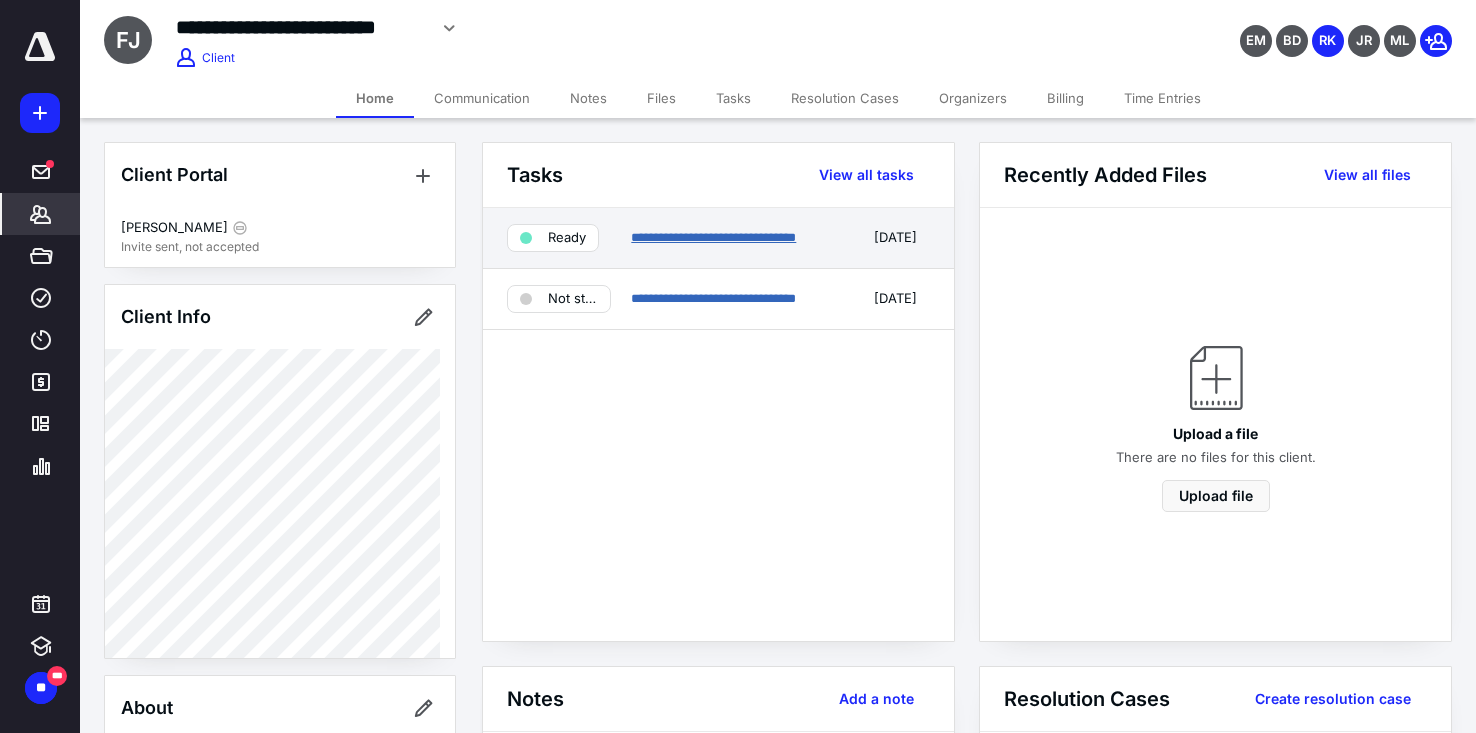 click on "**********" at bounding box center (713, 237) 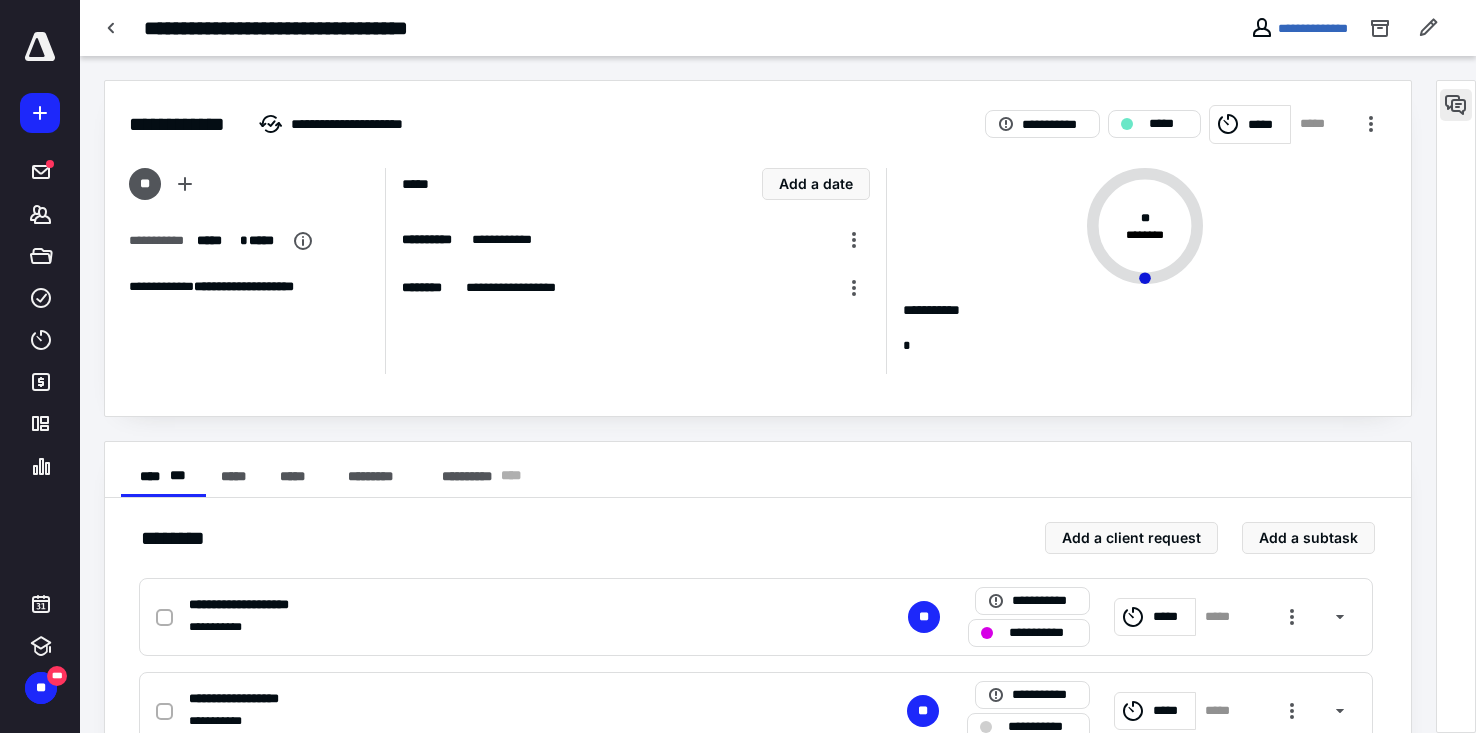 click at bounding box center (1456, 105) 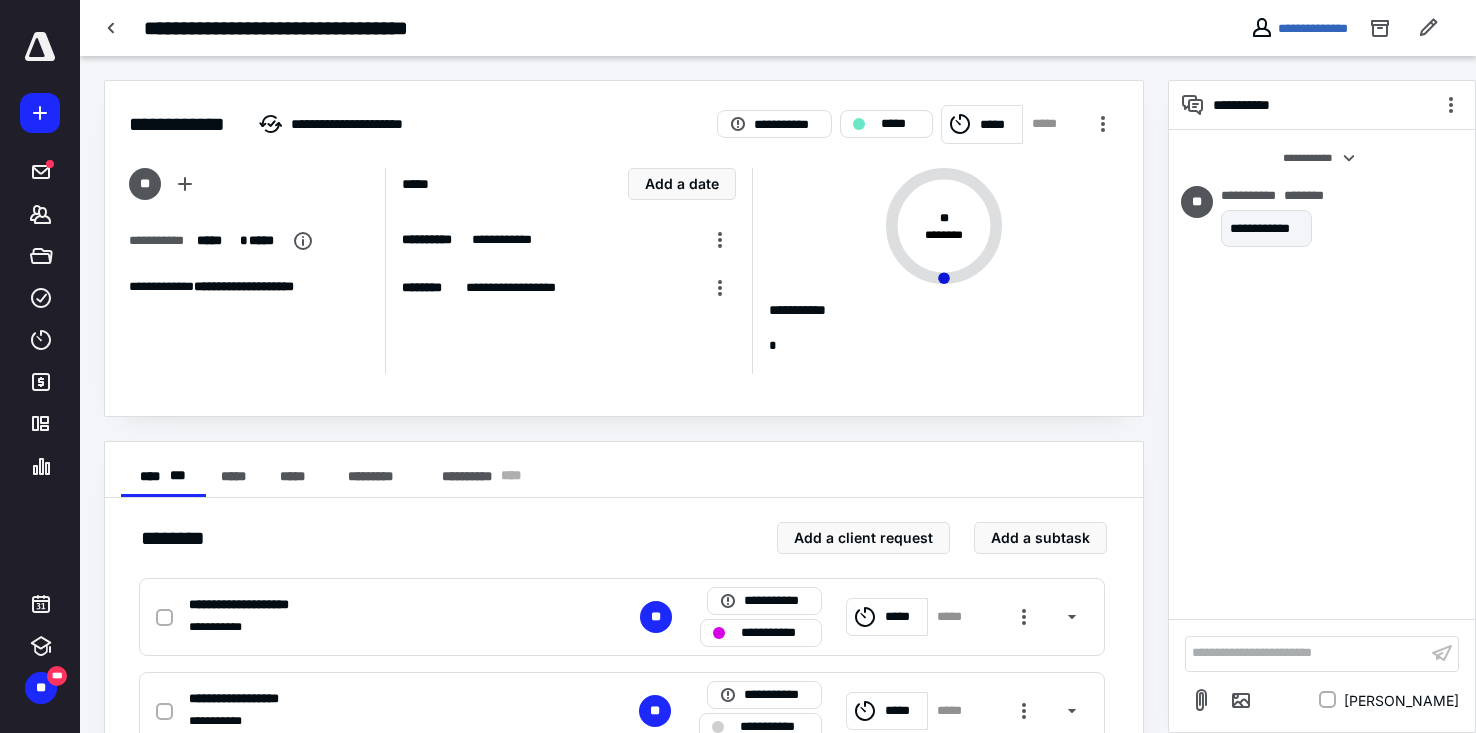 click on "**********" at bounding box center [1306, 653] 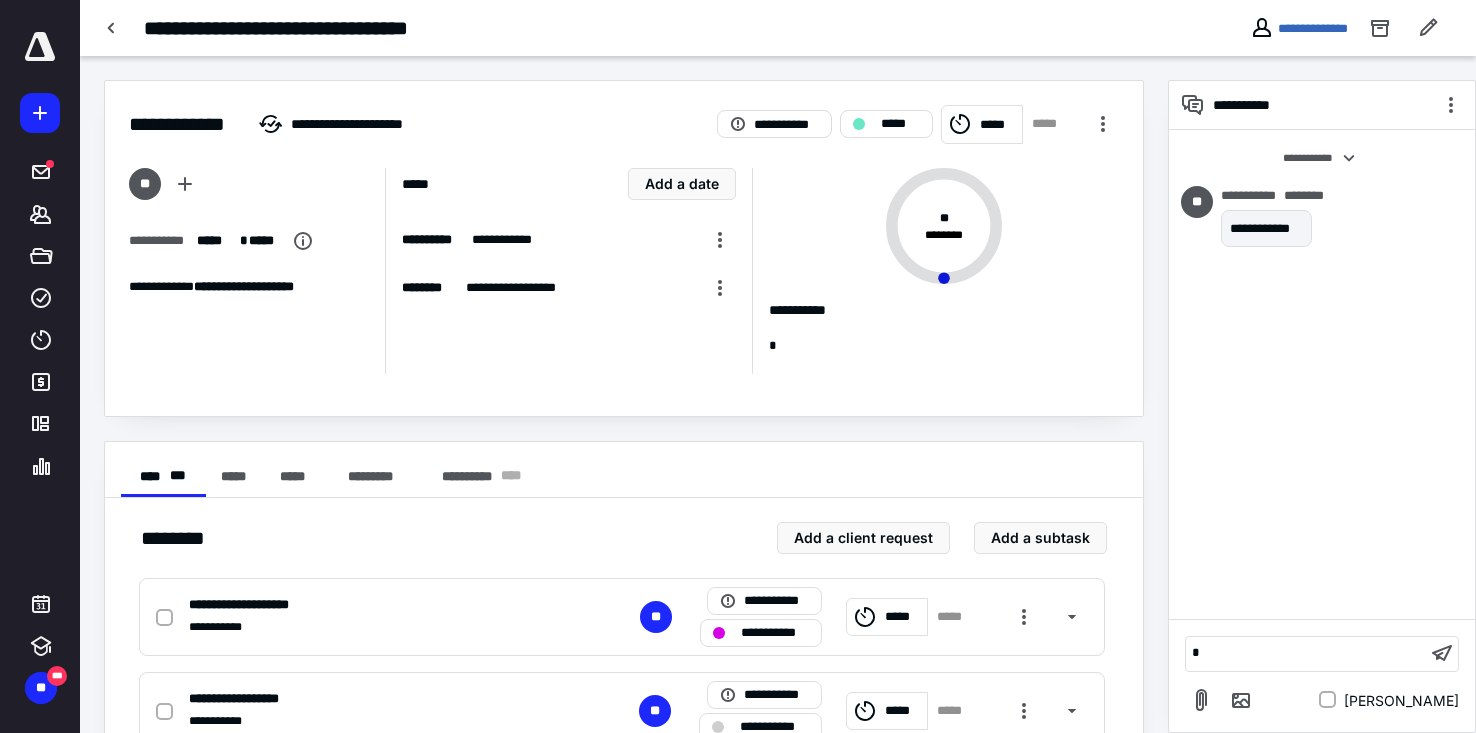 type 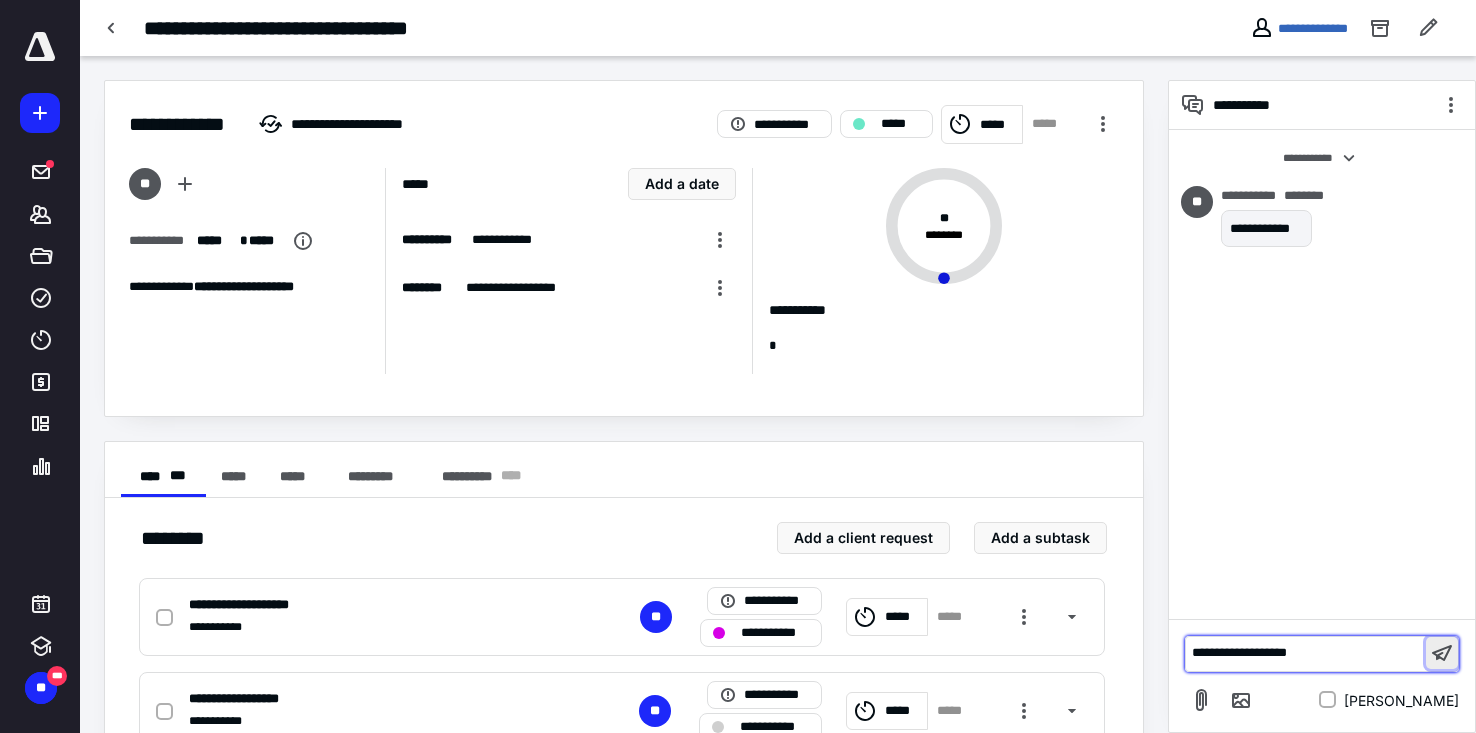 click at bounding box center [1442, 653] 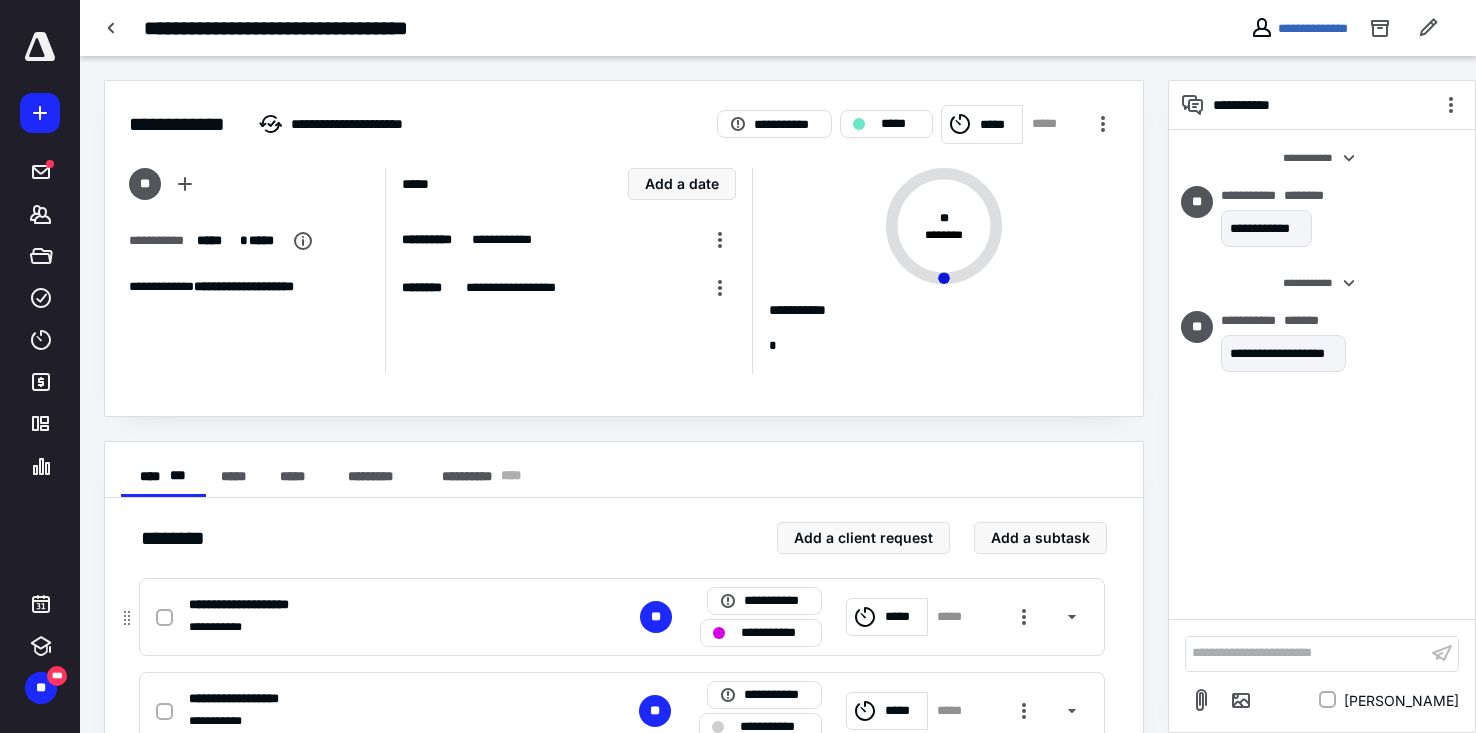 click on "**********" at bounding box center [775, 633] 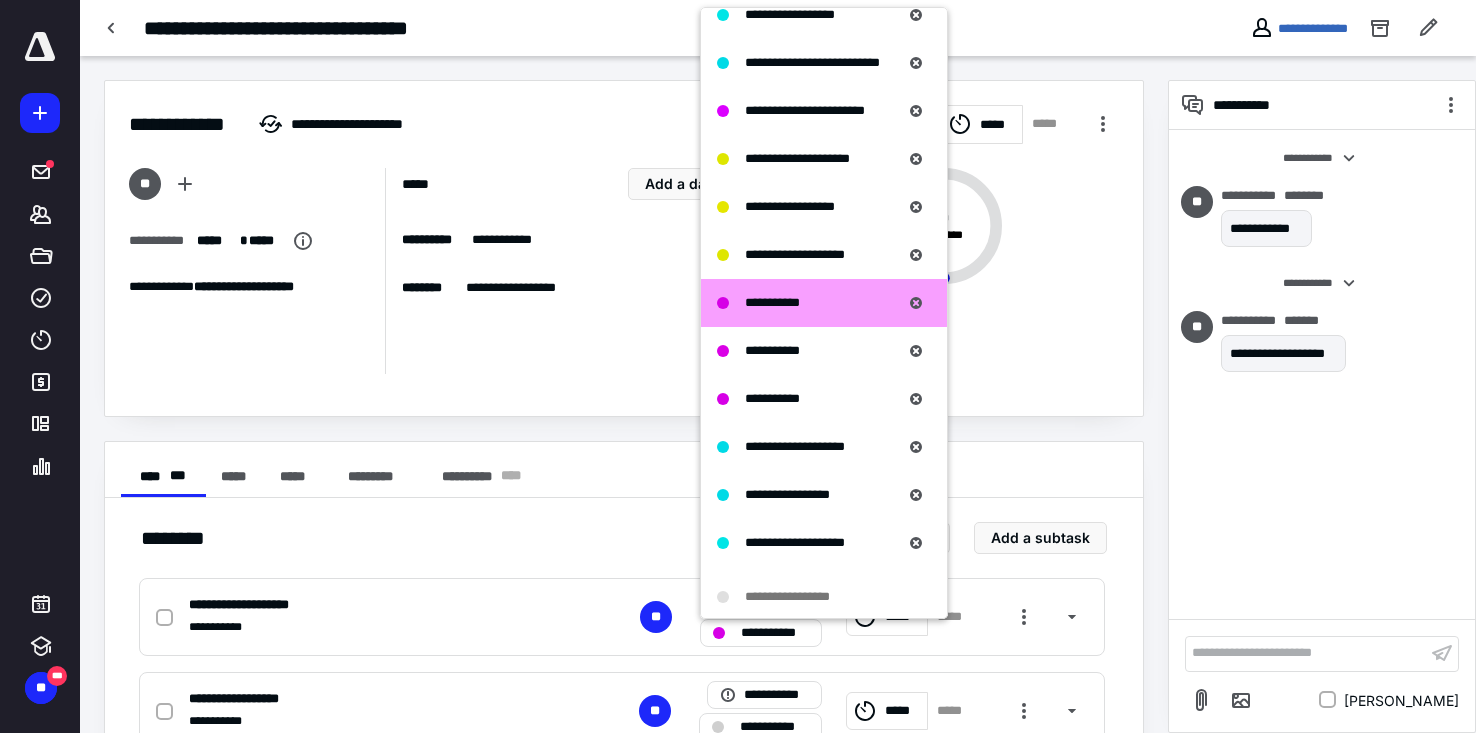 scroll, scrollTop: 1300, scrollLeft: 0, axis: vertical 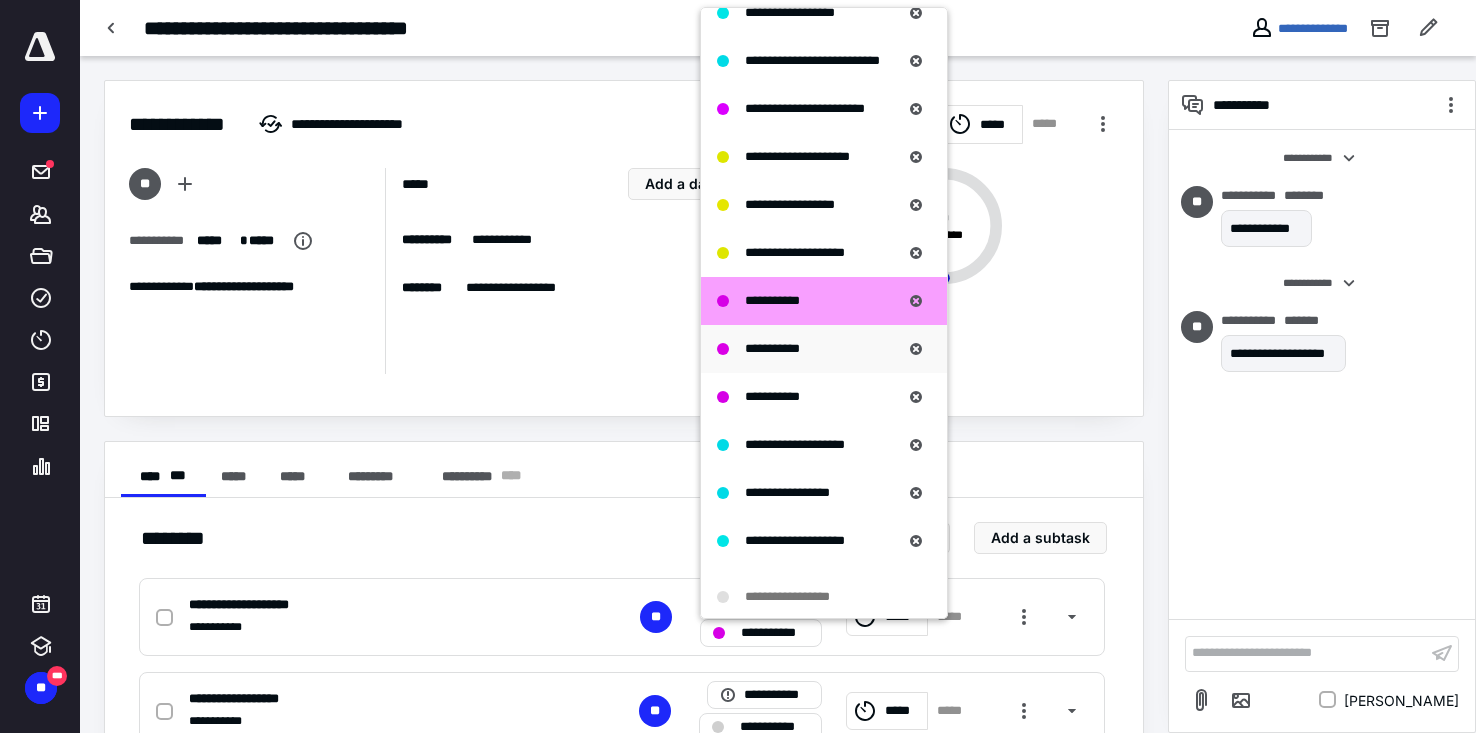 click on "**********" at bounding box center [772, 348] 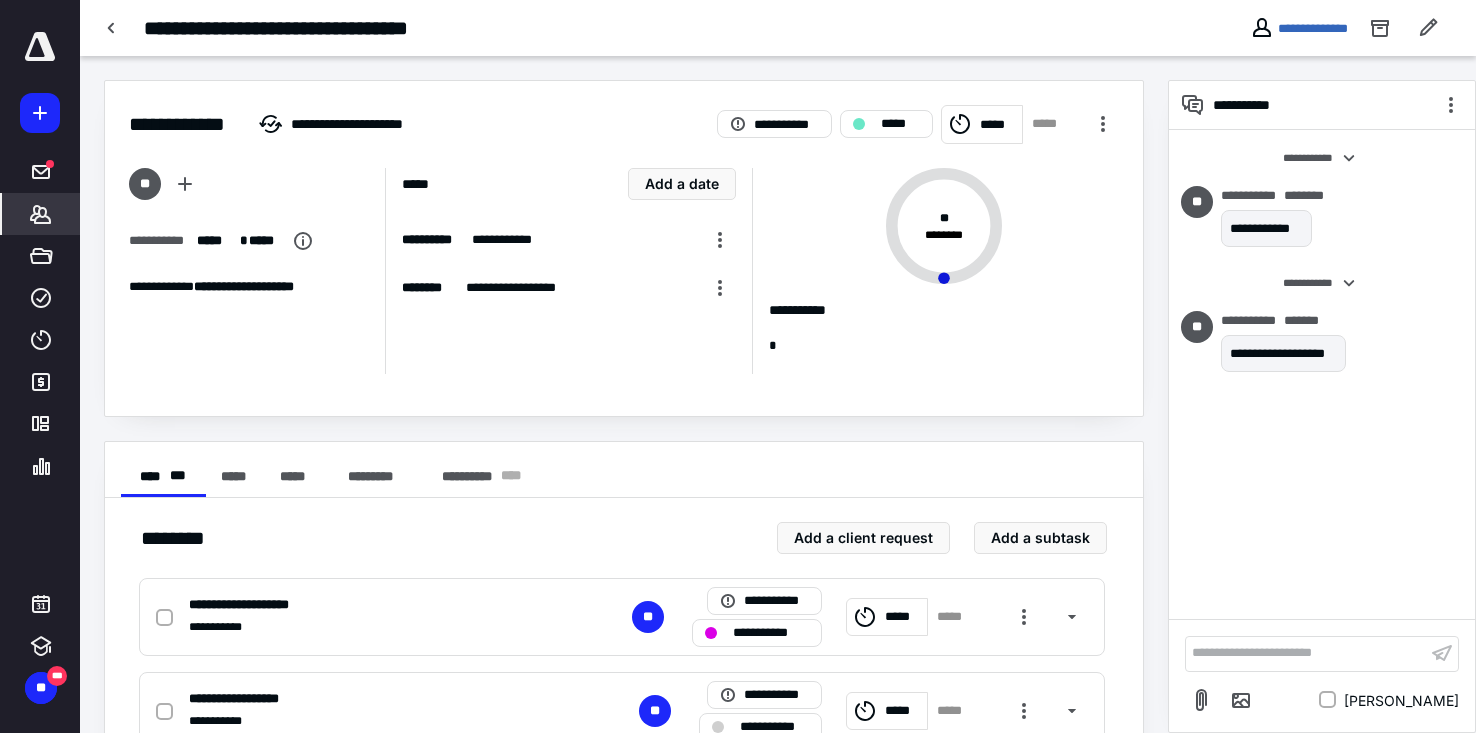 click on "*******" at bounding box center [41, 214] 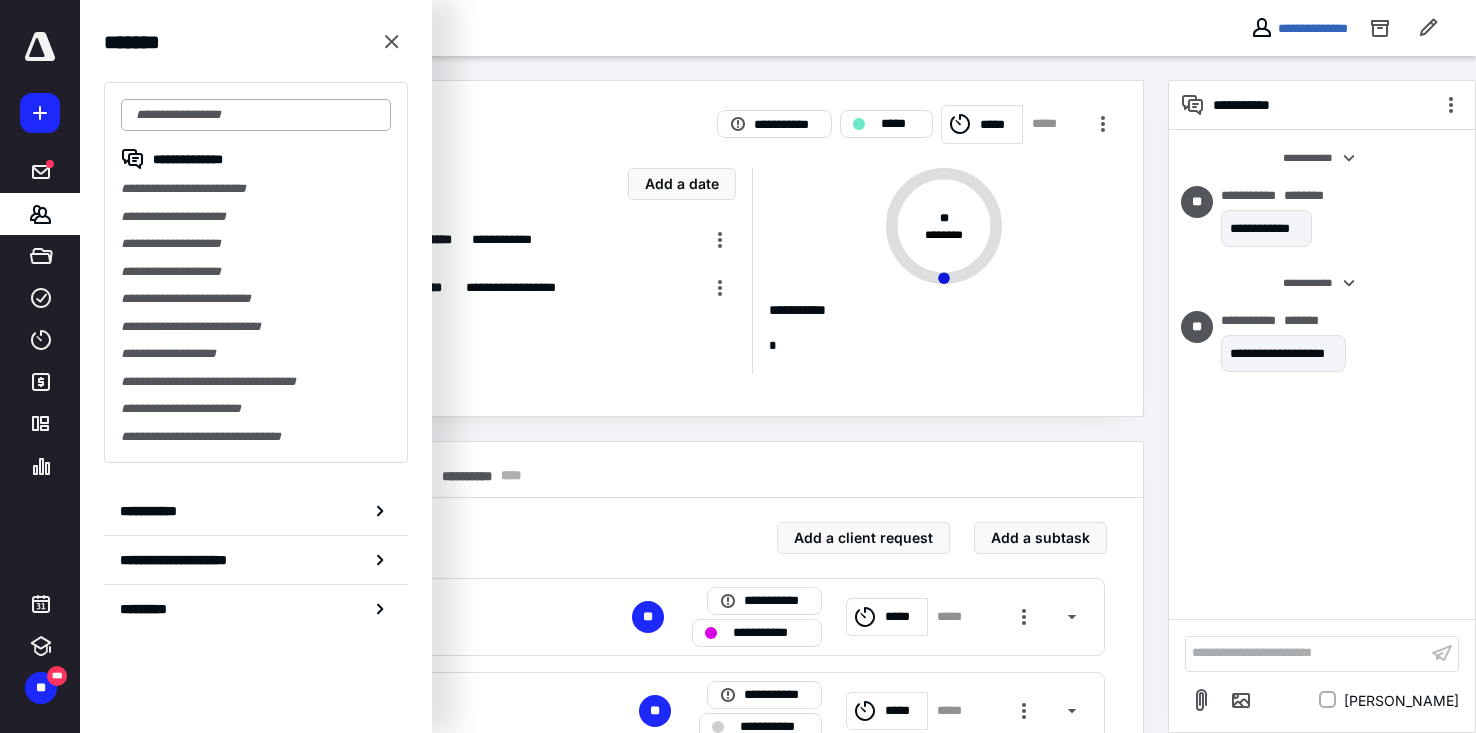 click at bounding box center [256, 115] 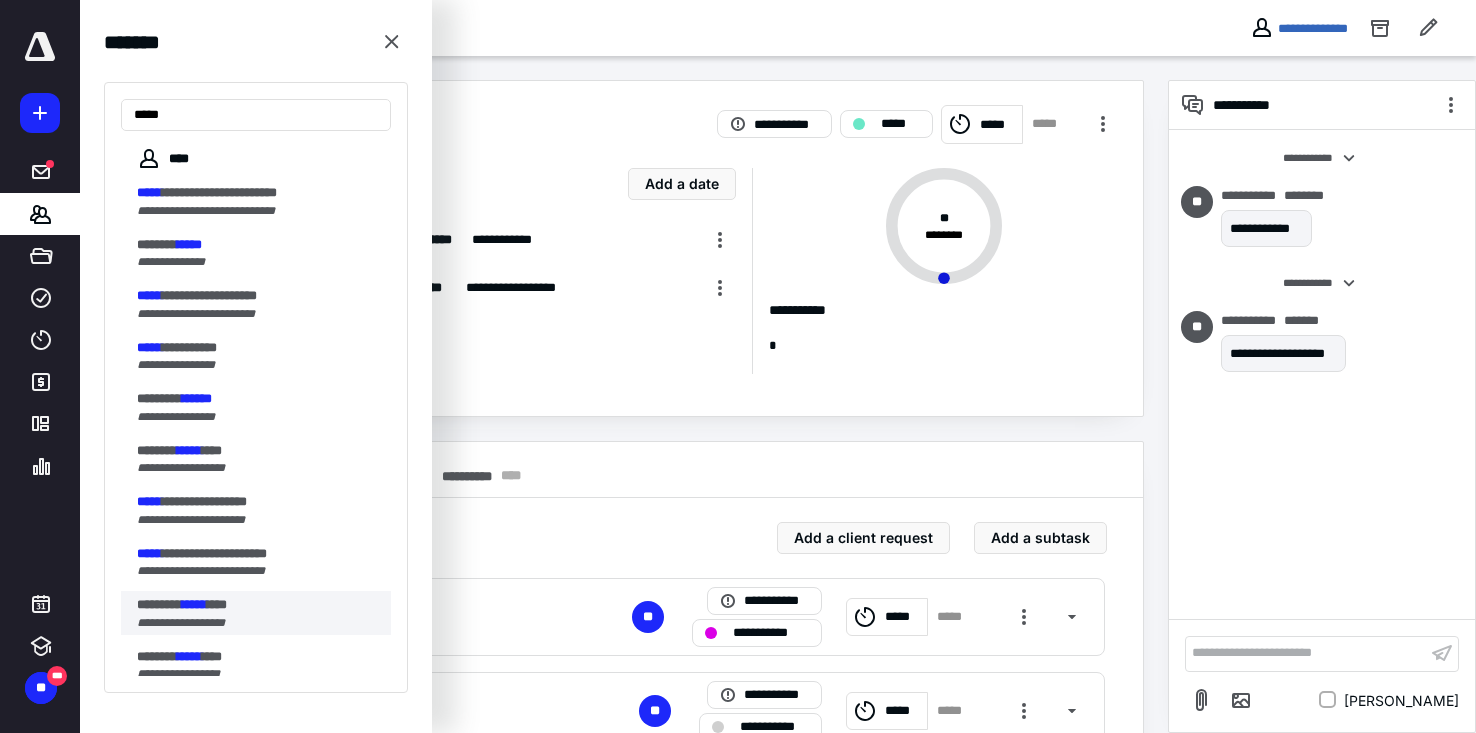 type on "*****" 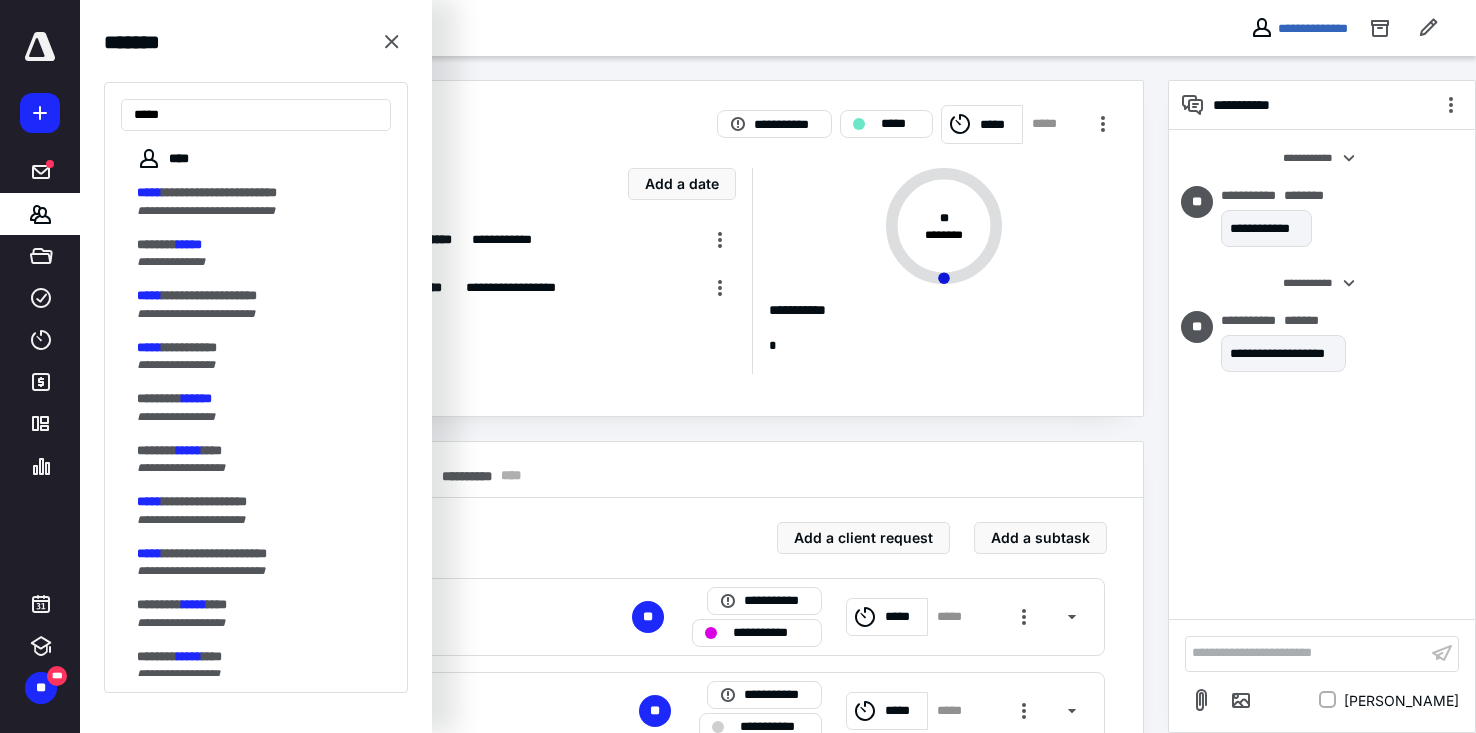 click on "**********" at bounding box center [181, 623] 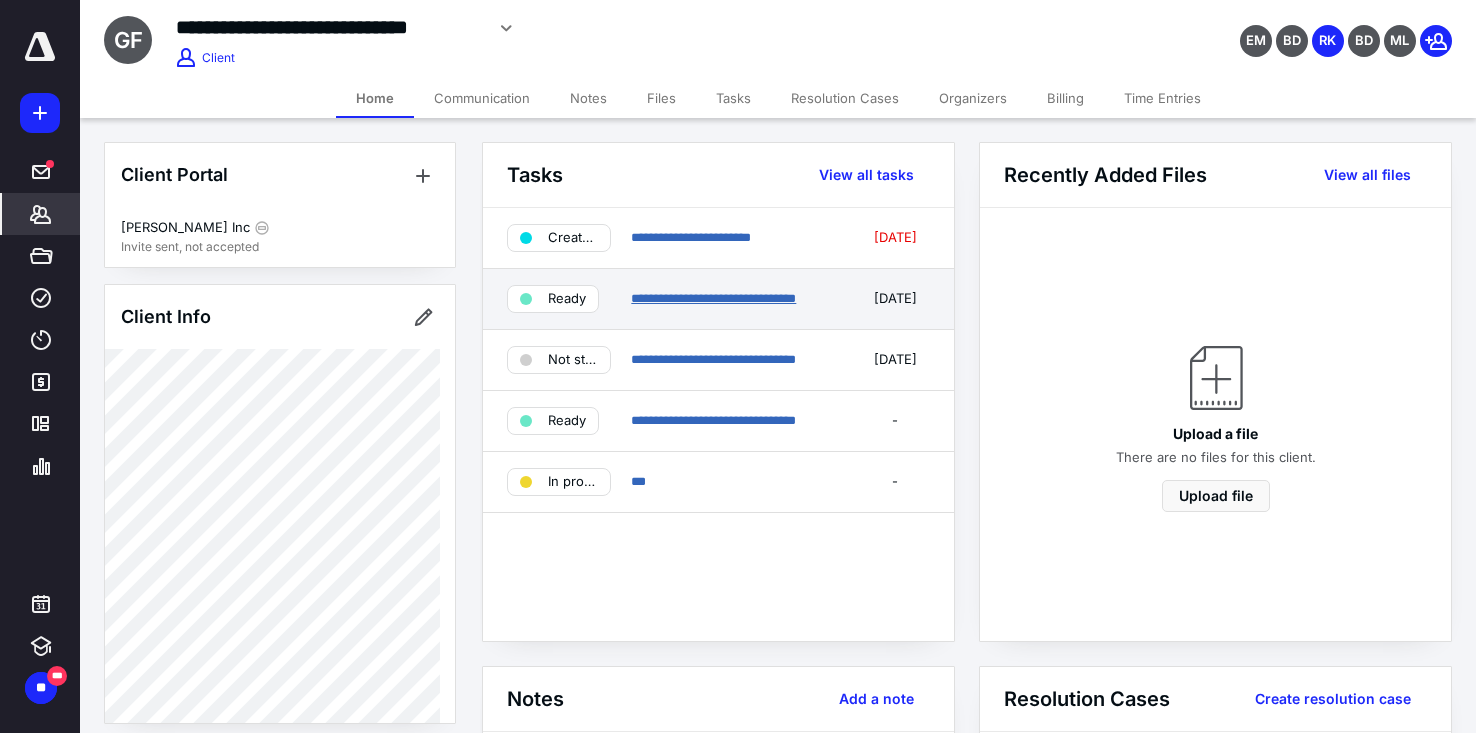 click on "**********" at bounding box center (713, 298) 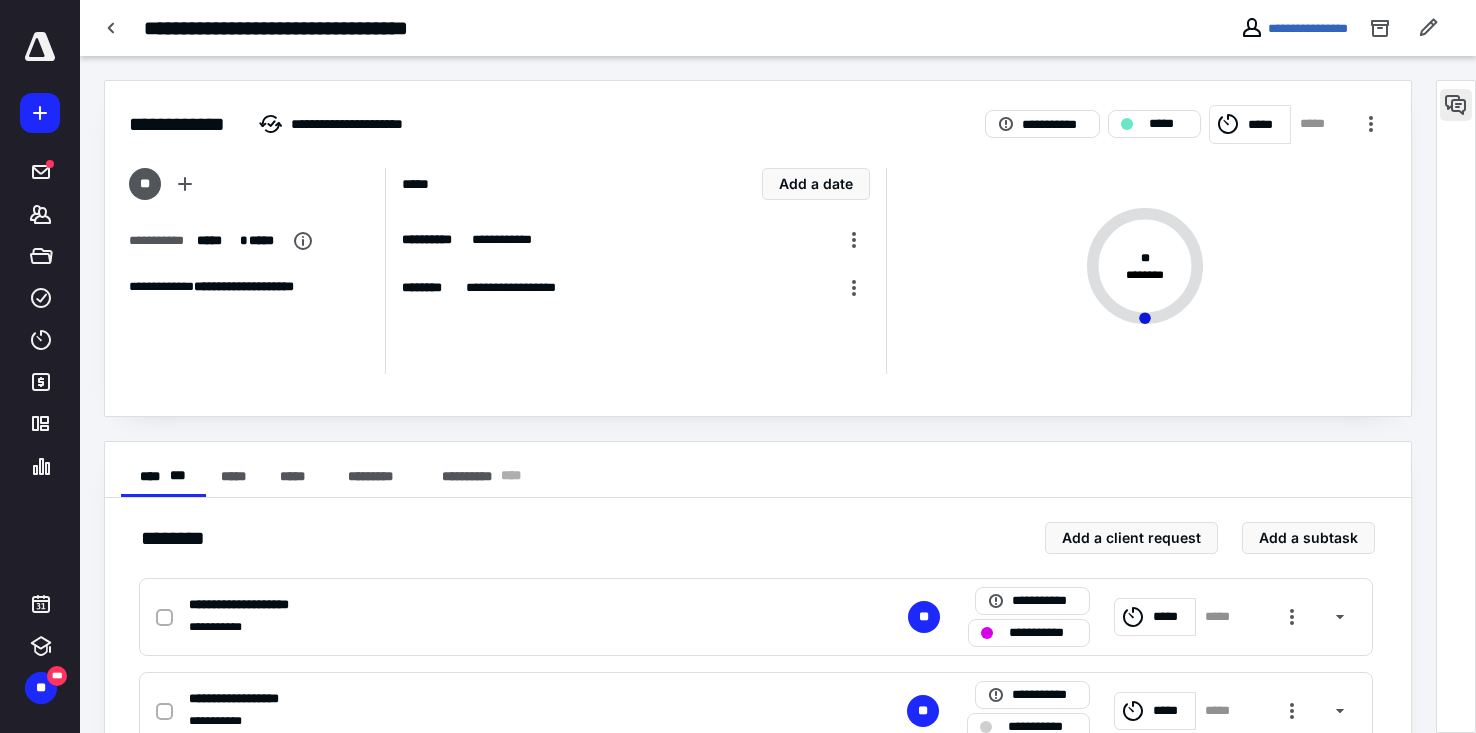 click at bounding box center [1456, 105] 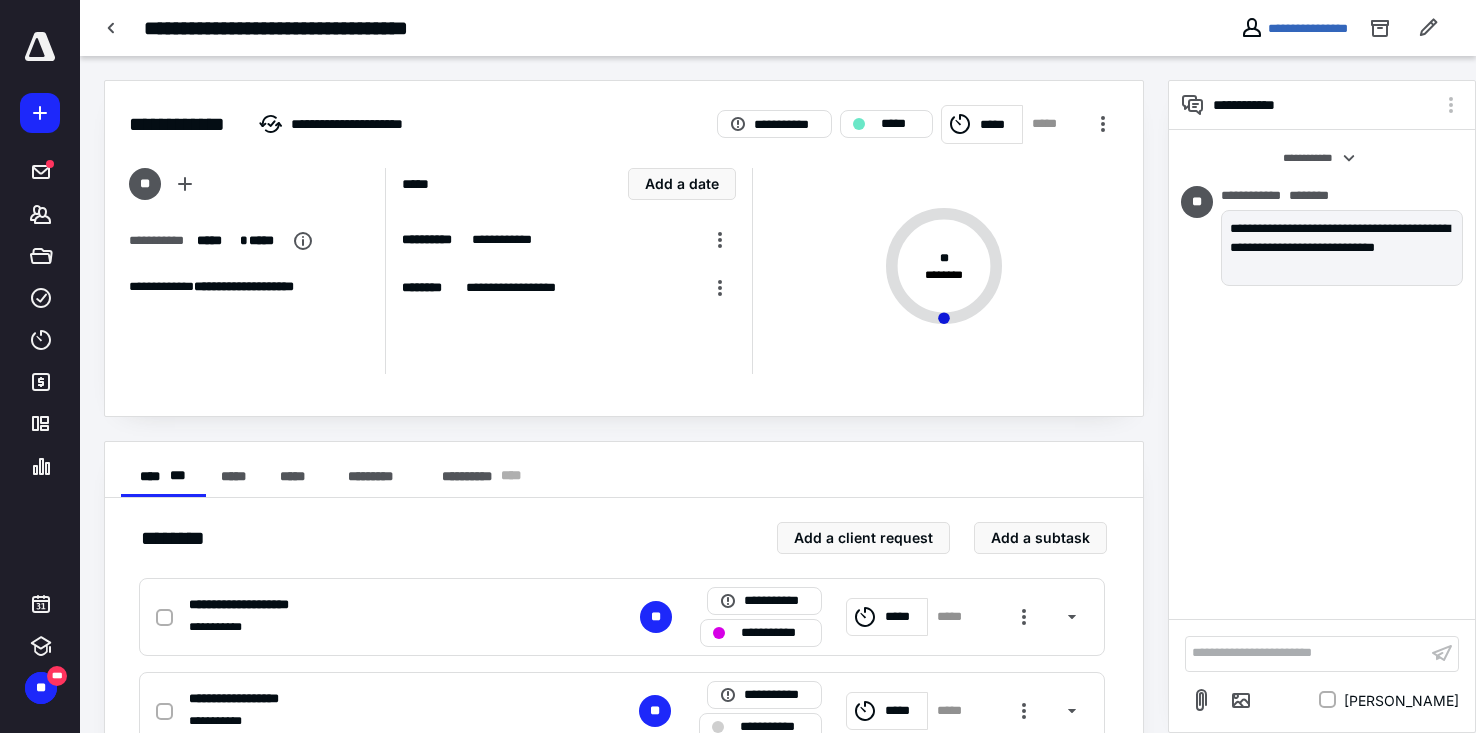 click on "**********" at bounding box center (1306, 653) 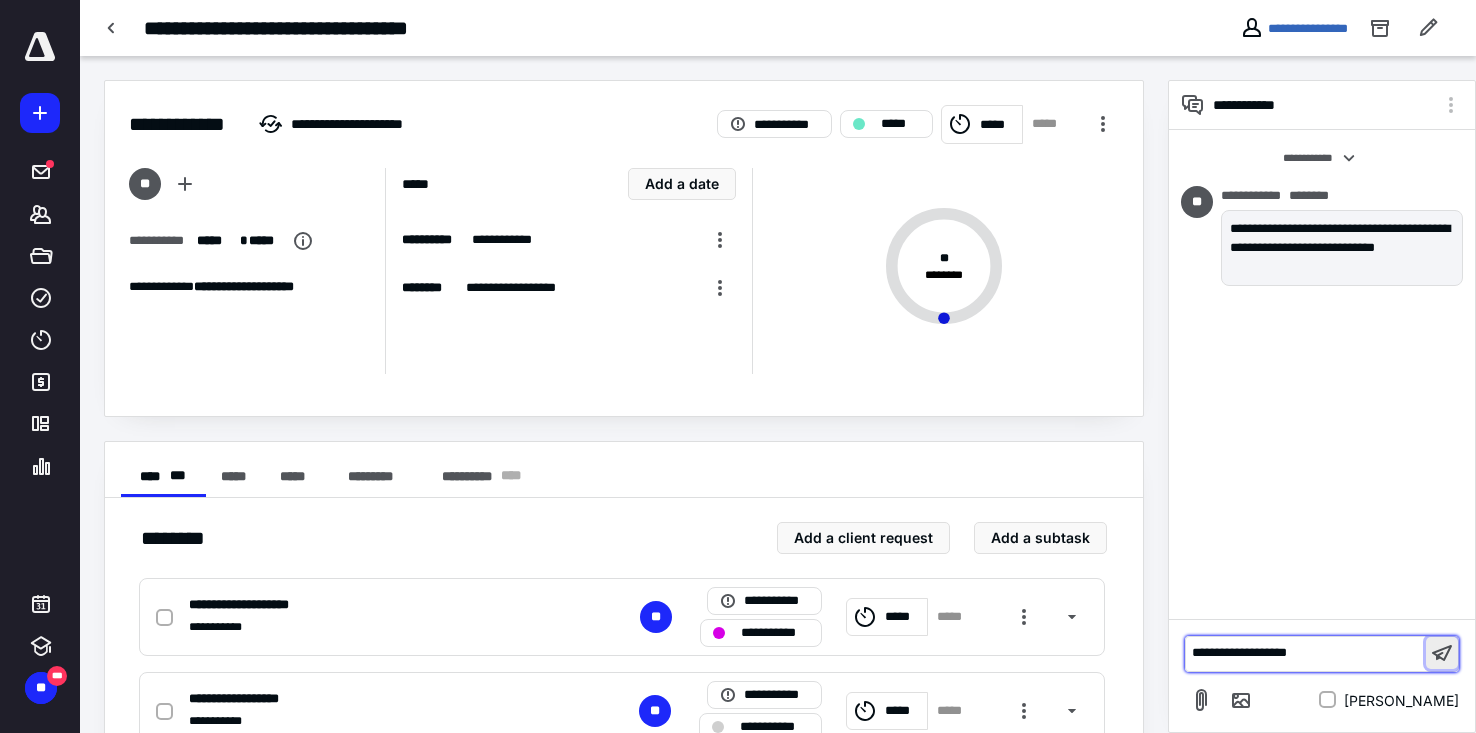 click at bounding box center (1442, 653) 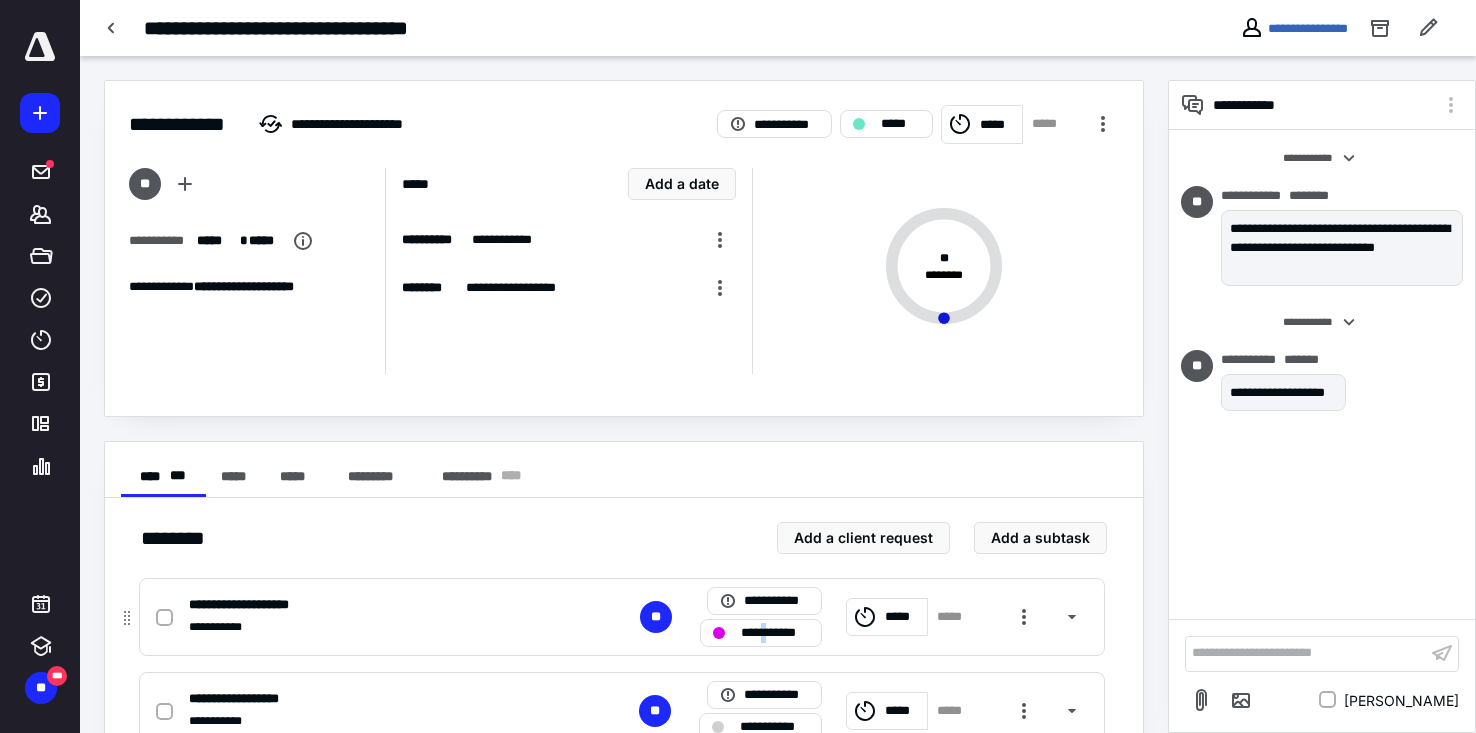 click on "**********" at bounding box center [775, 633] 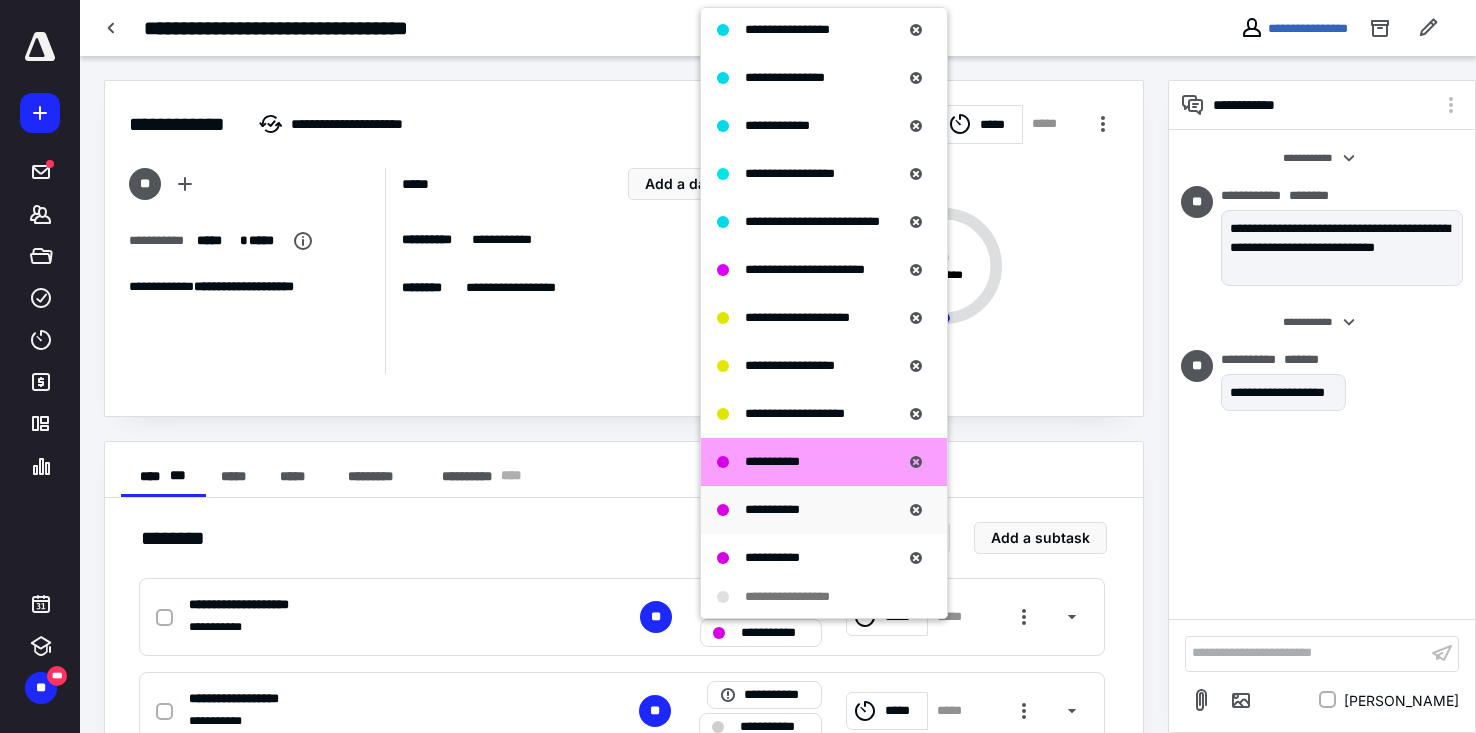 scroll, scrollTop: 1200, scrollLeft: 0, axis: vertical 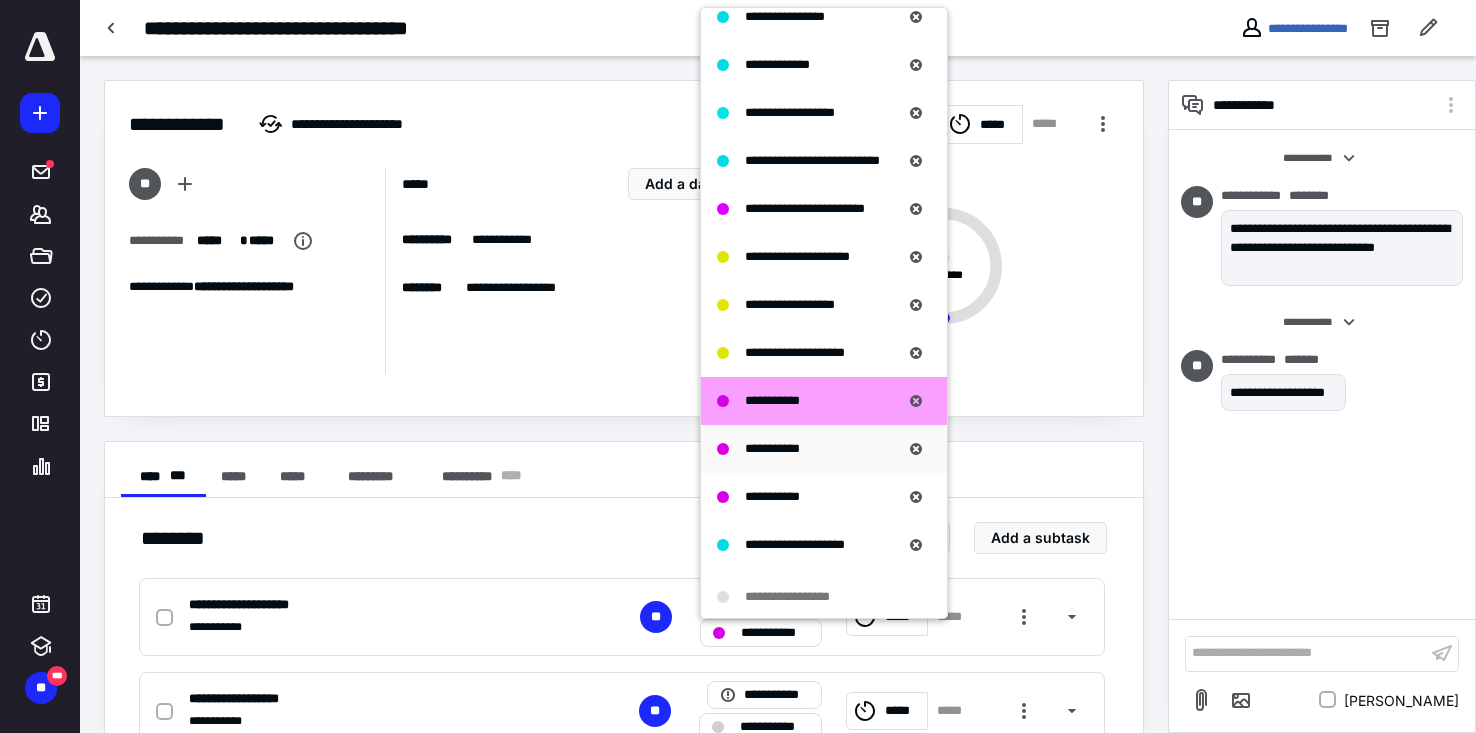 click on "**********" at bounding box center [772, 448] 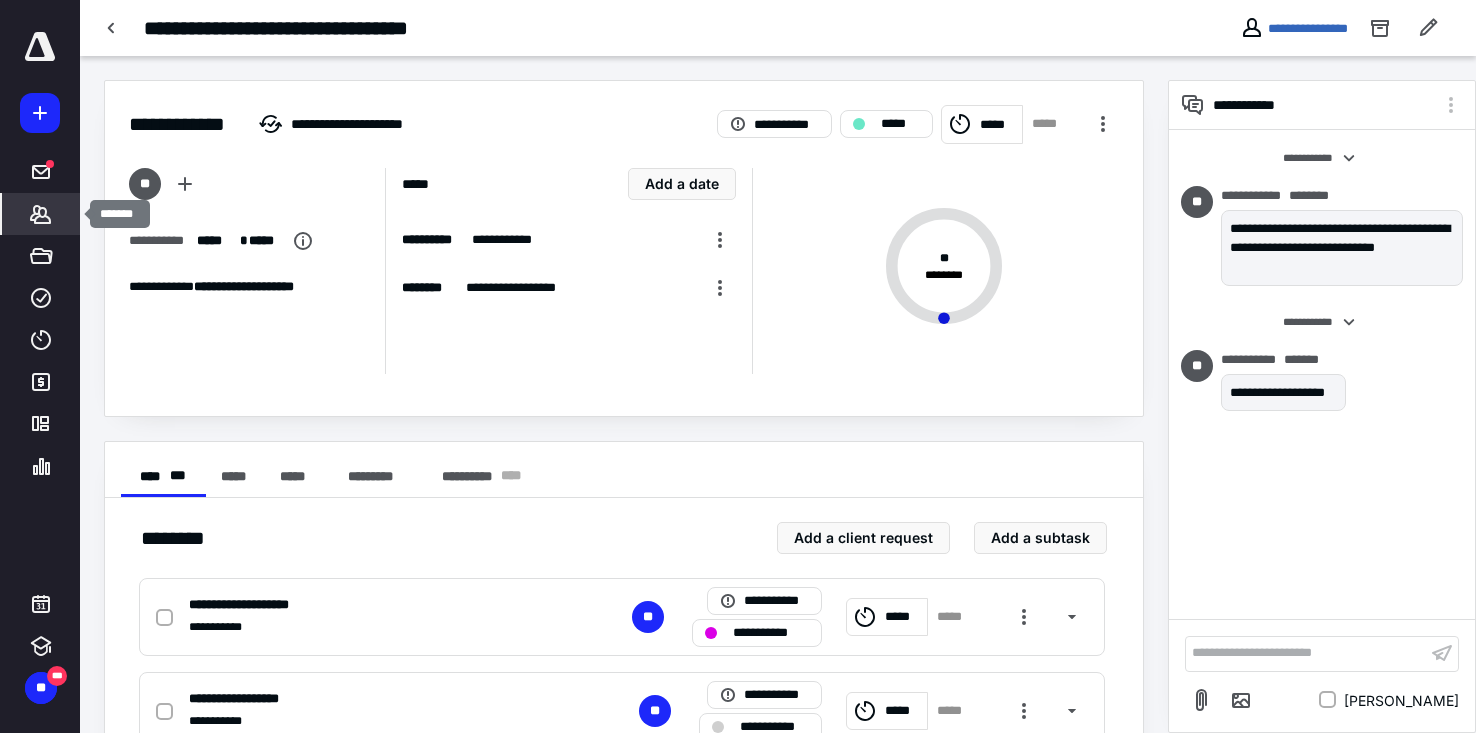 click 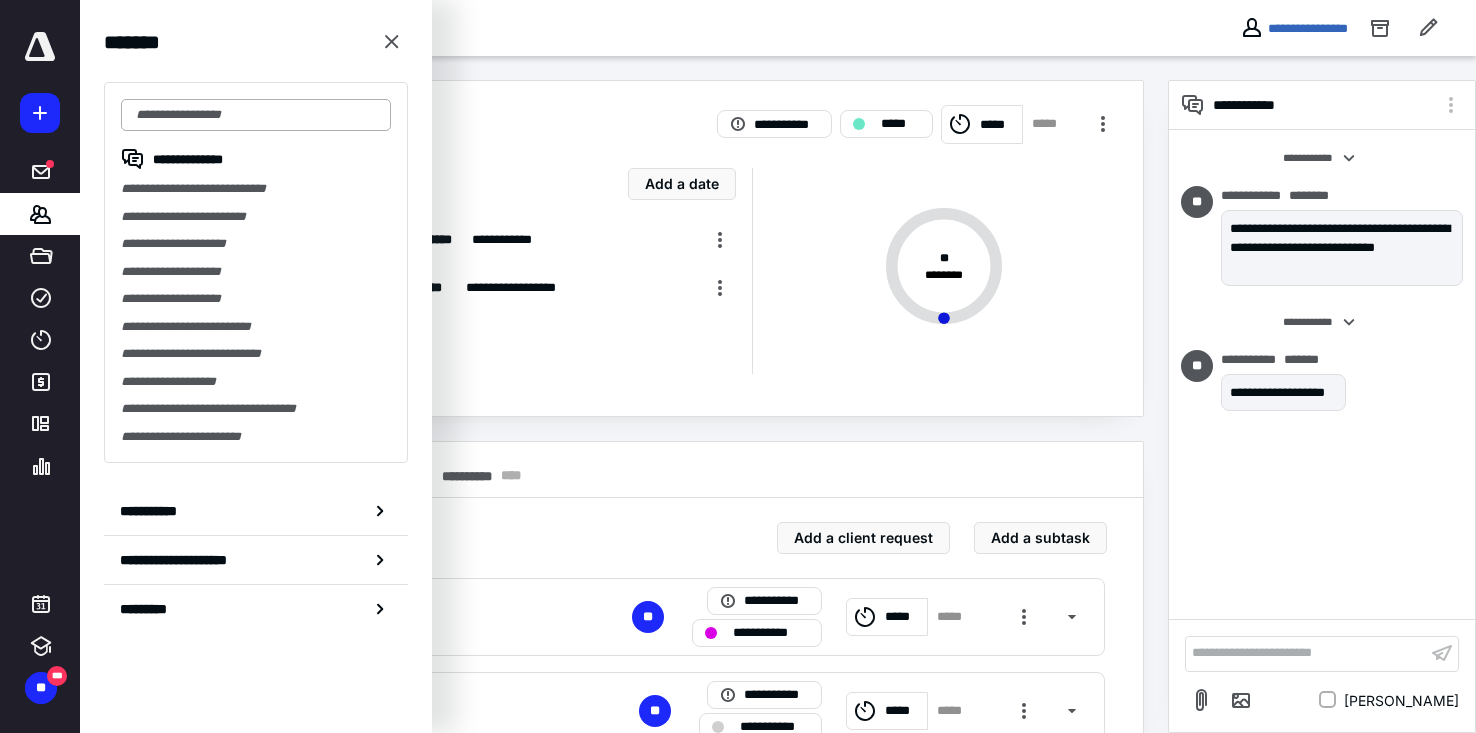 click at bounding box center (256, 115) 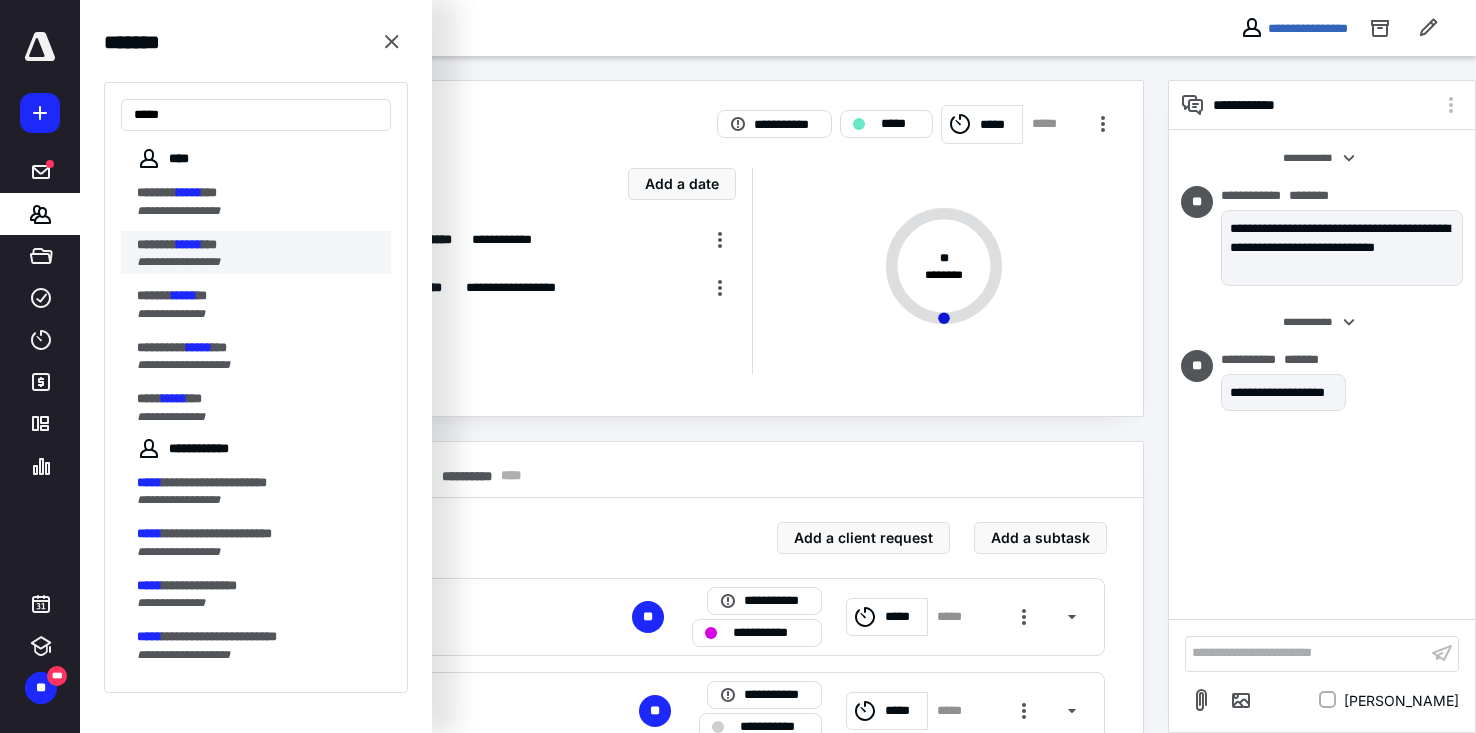 type on "*****" 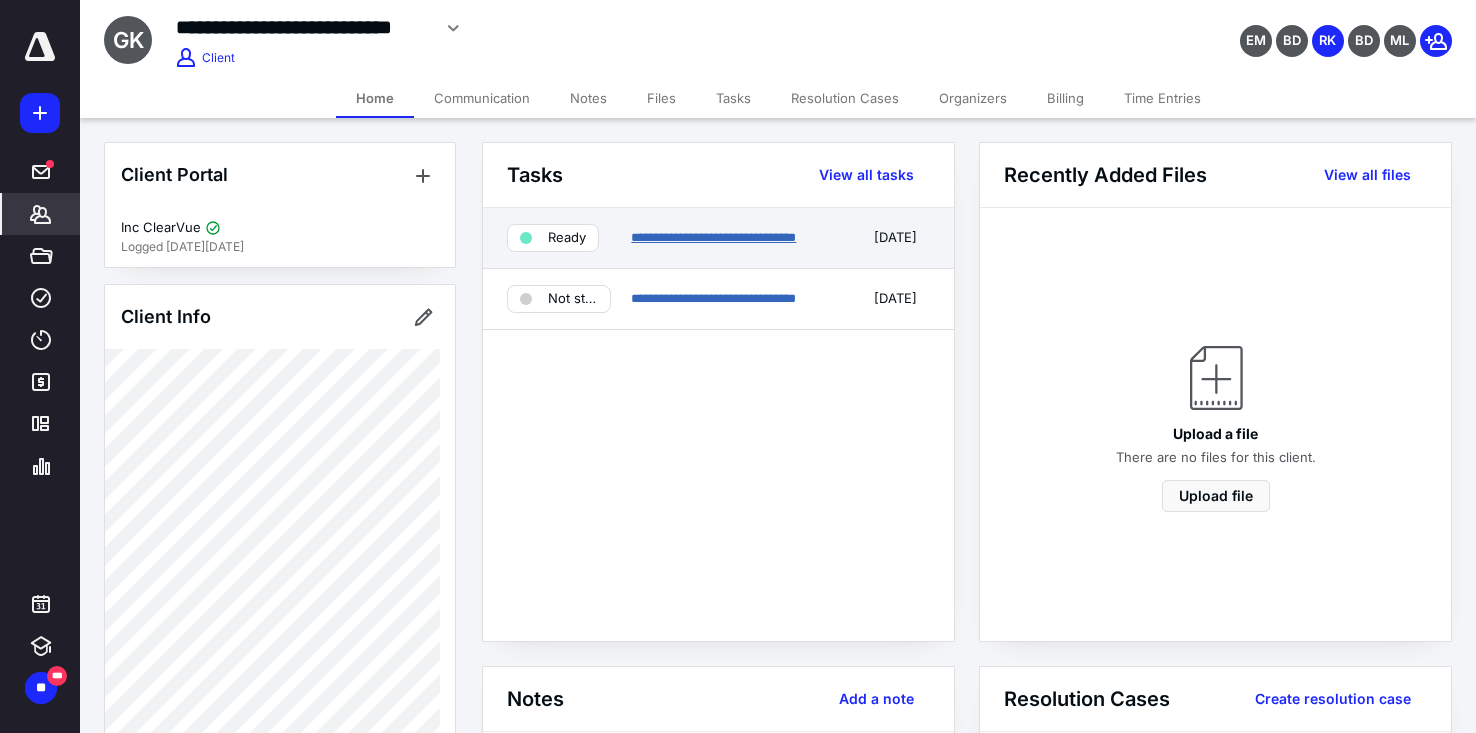 click on "**********" at bounding box center [713, 237] 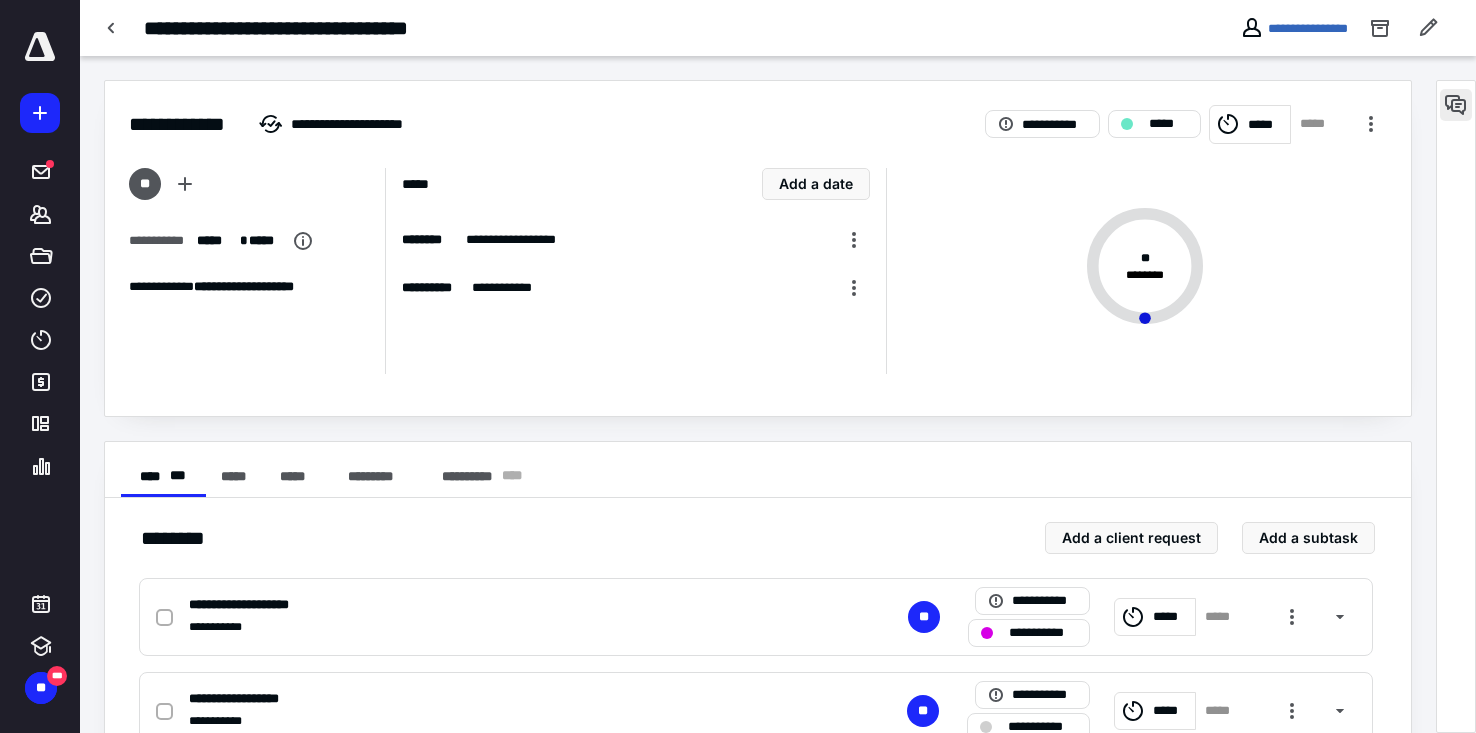 click at bounding box center [1456, 105] 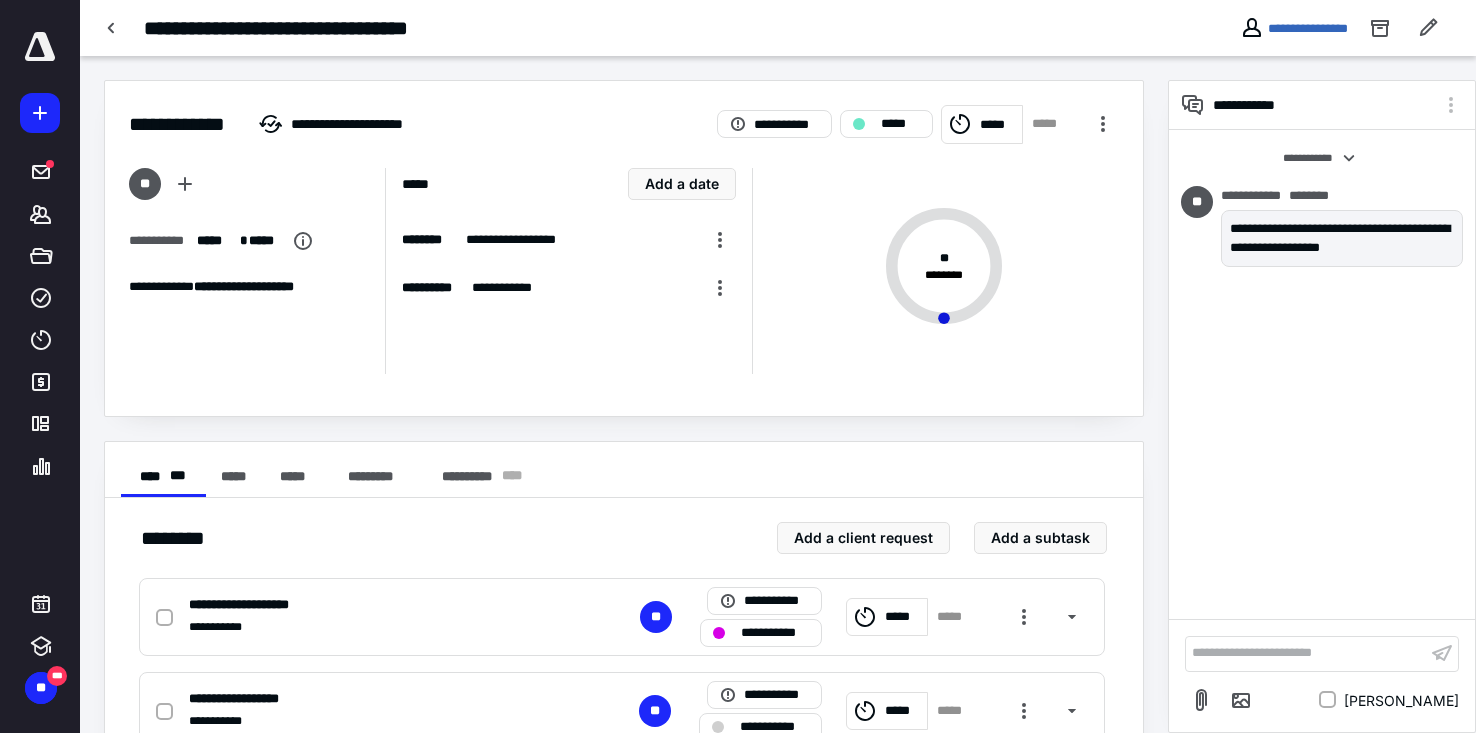 click on "**********" at bounding box center (1306, 653) 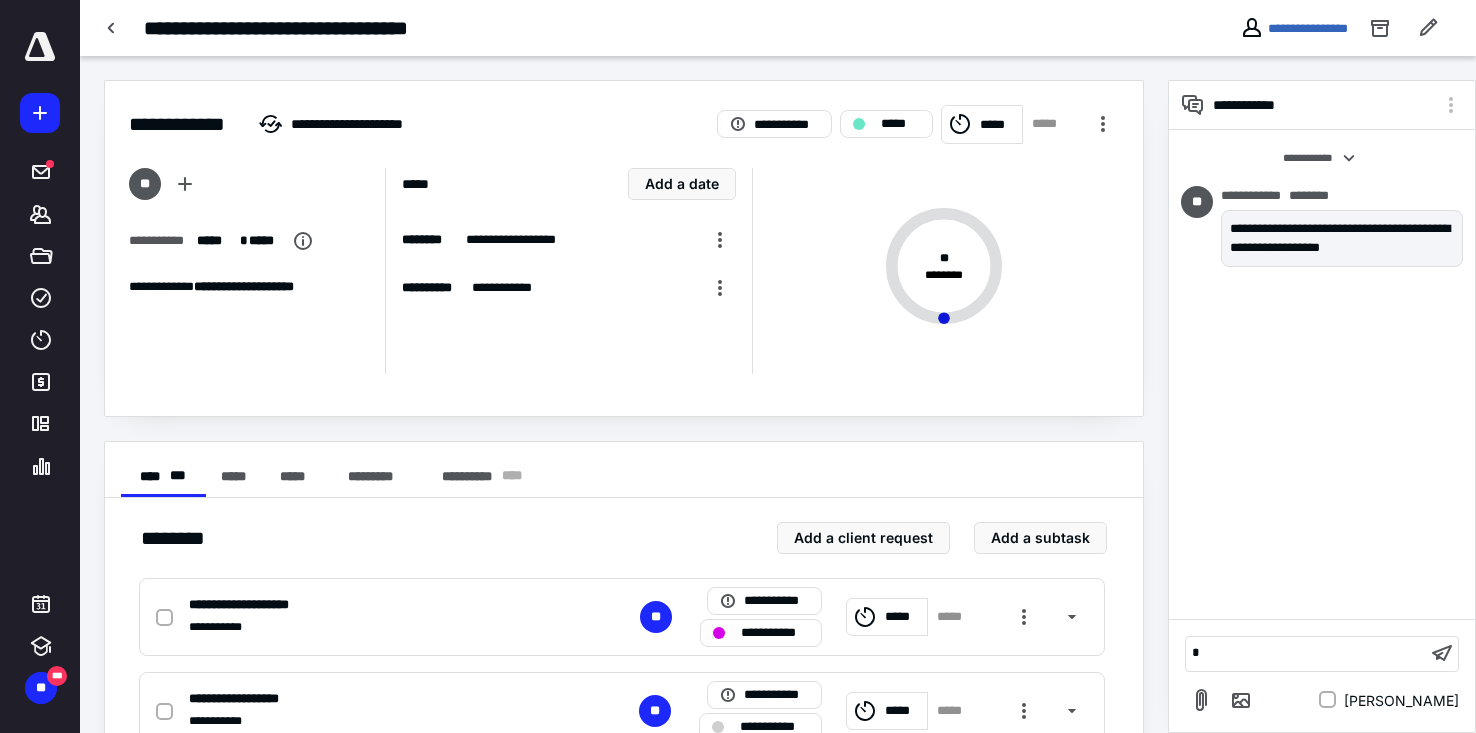 type 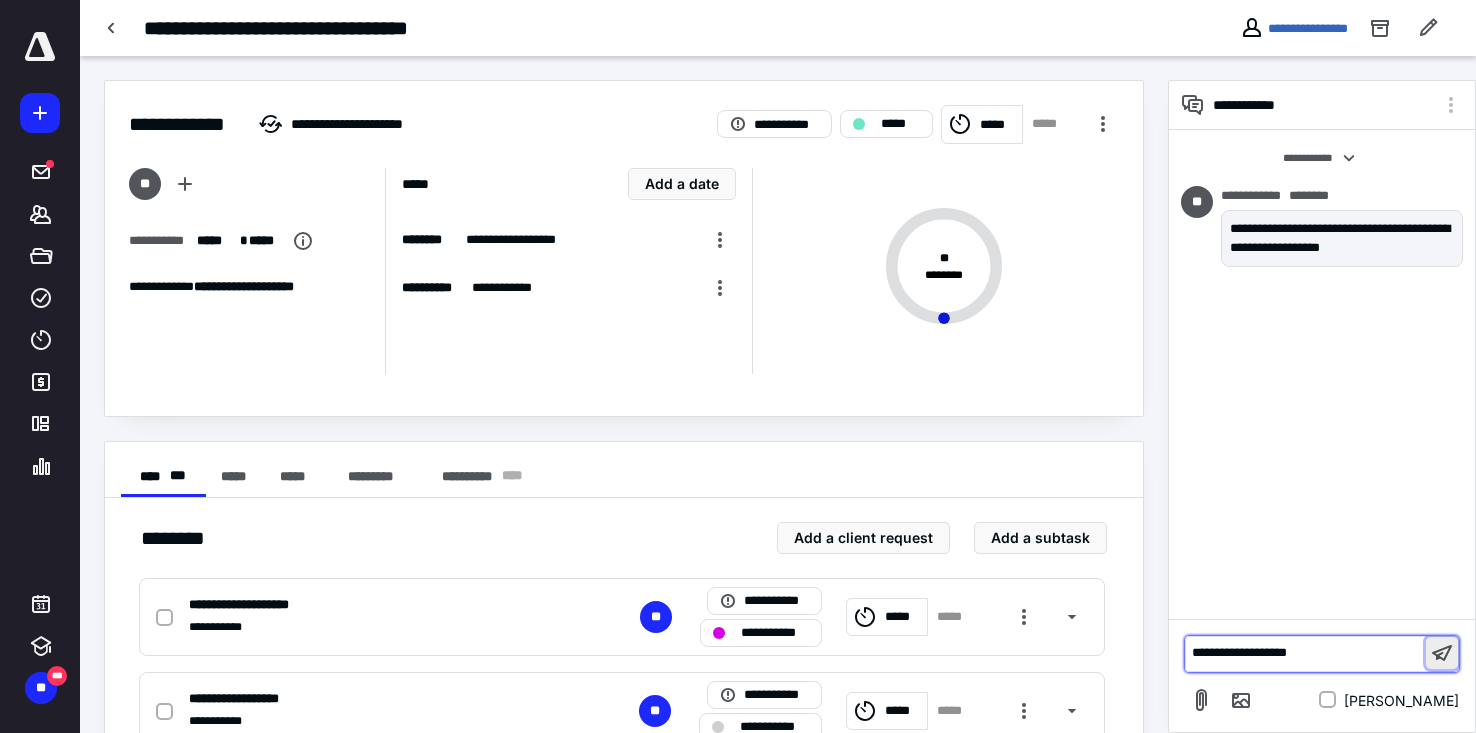 click at bounding box center (1442, 653) 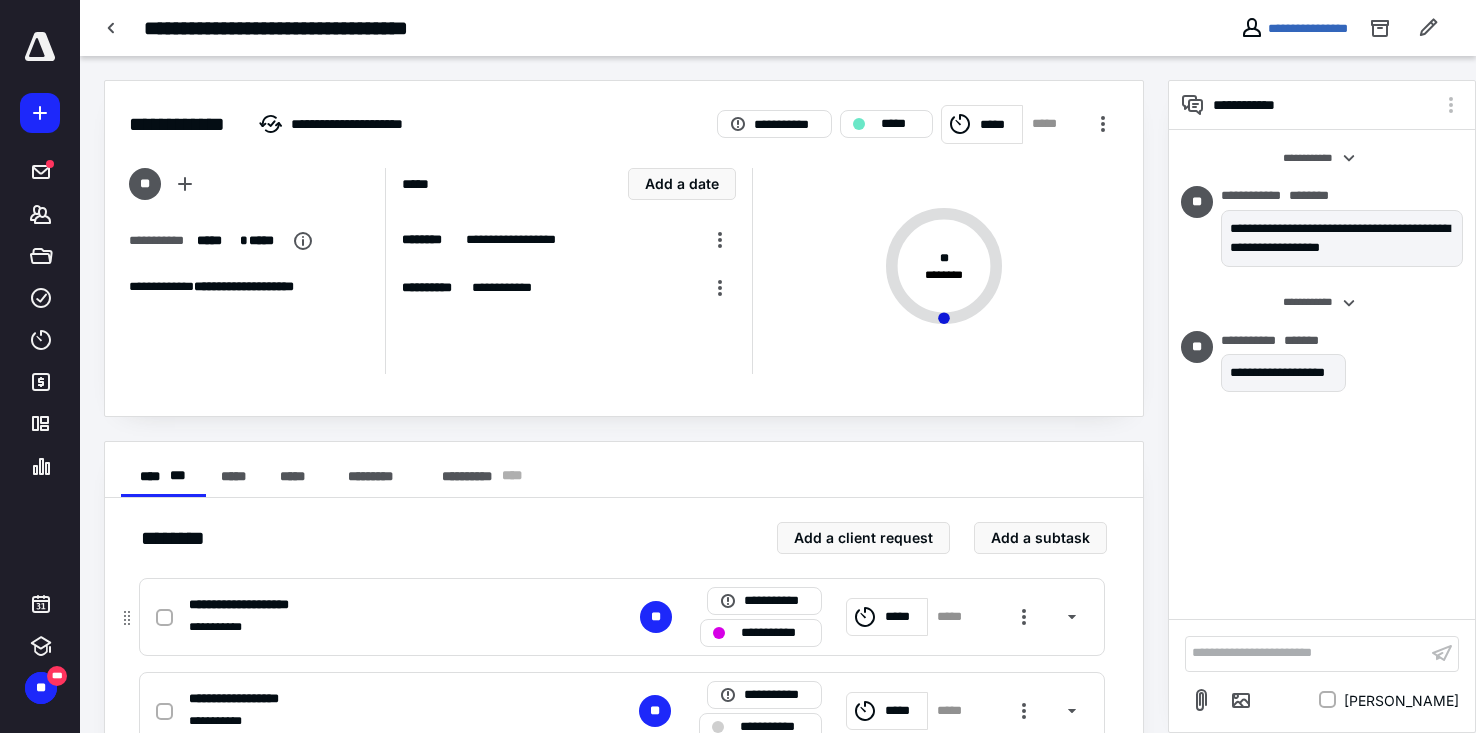 click on "**********" at bounding box center [775, 633] 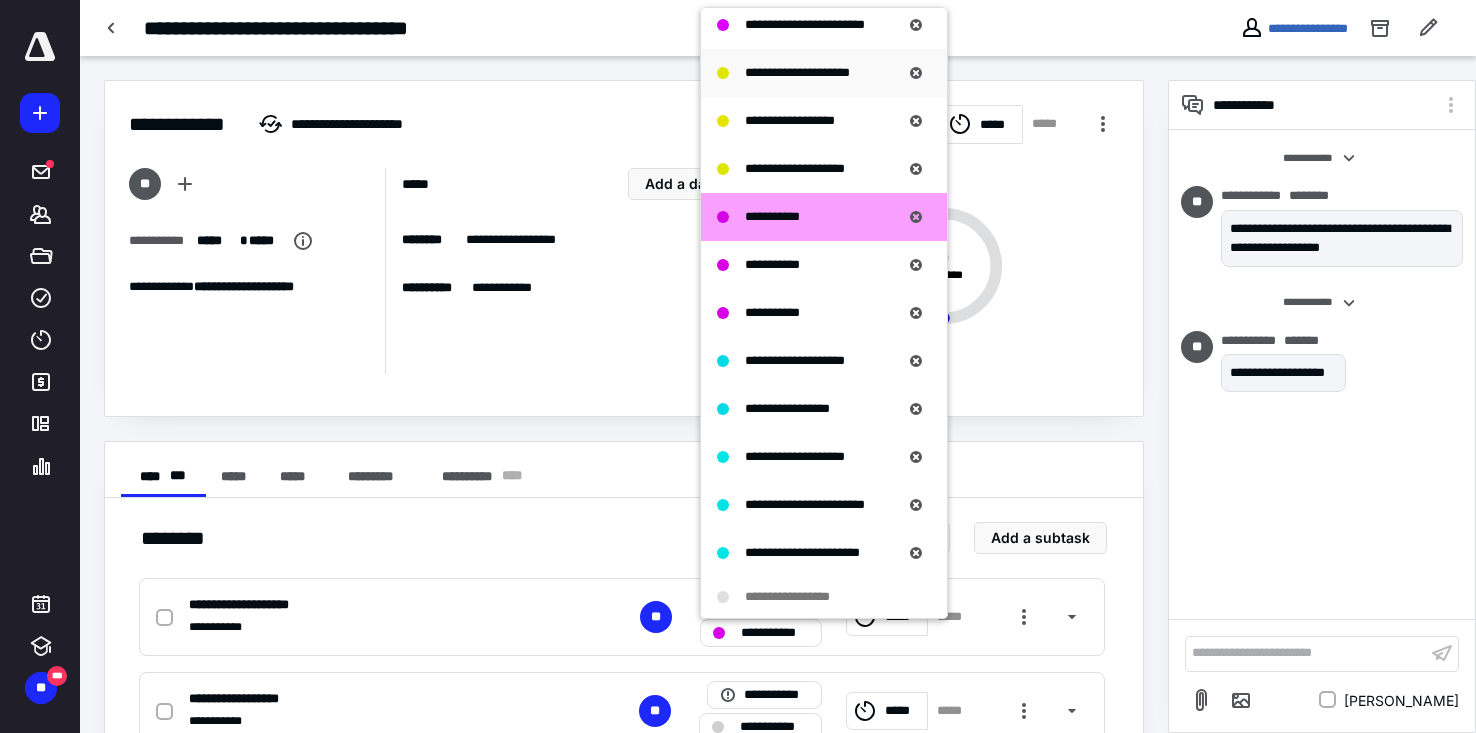 scroll, scrollTop: 1400, scrollLeft: 0, axis: vertical 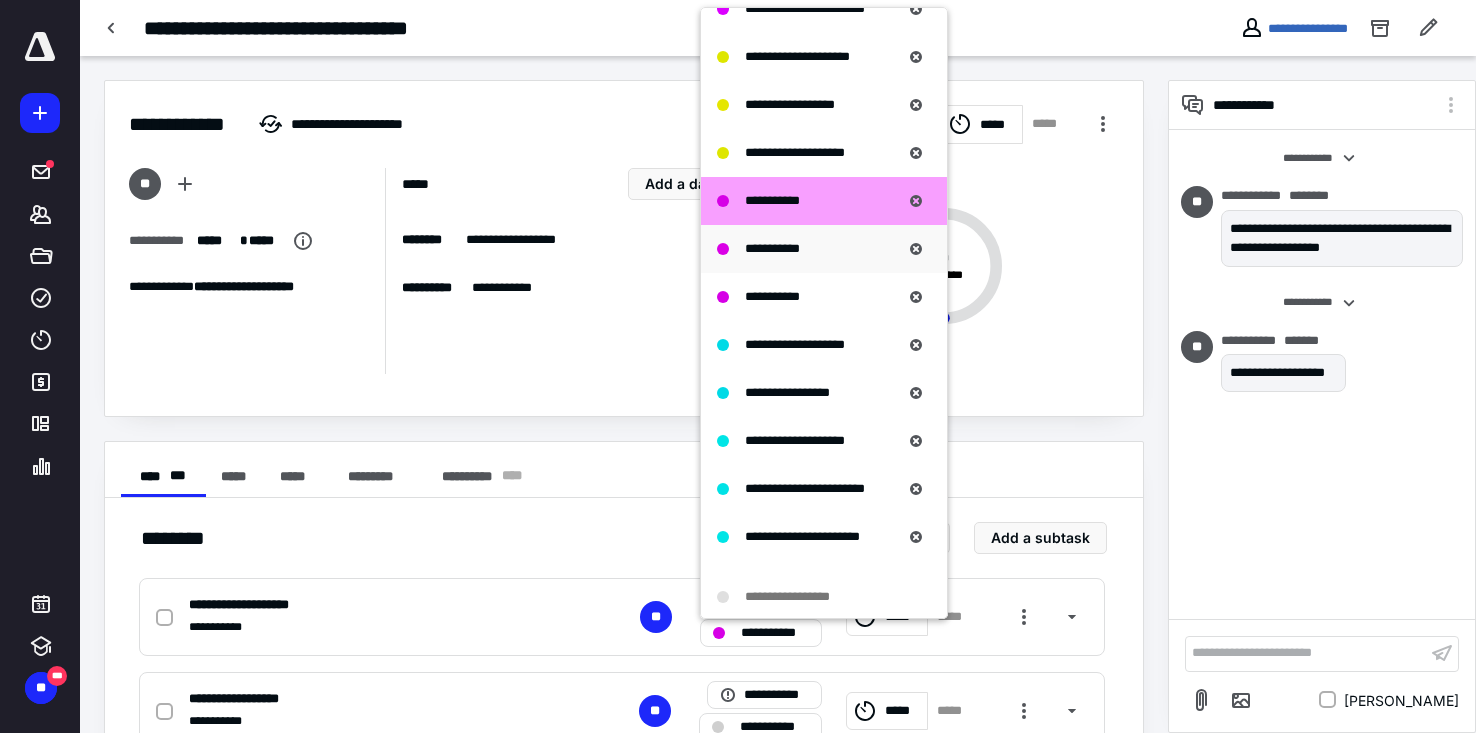click on "**********" at bounding box center (772, 249) 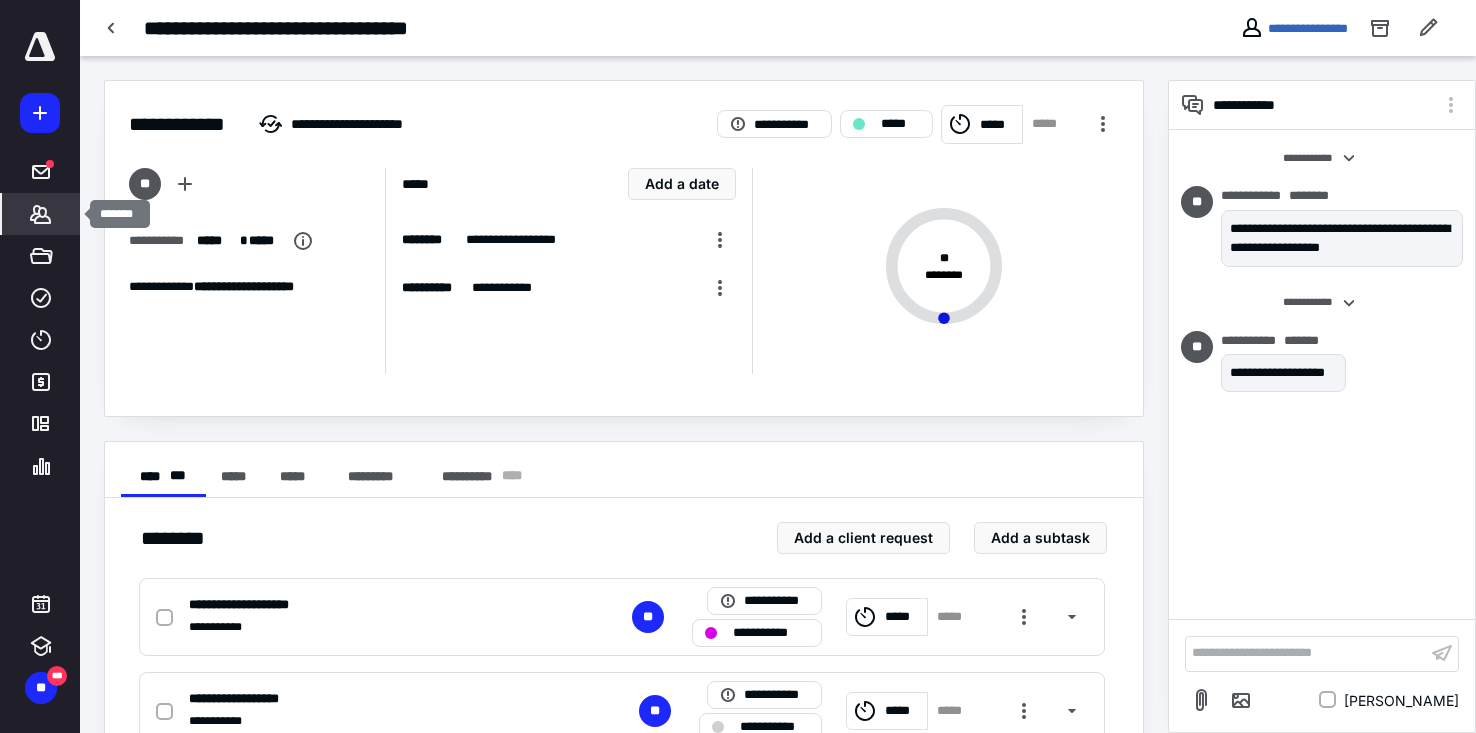 click 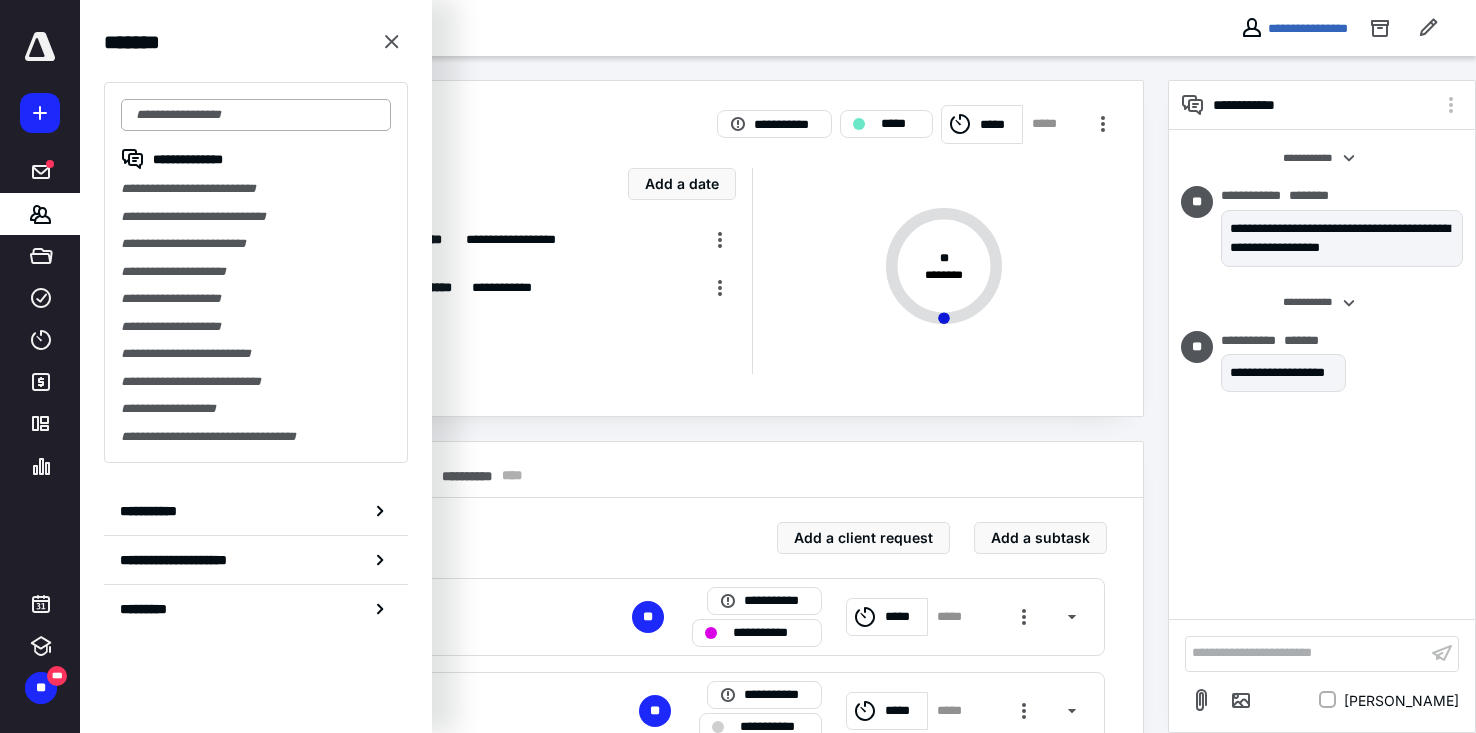 click at bounding box center [256, 115] 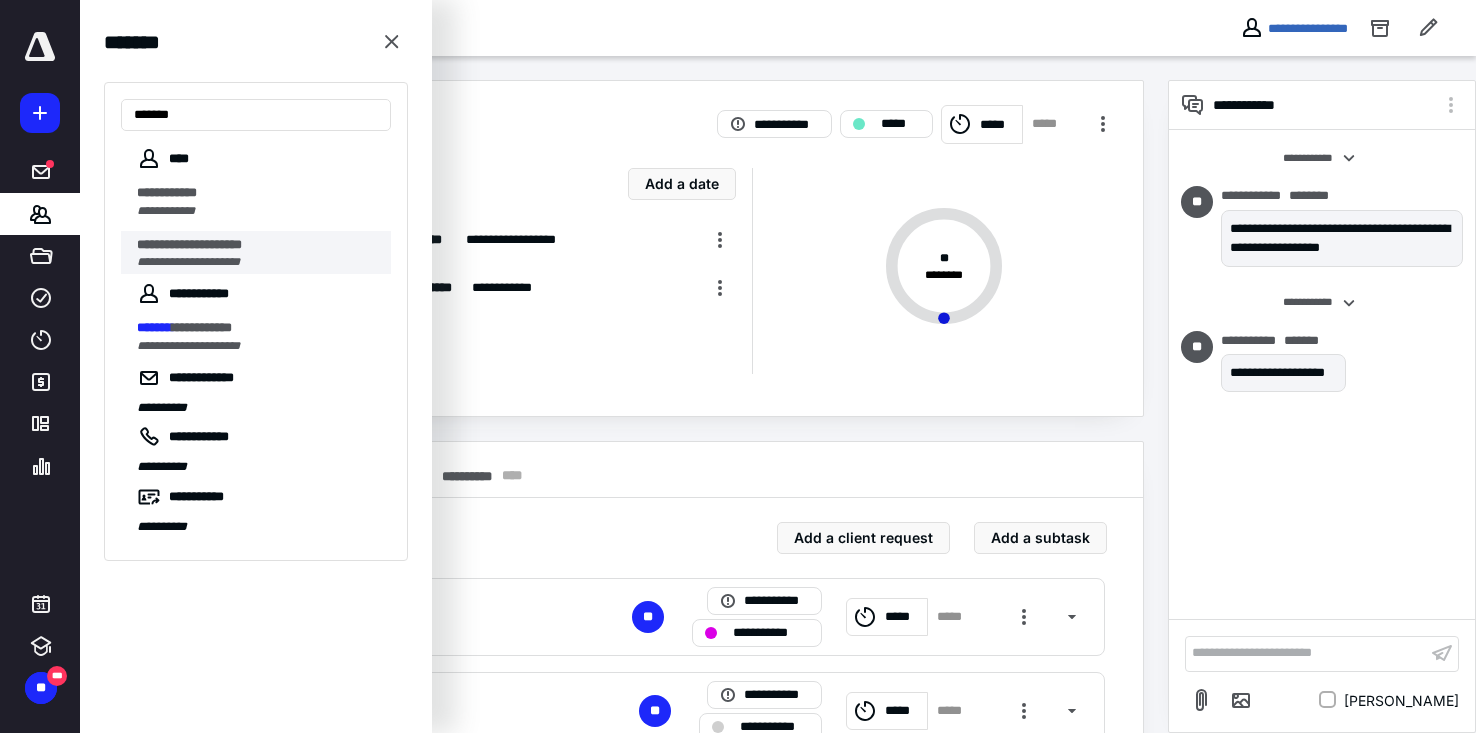 type on "*******" 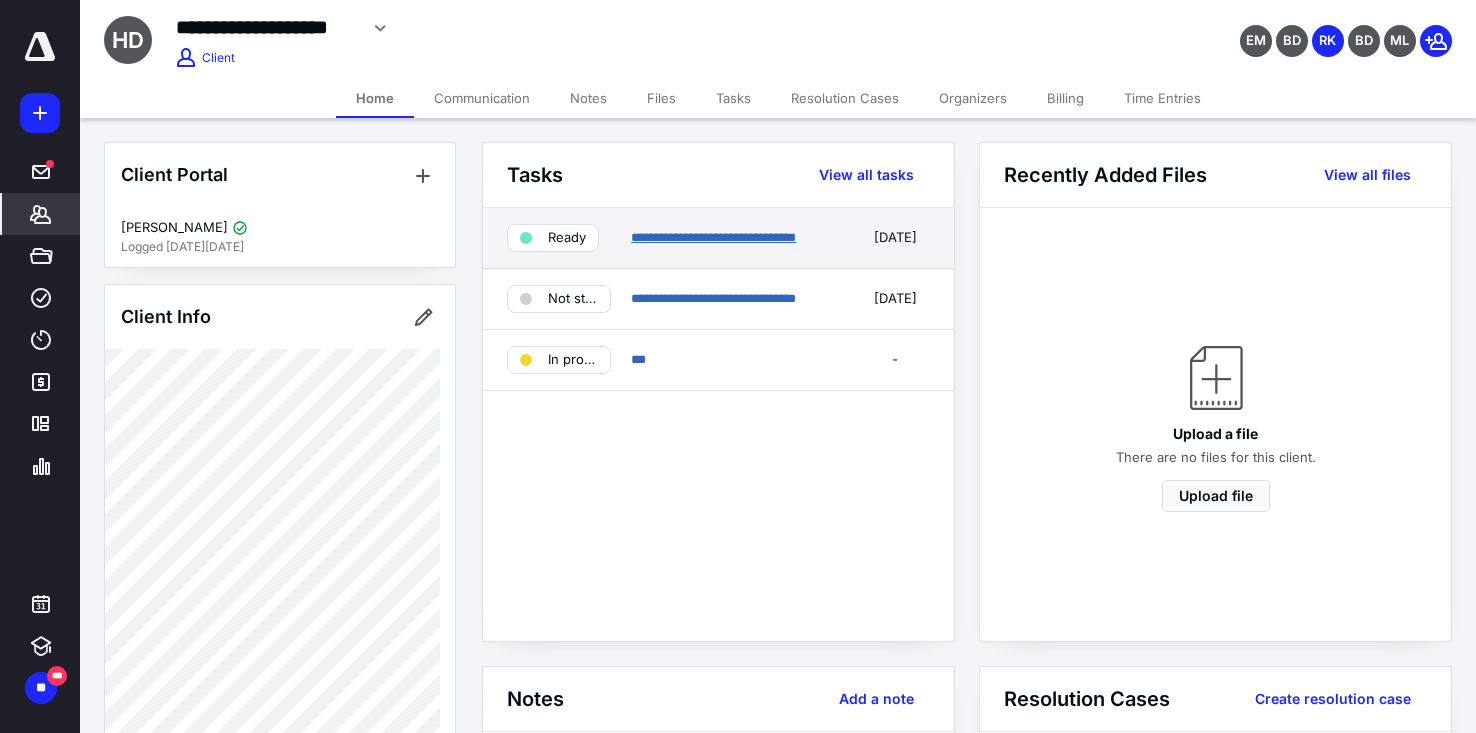 click on "**********" at bounding box center [713, 237] 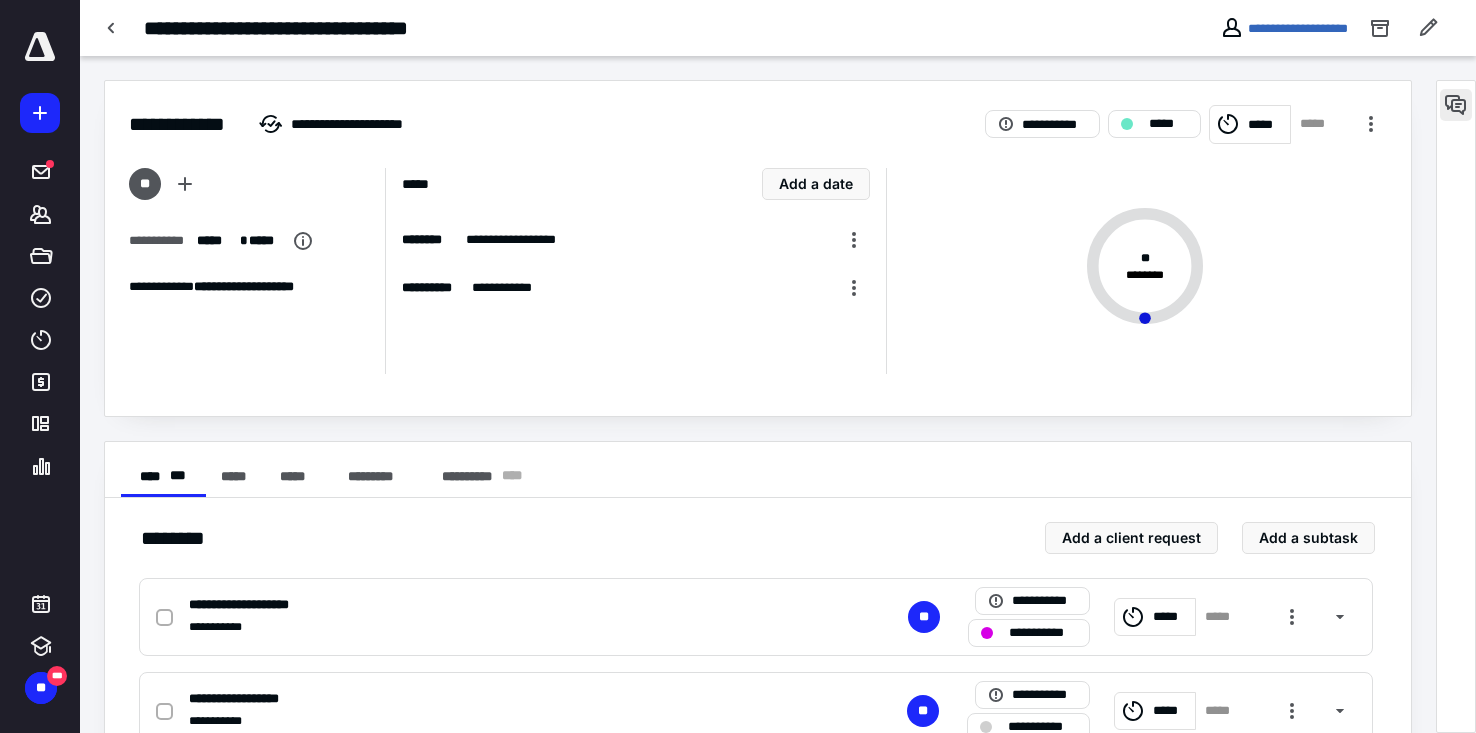 click at bounding box center (1456, 105) 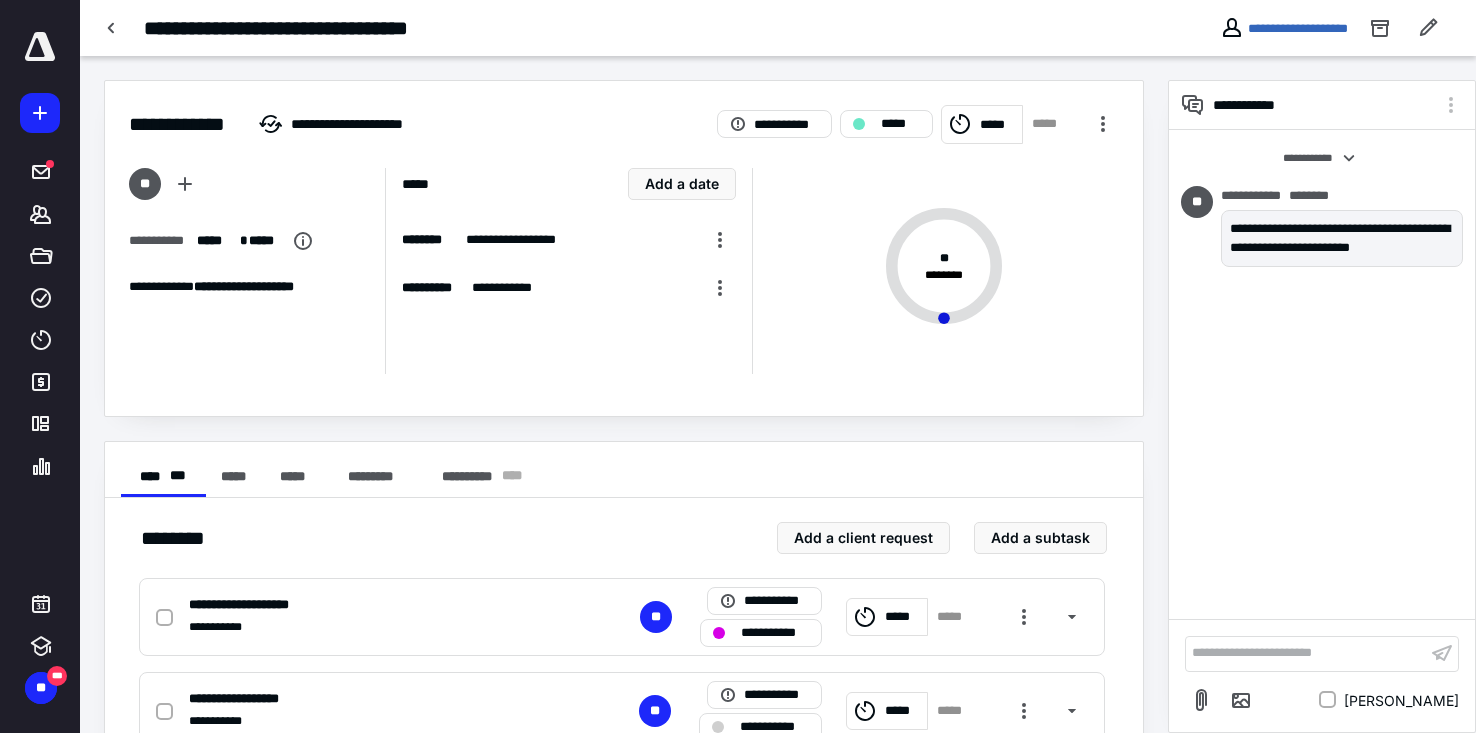 click on "**********" at bounding box center [1306, 653] 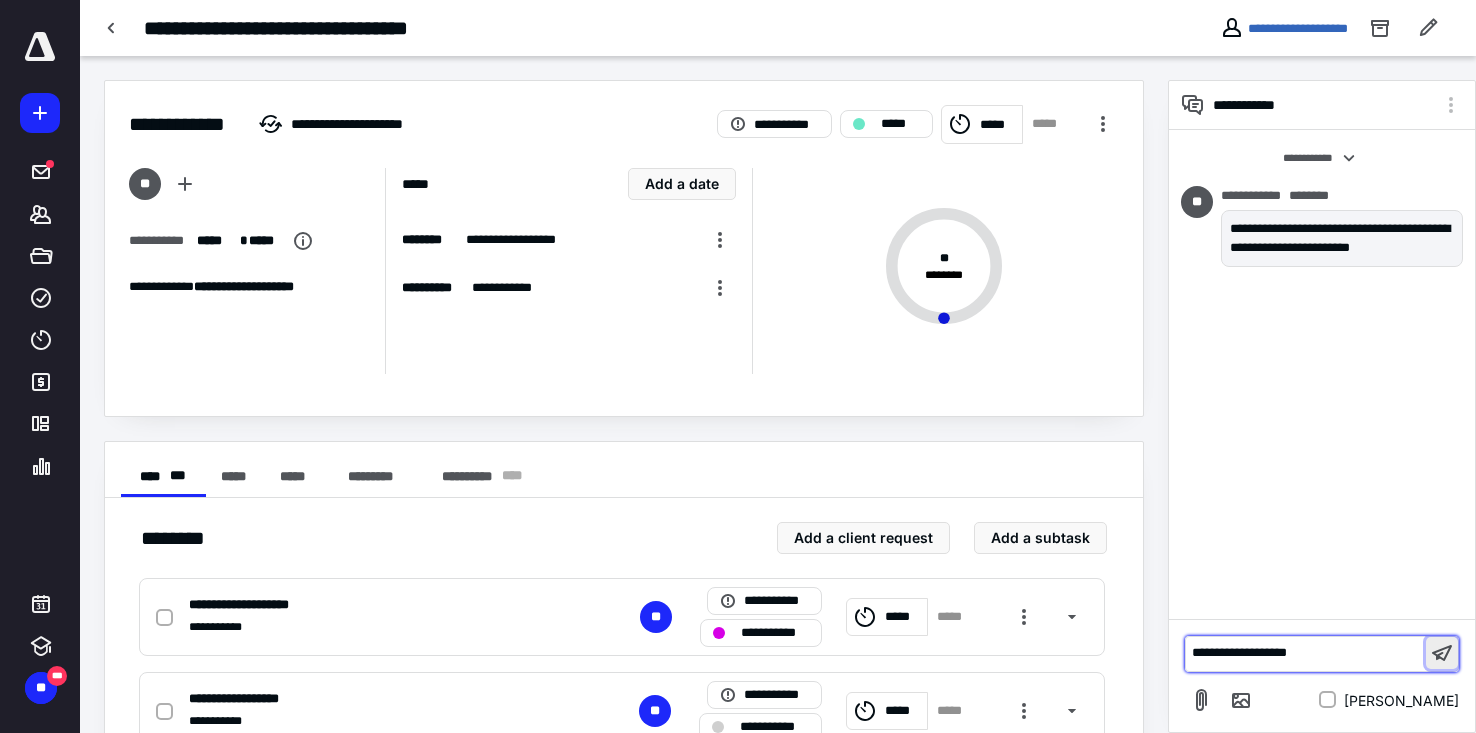 click at bounding box center [1442, 653] 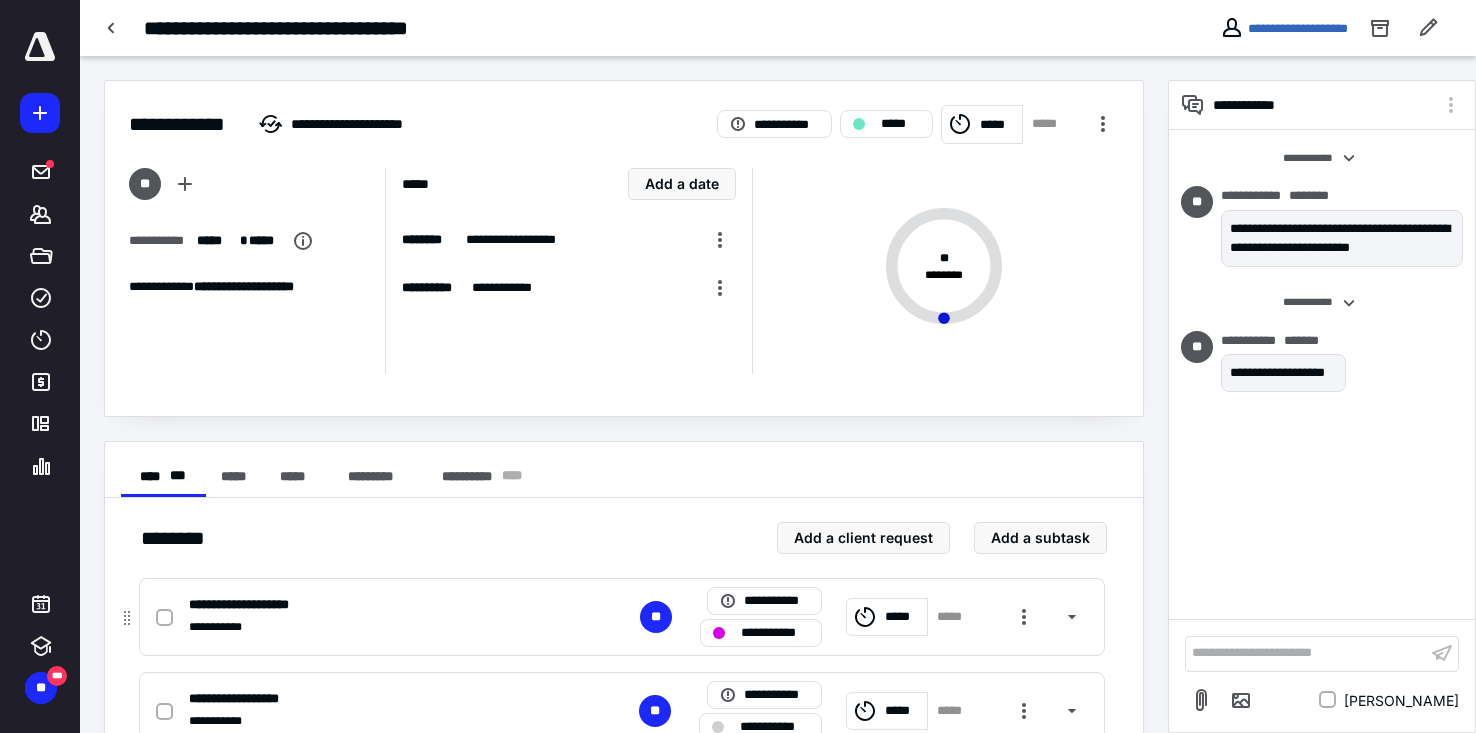 click on "**********" at bounding box center [775, 633] 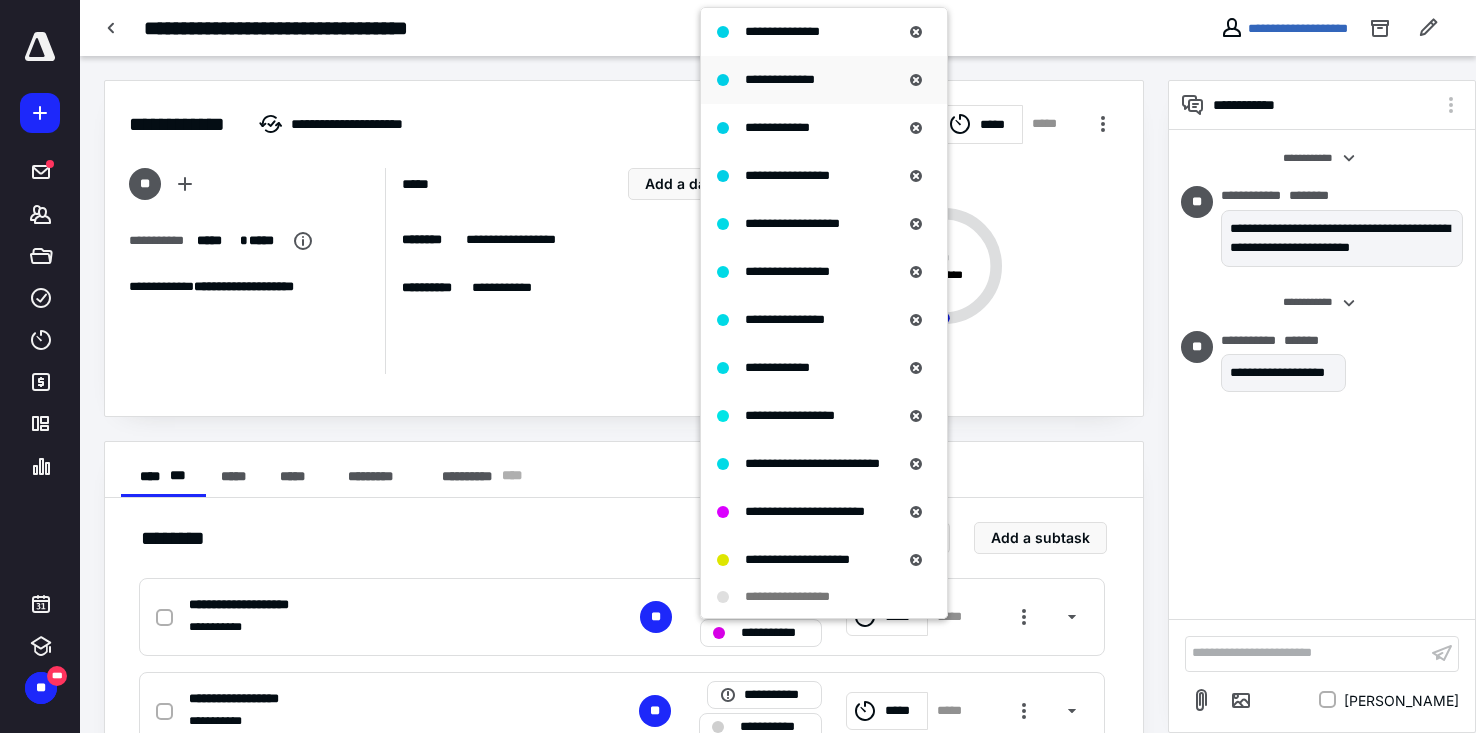 scroll, scrollTop: 1300, scrollLeft: 0, axis: vertical 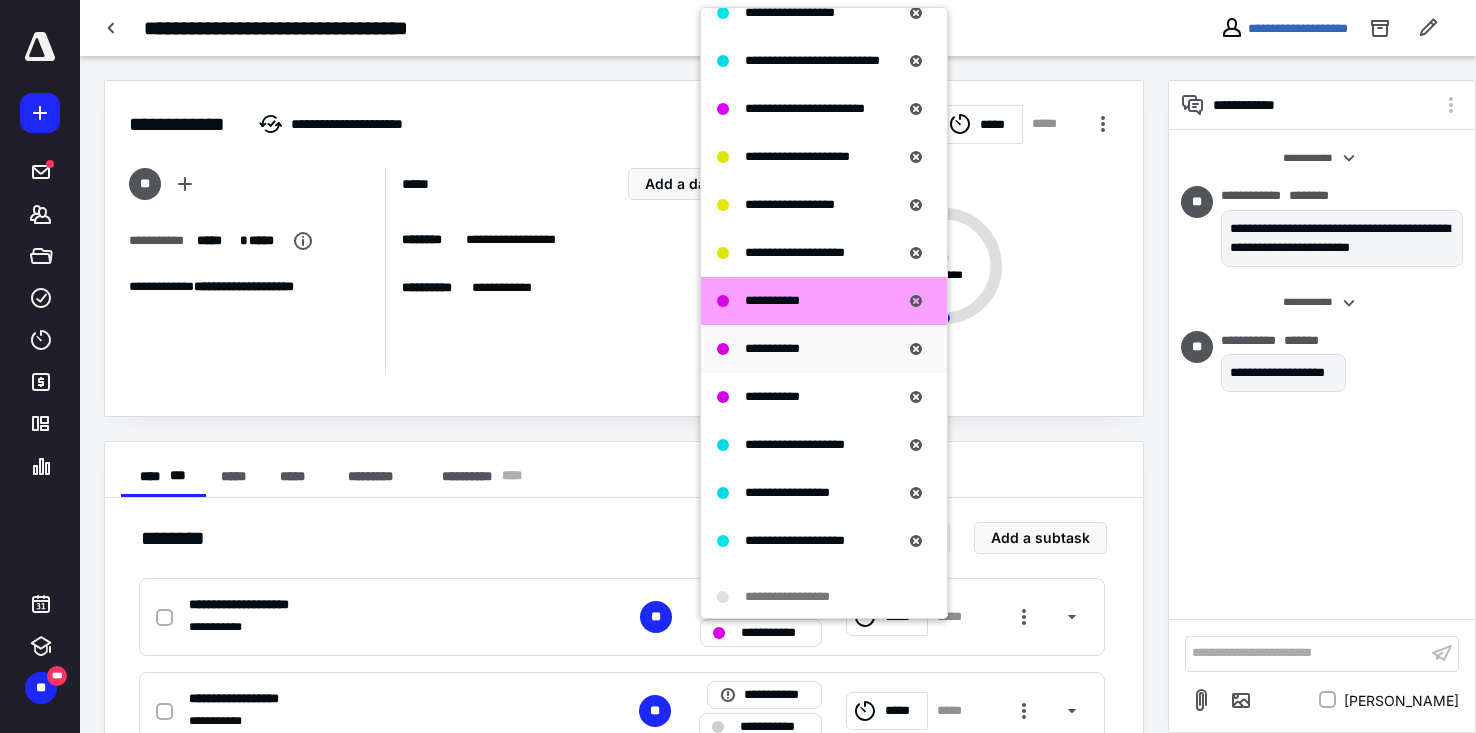 click on "**********" at bounding box center (772, 348) 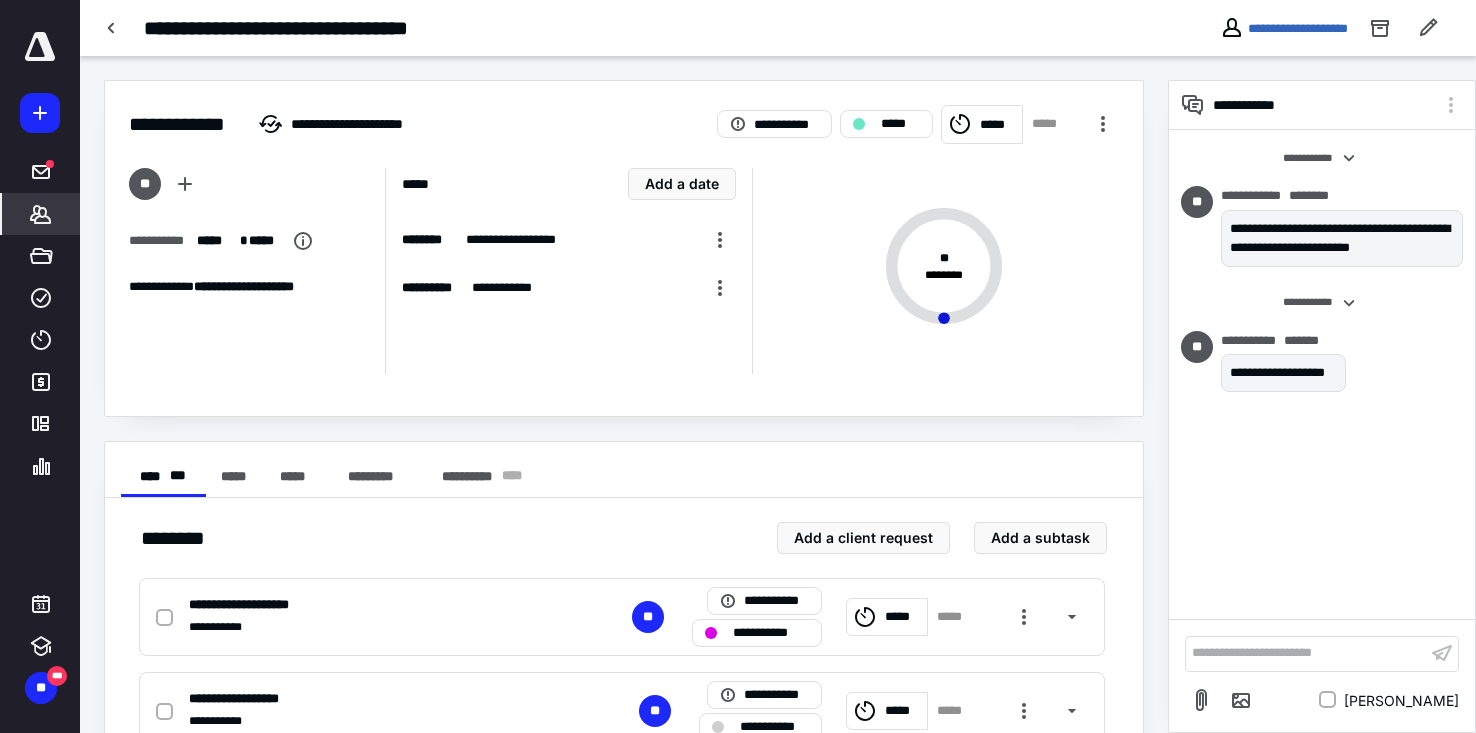 click 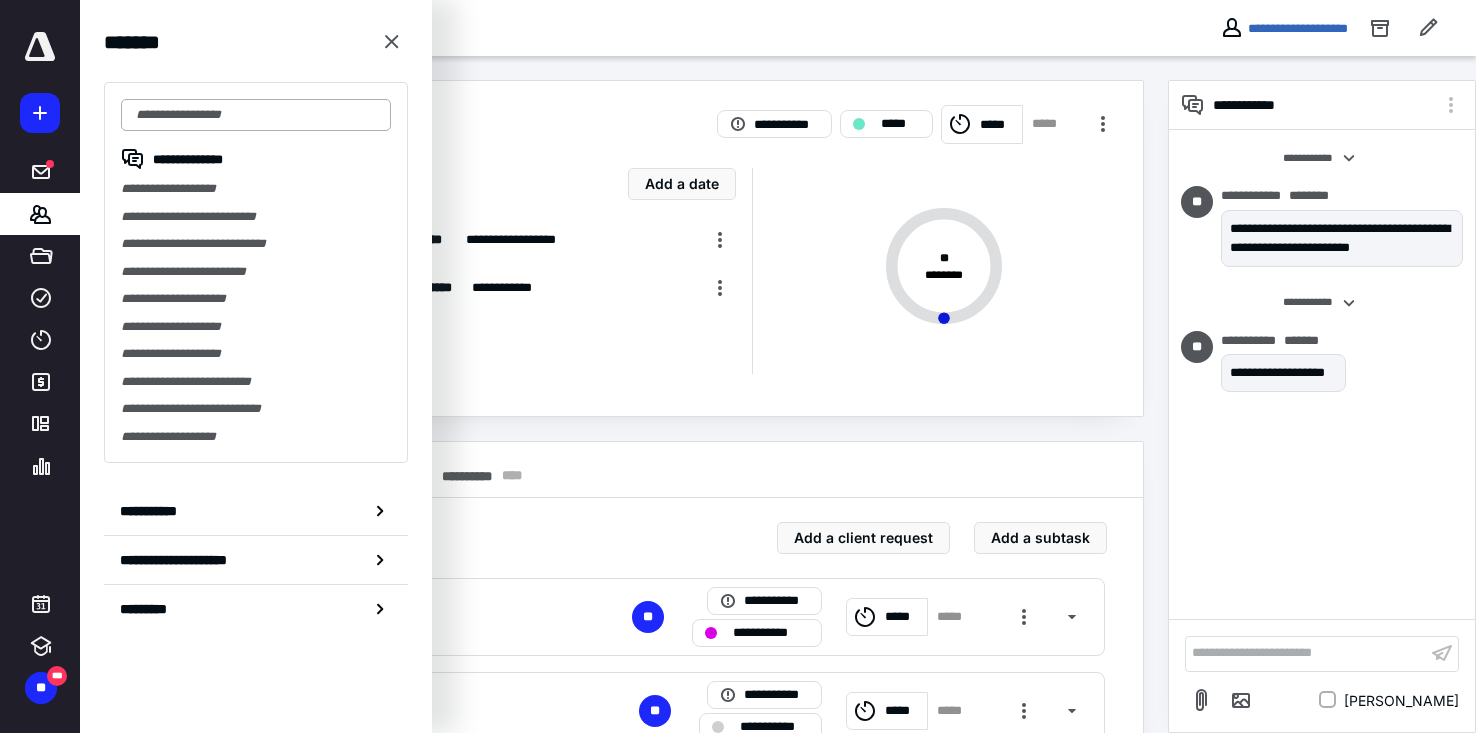 click at bounding box center [256, 115] 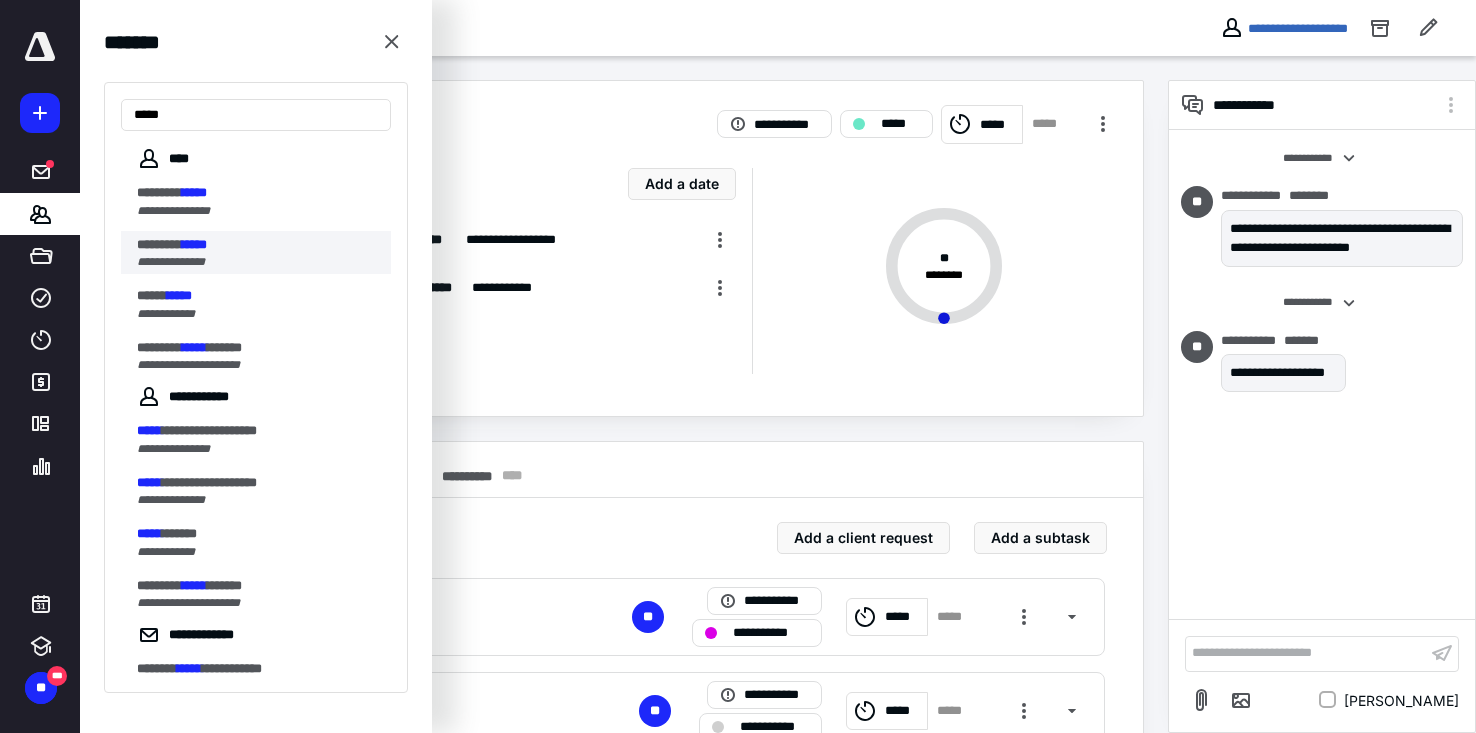 type on "*****" 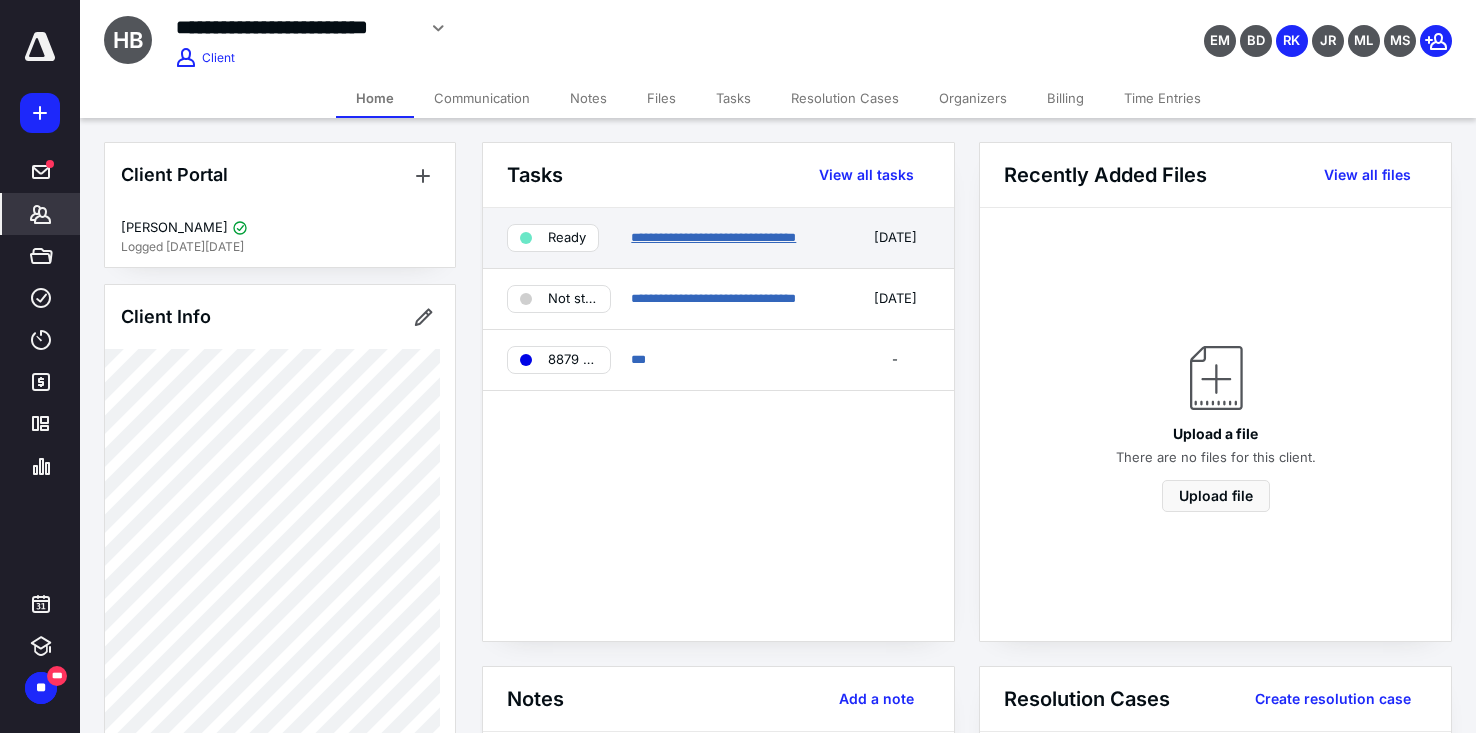 click on "**********" at bounding box center (713, 237) 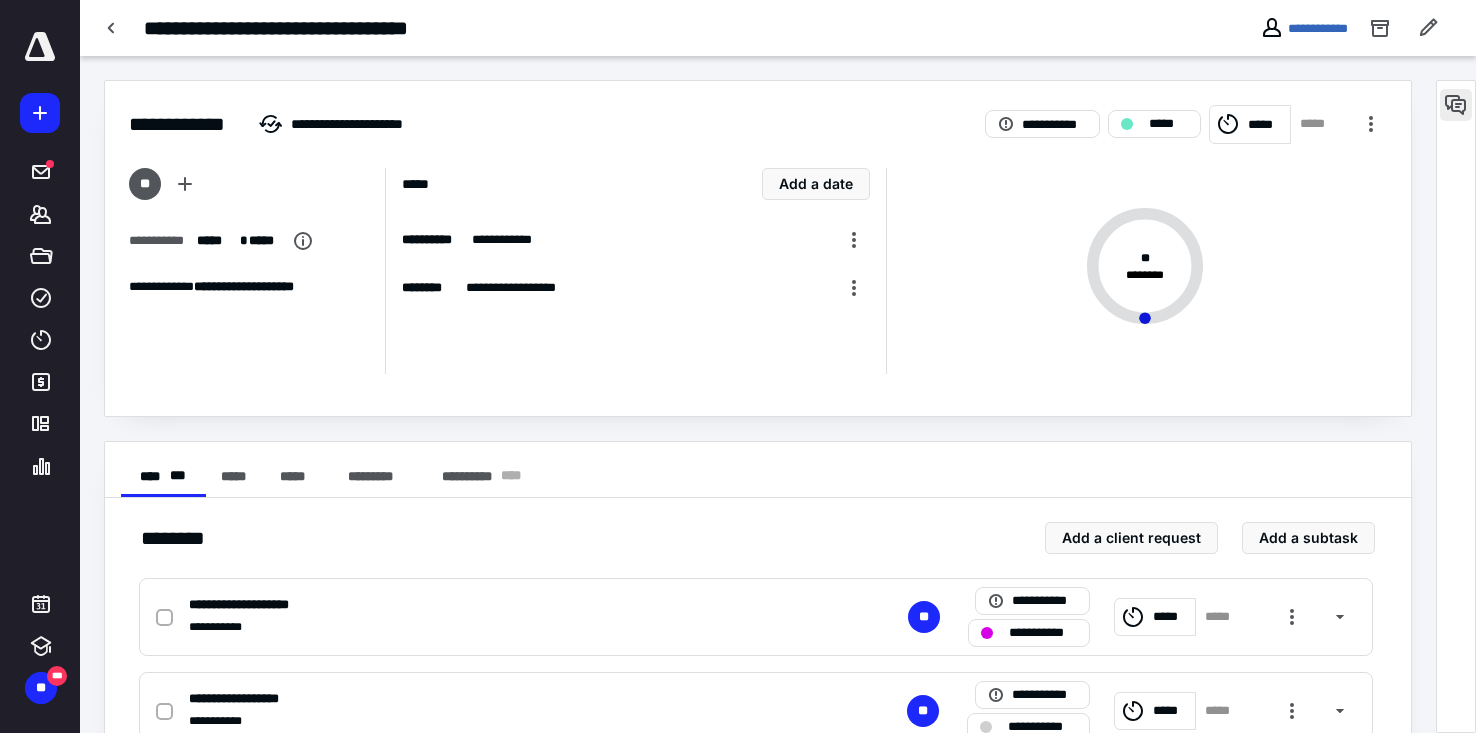 click at bounding box center [1456, 105] 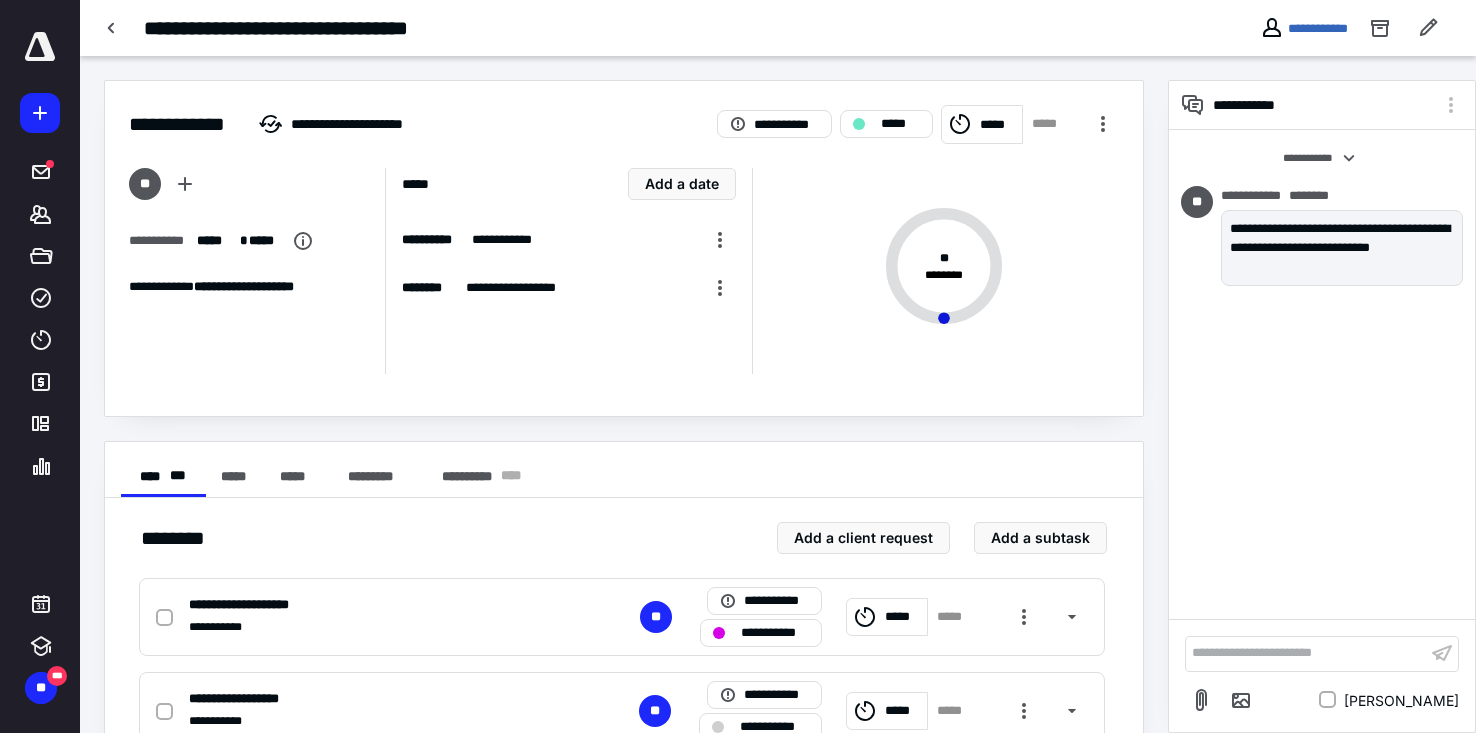click on "**********" at bounding box center (1306, 653) 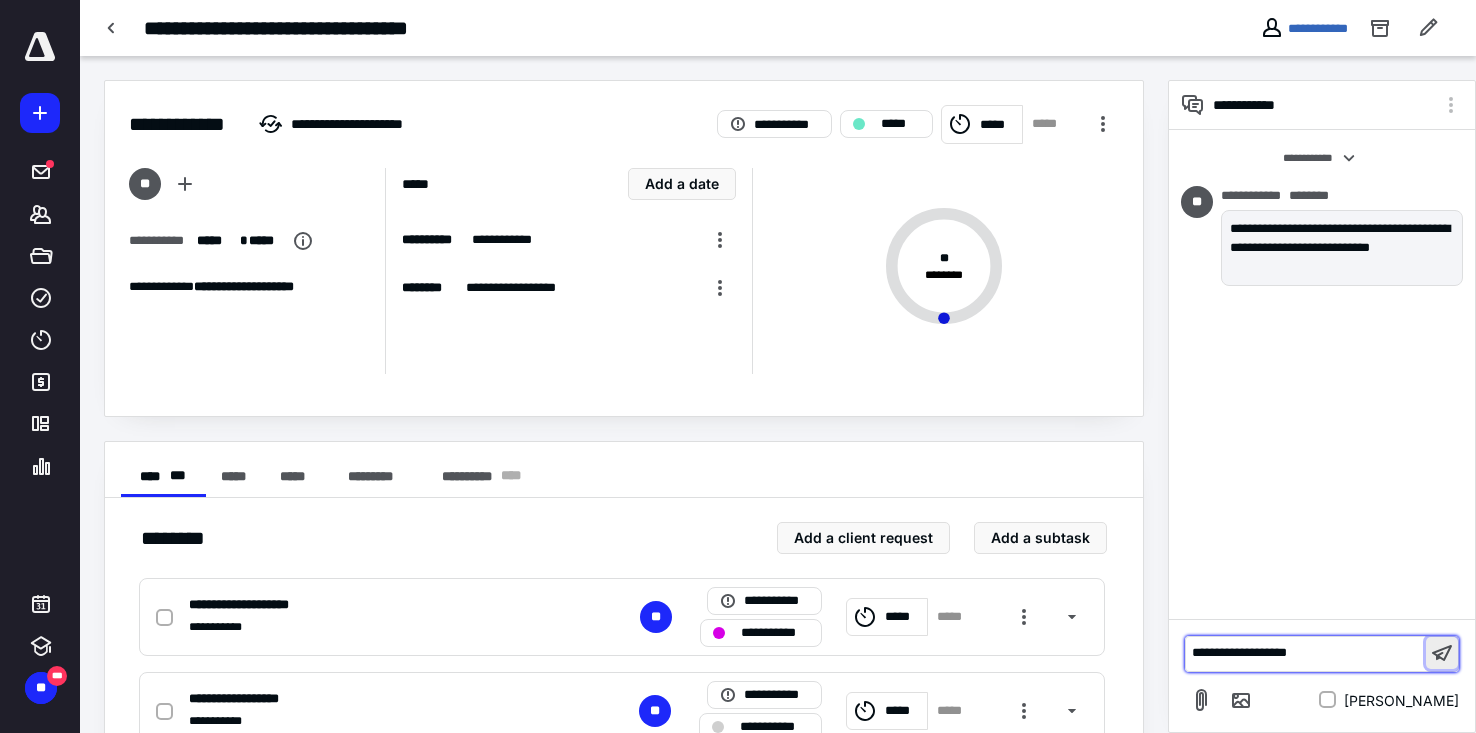 click at bounding box center (1442, 653) 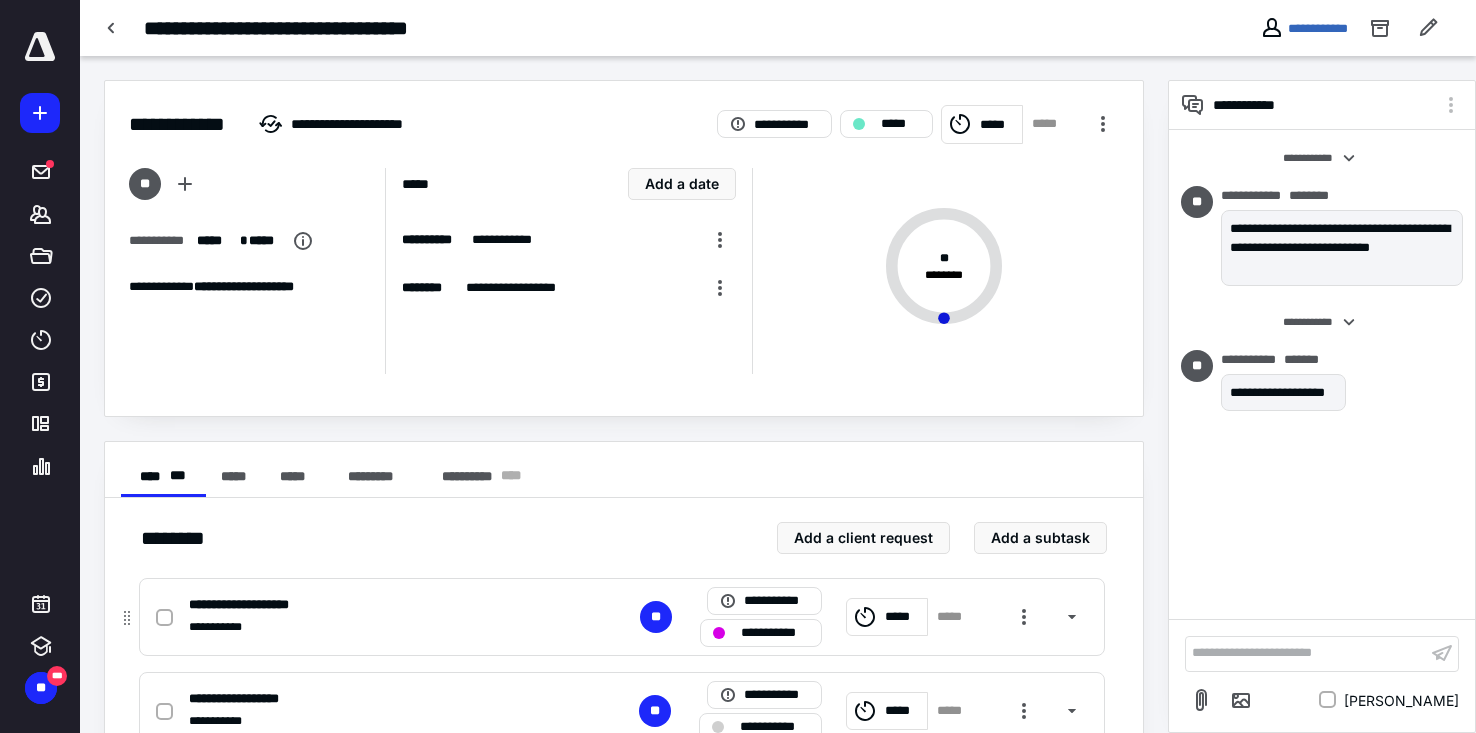 click on "**********" at bounding box center (775, 633) 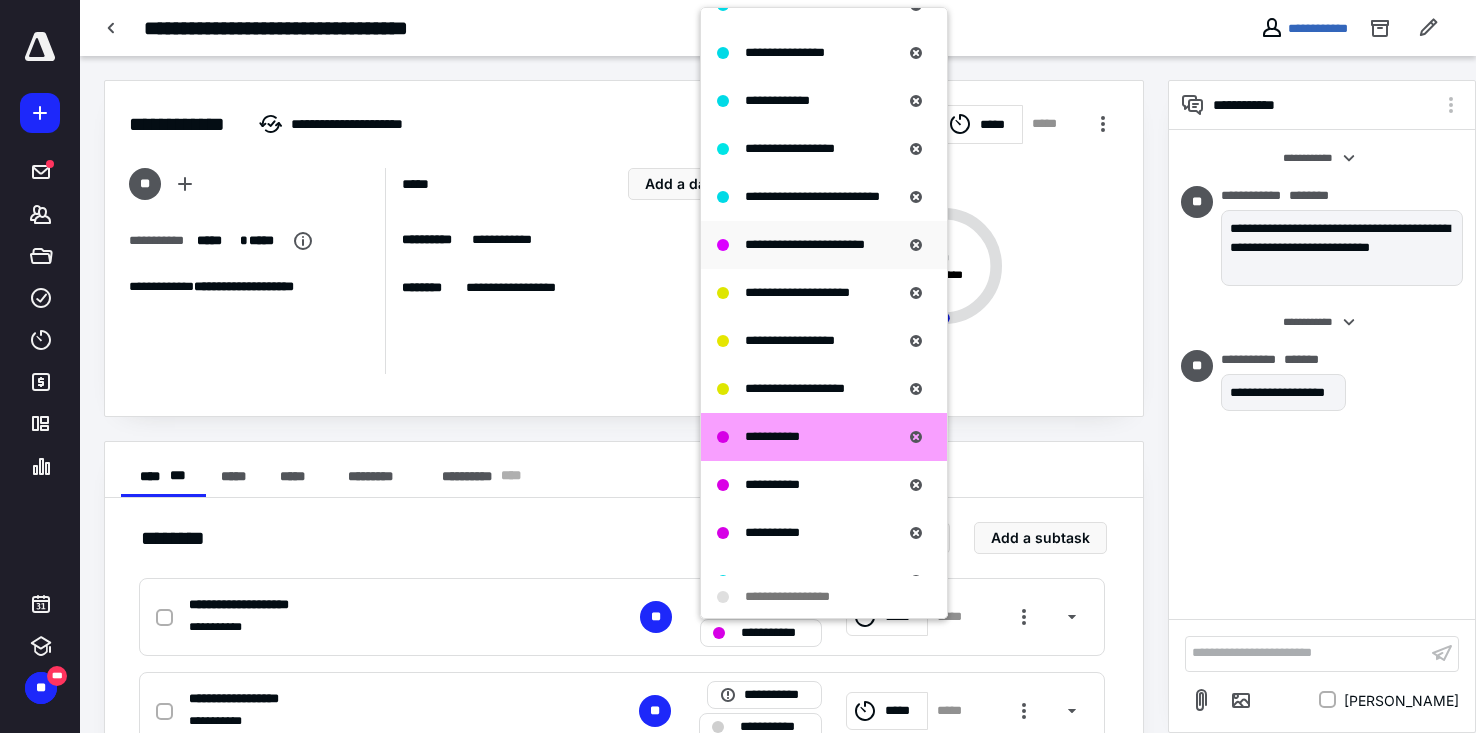 scroll, scrollTop: 1200, scrollLeft: 0, axis: vertical 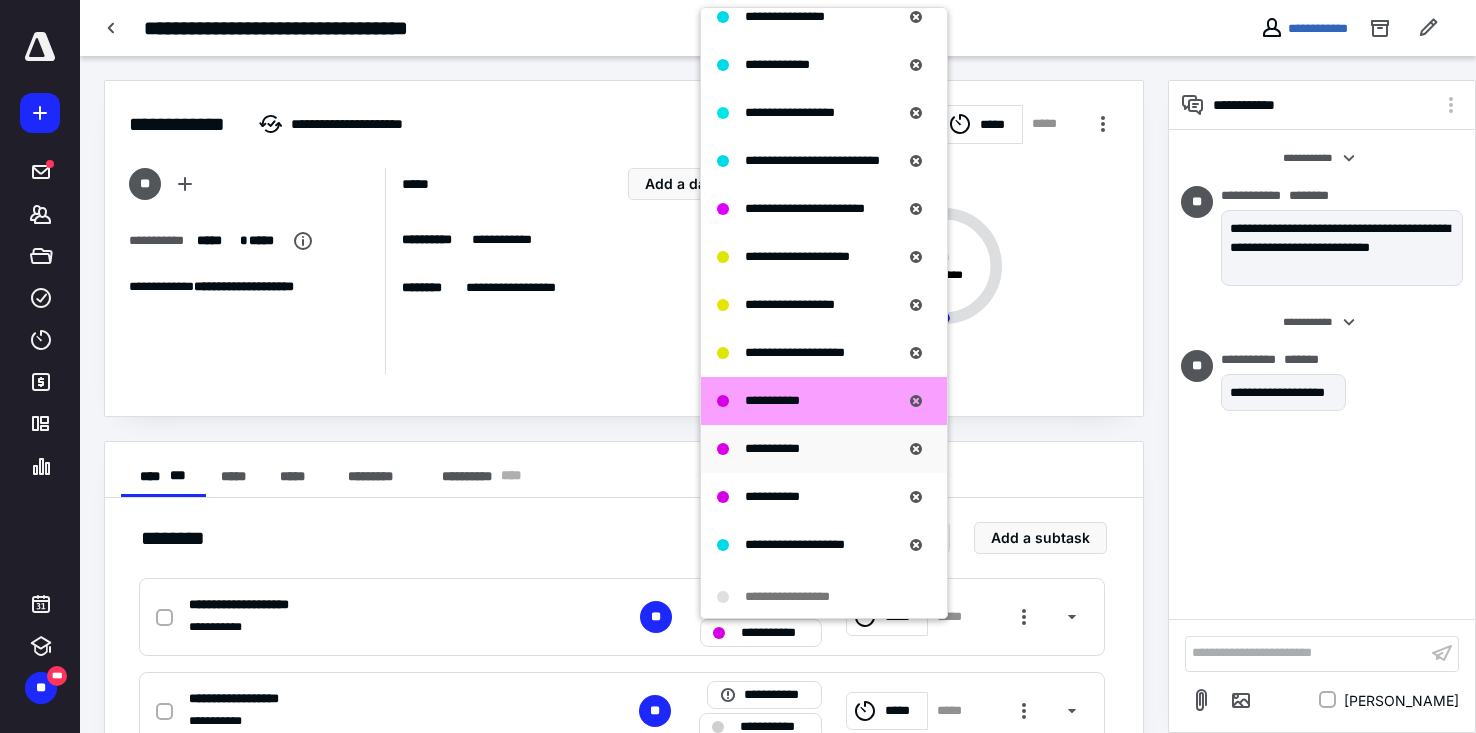 click on "**********" at bounding box center [772, 448] 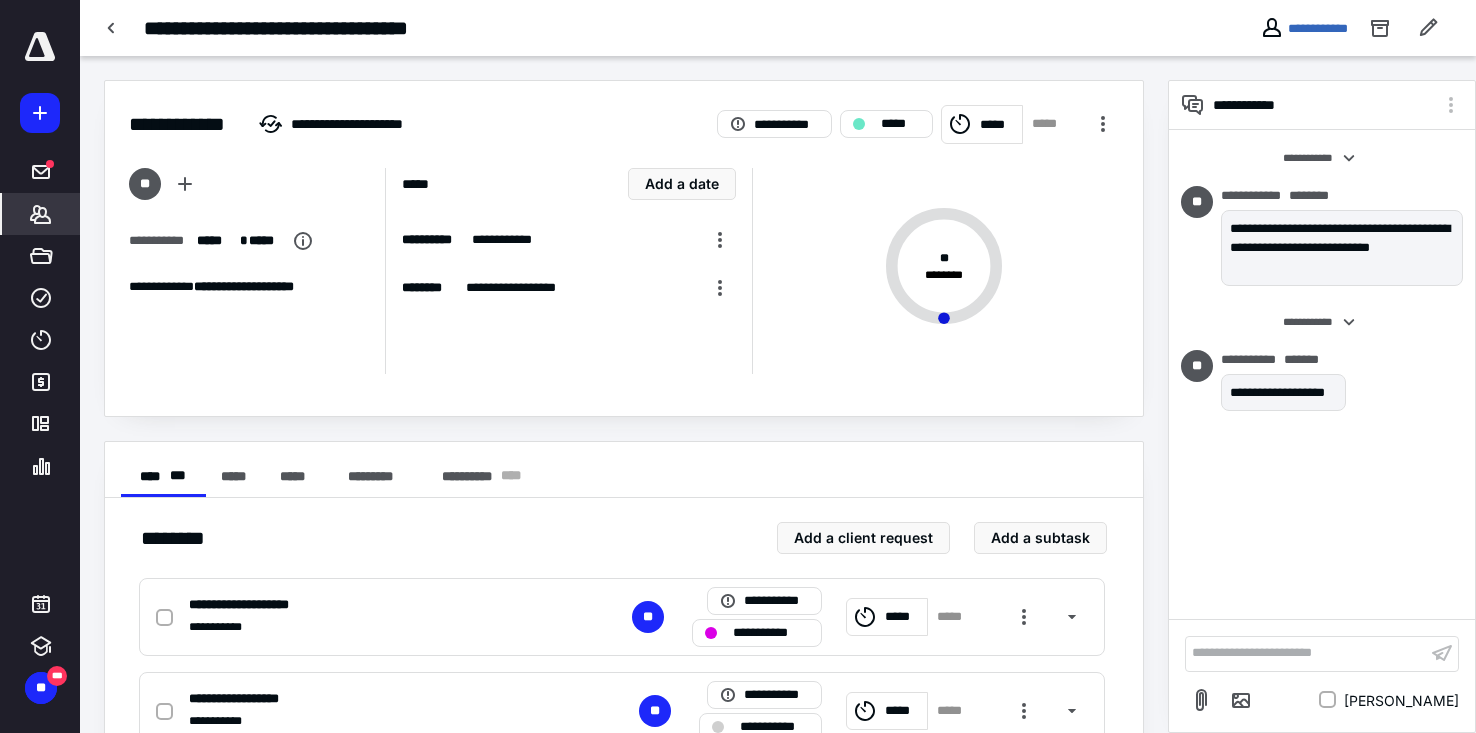 drag, startPoint x: 40, startPoint y: 214, endPoint x: 61, endPoint y: 210, distance: 21.377558 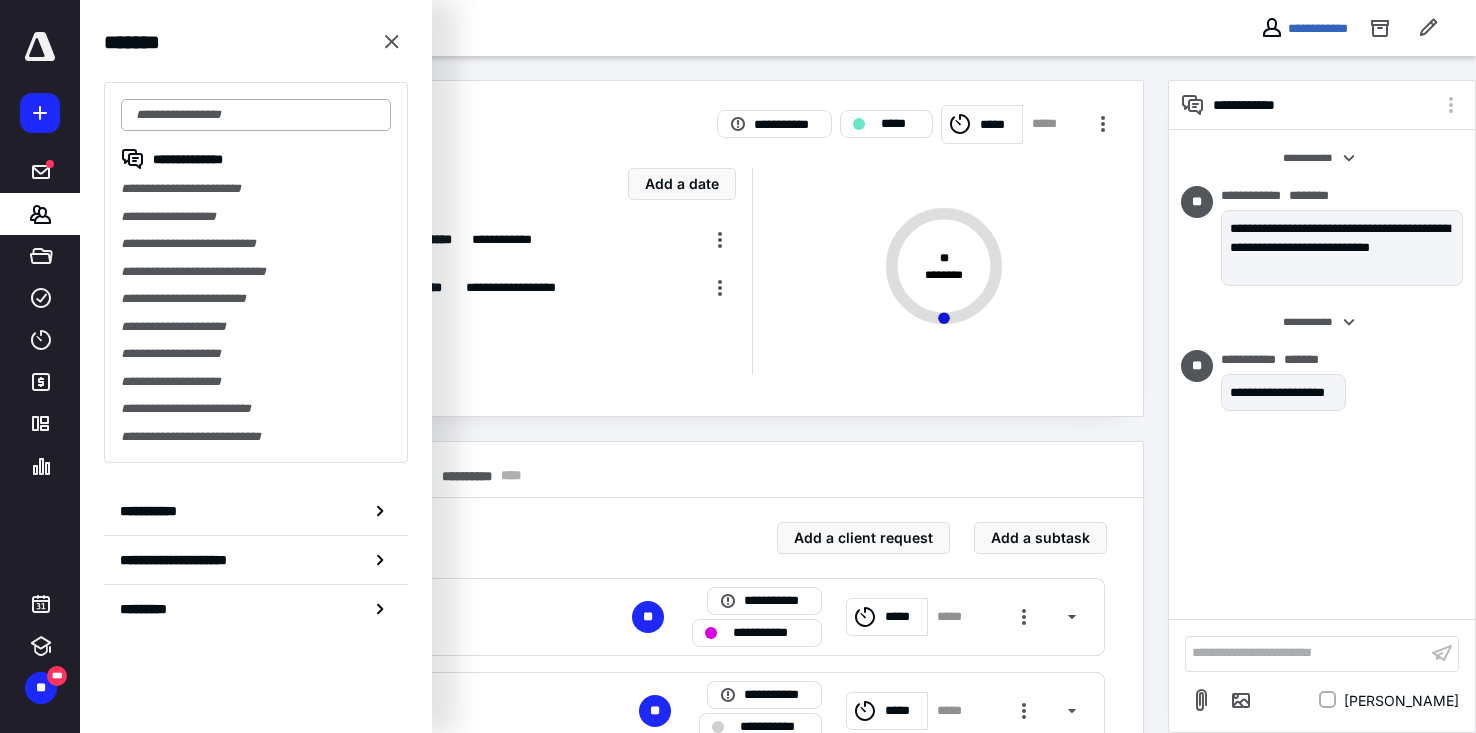 click at bounding box center [256, 115] 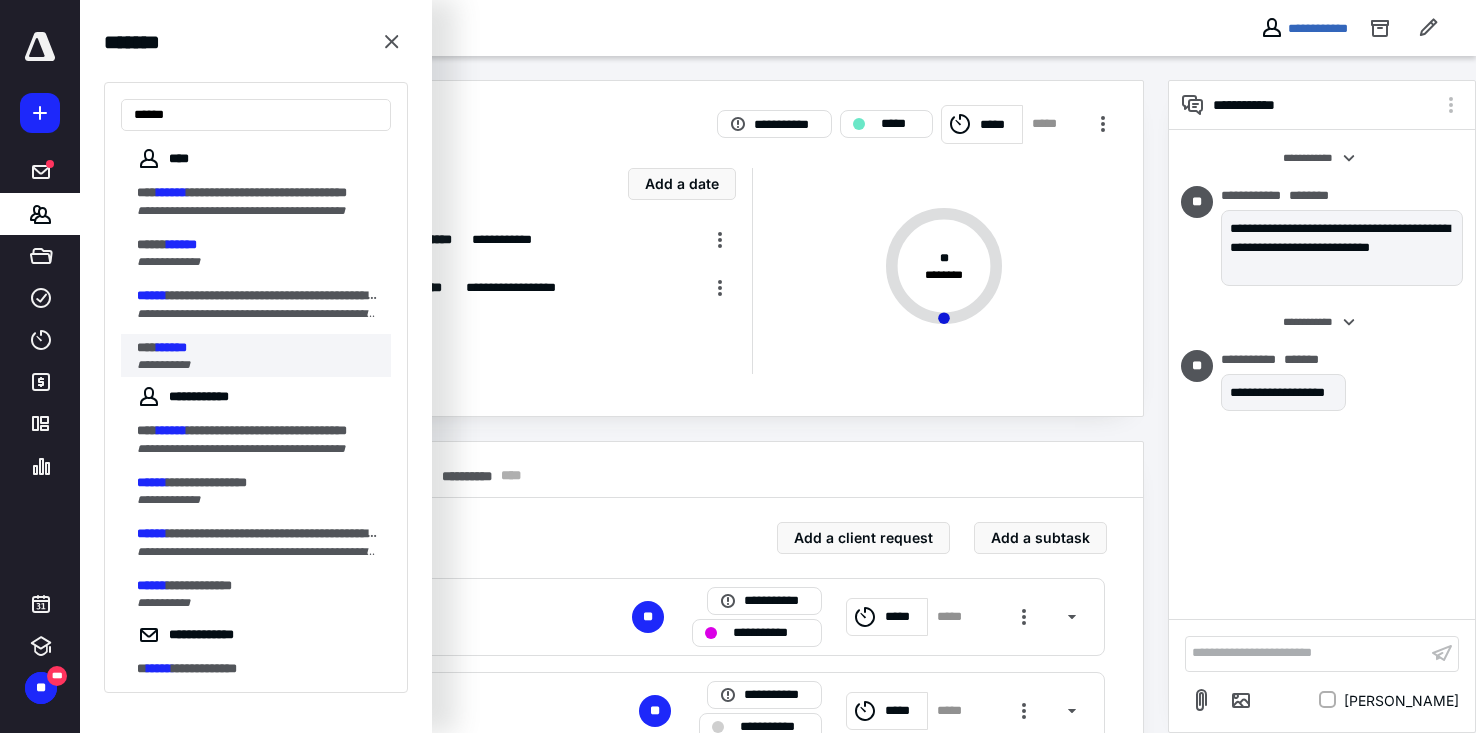 type on "******" 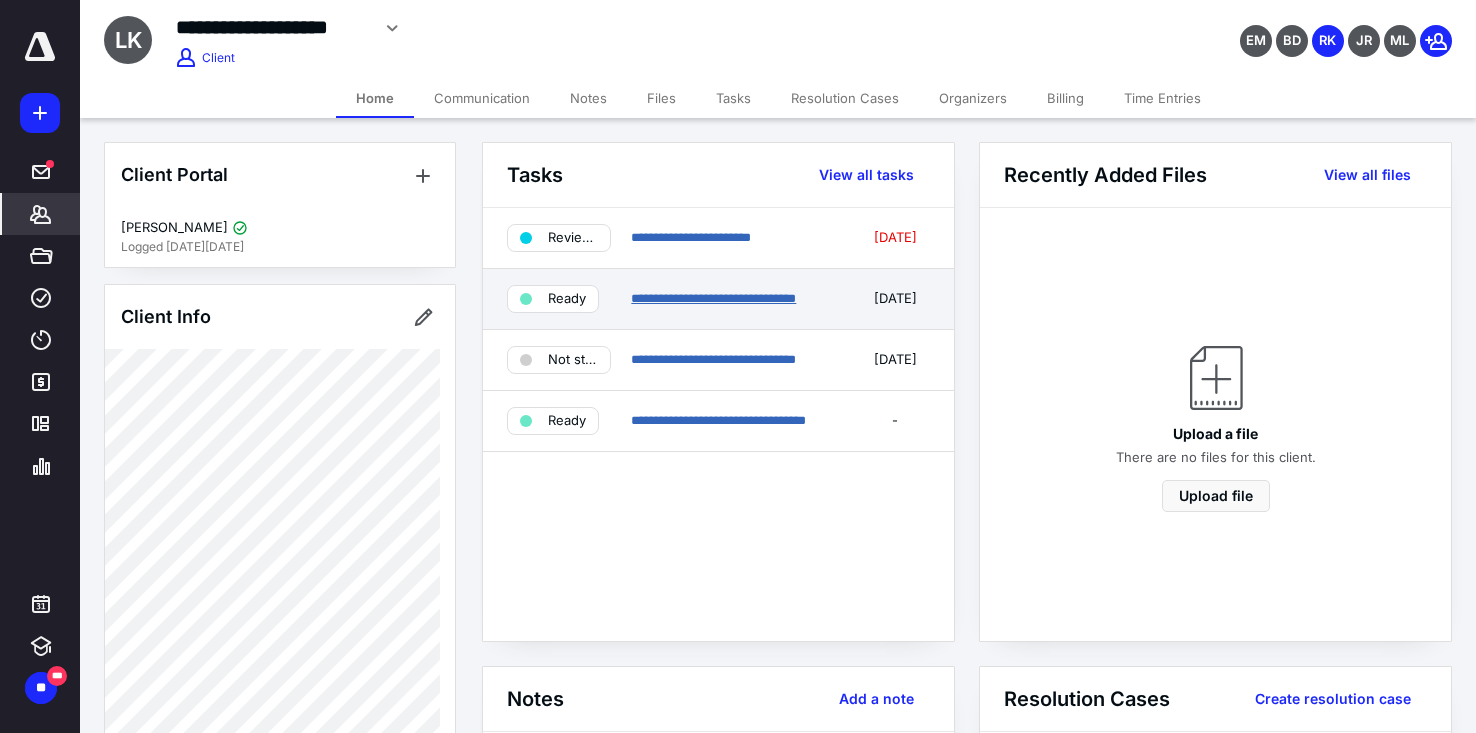 click on "**********" at bounding box center [713, 298] 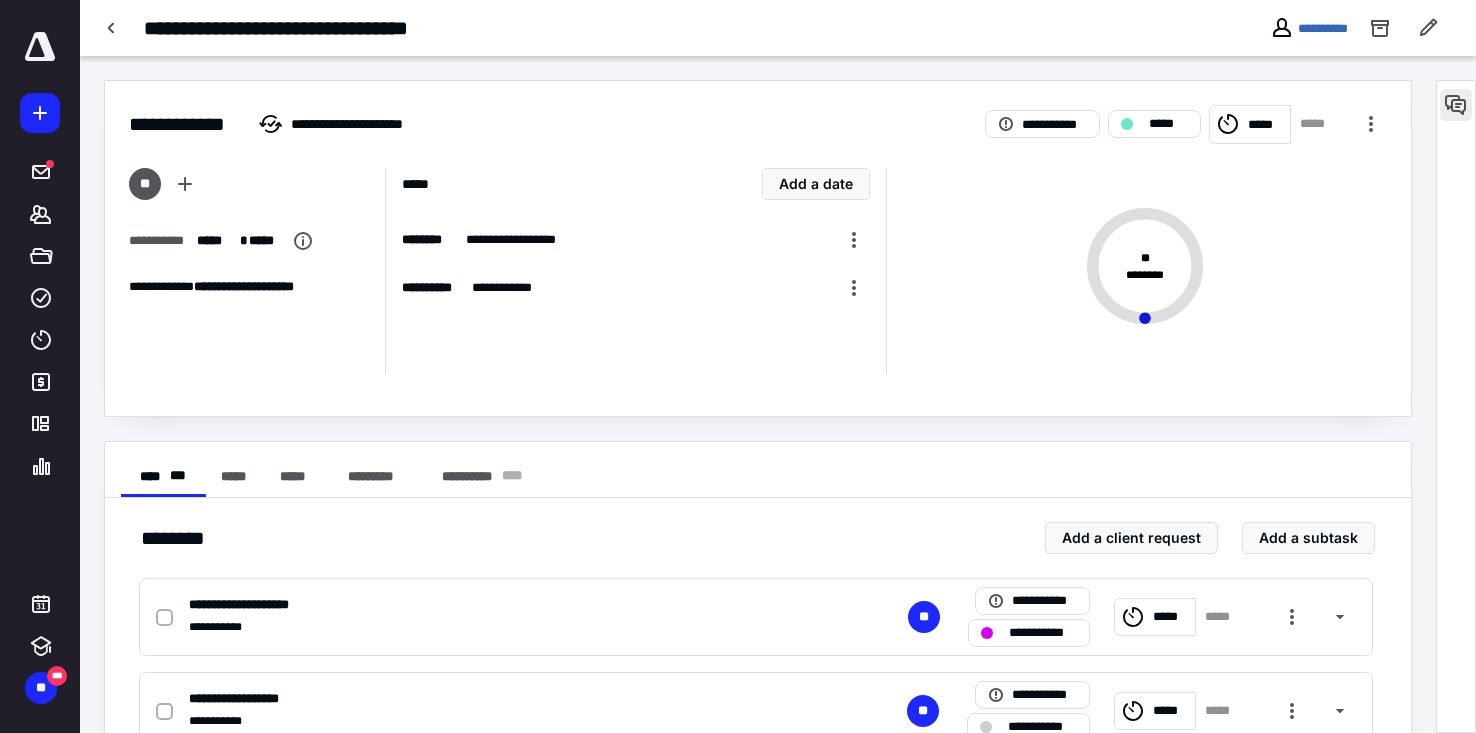 click at bounding box center [1456, 105] 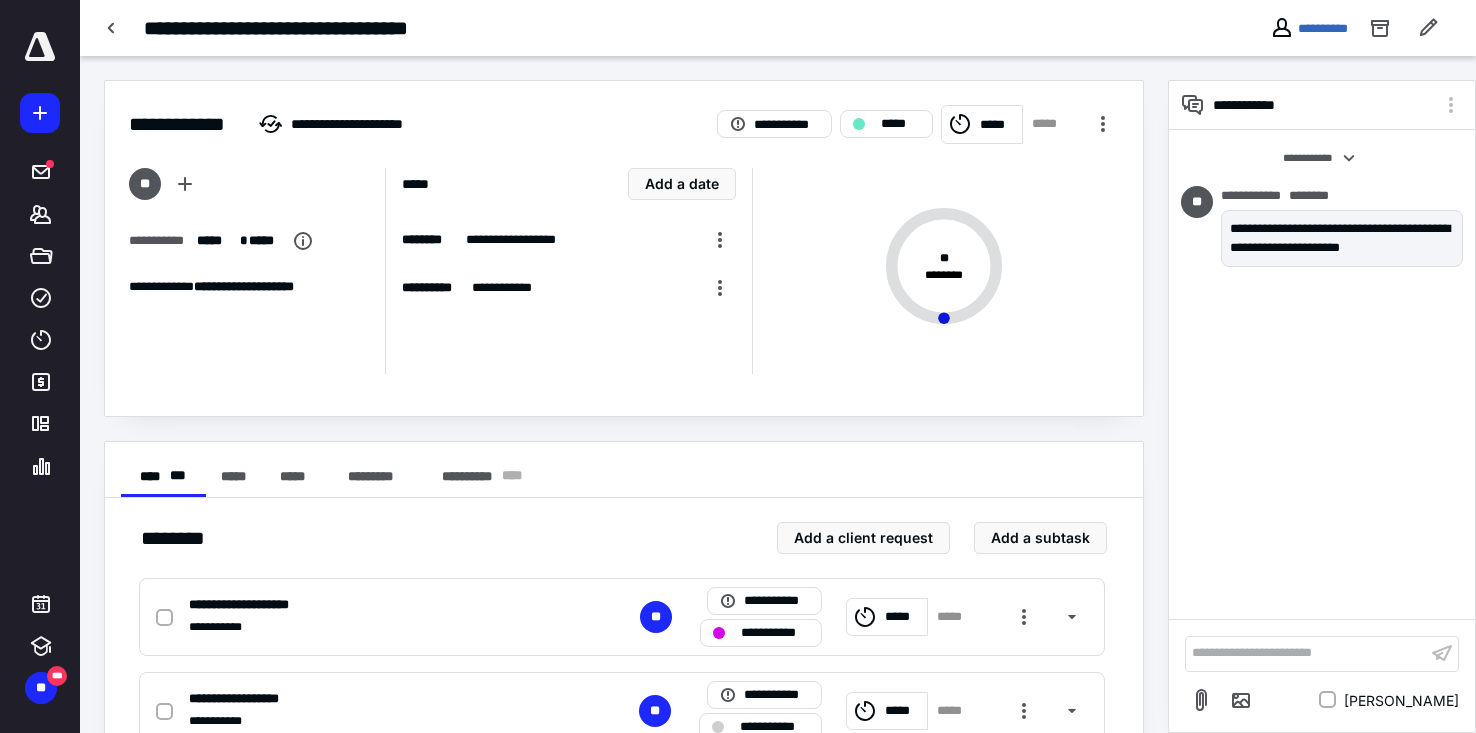 click on "**********" at bounding box center (1306, 653) 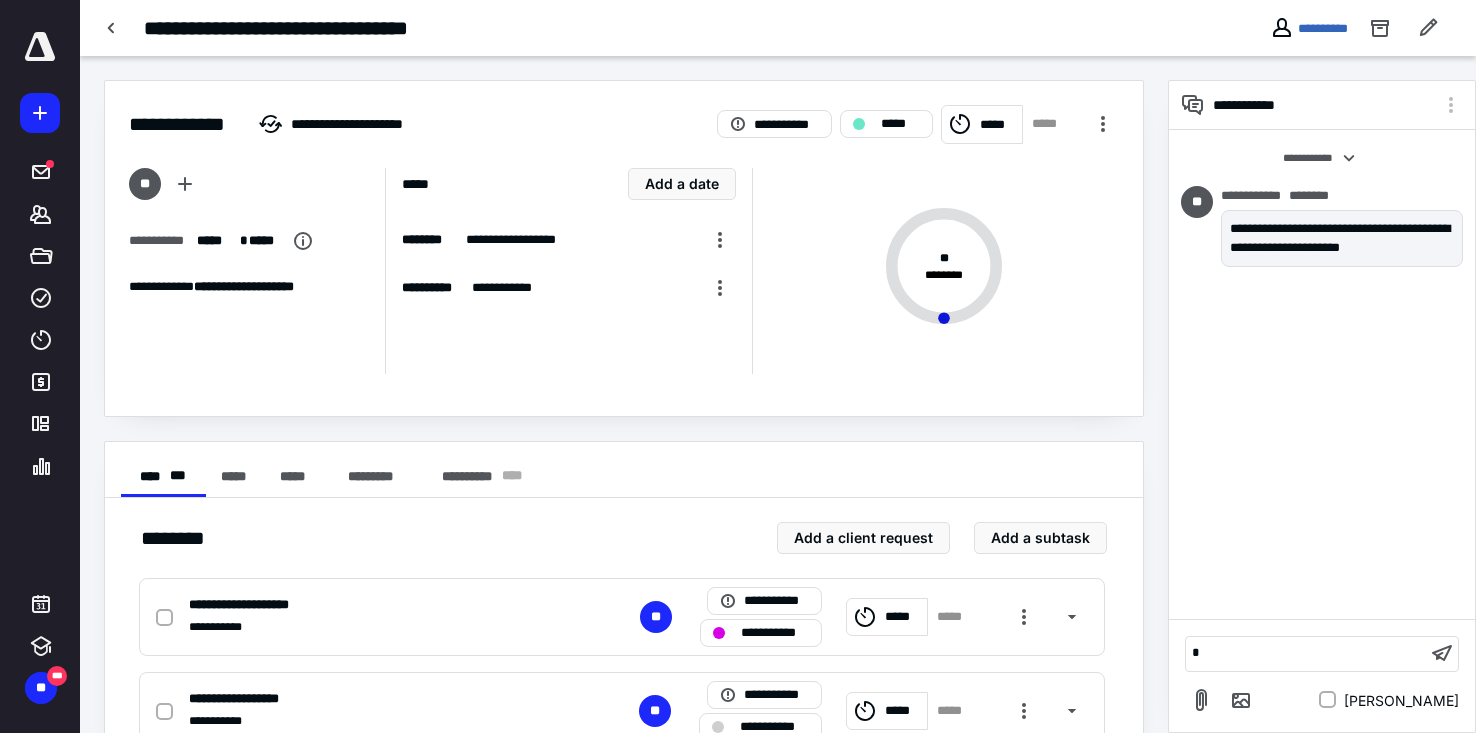 type 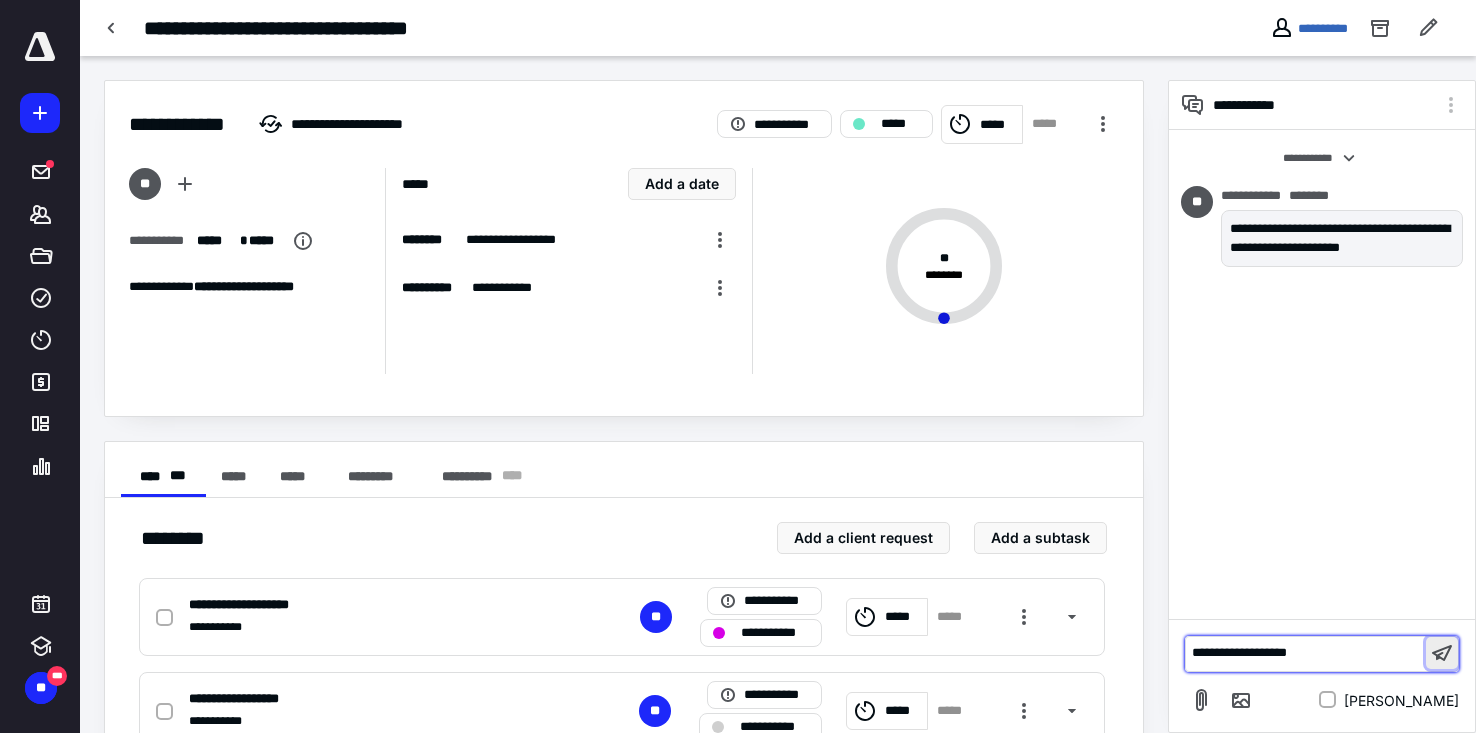 click at bounding box center (1442, 653) 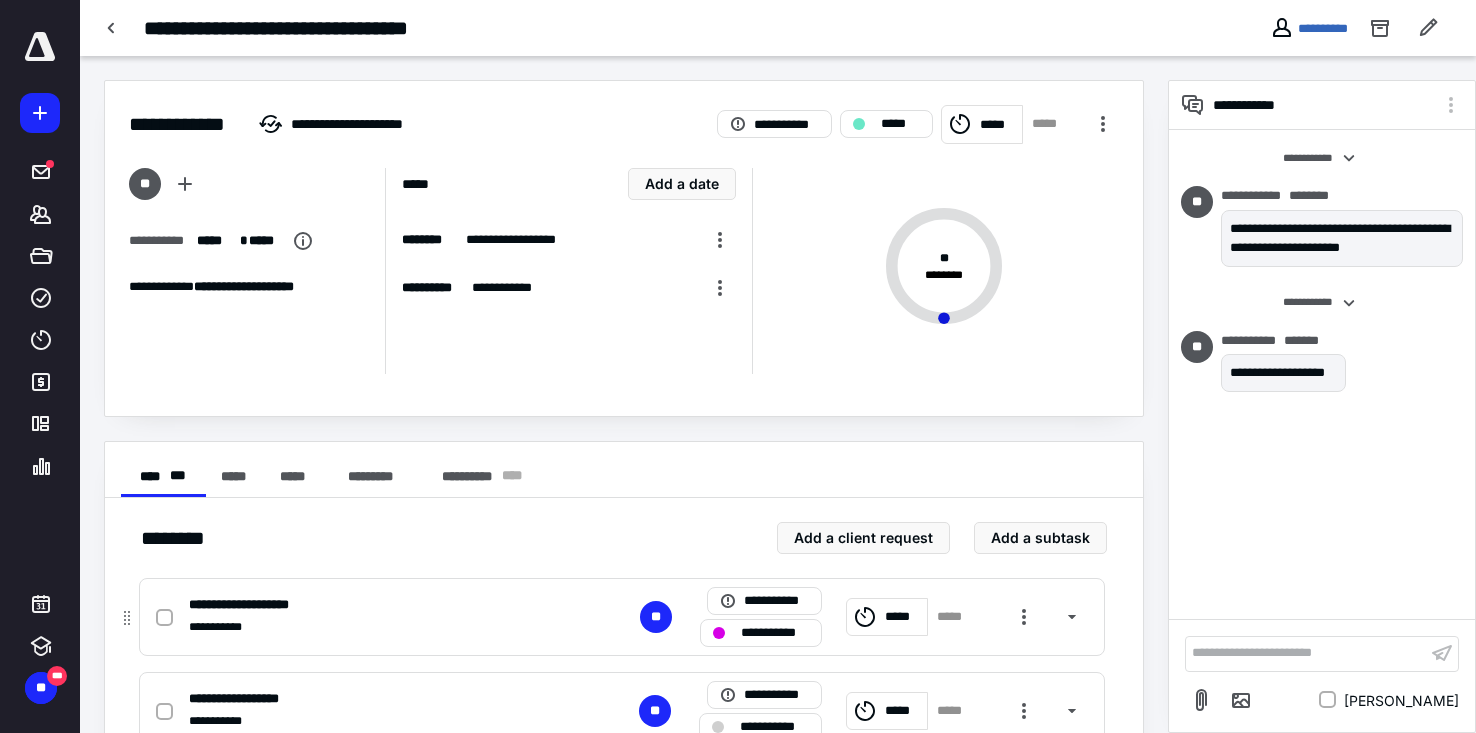 click on "**********" at bounding box center [775, 633] 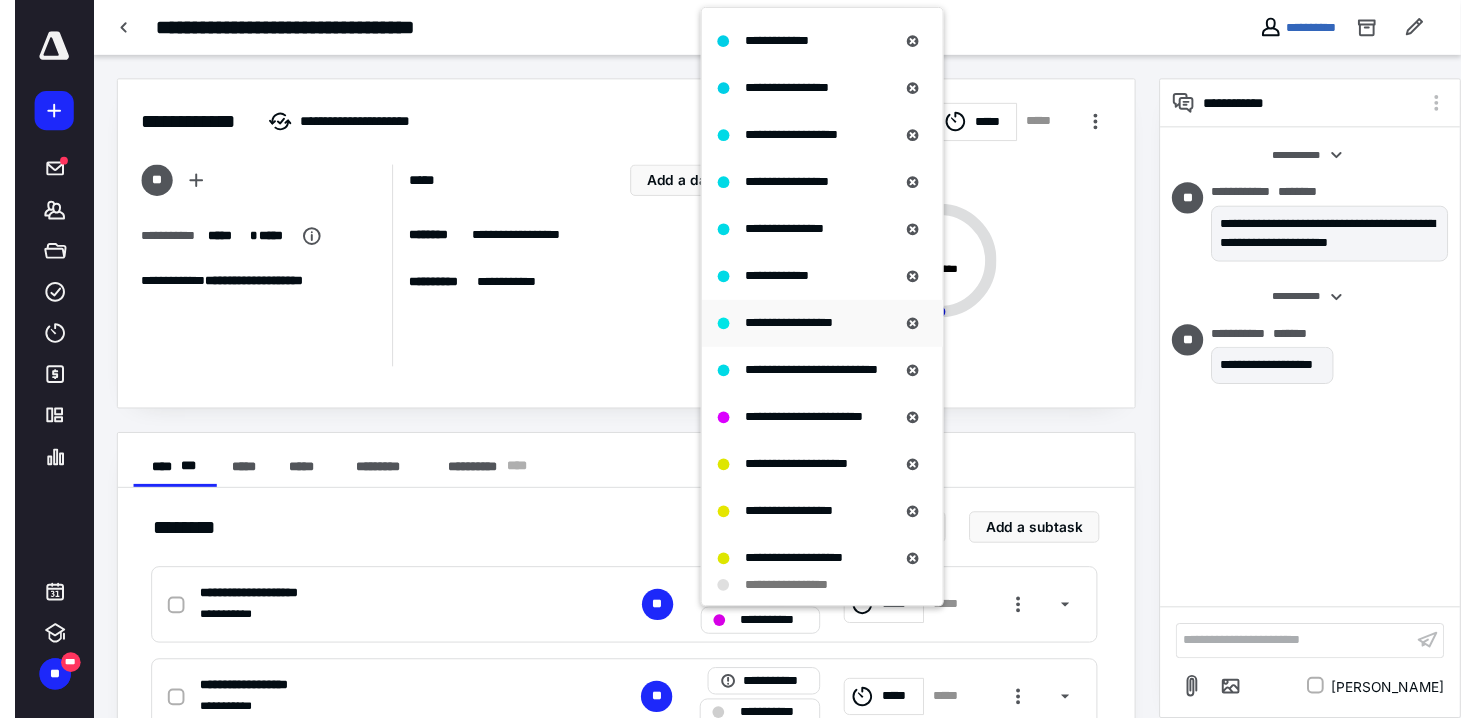 scroll, scrollTop: 1200, scrollLeft: 0, axis: vertical 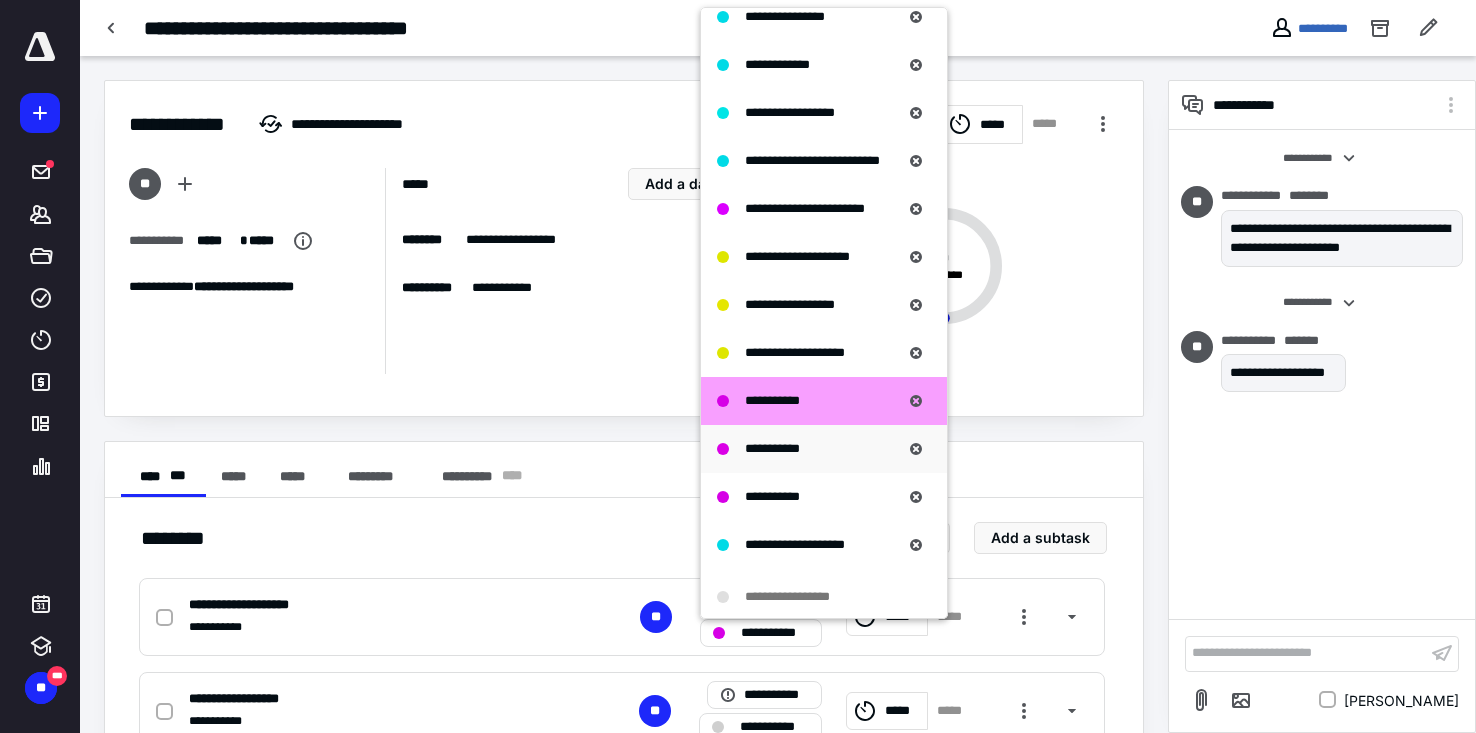 click on "**********" at bounding box center (772, 448) 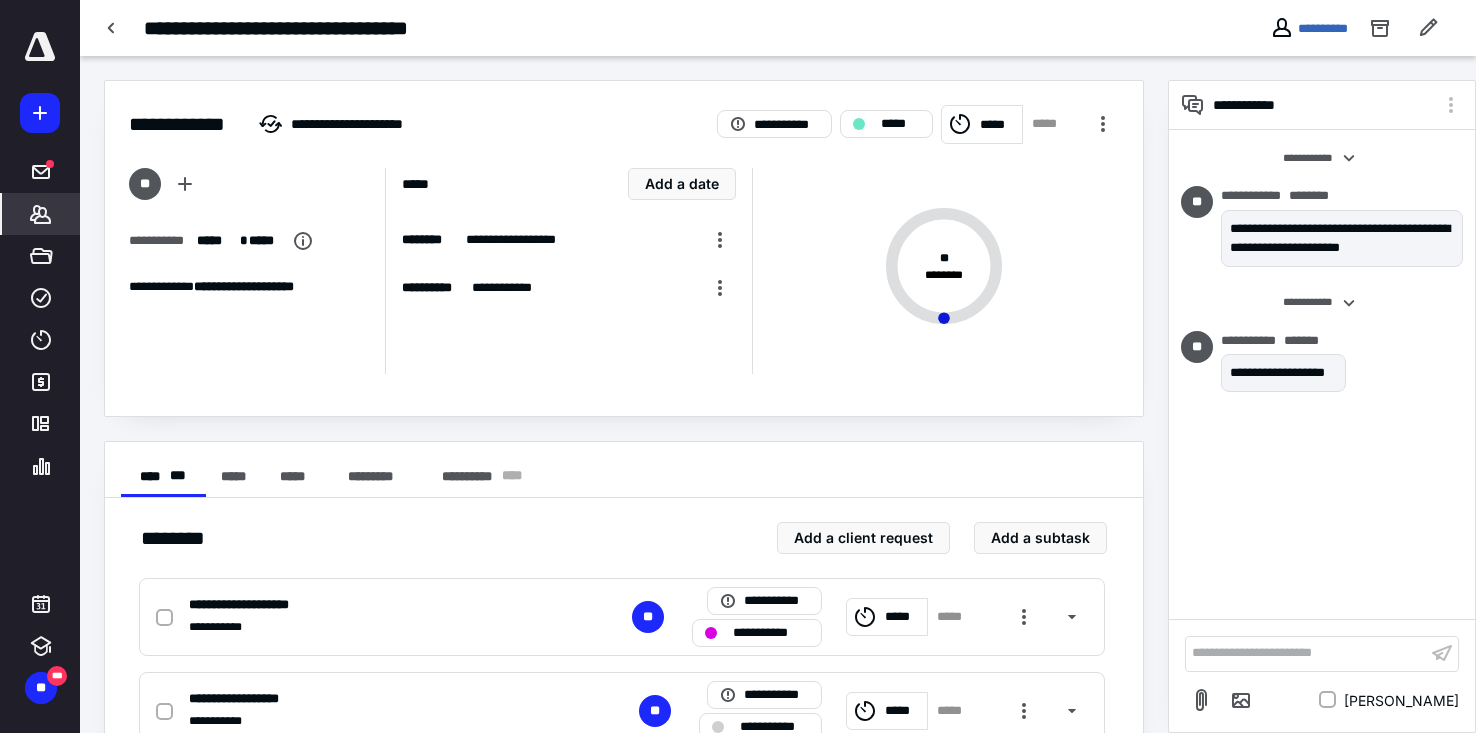 click 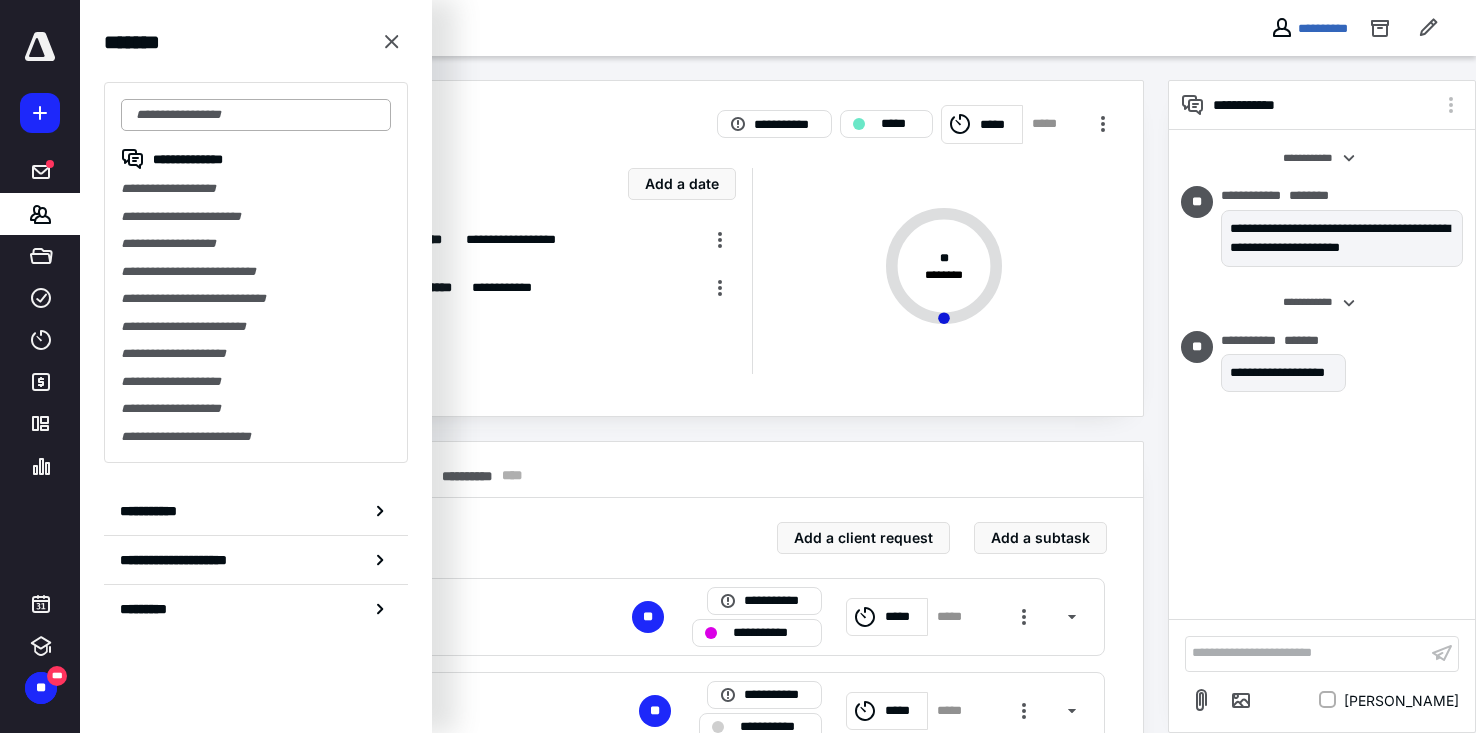click at bounding box center [256, 115] 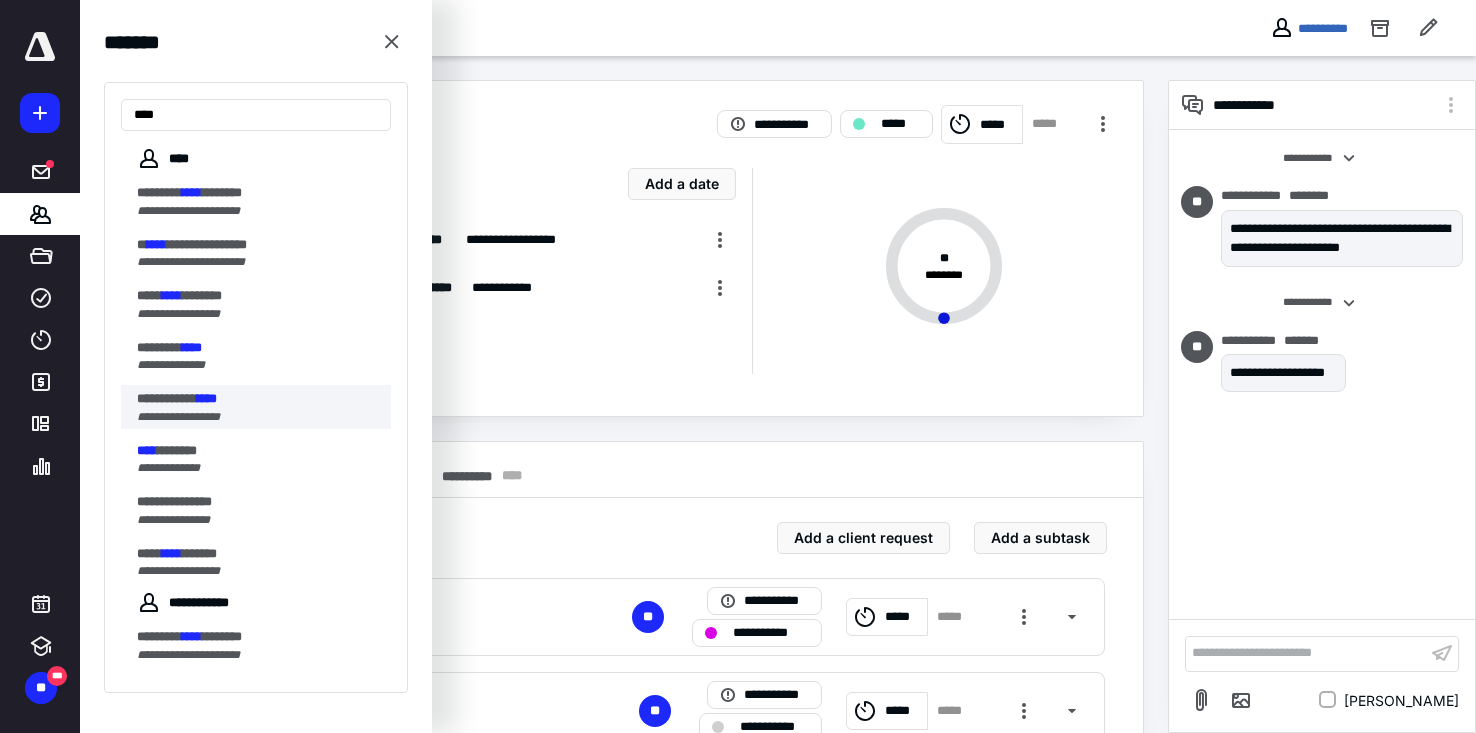type on "****" 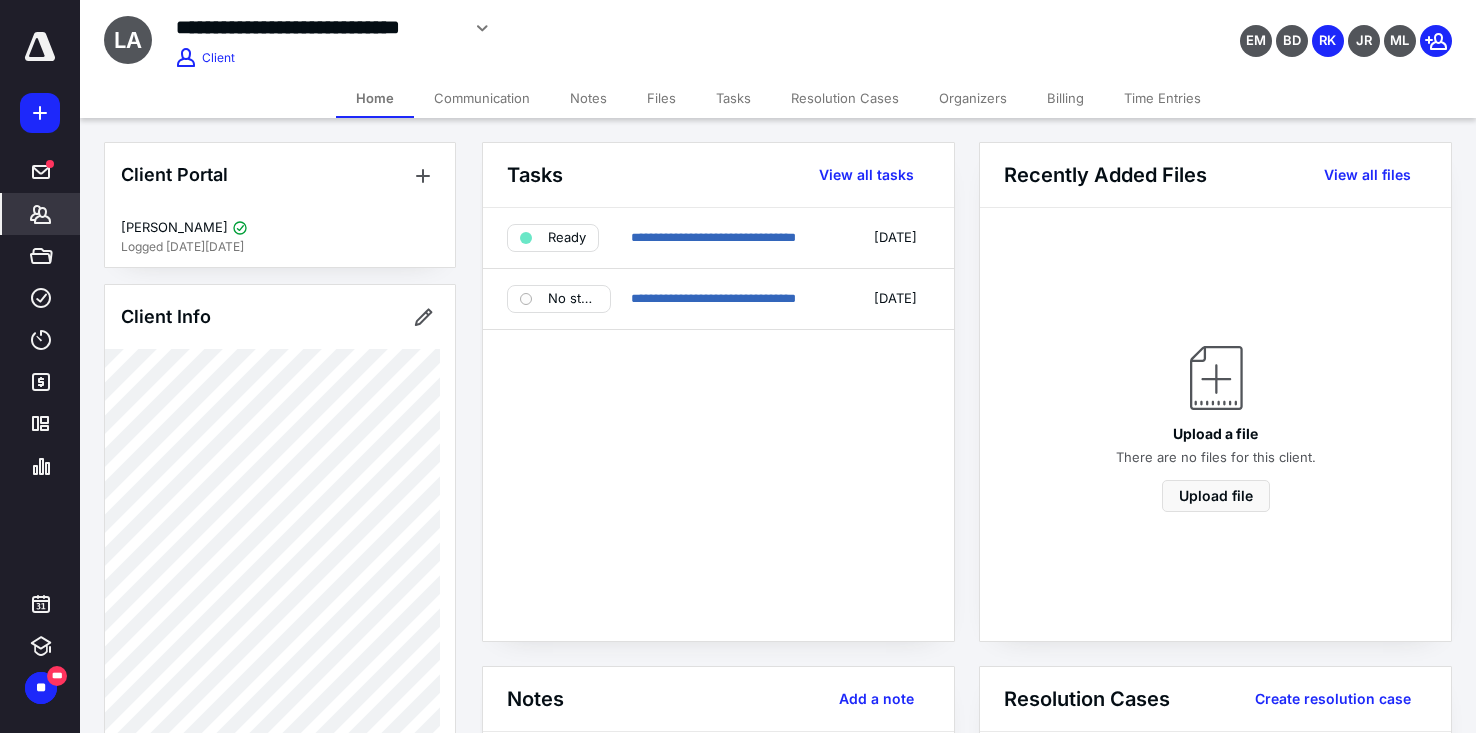 click on "Tasks" at bounding box center [733, 98] 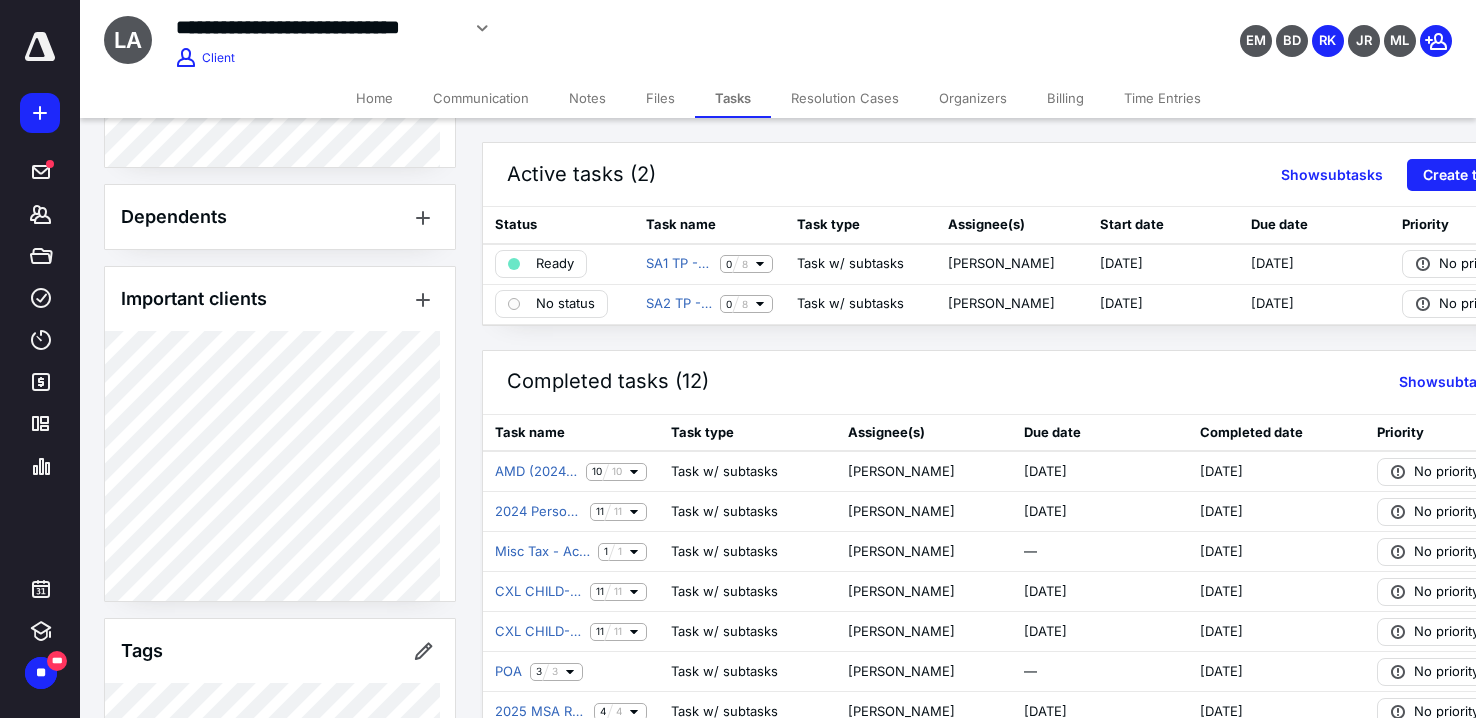 scroll, scrollTop: 1781, scrollLeft: 0, axis: vertical 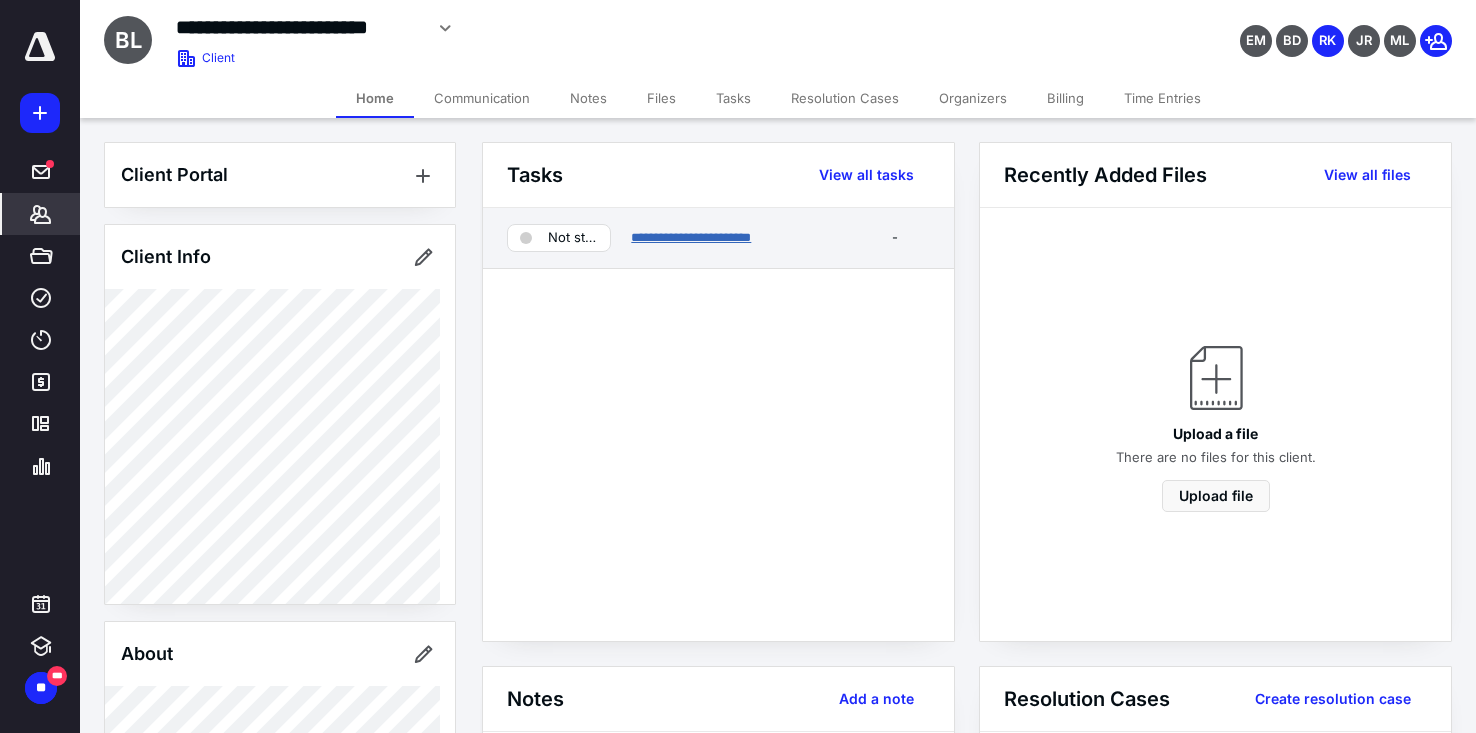 click on "**********" at bounding box center (691, 237) 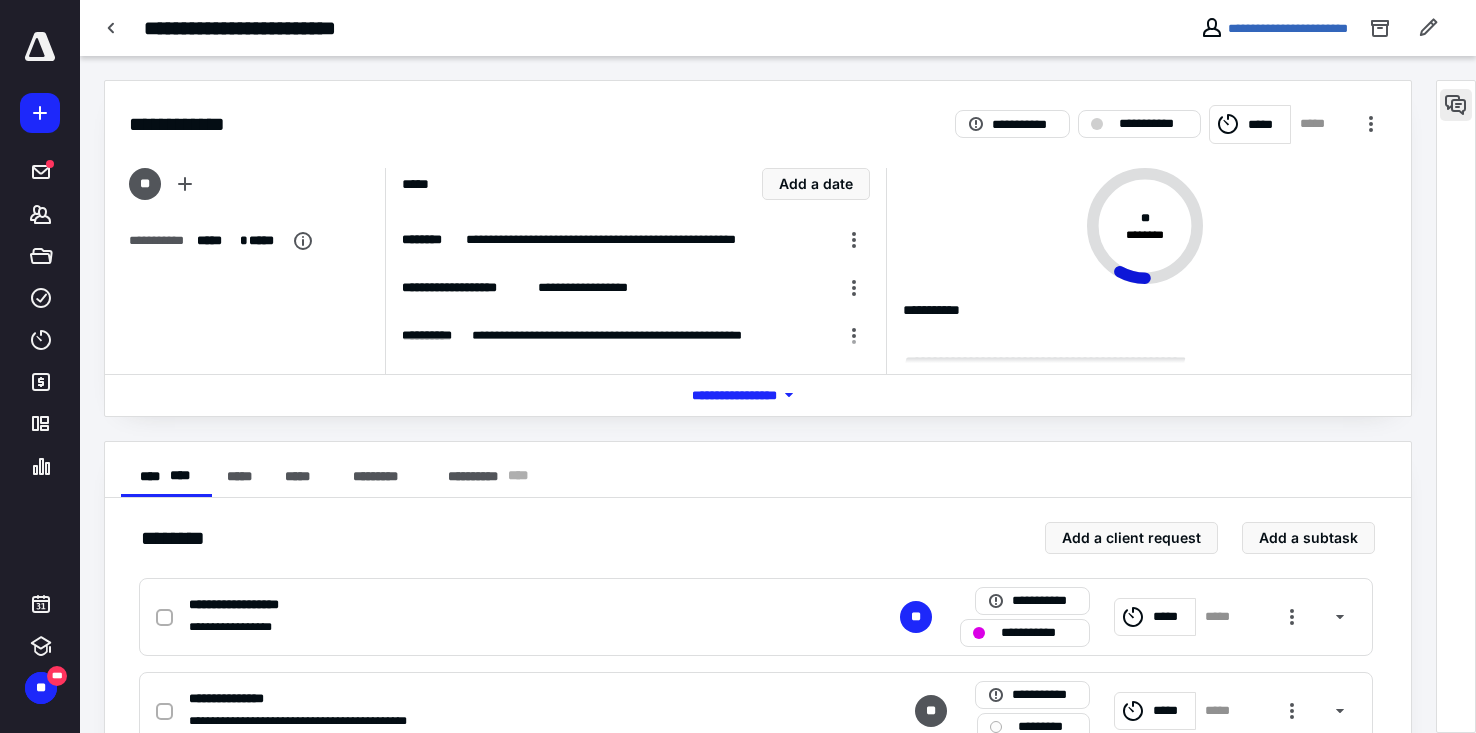 click at bounding box center [1456, 105] 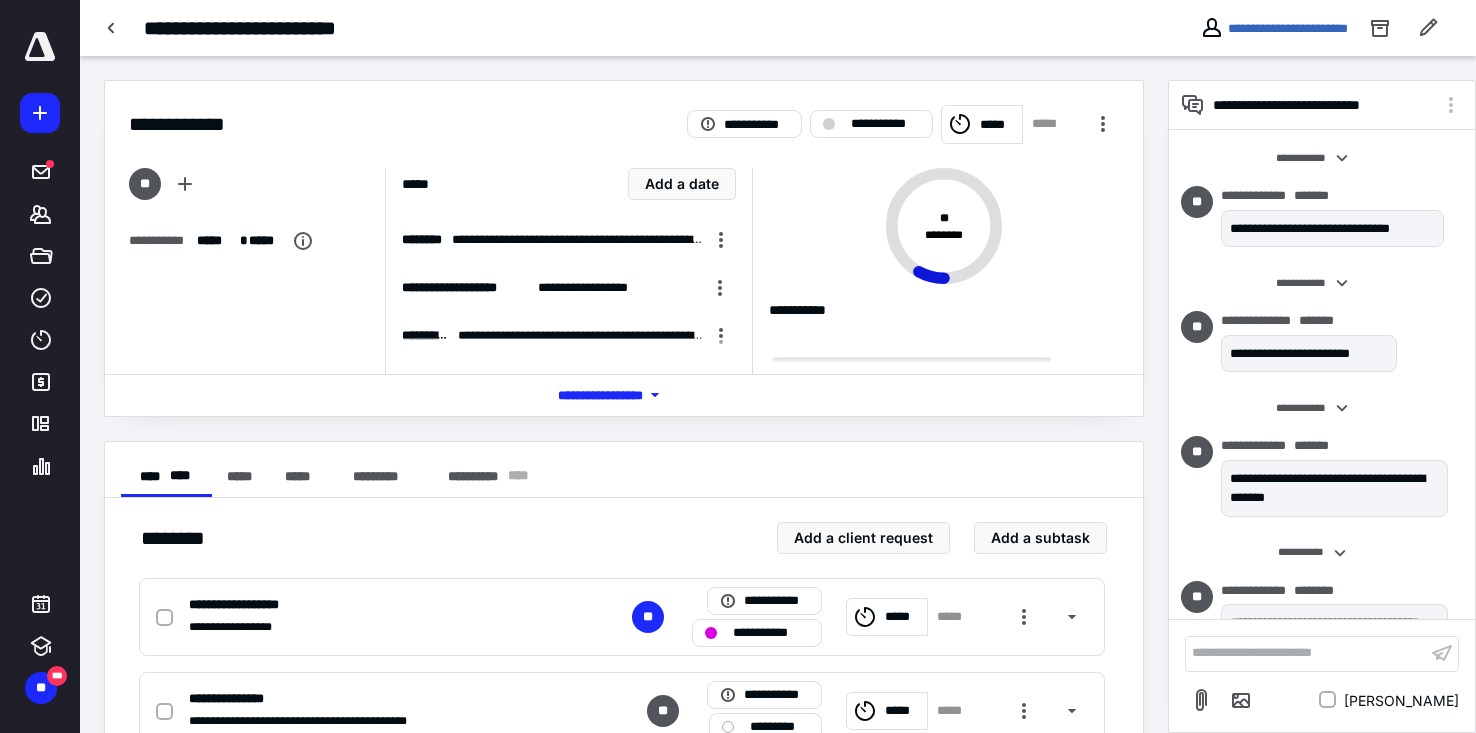 scroll, scrollTop: 207, scrollLeft: 0, axis: vertical 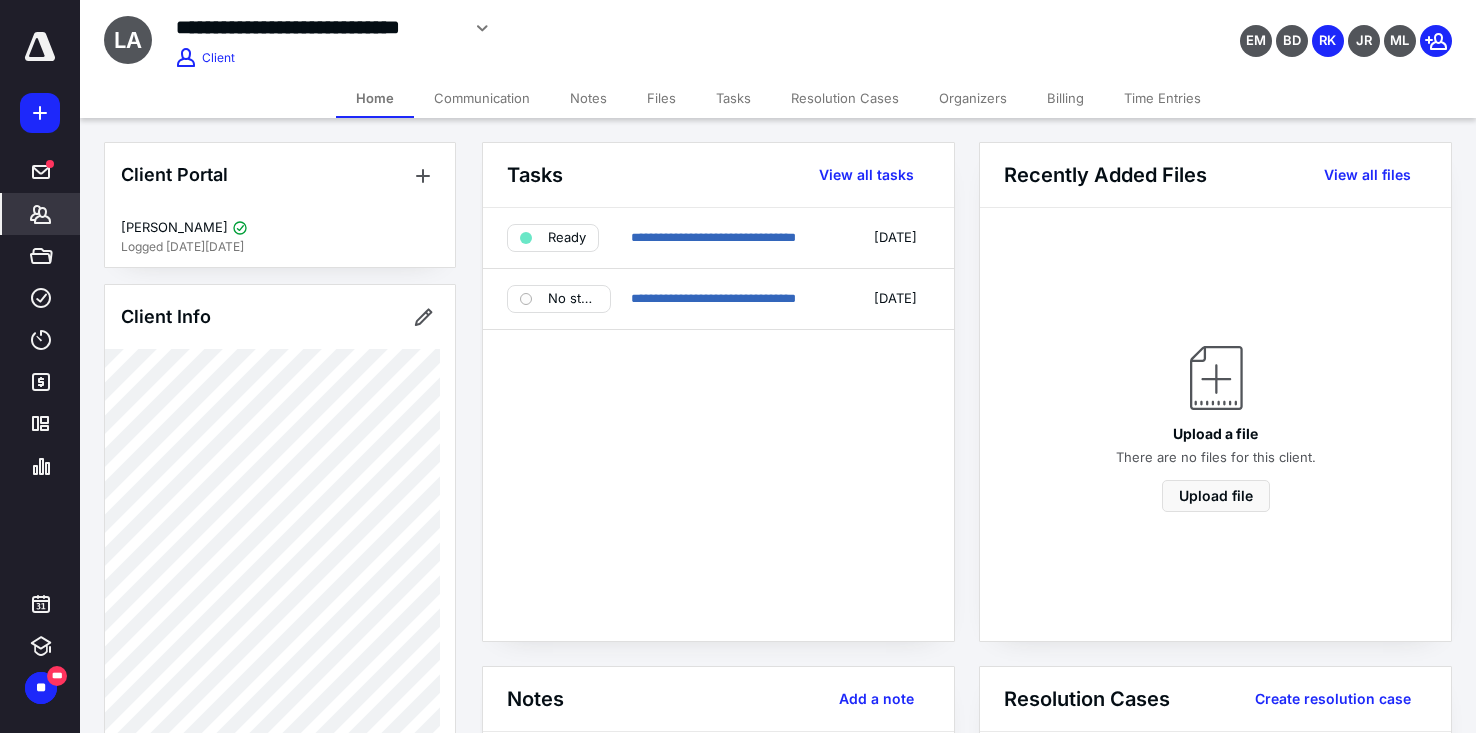 click on "Tasks" at bounding box center [733, 98] 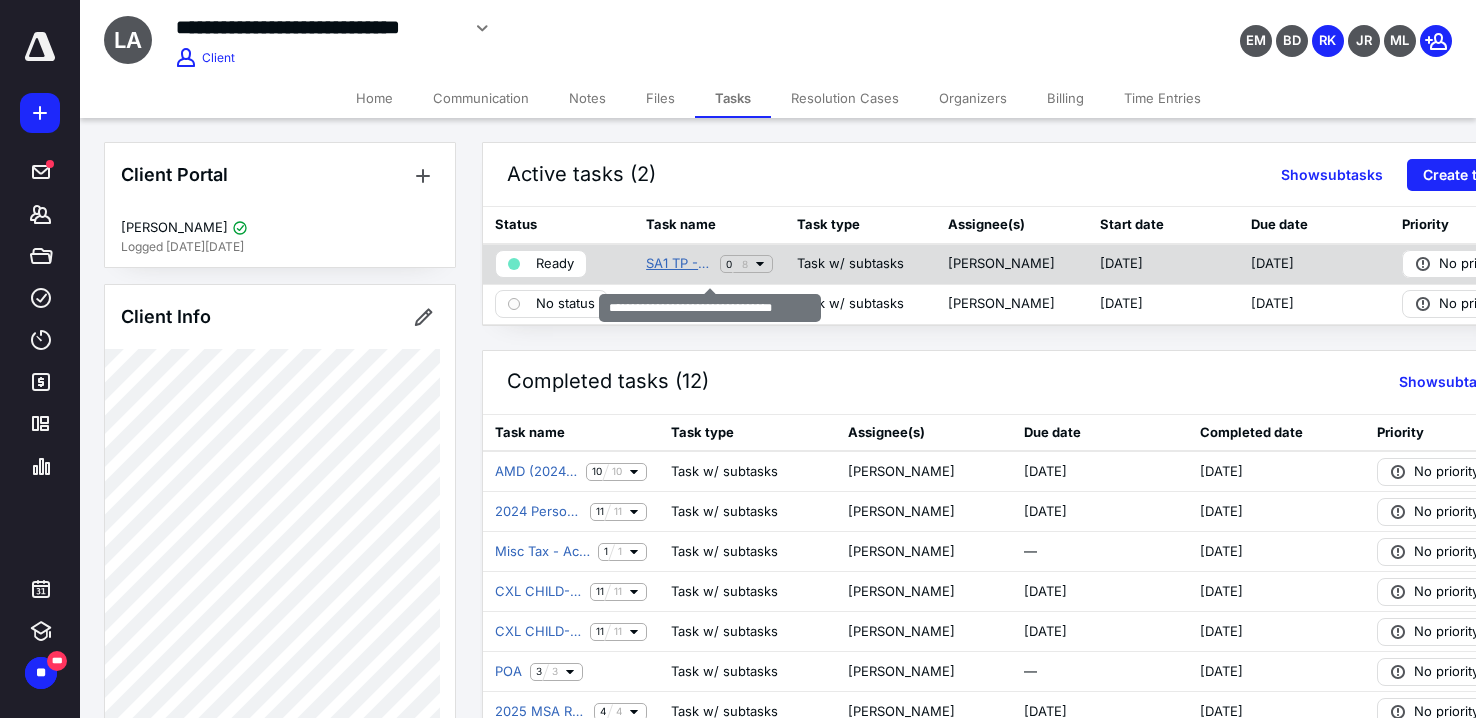 click on "SA1 TP - Semi-Annual Tax Planning" at bounding box center [679, 264] 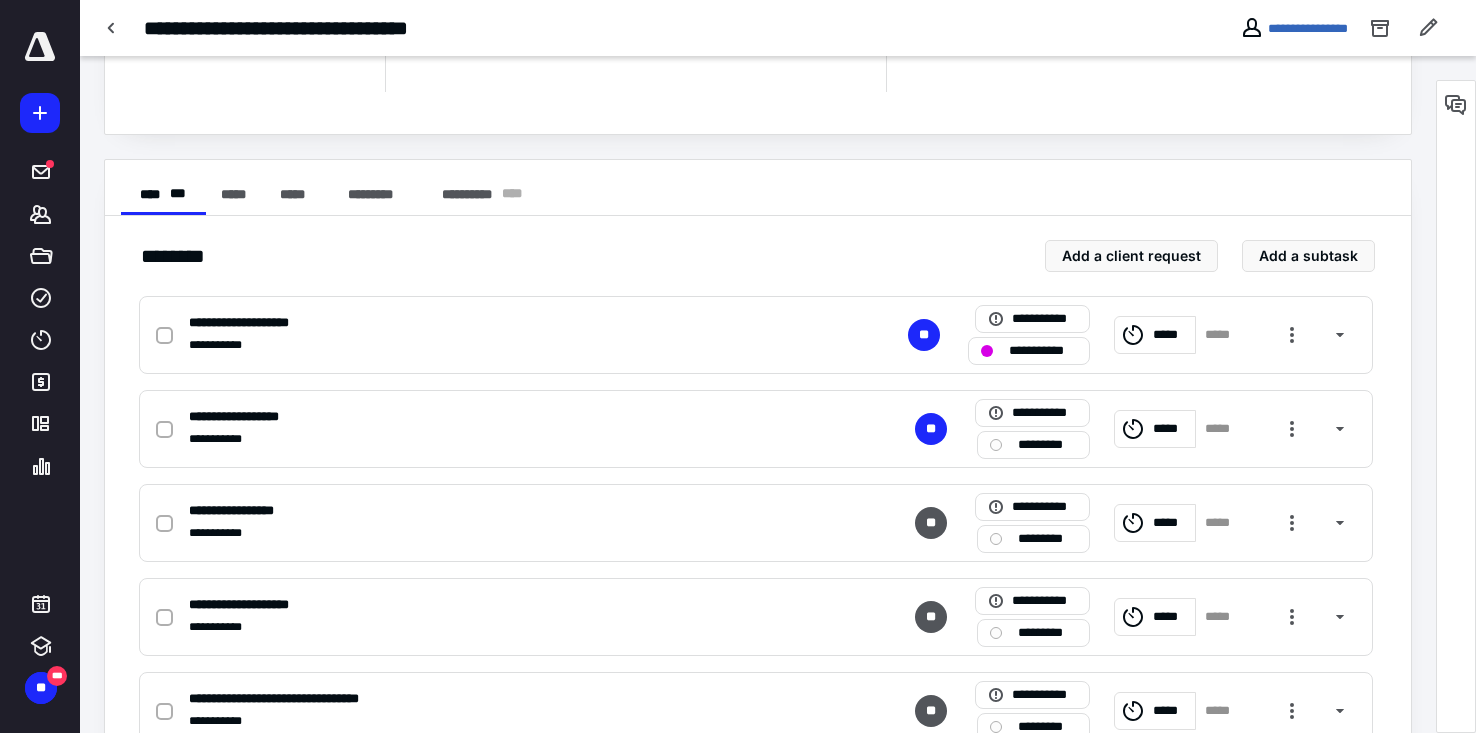 scroll, scrollTop: 300, scrollLeft: 0, axis: vertical 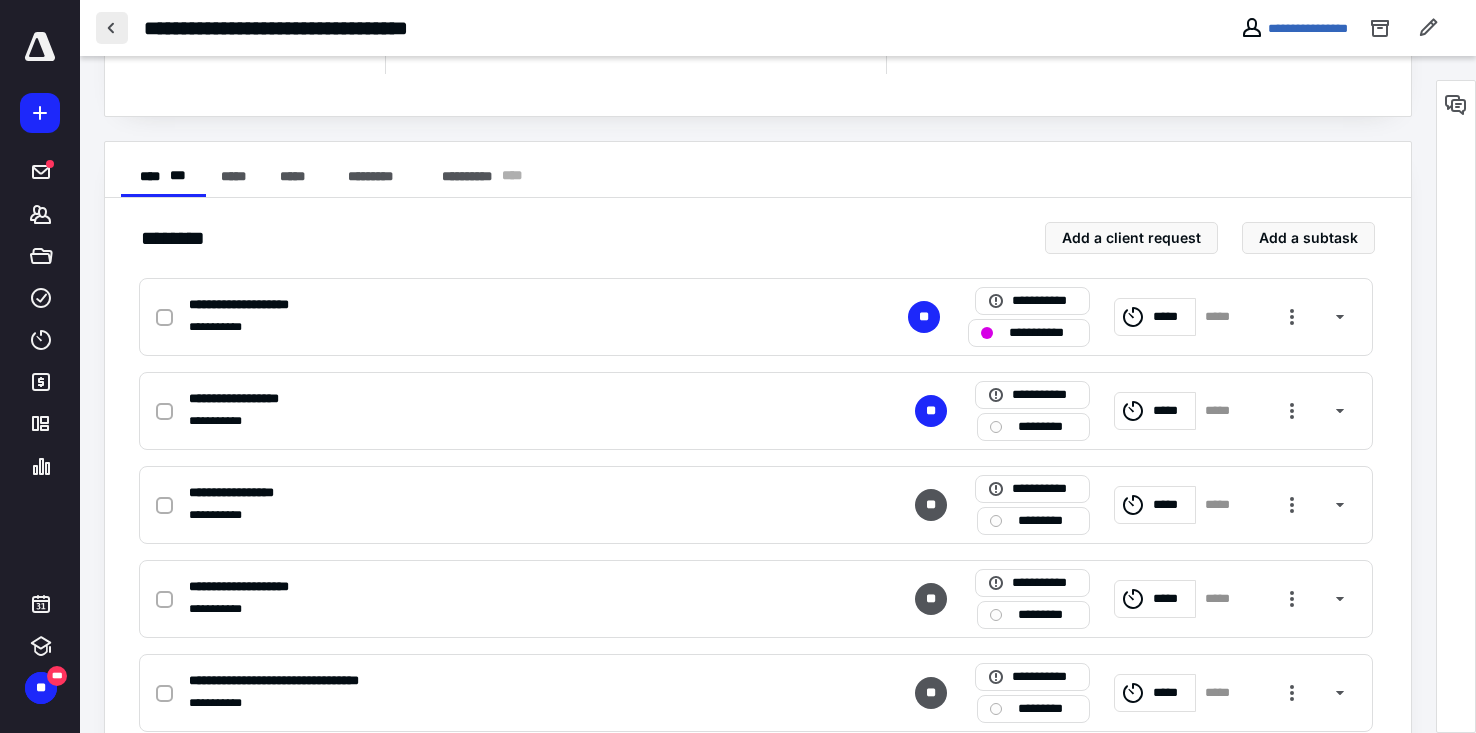 click at bounding box center (112, 28) 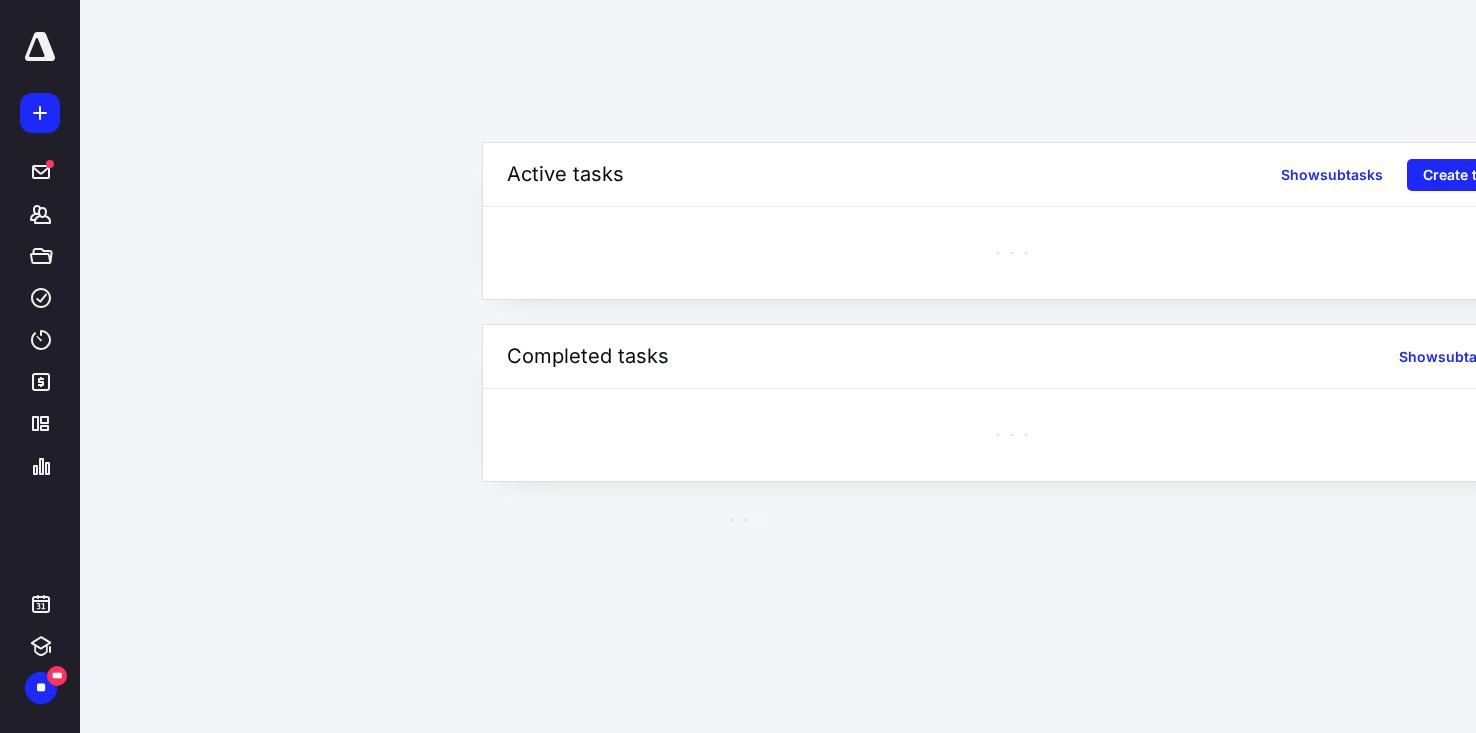 scroll, scrollTop: 0, scrollLeft: 0, axis: both 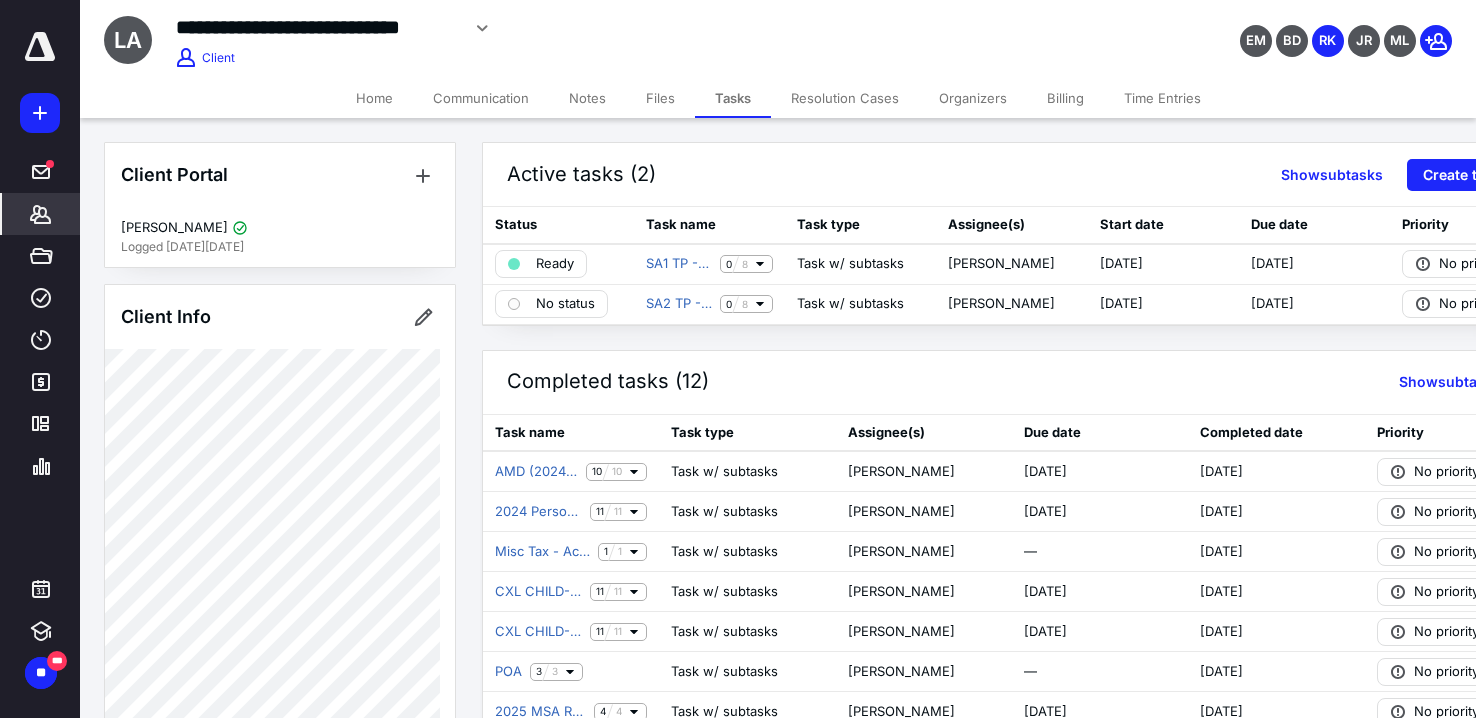 click 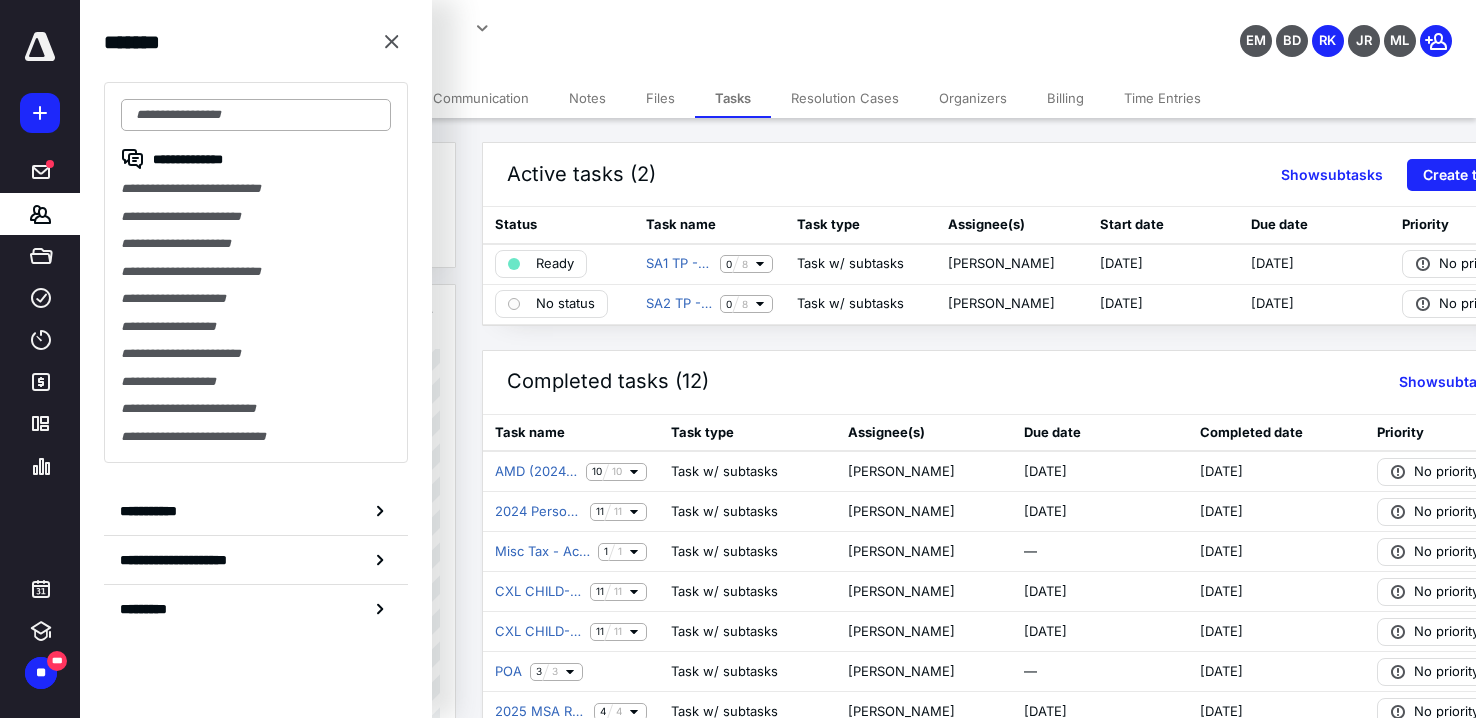 click at bounding box center (256, 115) 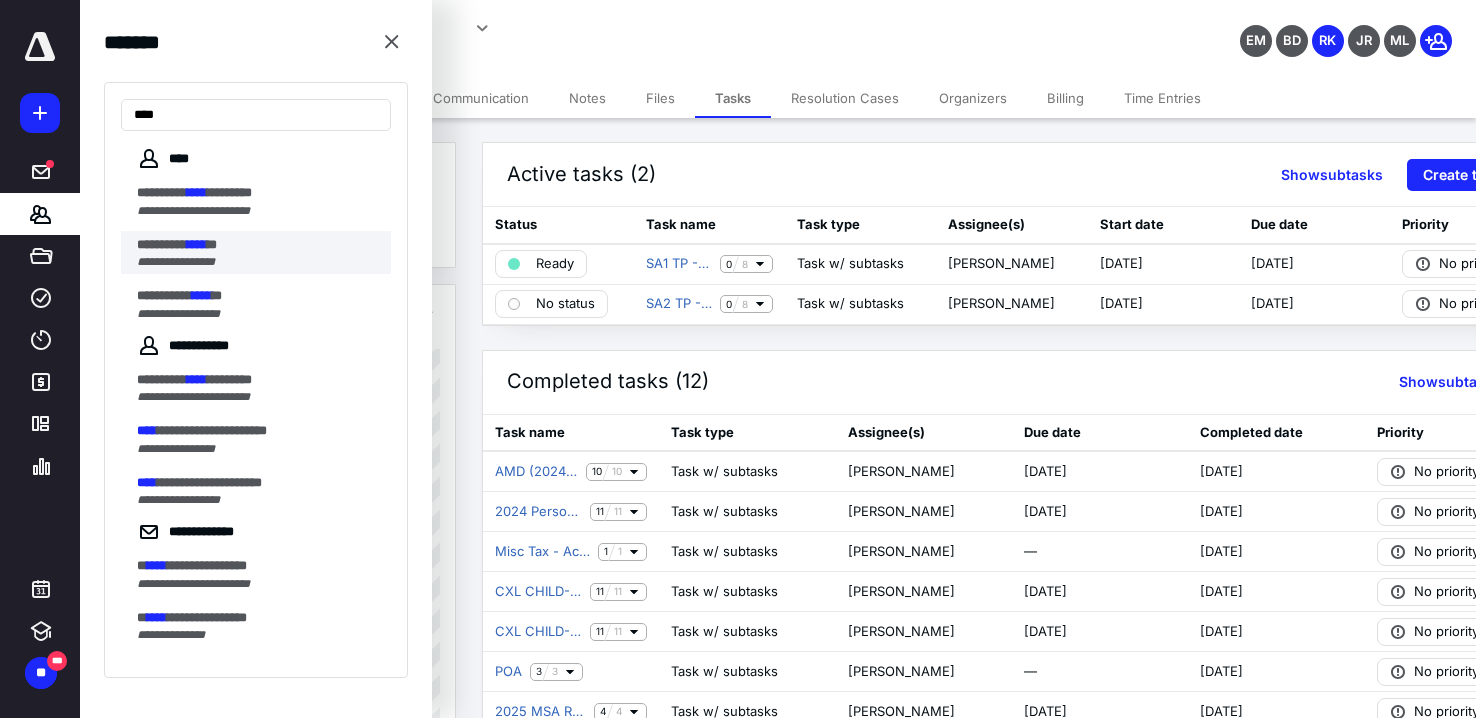 type on "****" 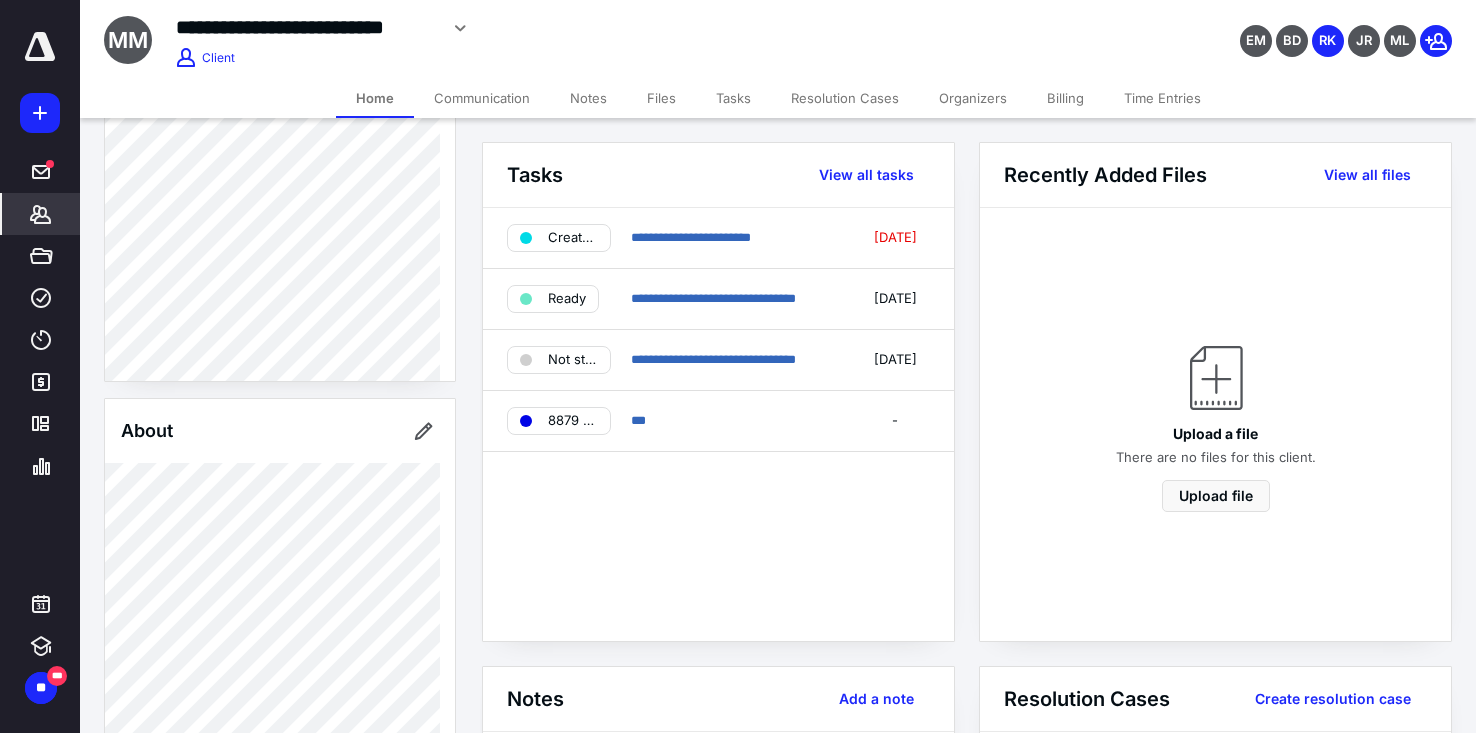 scroll, scrollTop: 300, scrollLeft: 0, axis: vertical 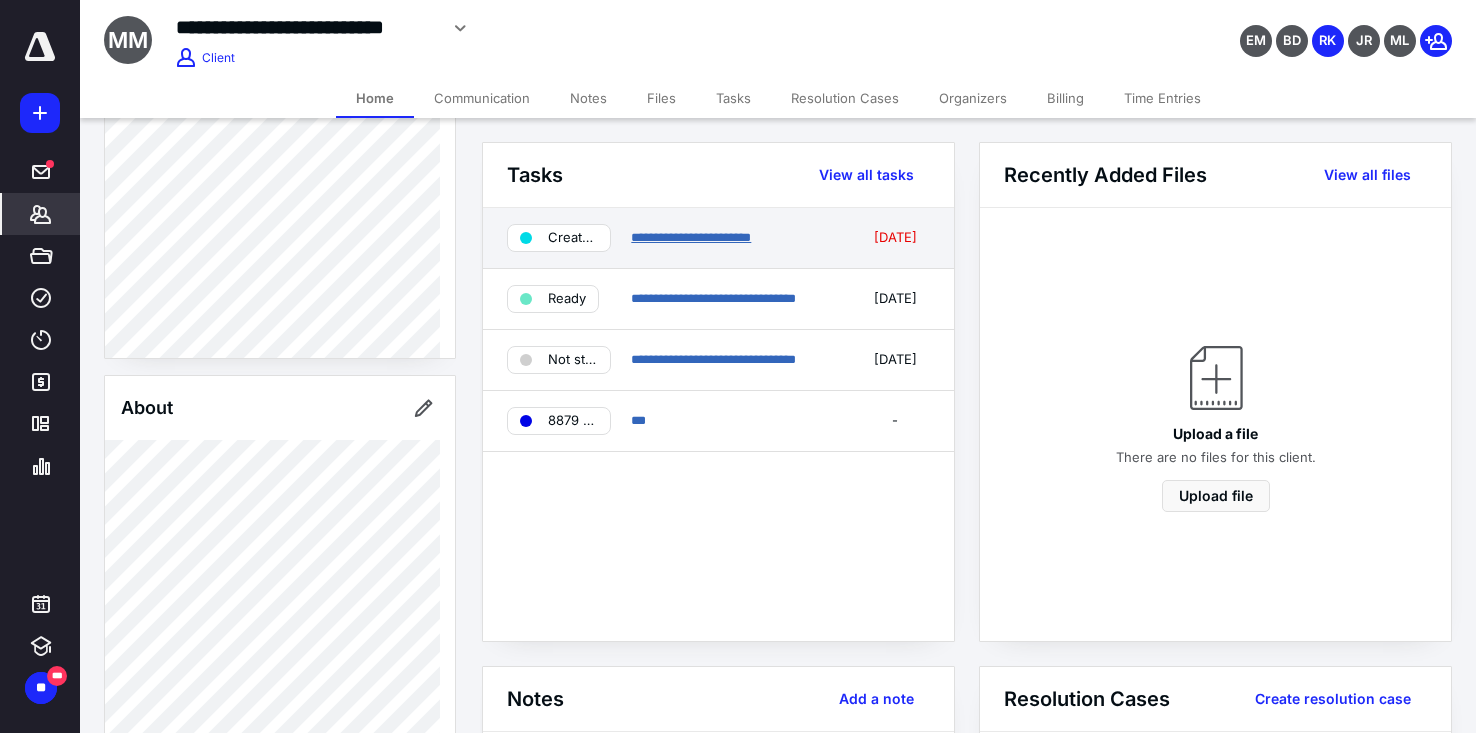 click on "**********" at bounding box center (691, 237) 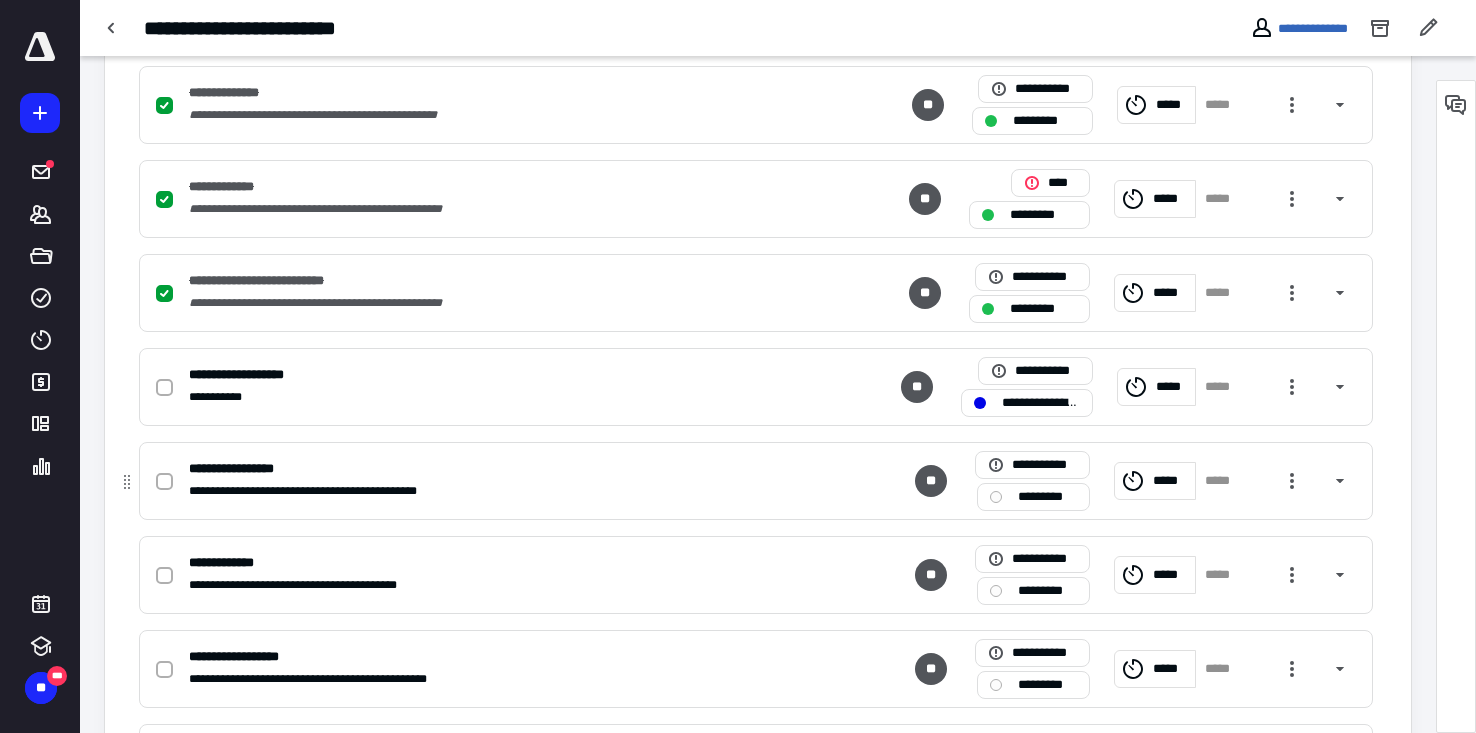 scroll, scrollTop: 800, scrollLeft: 0, axis: vertical 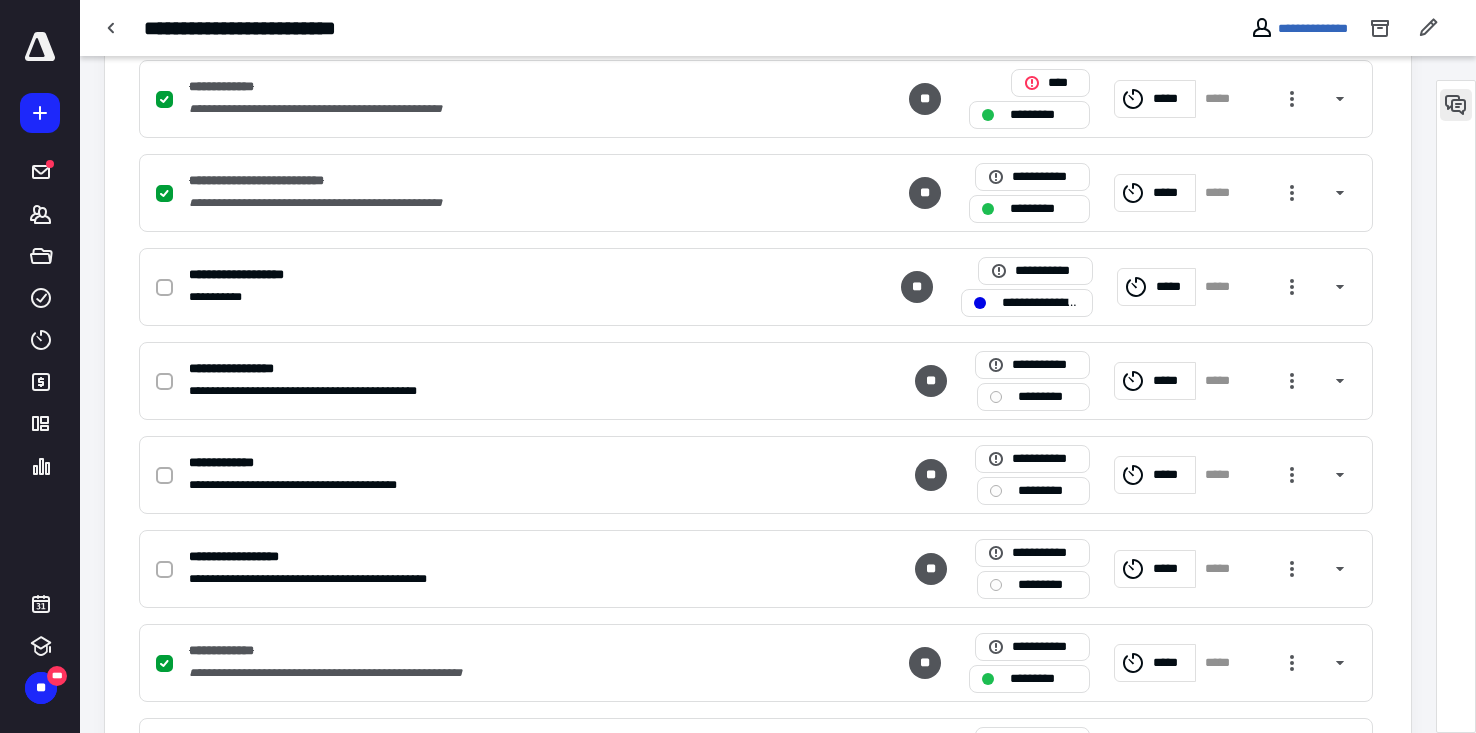 click at bounding box center (1456, 105) 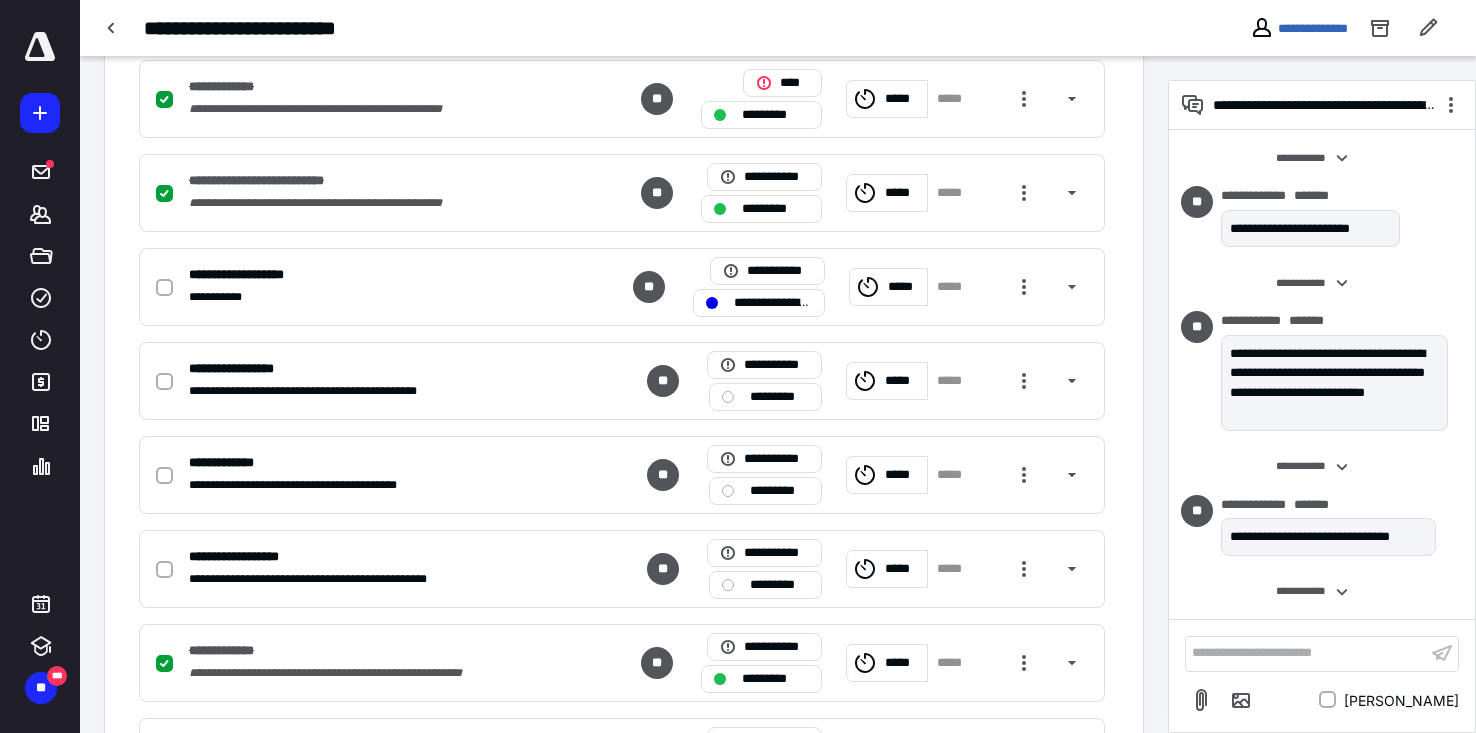scroll, scrollTop: 912, scrollLeft: 0, axis: vertical 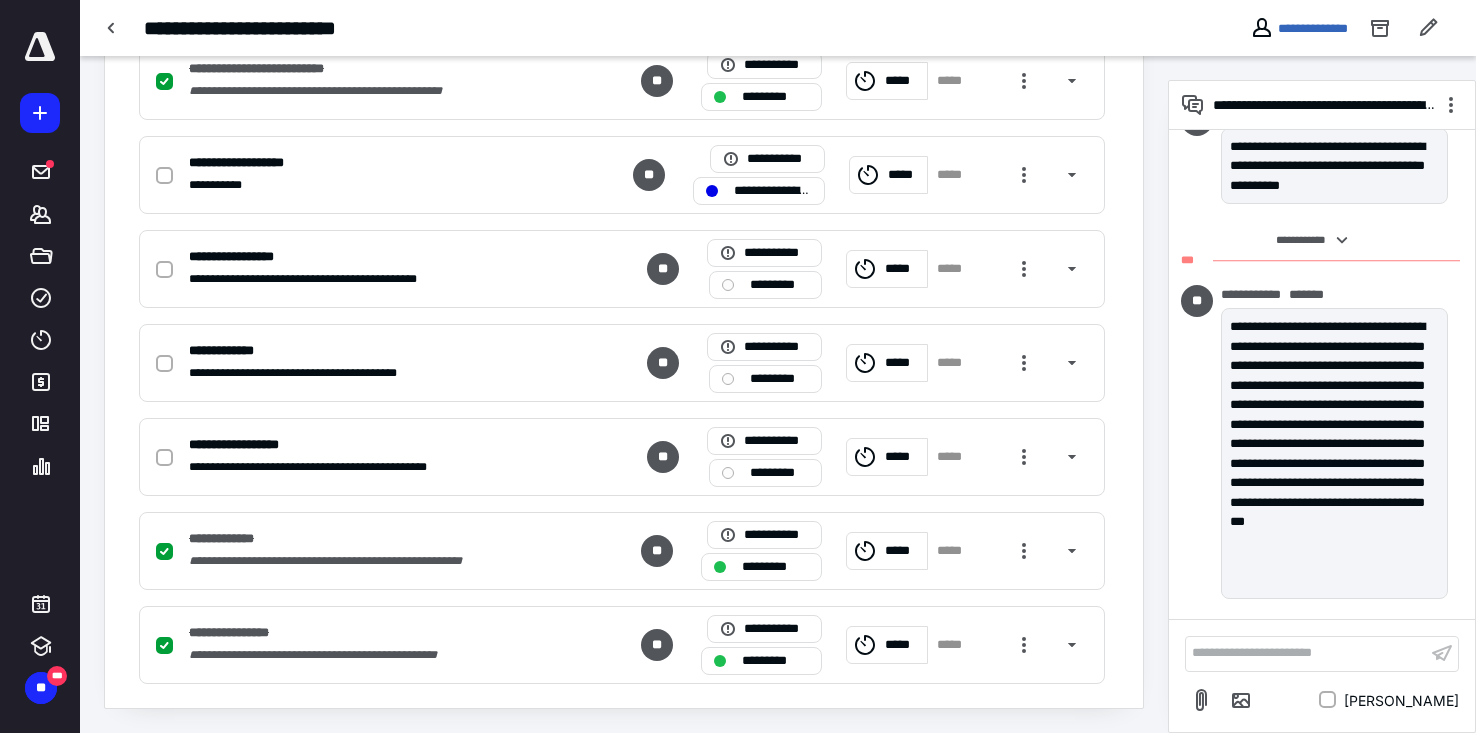 click on "**********" at bounding box center (1306, 653) 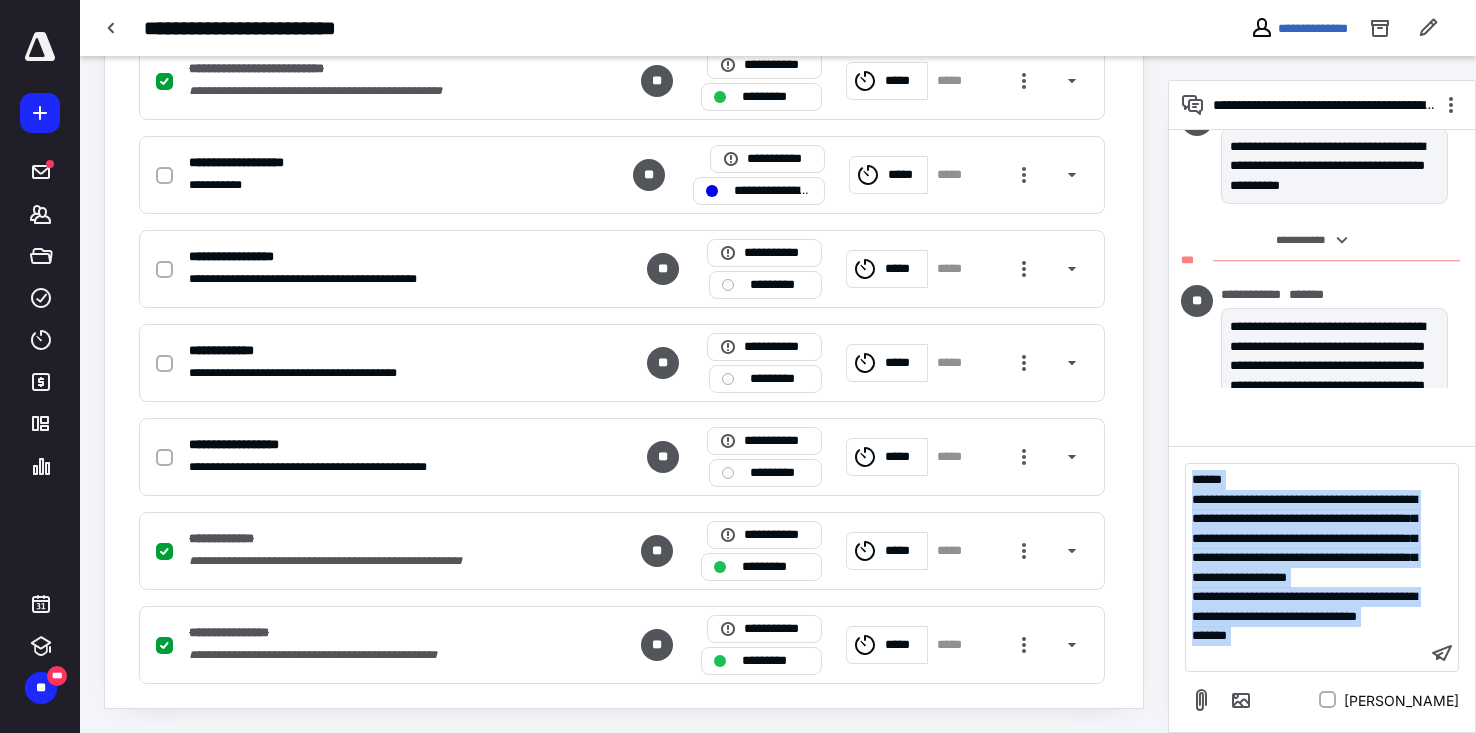drag, startPoint x: 1299, startPoint y: 649, endPoint x: 1167, endPoint y: 405, distance: 277.41666 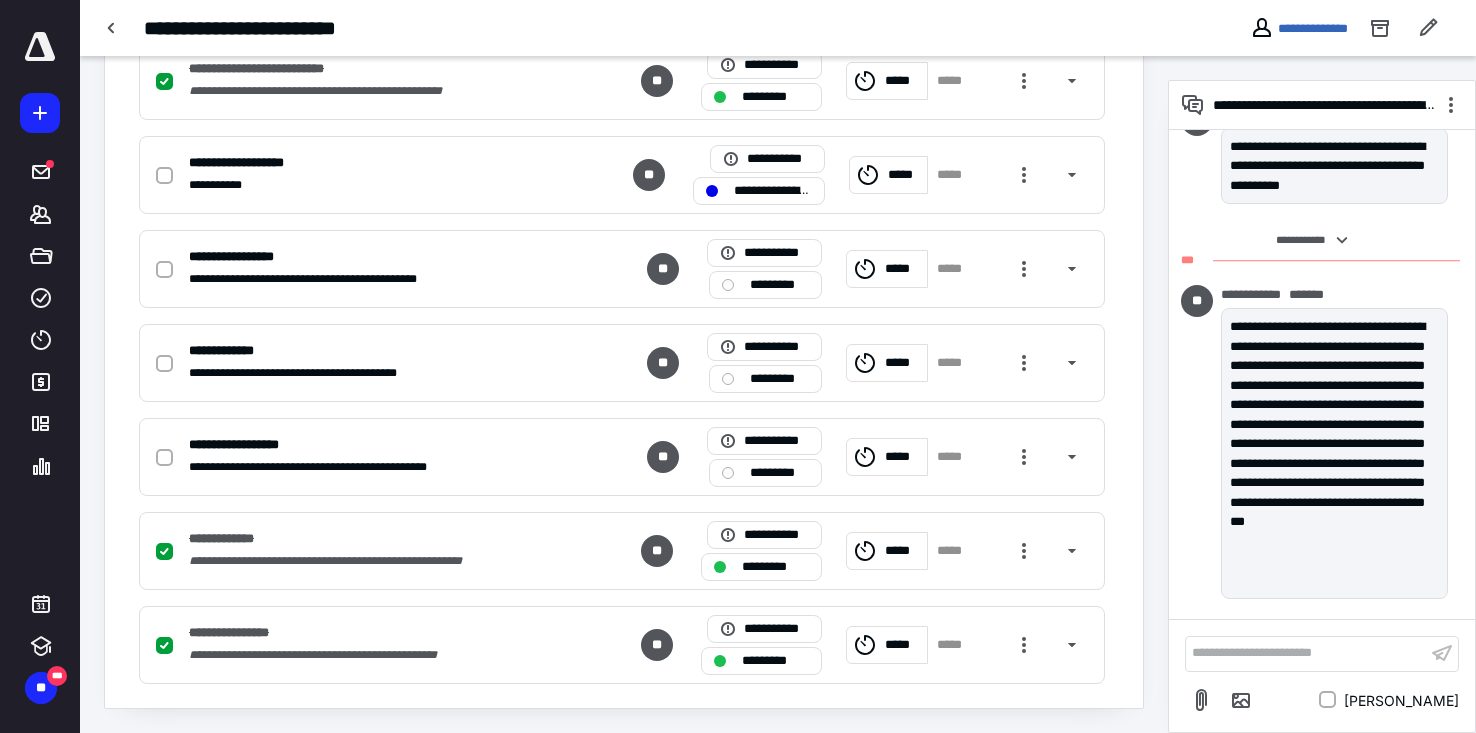 type 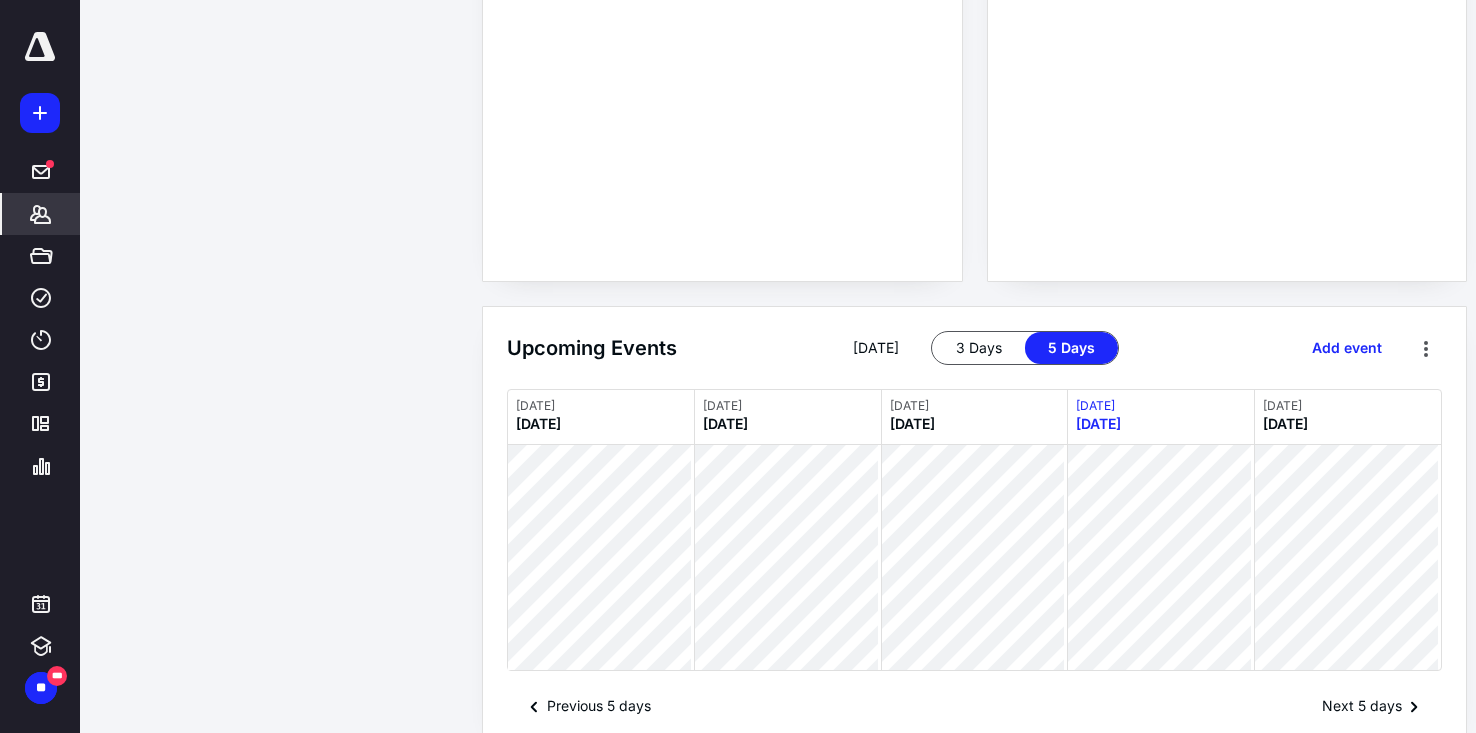 scroll, scrollTop: 0, scrollLeft: 0, axis: both 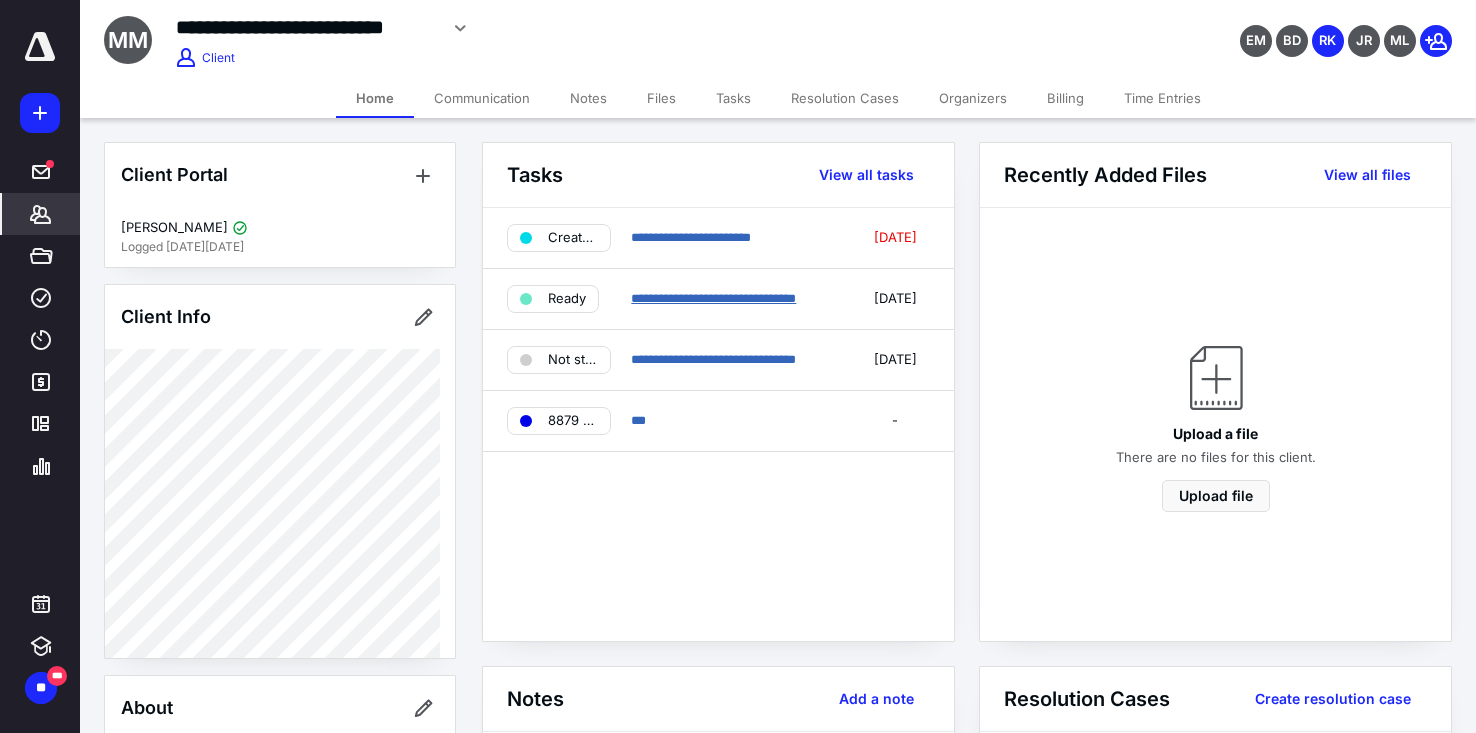 click on "**********" at bounding box center (713, 298) 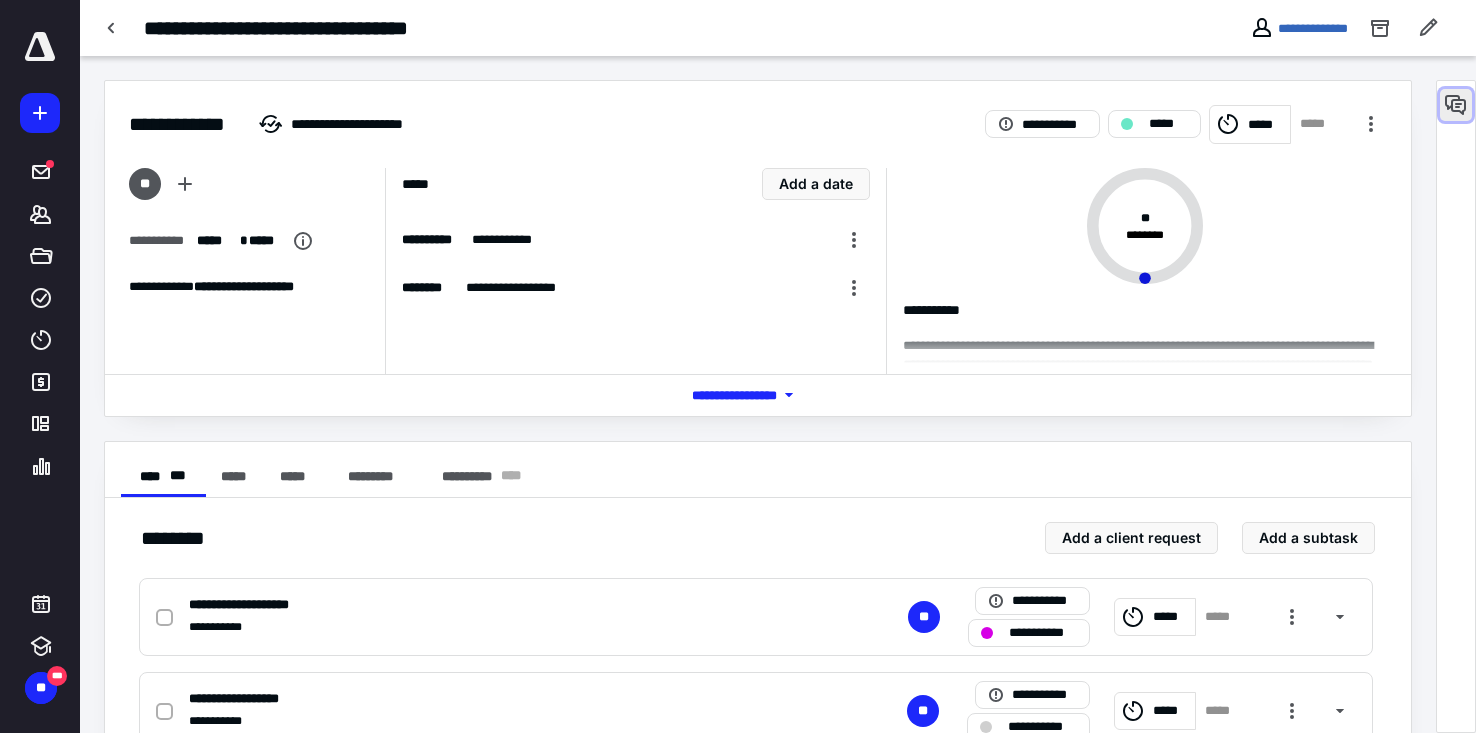 click at bounding box center [1456, 105] 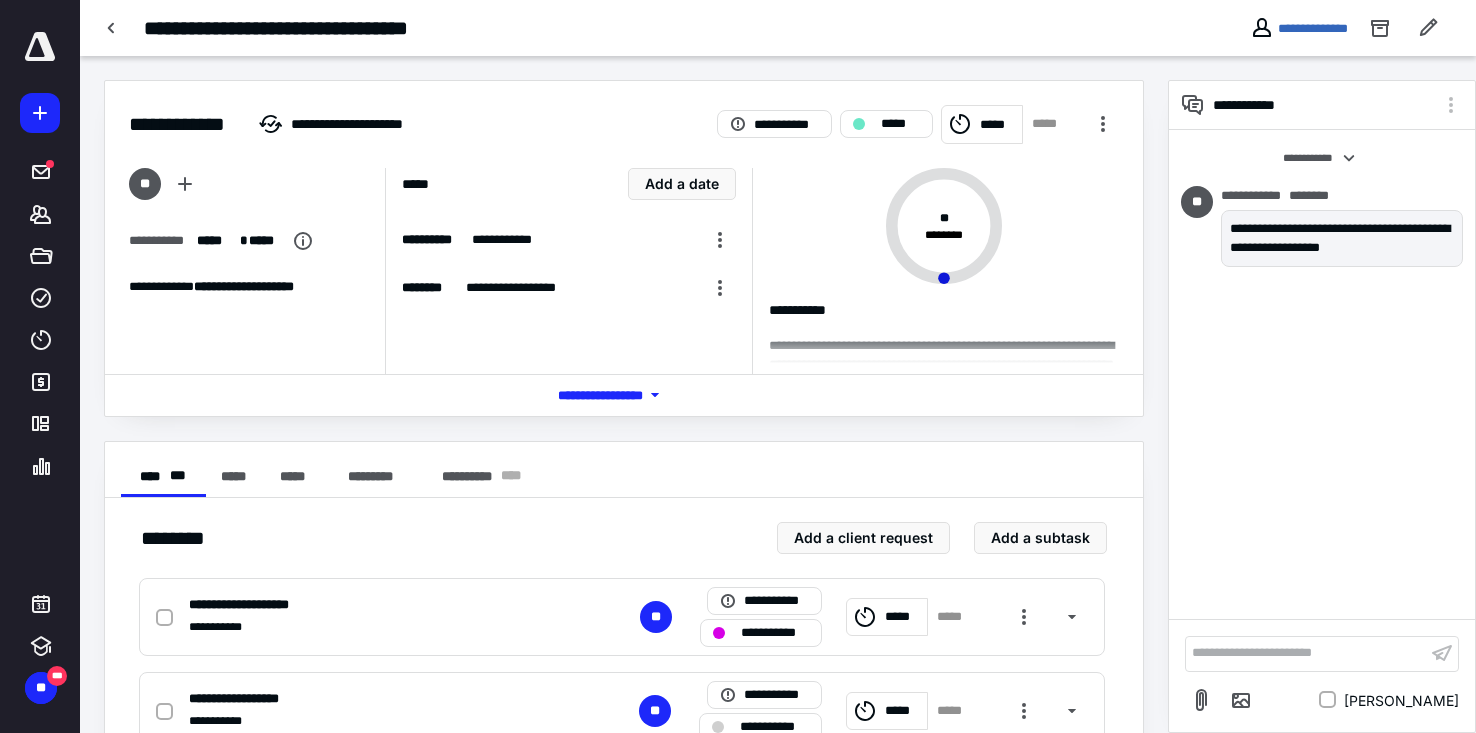 click on "**********" at bounding box center (1306, 653) 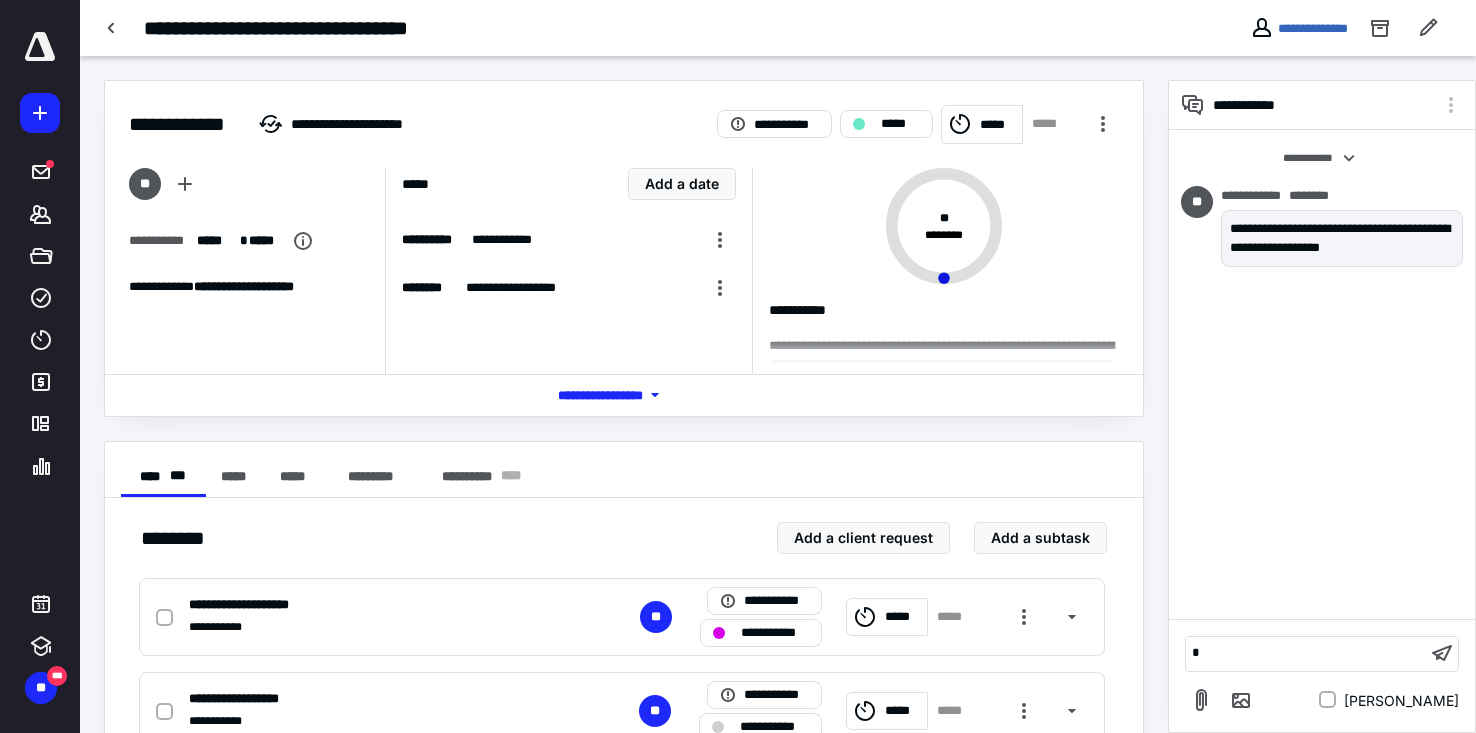 type 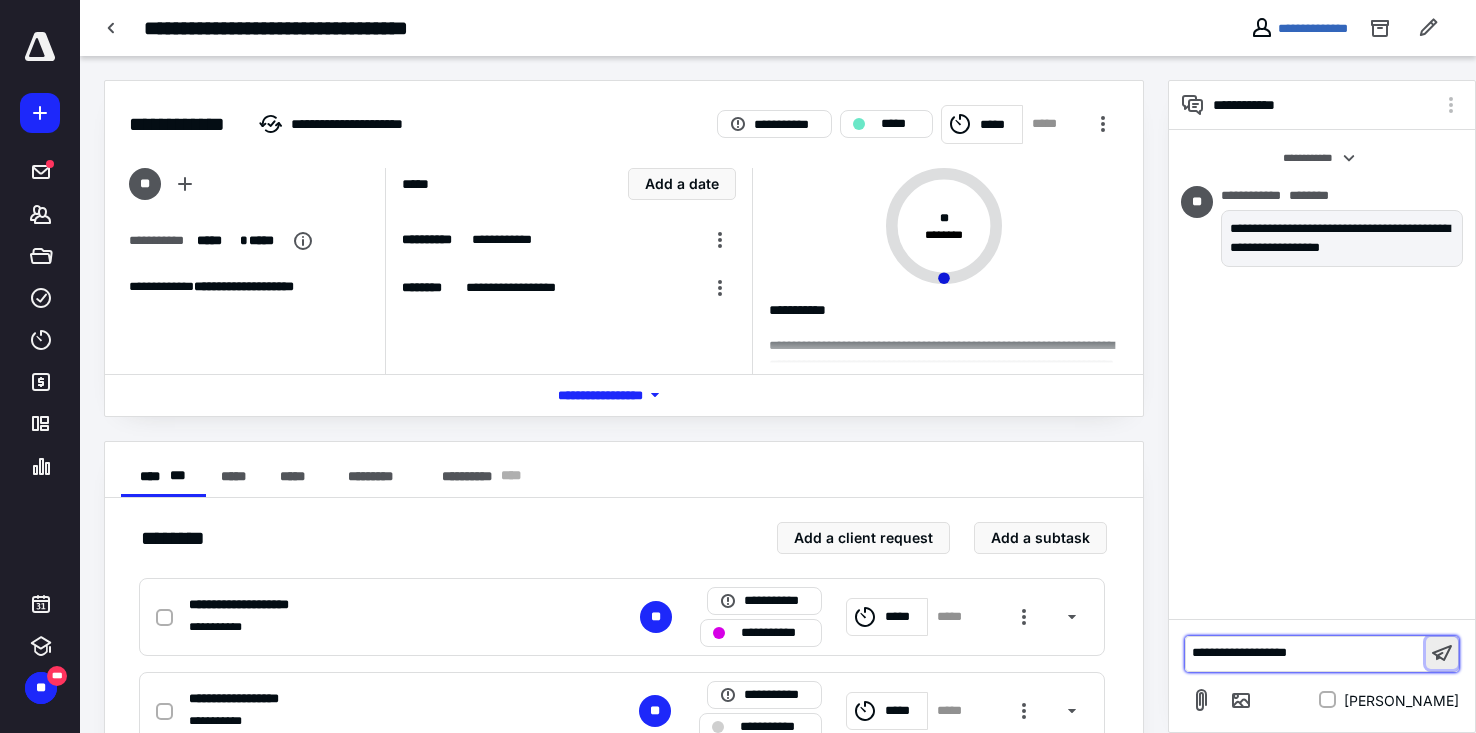 click at bounding box center (1442, 653) 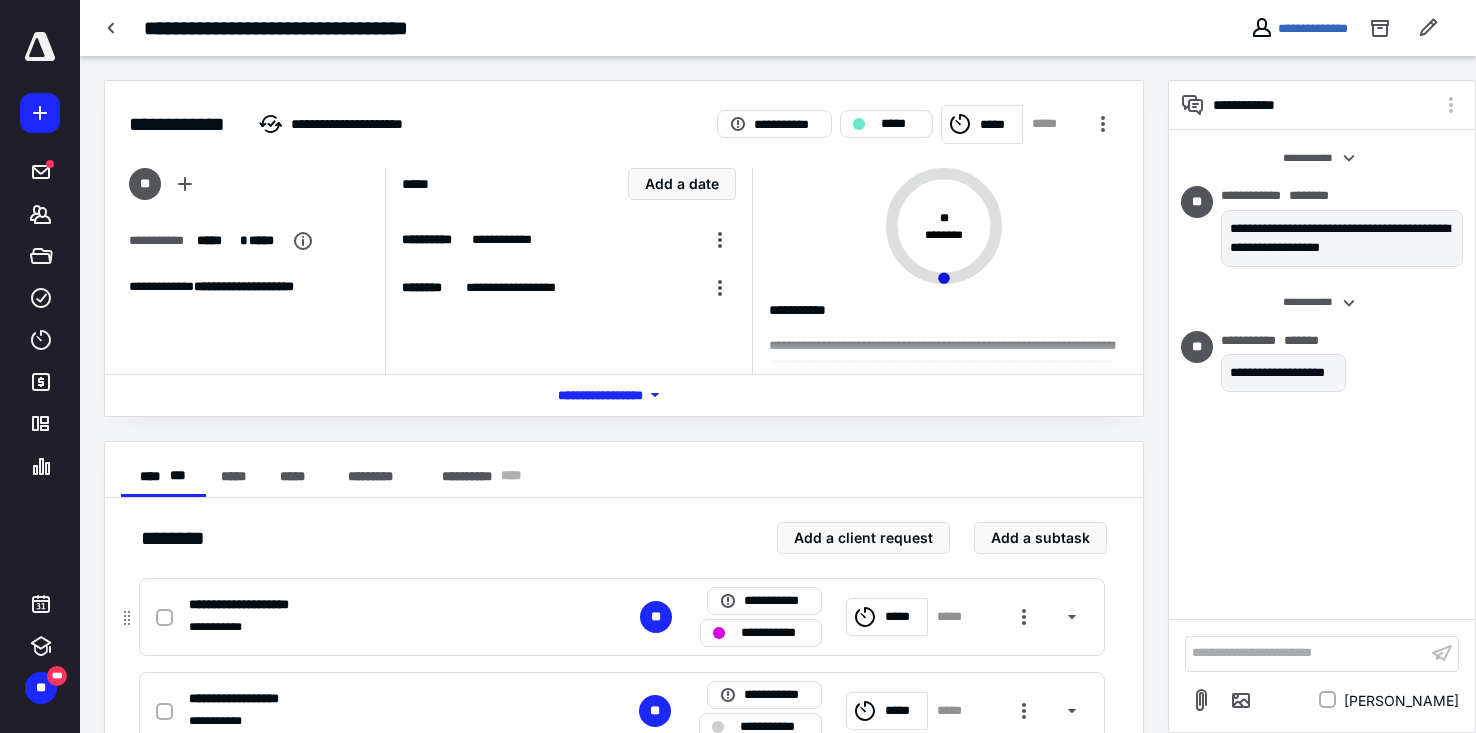 click on "**********" at bounding box center [775, 633] 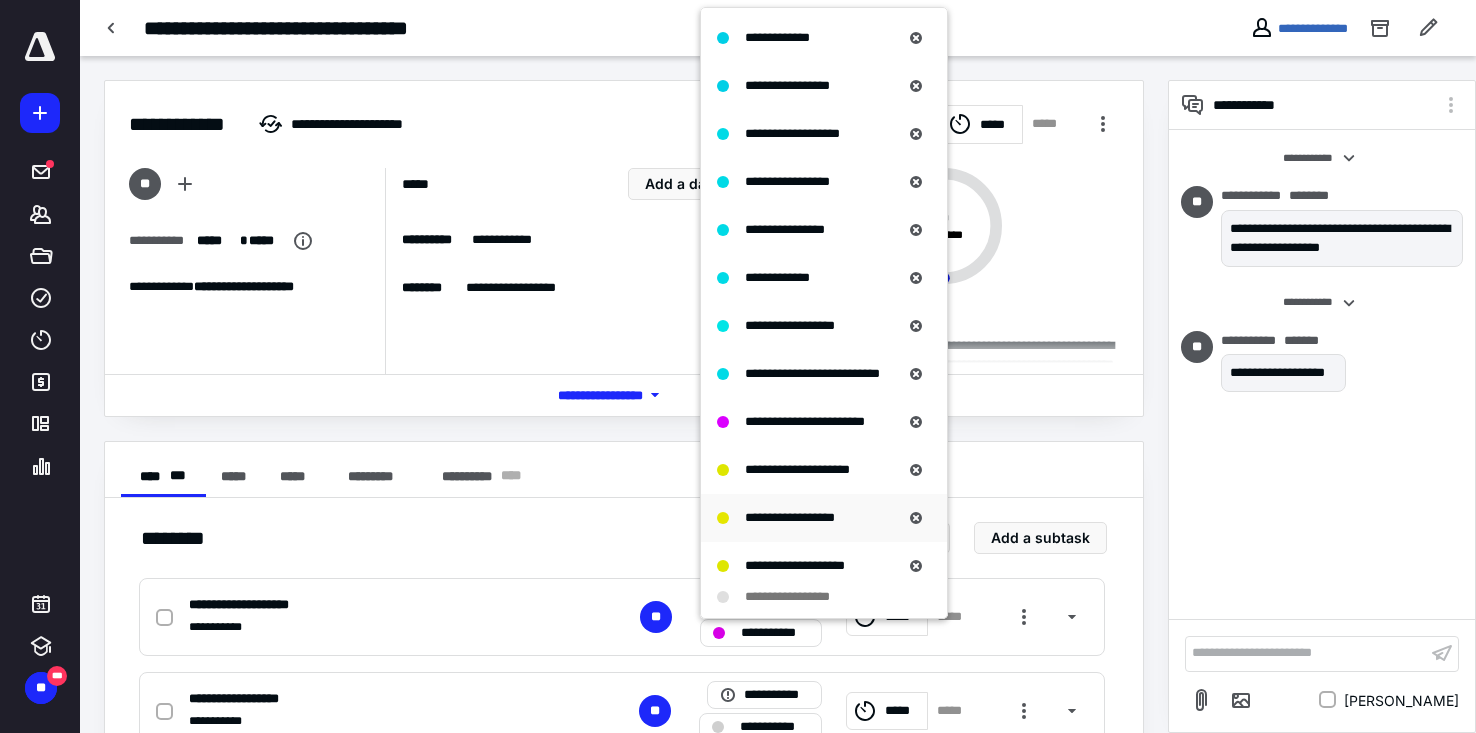 scroll, scrollTop: 1100, scrollLeft: 0, axis: vertical 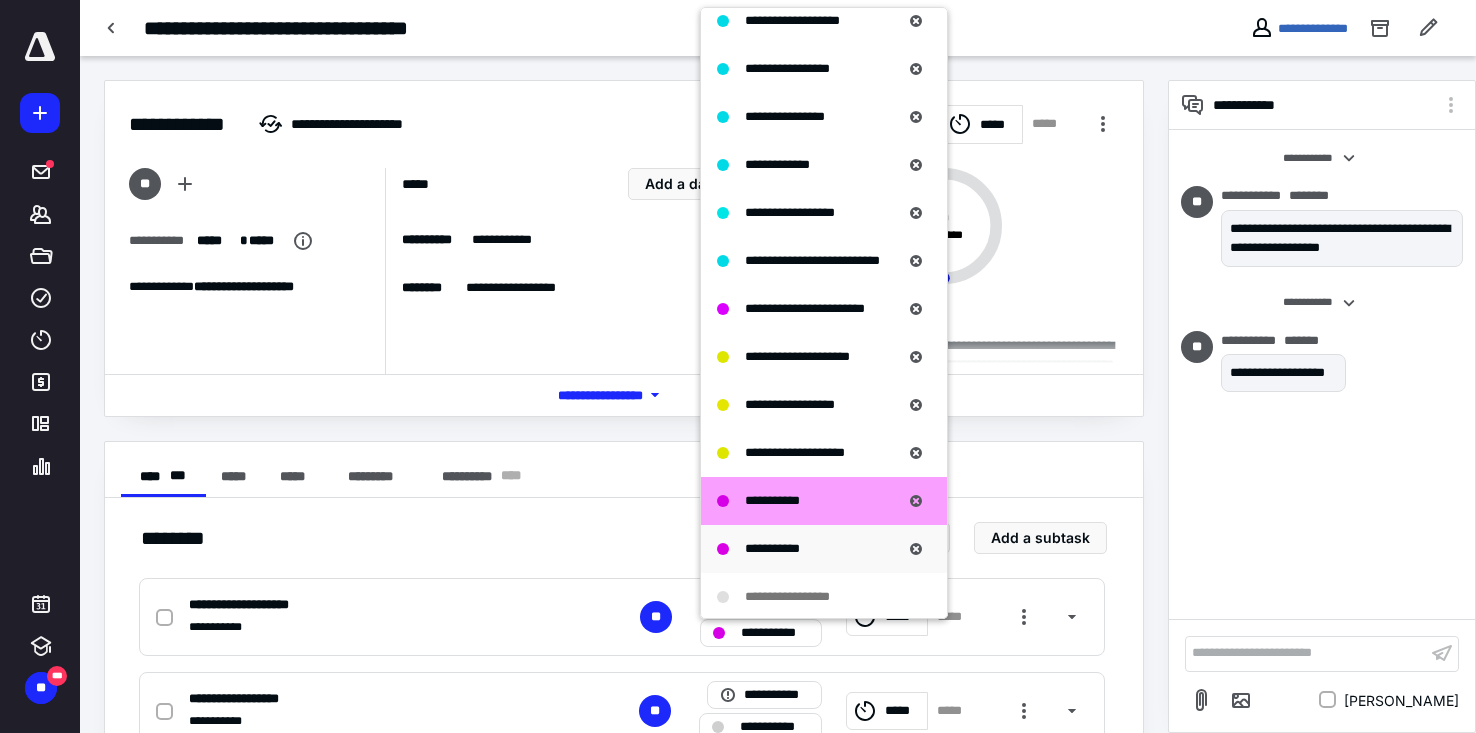 click on "**********" at bounding box center (772, 548) 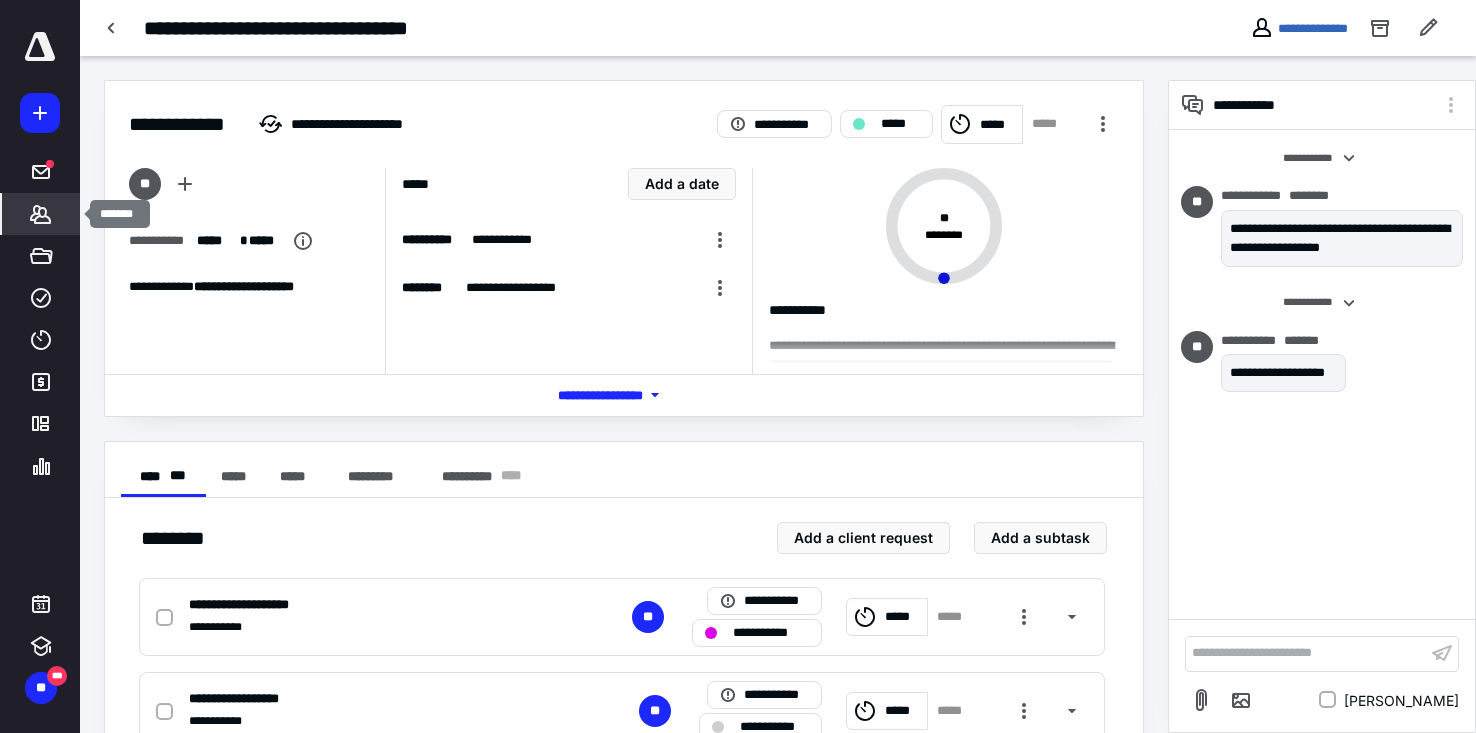click on "*******" at bounding box center (41, 214) 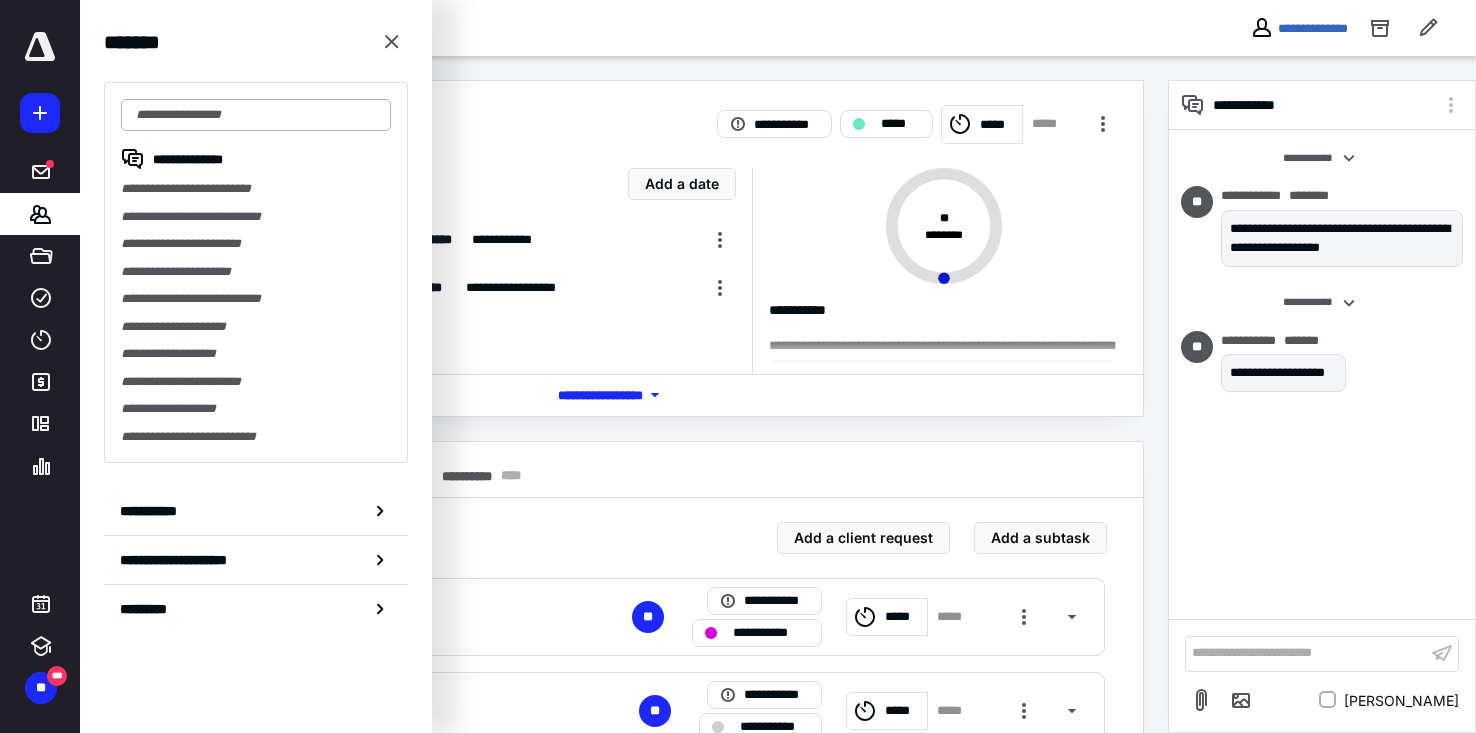 click at bounding box center [256, 115] 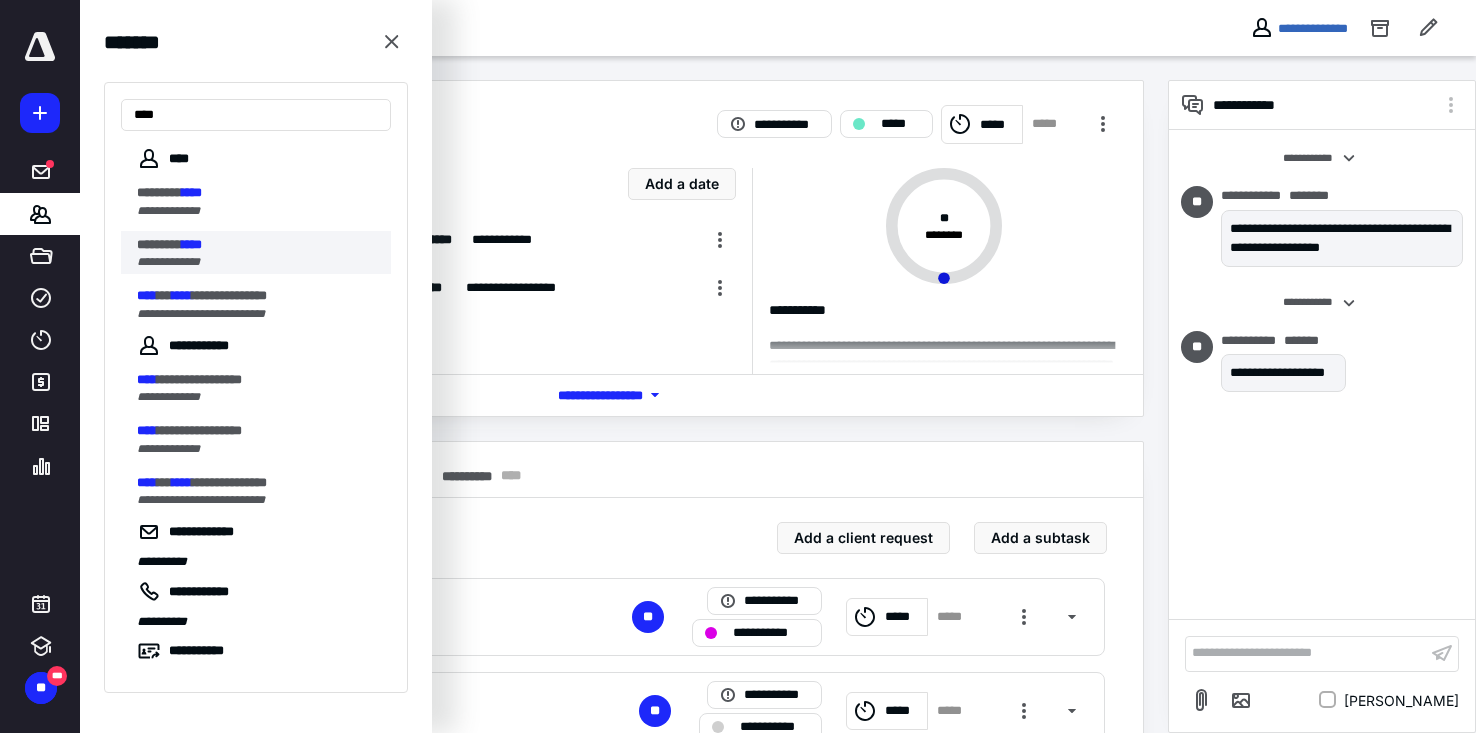 type on "****" 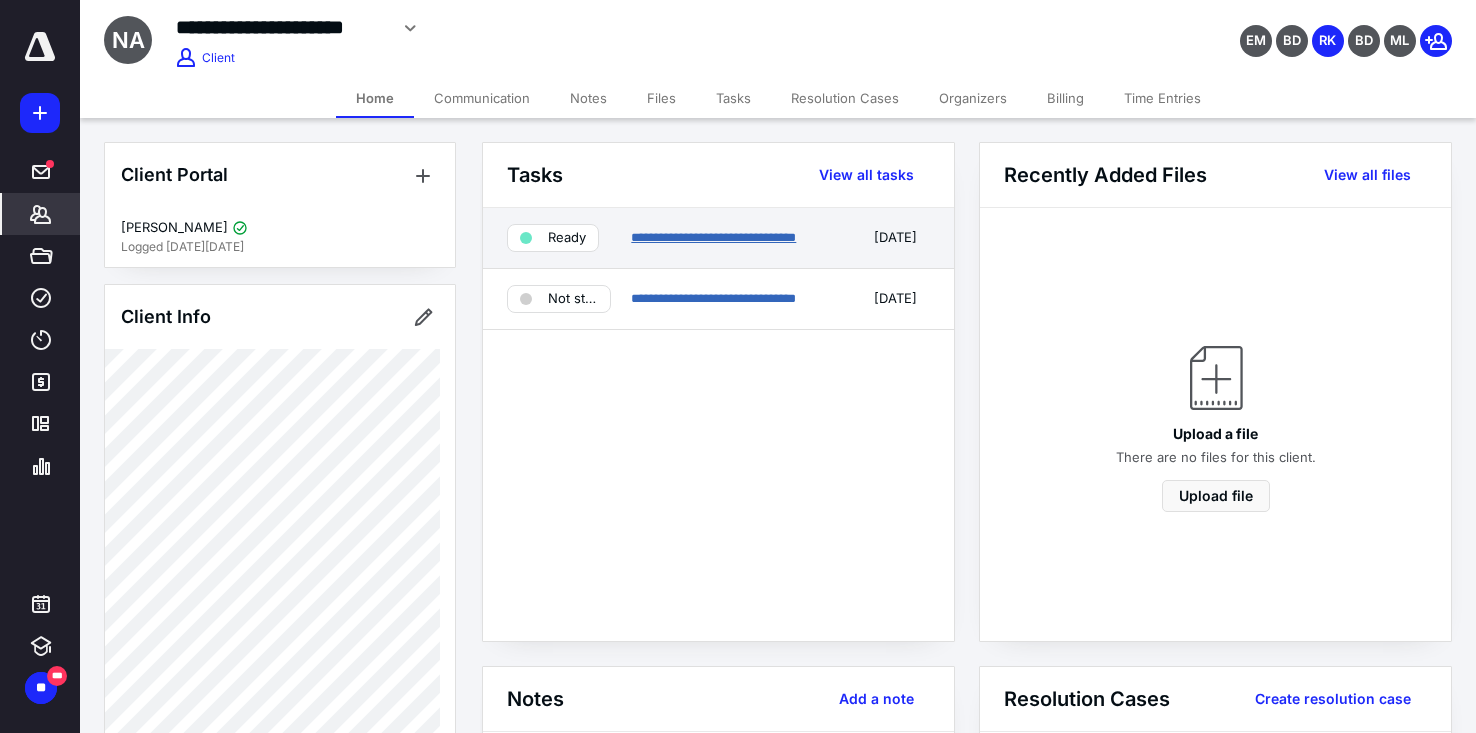 click on "**********" at bounding box center [713, 237] 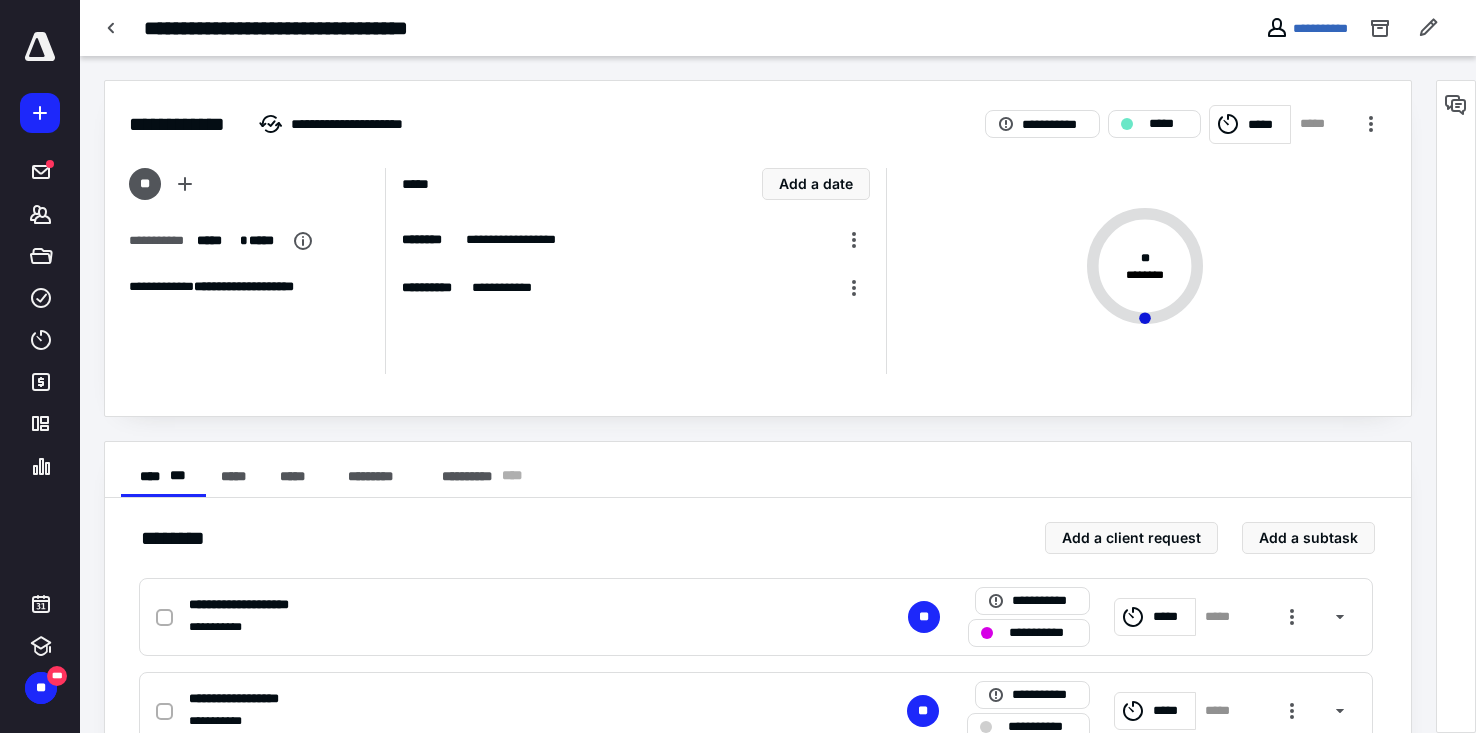 click at bounding box center (1456, 105) 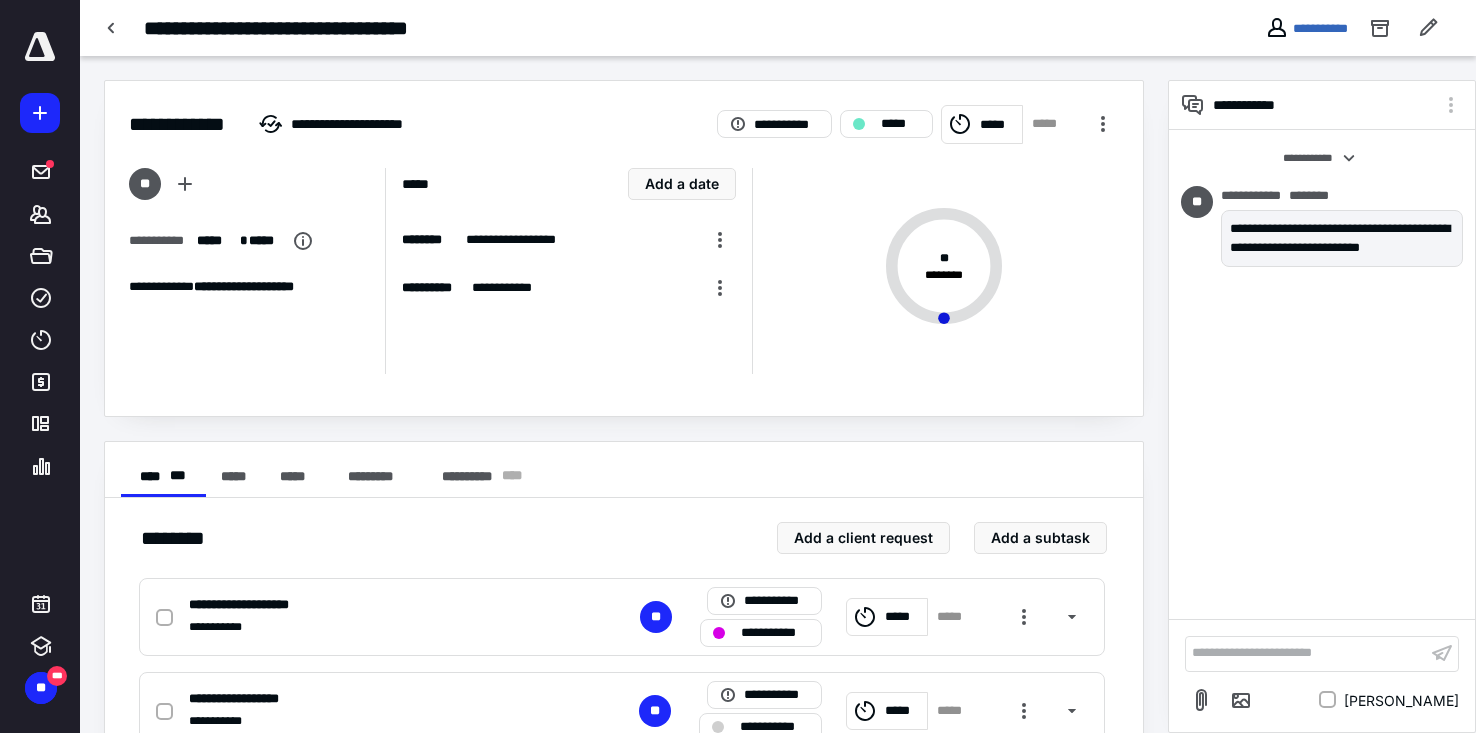 click on "**********" at bounding box center (1306, 653) 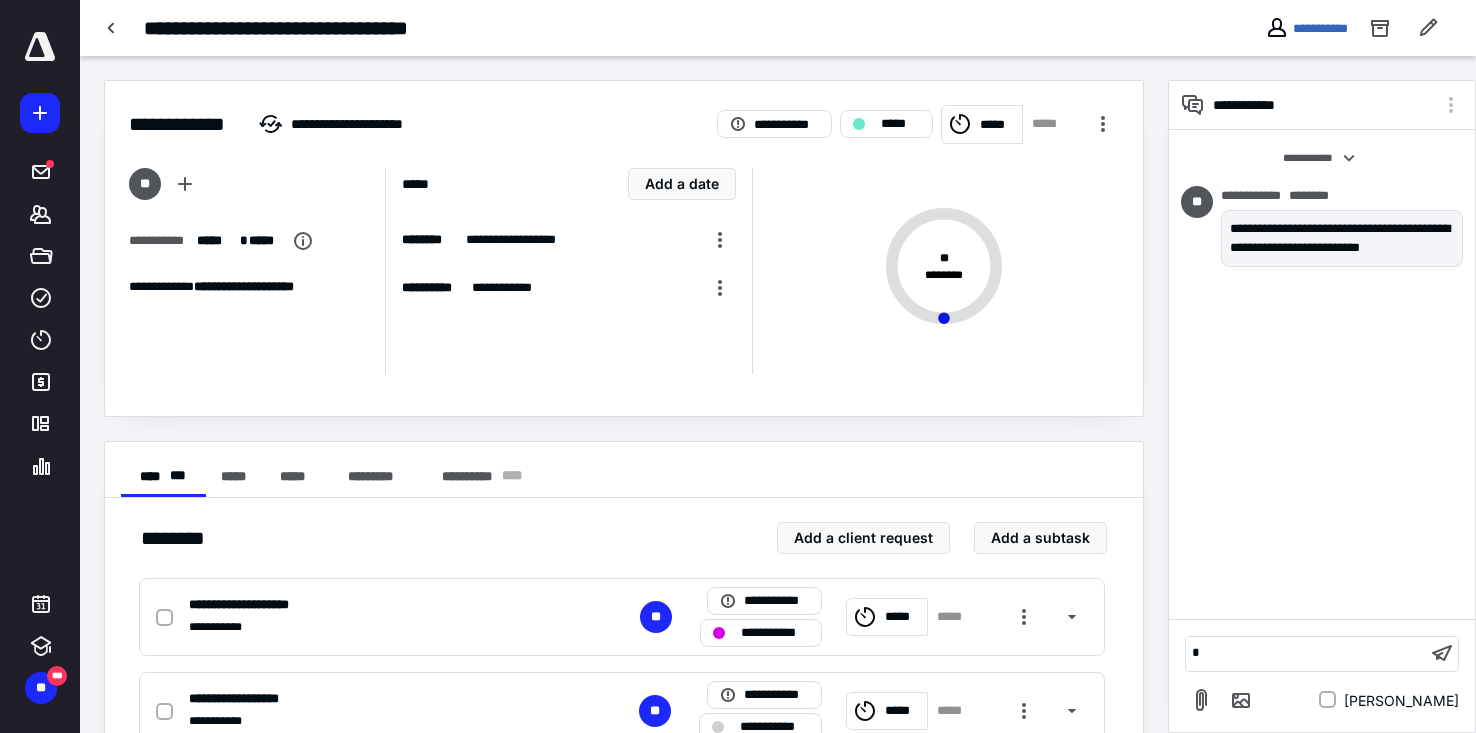 type 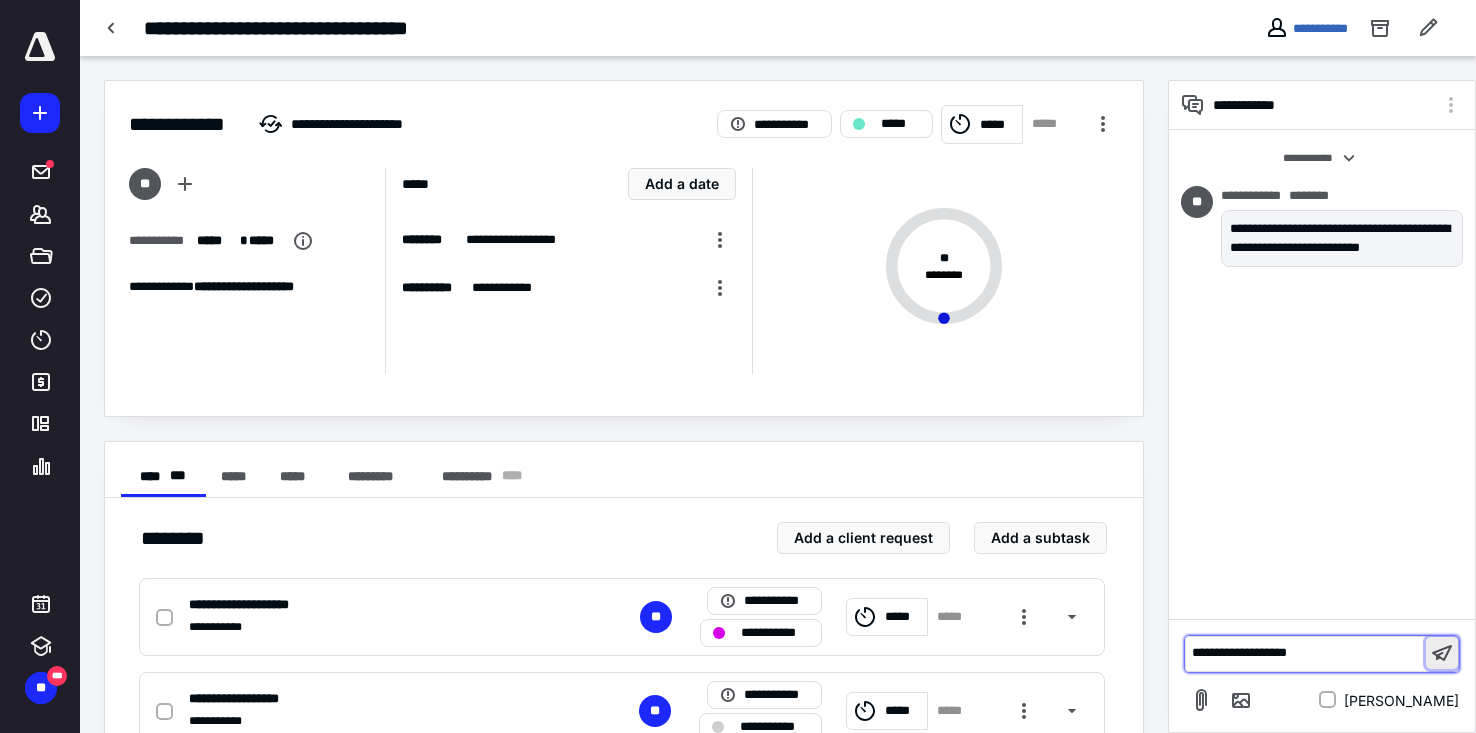 click at bounding box center [1442, 653] 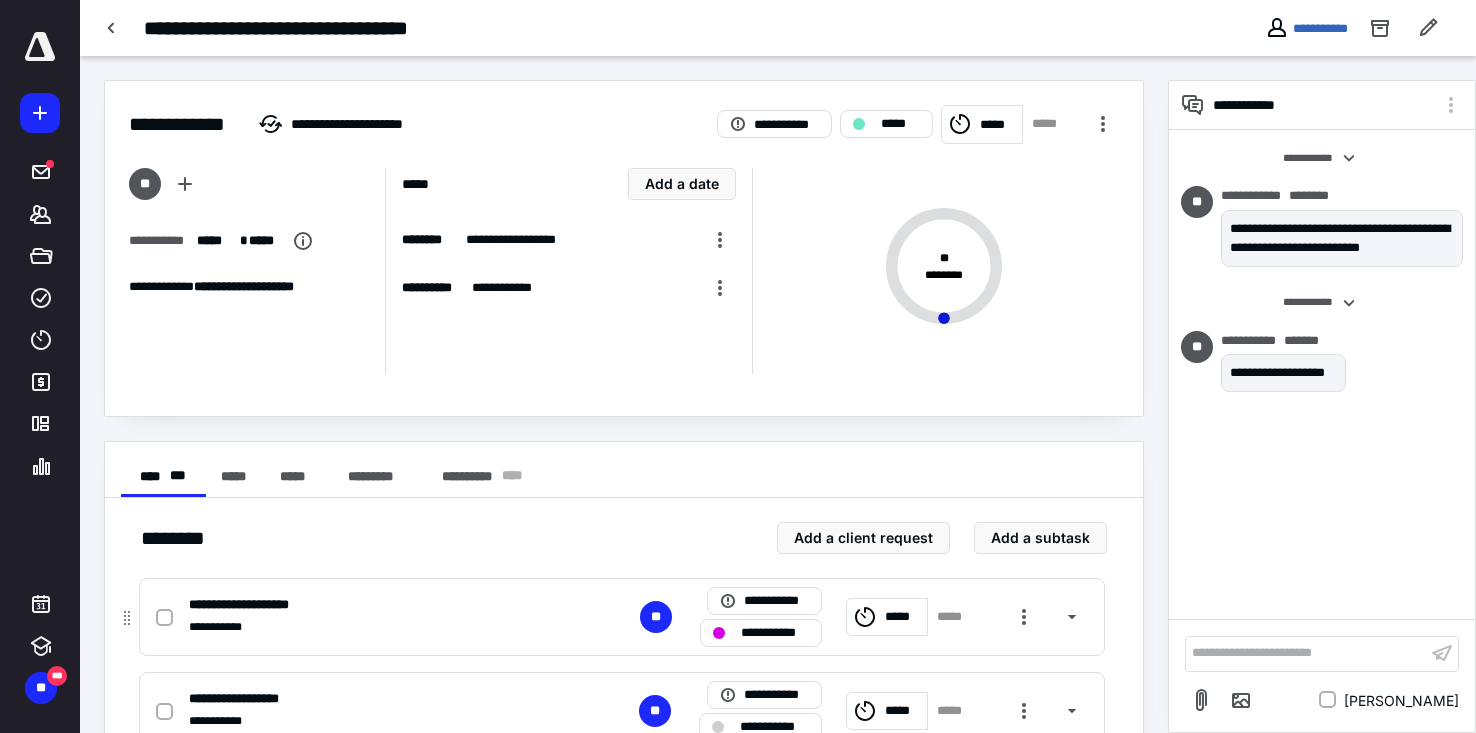 click on "**********" at bounding box center [775, 633] 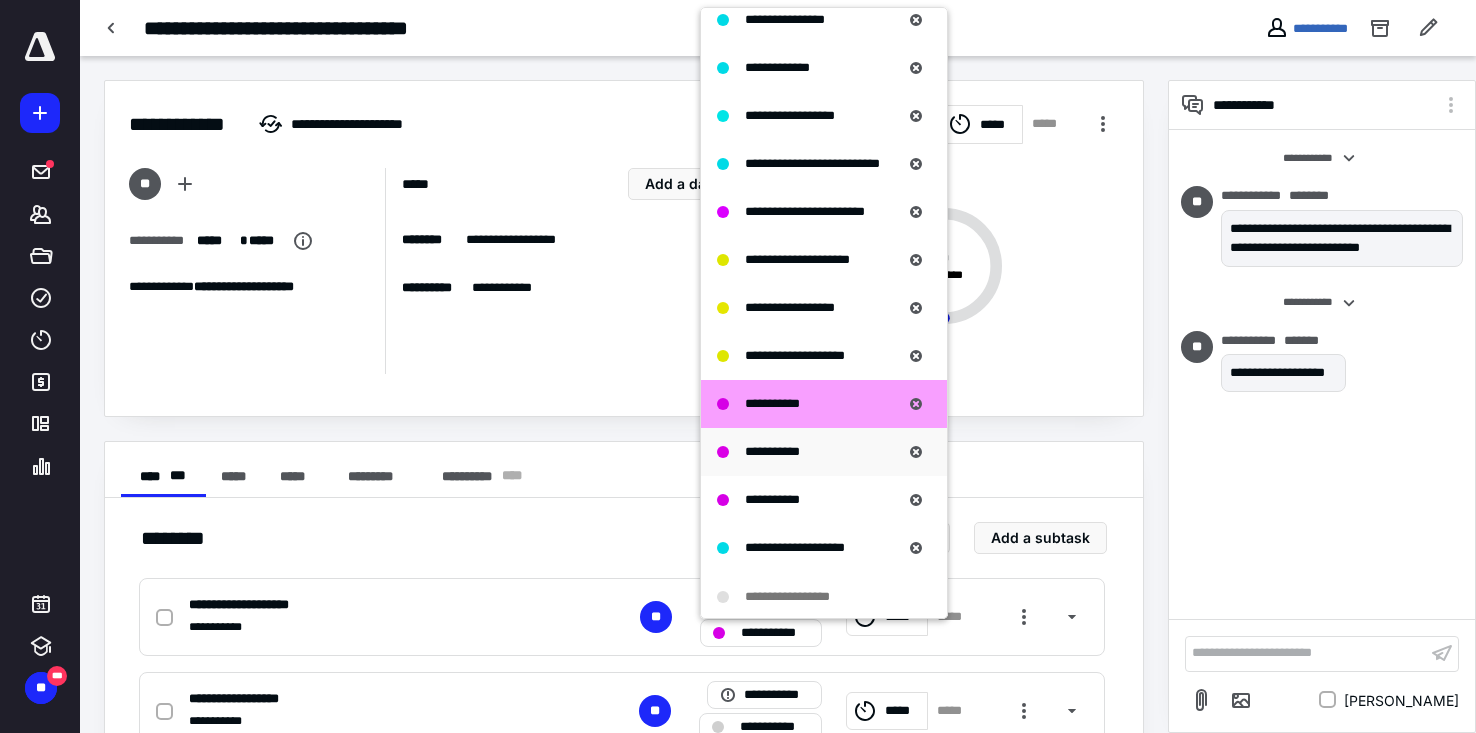 scroll, scrollTop: 1200, scrollLeft: 0, axis: vertical 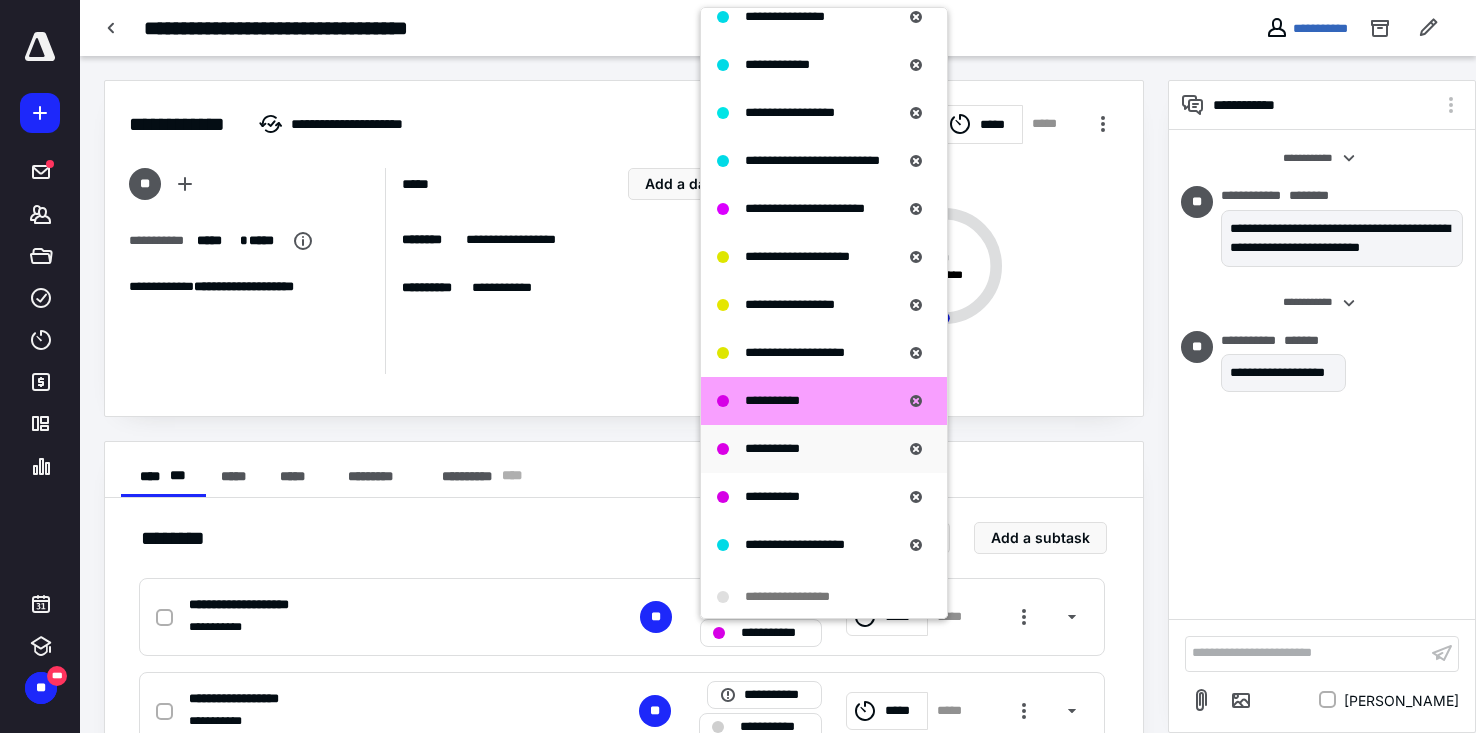 click on "**********" at bounding box center (772, 448) 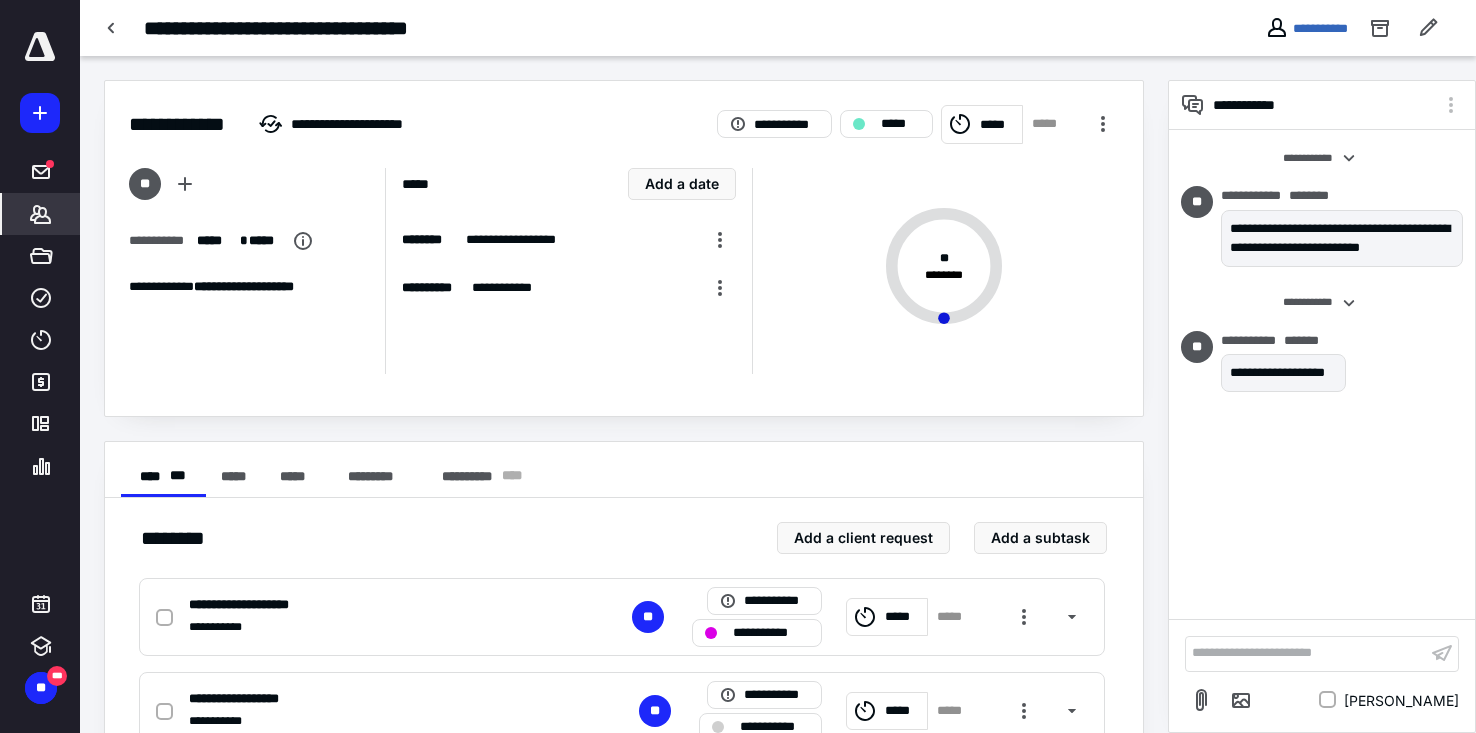 click 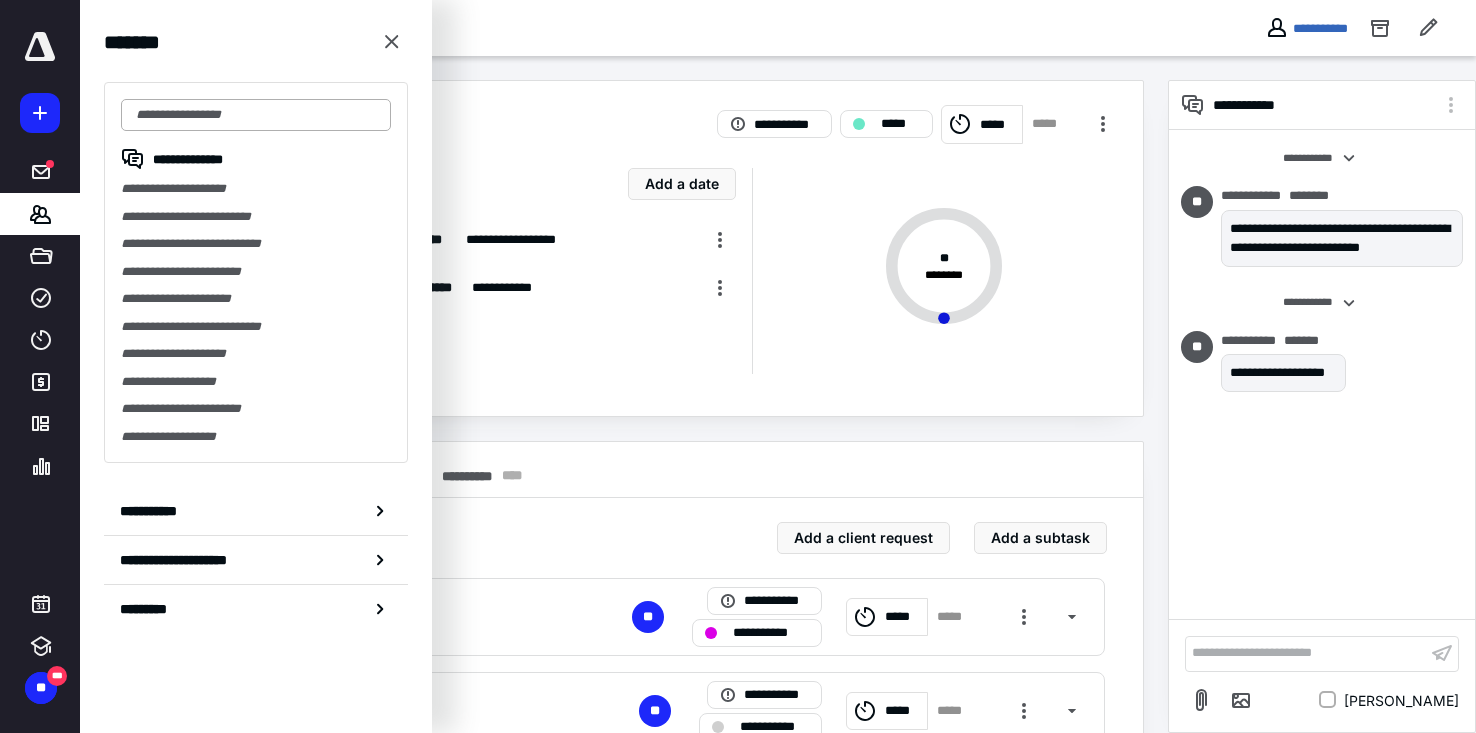 click at bounding box center (256, 115) 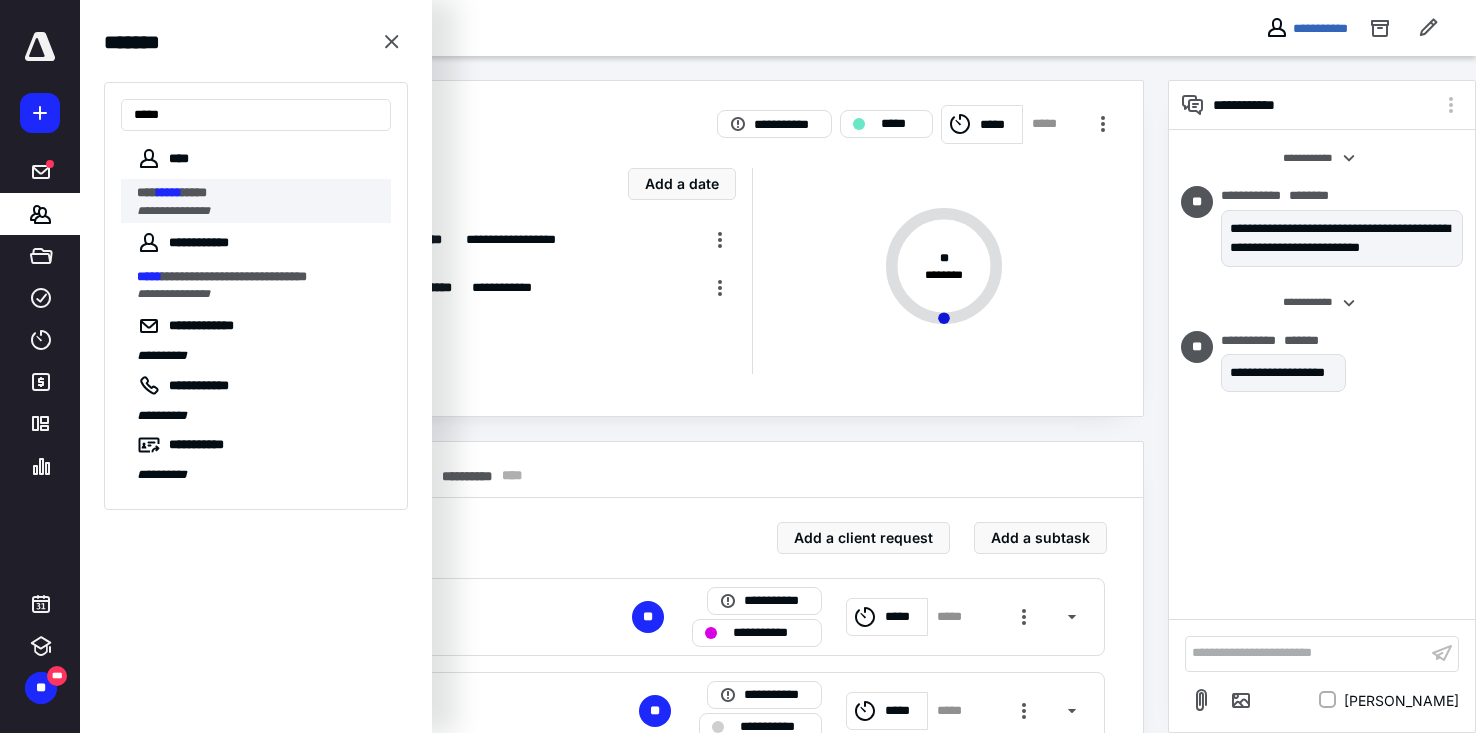 type on "*****" 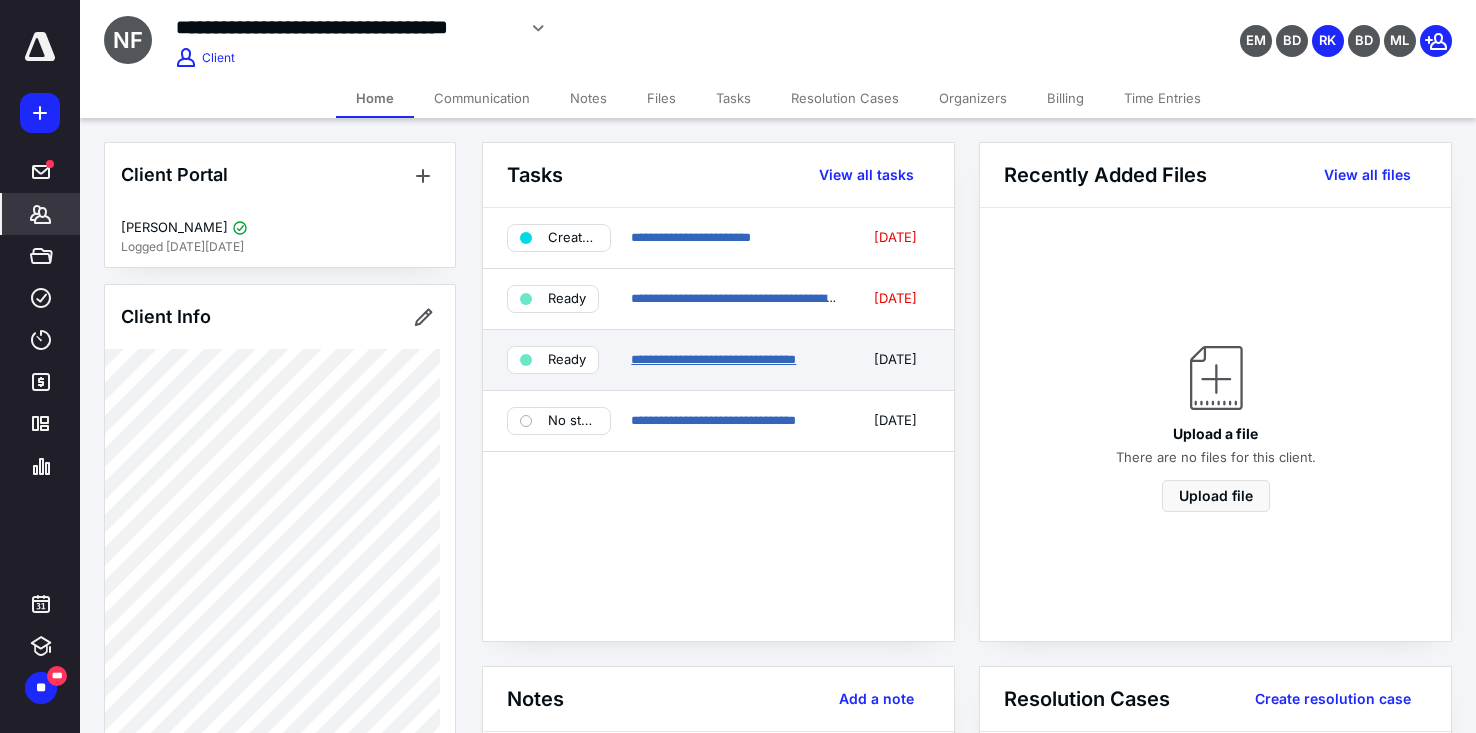 click on "**********" at bounding box center (713, 359) 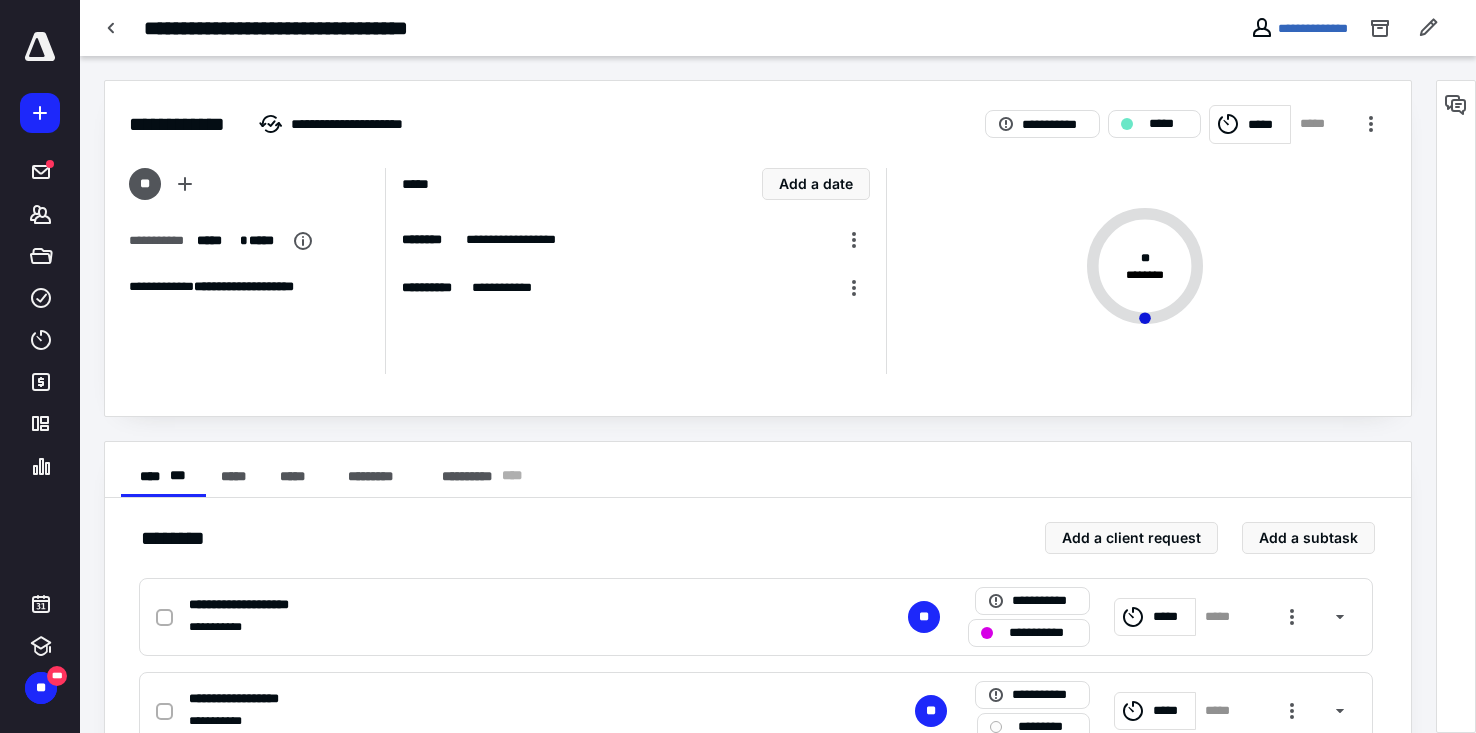 drag, startPoint x: 1457, startPoint y: 98, endPoint x: 1431, endPoint y: 110, distance: 28.635643 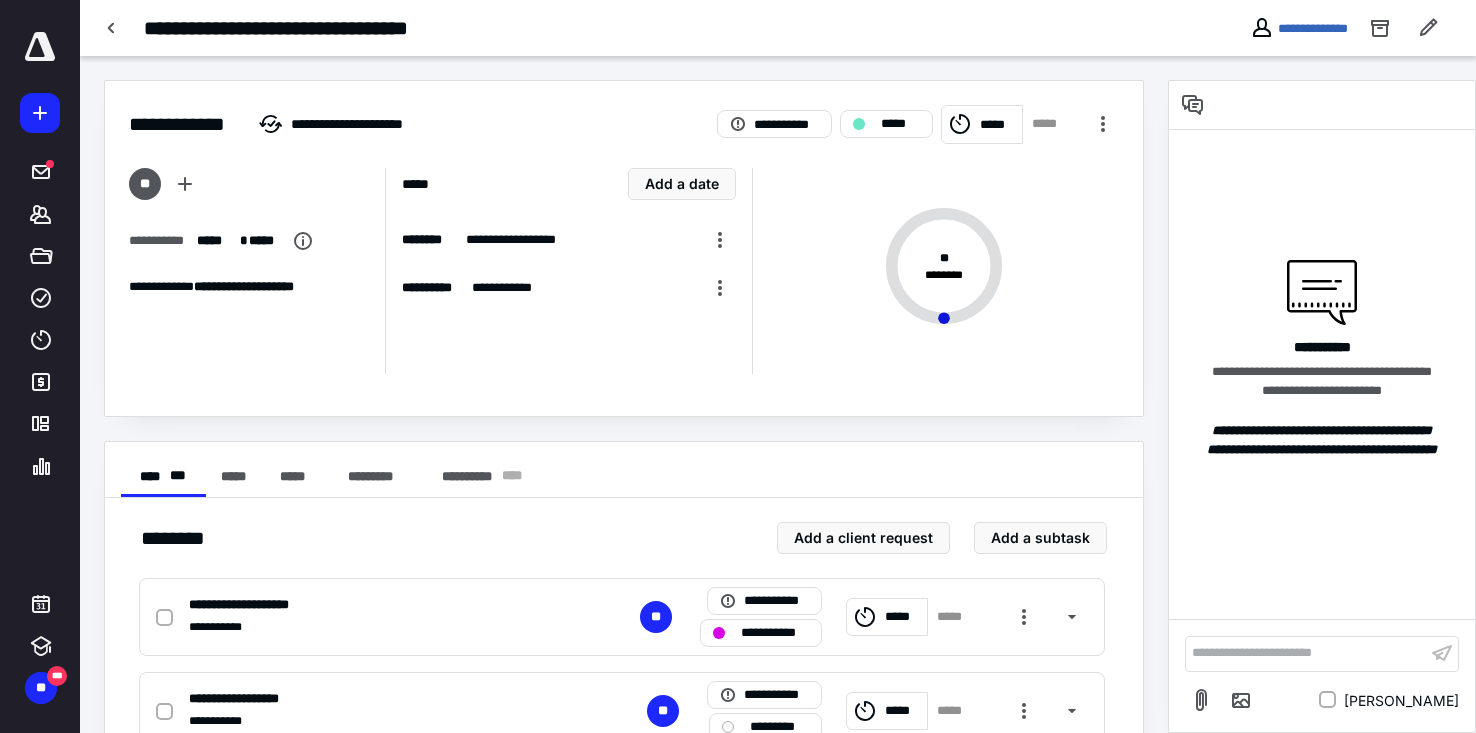 click on "**********" at bounding box center [1306, 653] 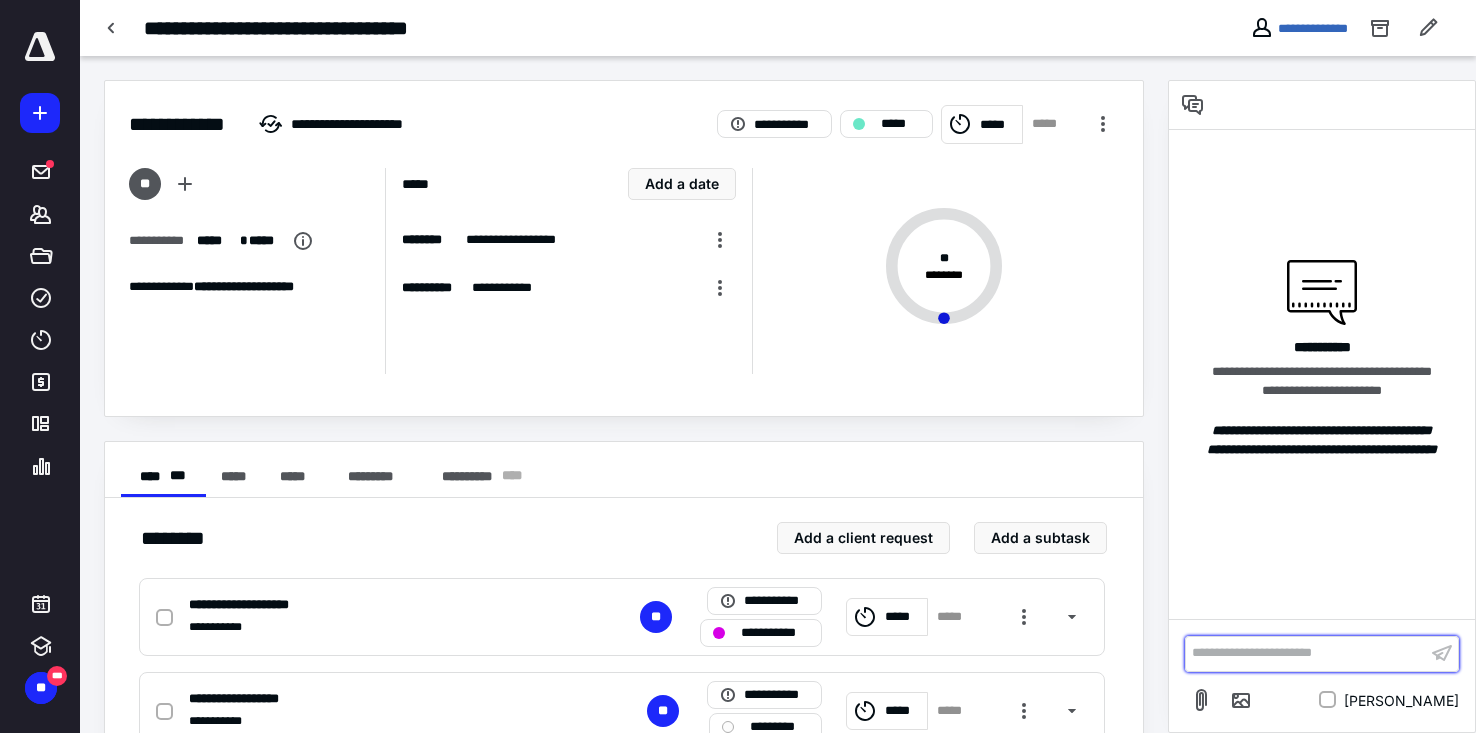 drag, startPoint x: 1276, startPoint y: 658, endPoint x: 1264, endPoint y: 657, distance: 12.0415945 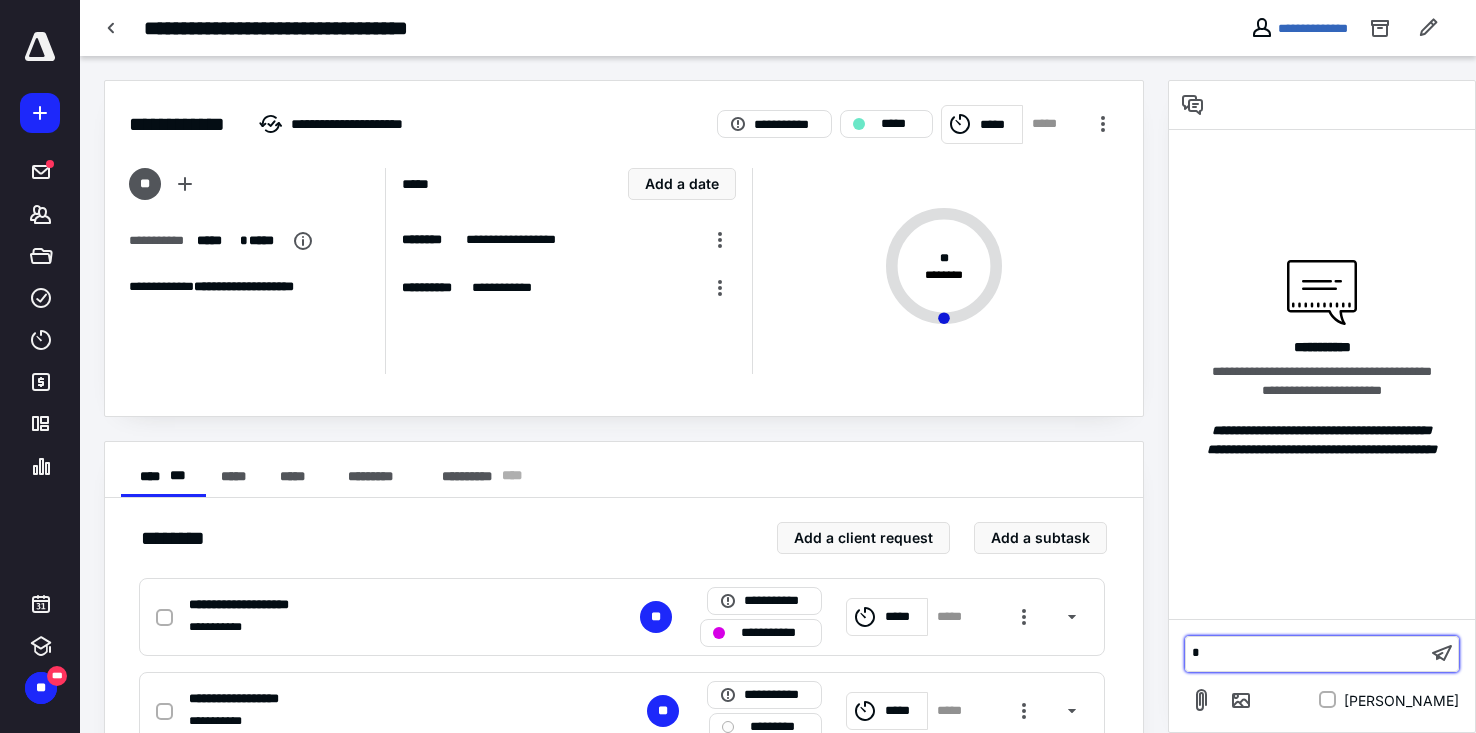 type 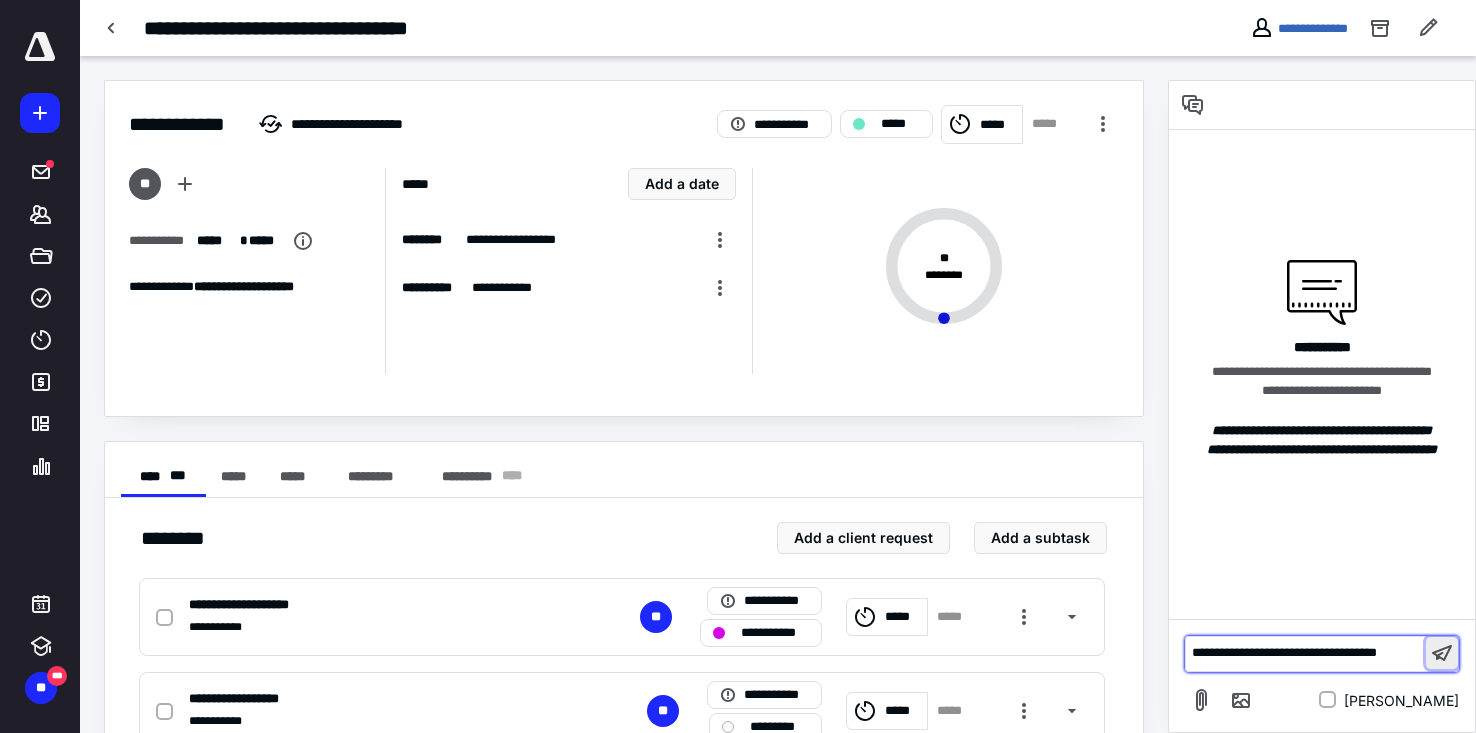 click at bounding box center [1442, 653] 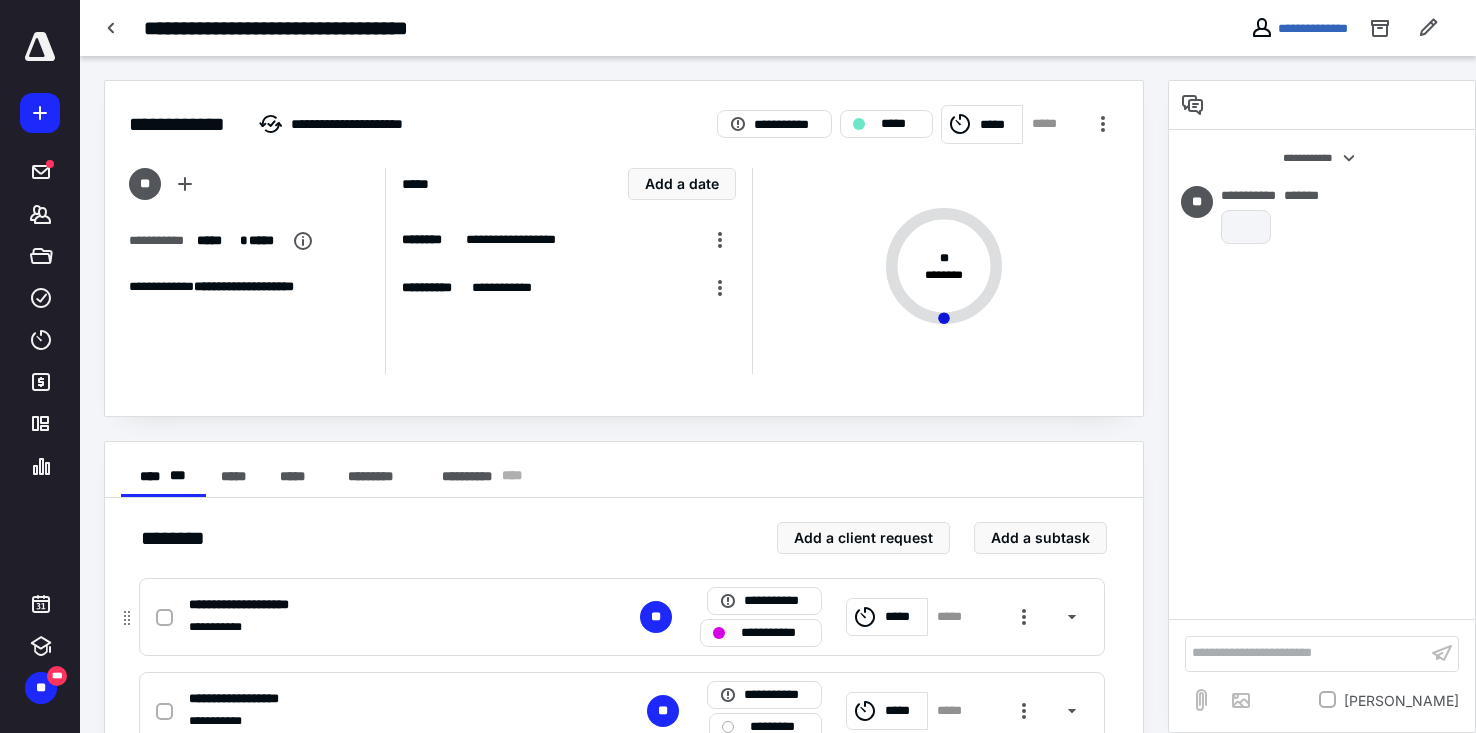 click on "**********" at bounding box center [775, 633] 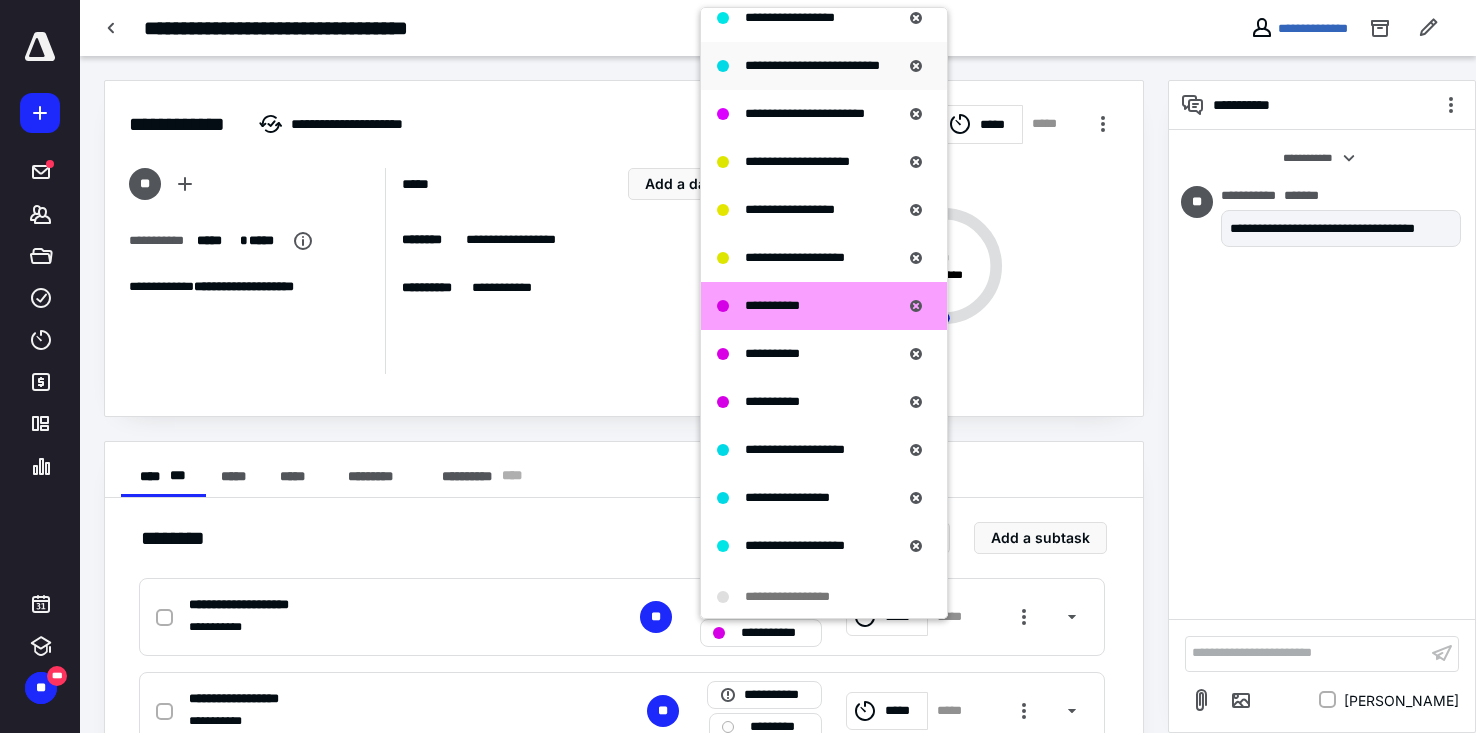 scroll, scrollTop: 1300, scrollLeft: 0, axis: vertical 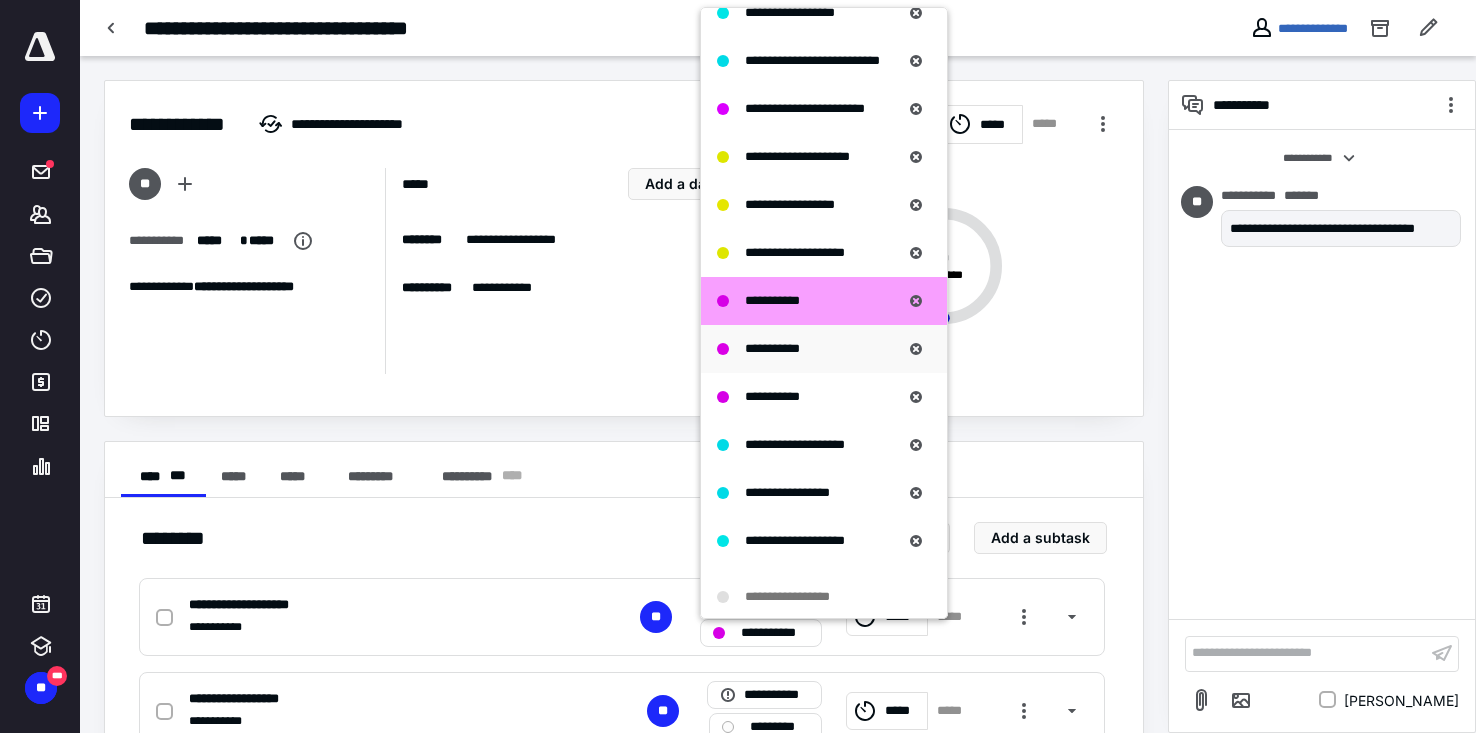 click on "**********" at bounding box center (772, 348) 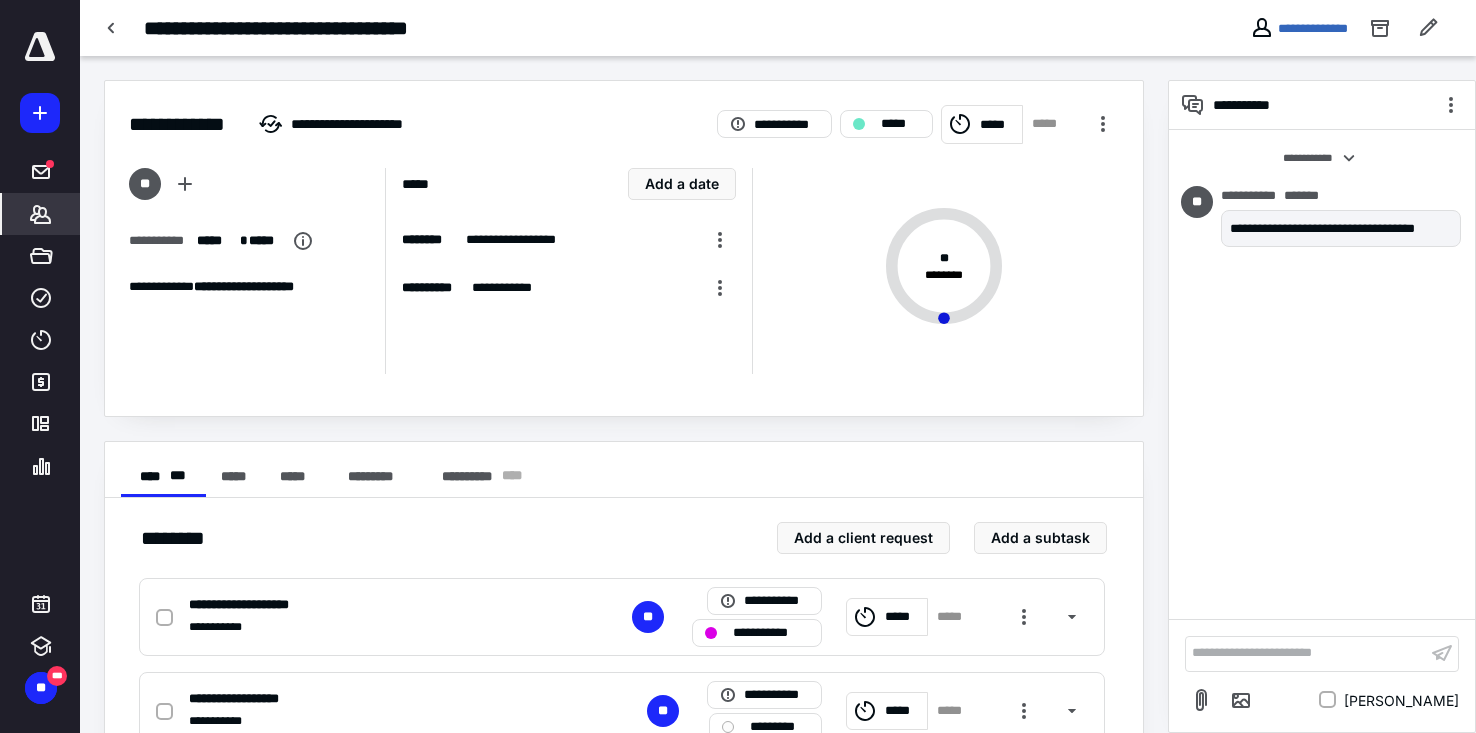 click 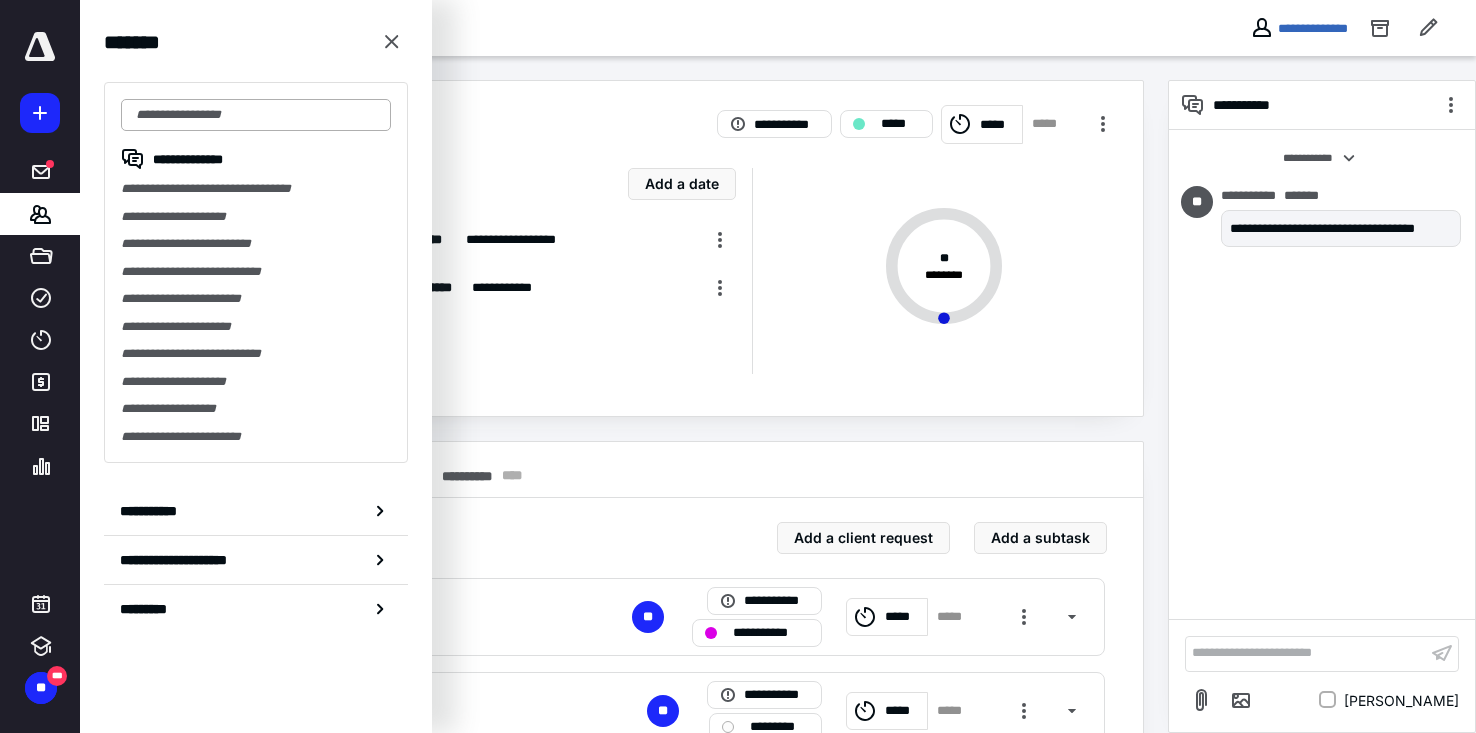 click at bounding box center (256, 115) 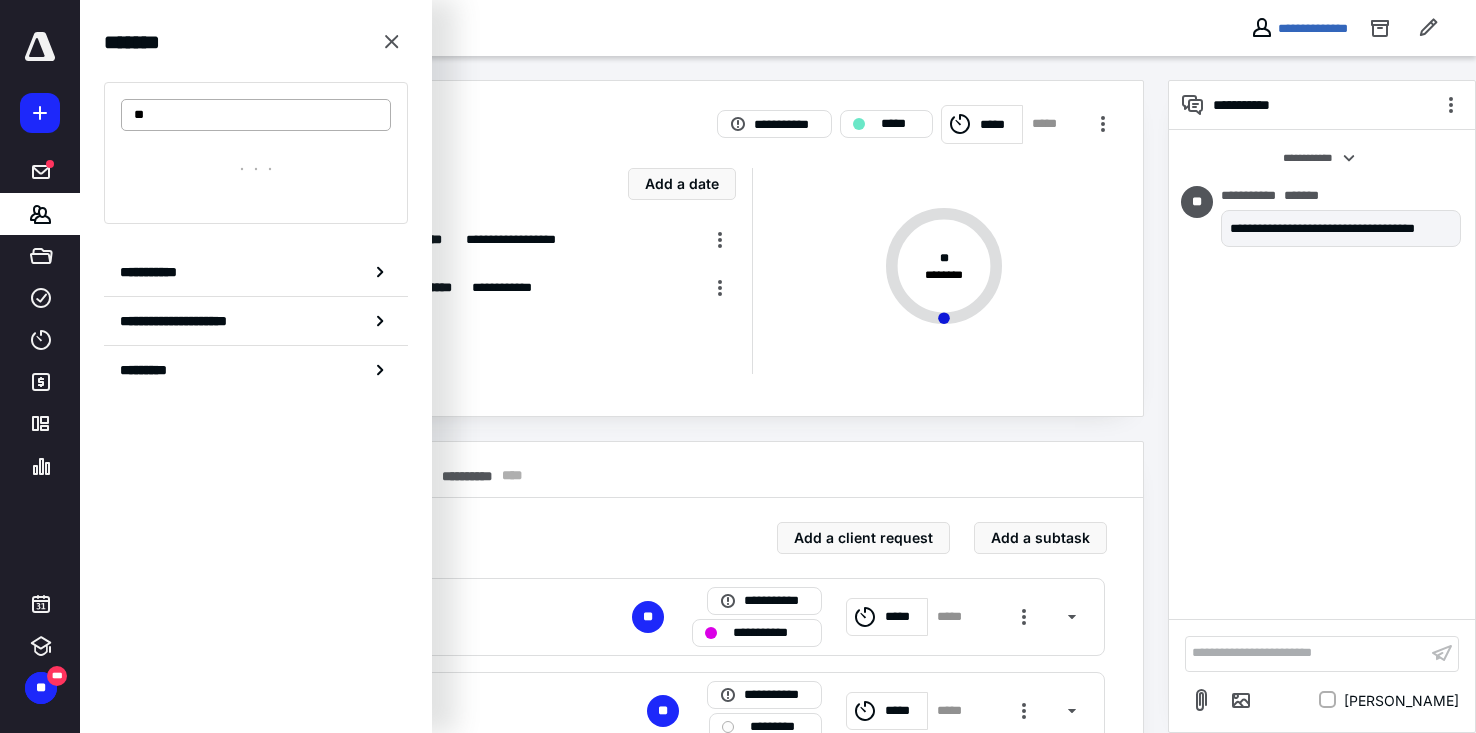 type on "***" 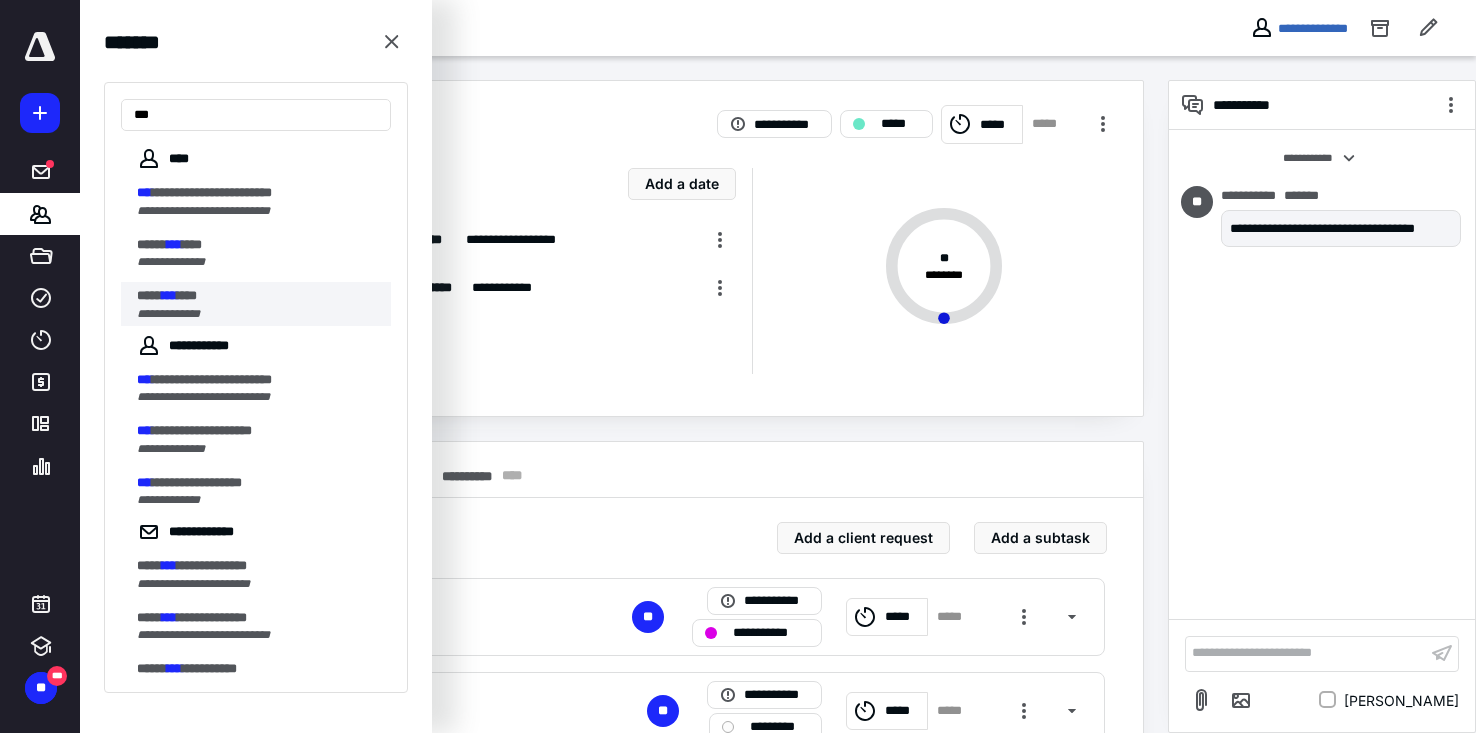 click on "****" at bounding box center (187, 295) 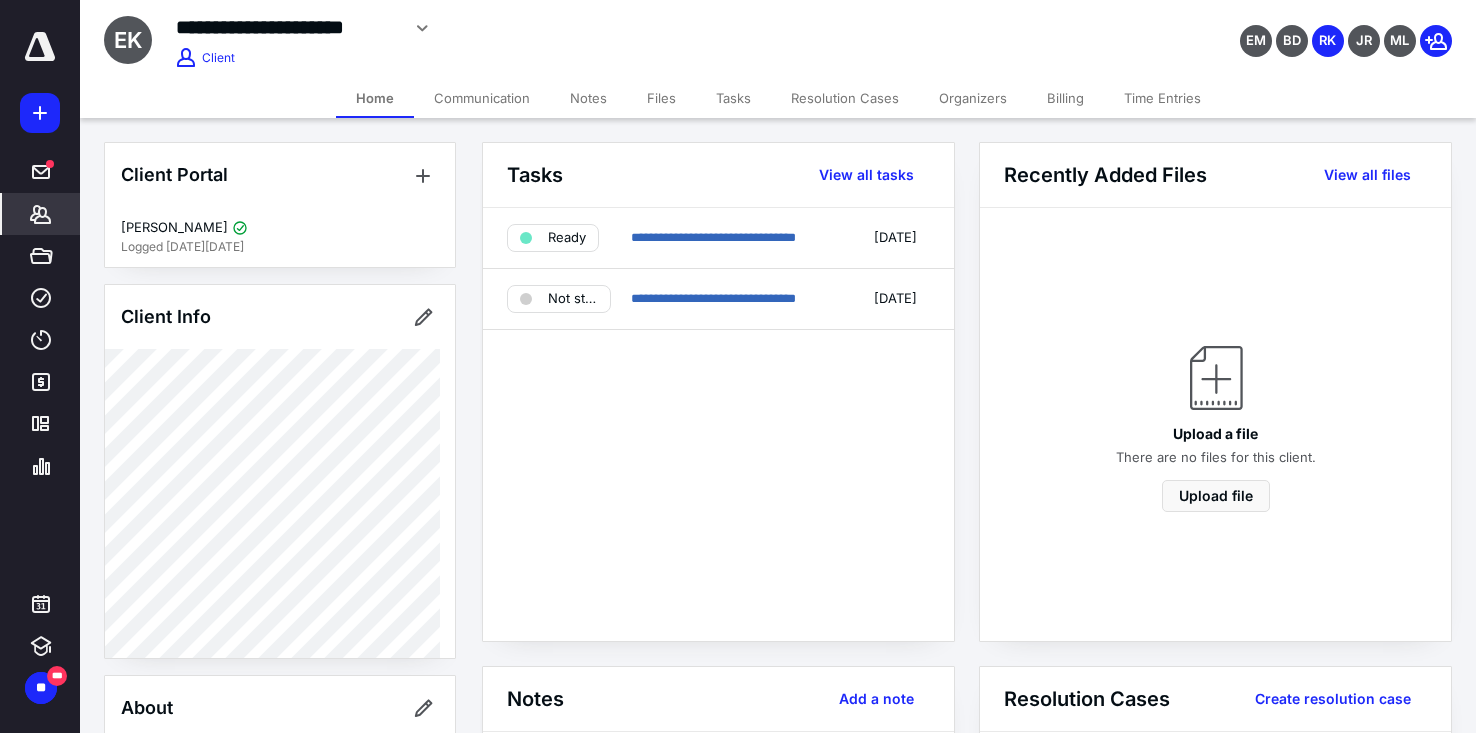 click 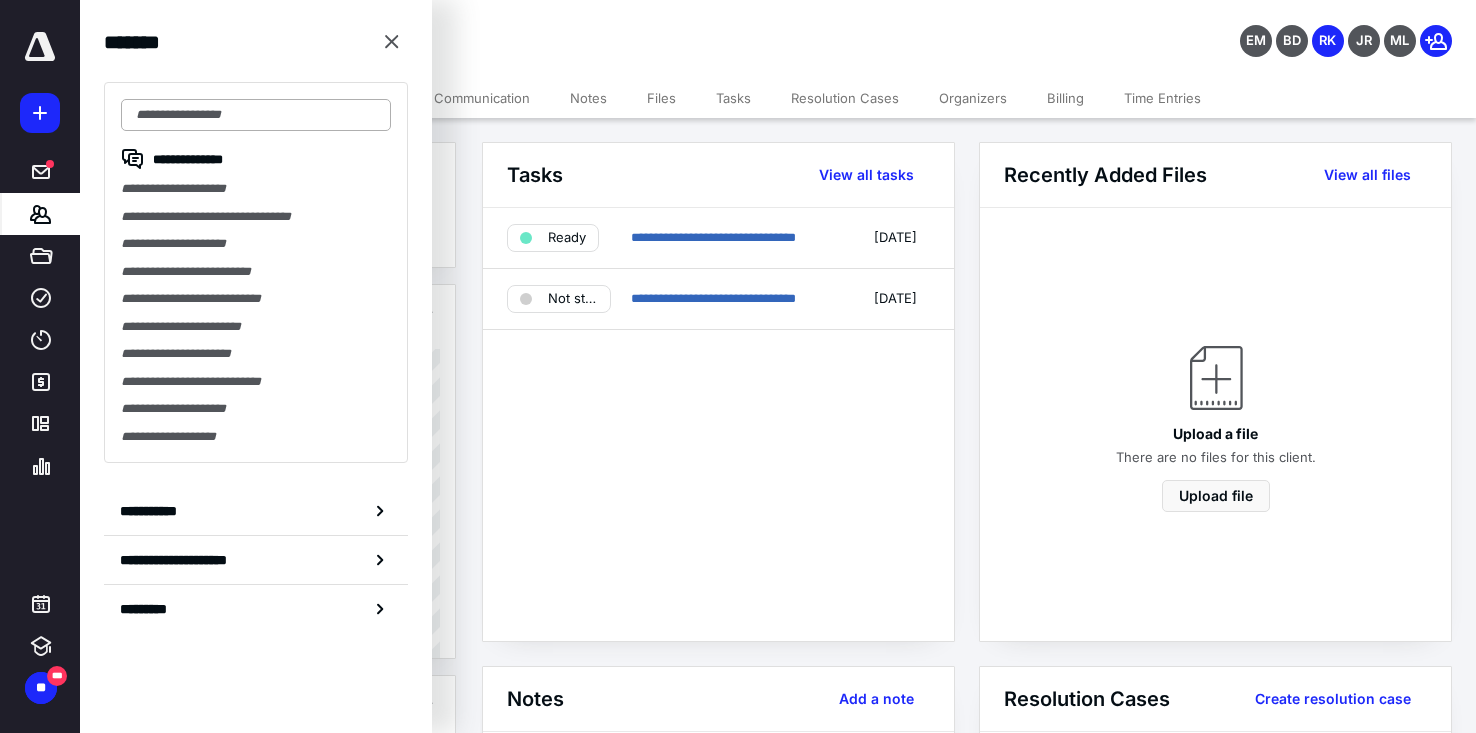 click at bounding box center (256, 115) 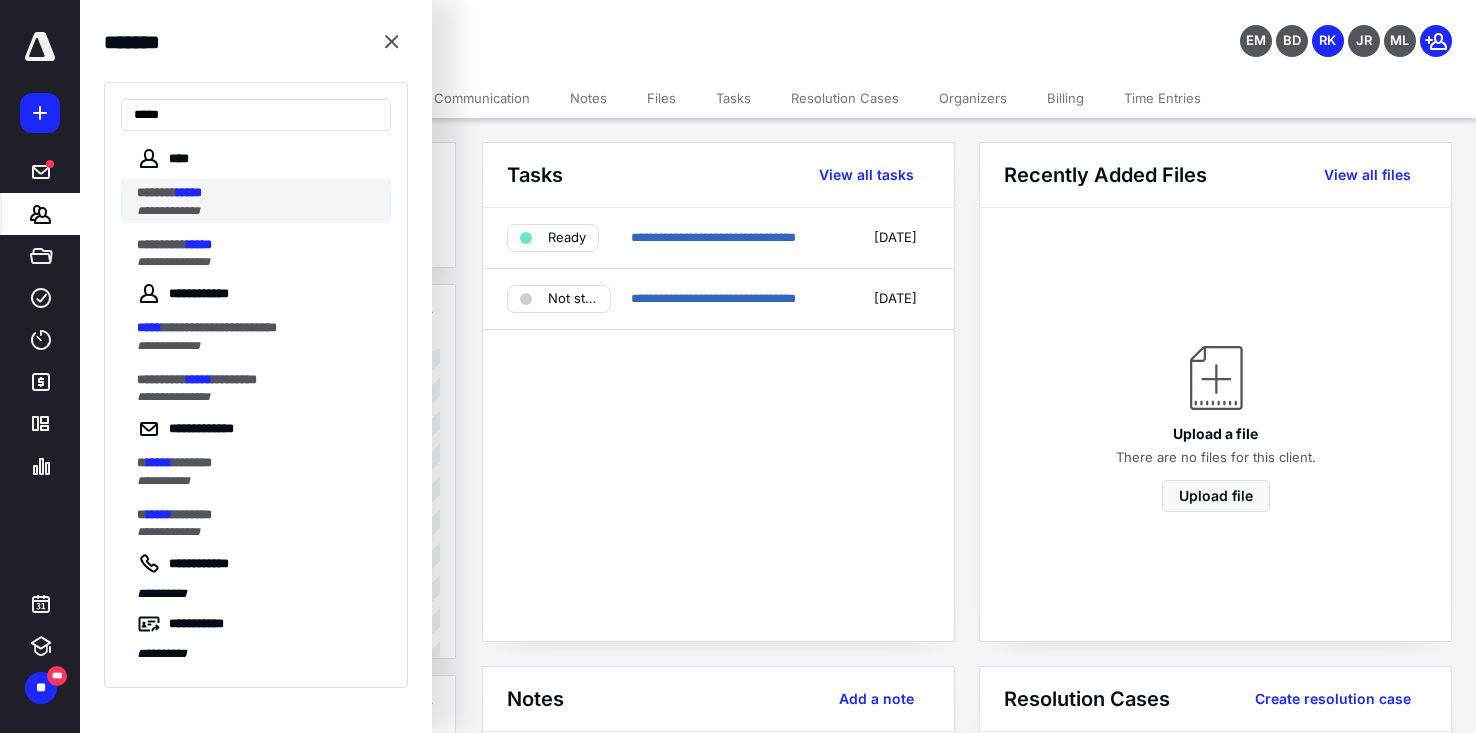 type on "*****" 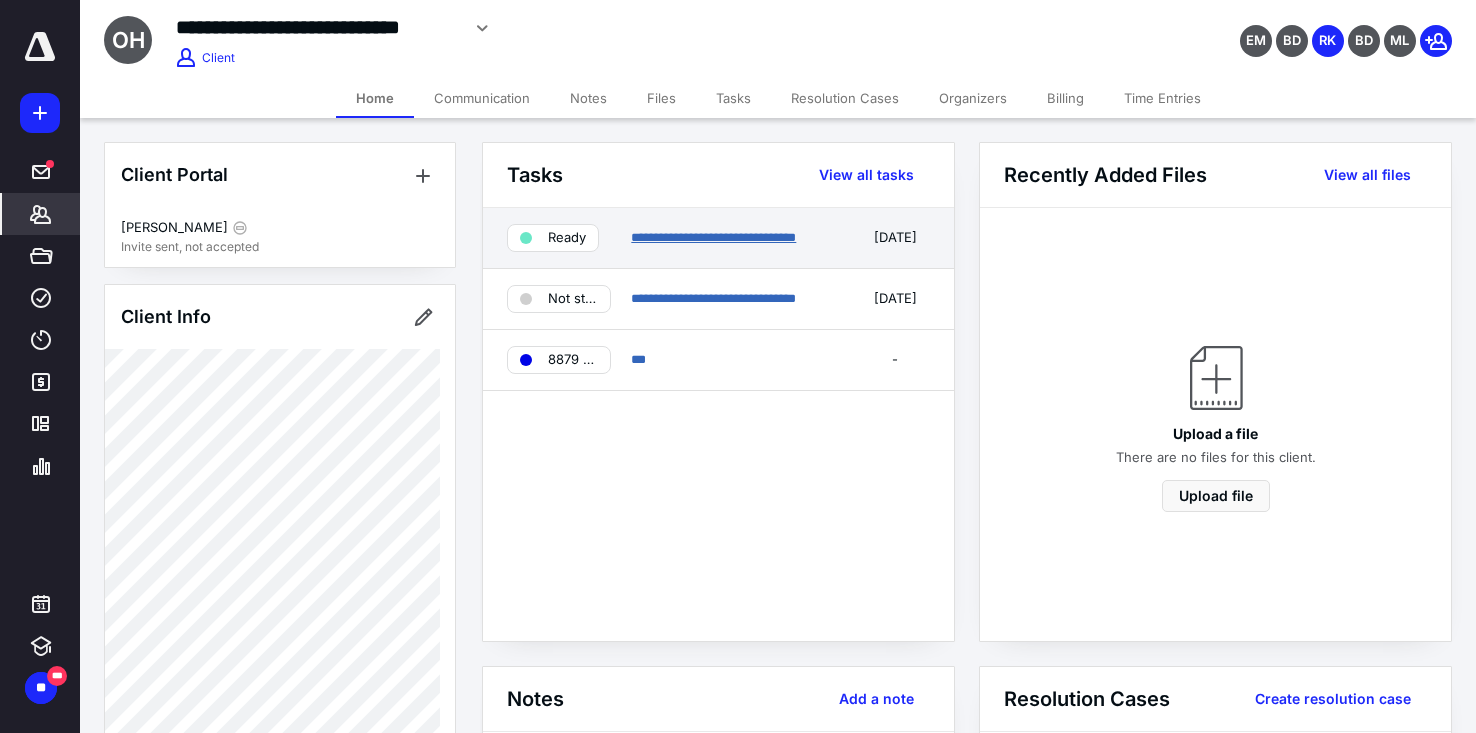 click on "**********" at bounding box center [713, 237] 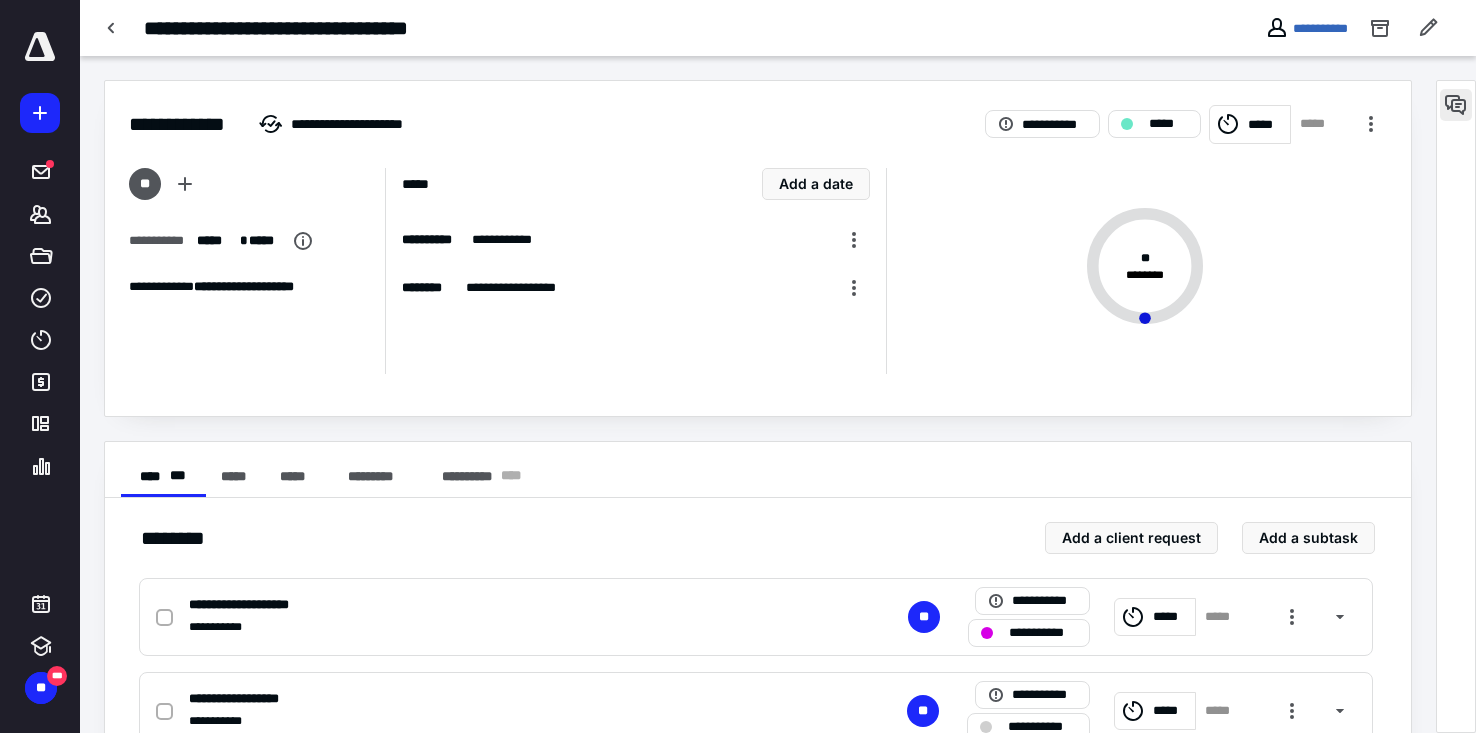 click at bounding box center (1456, 105) 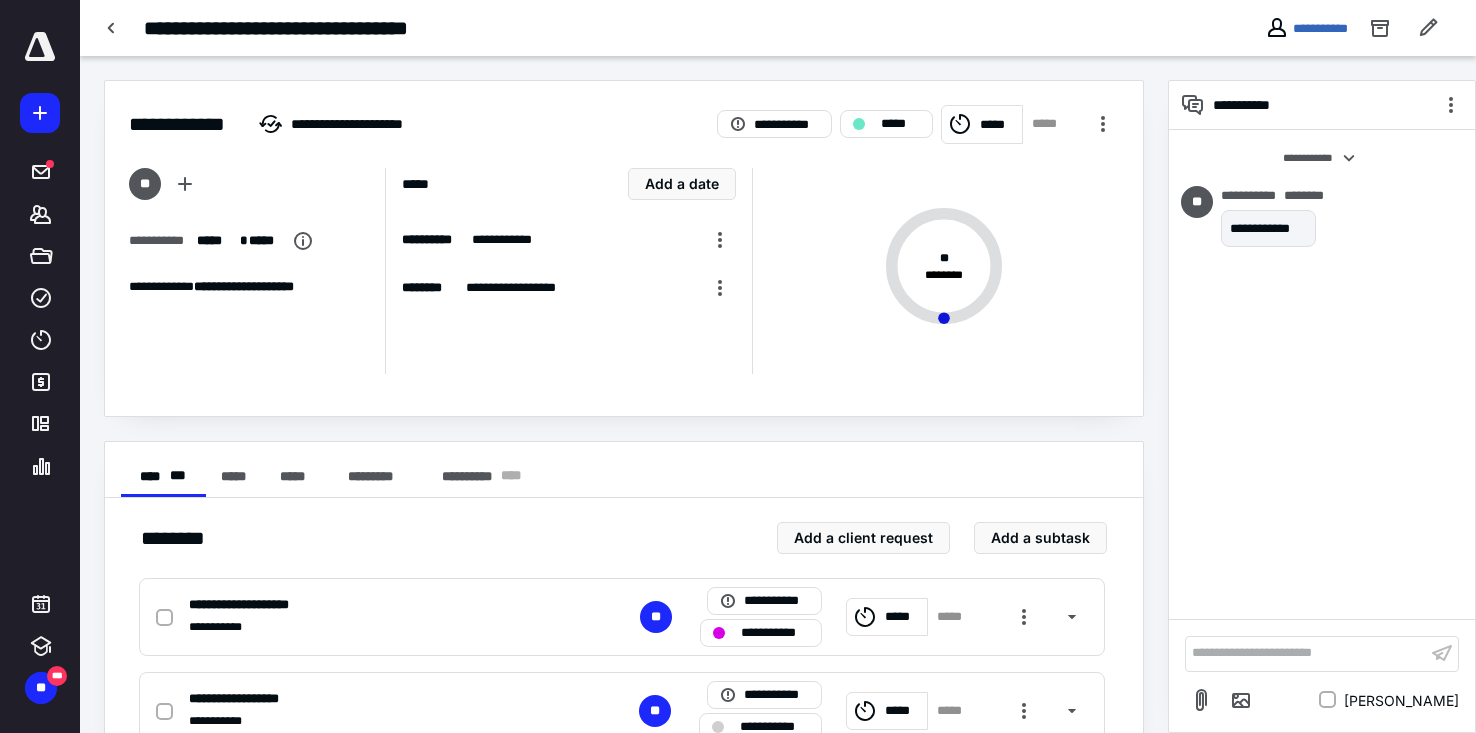 click on "**********" at bounding box center [1306, 653] 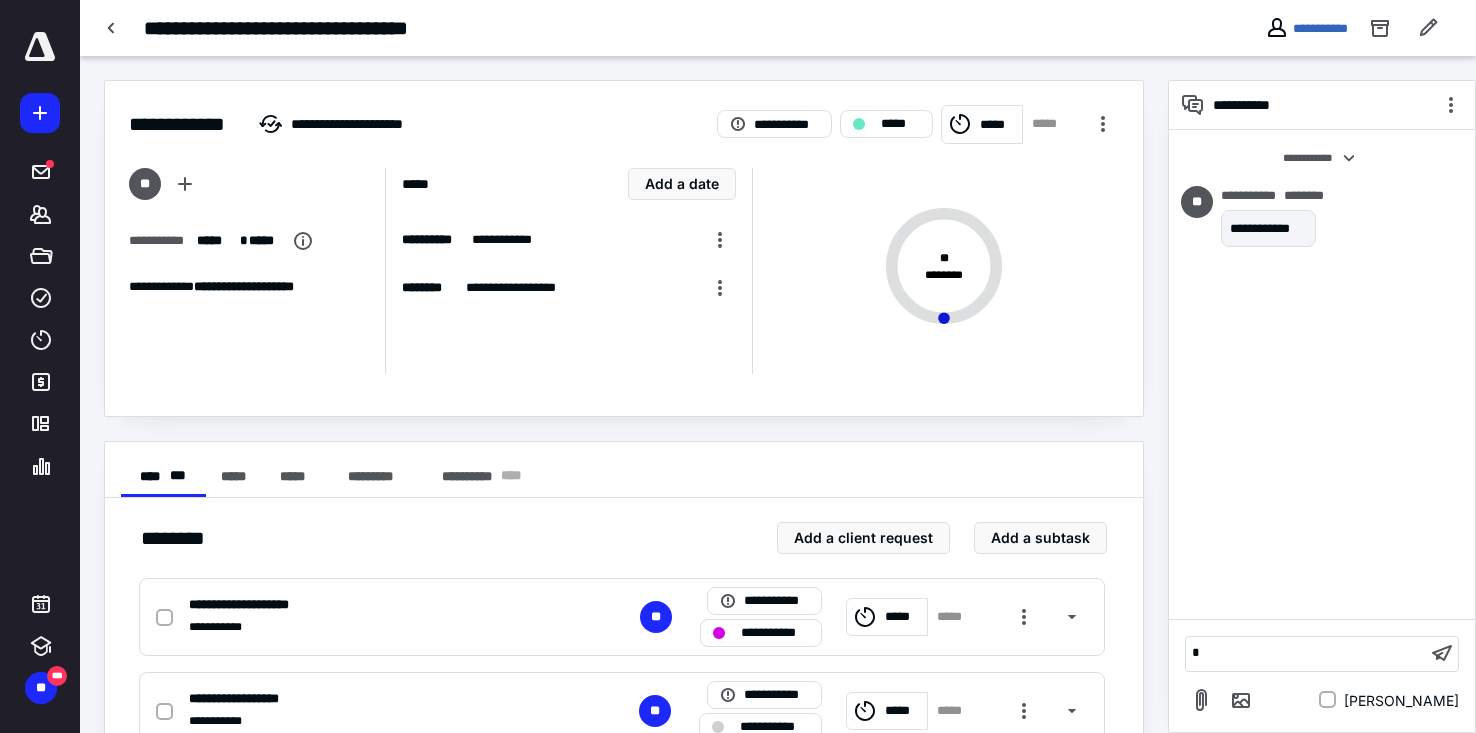 type 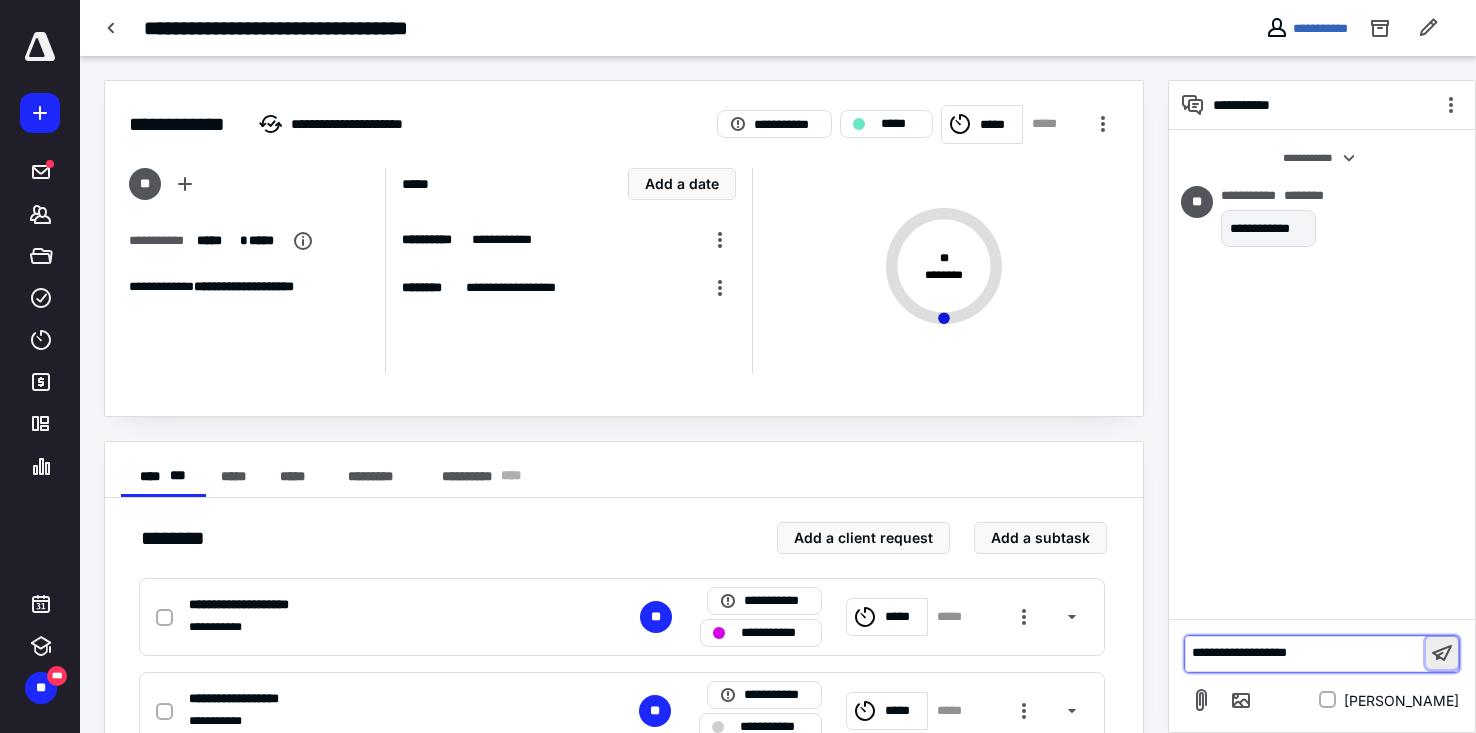 click at bounding box center [1442, 653] 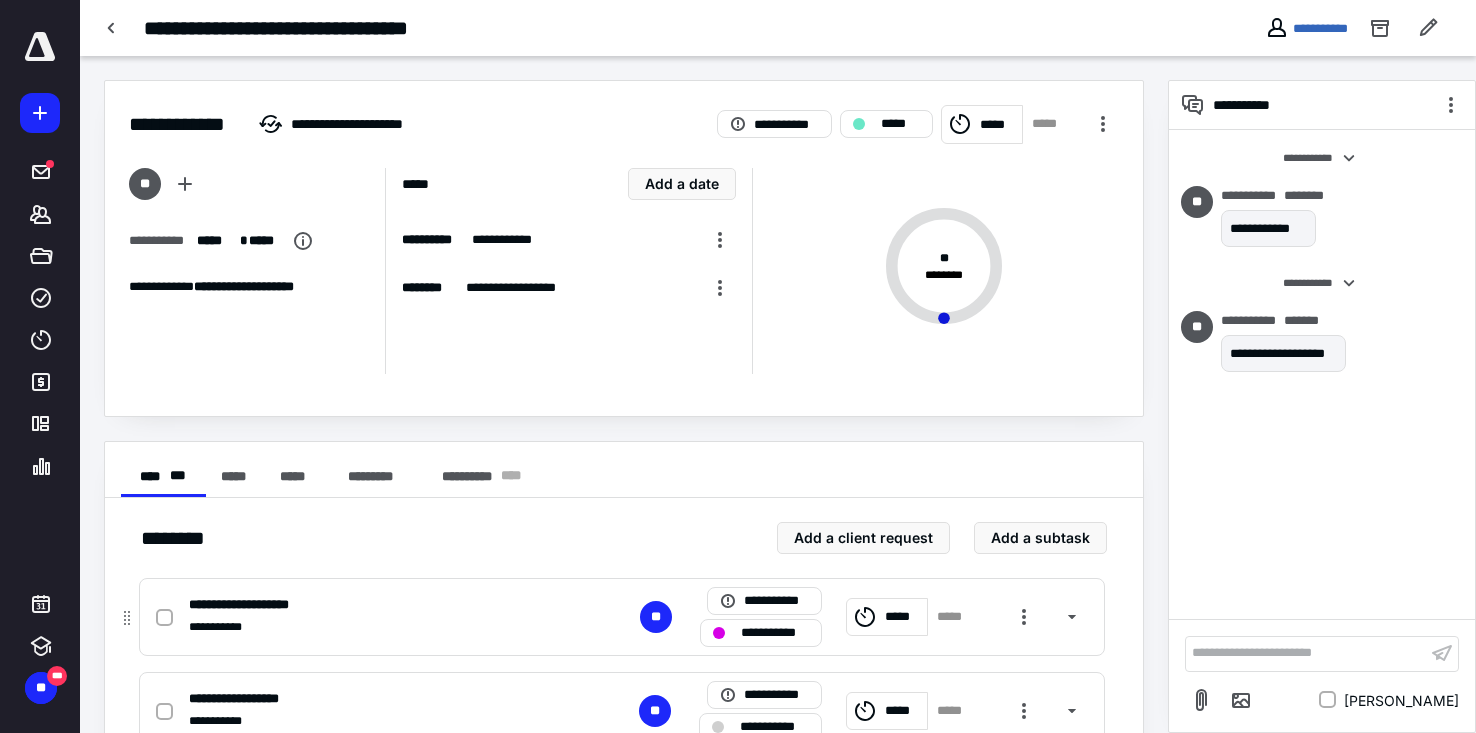 click on "**********" at bounding box center [775, 633] 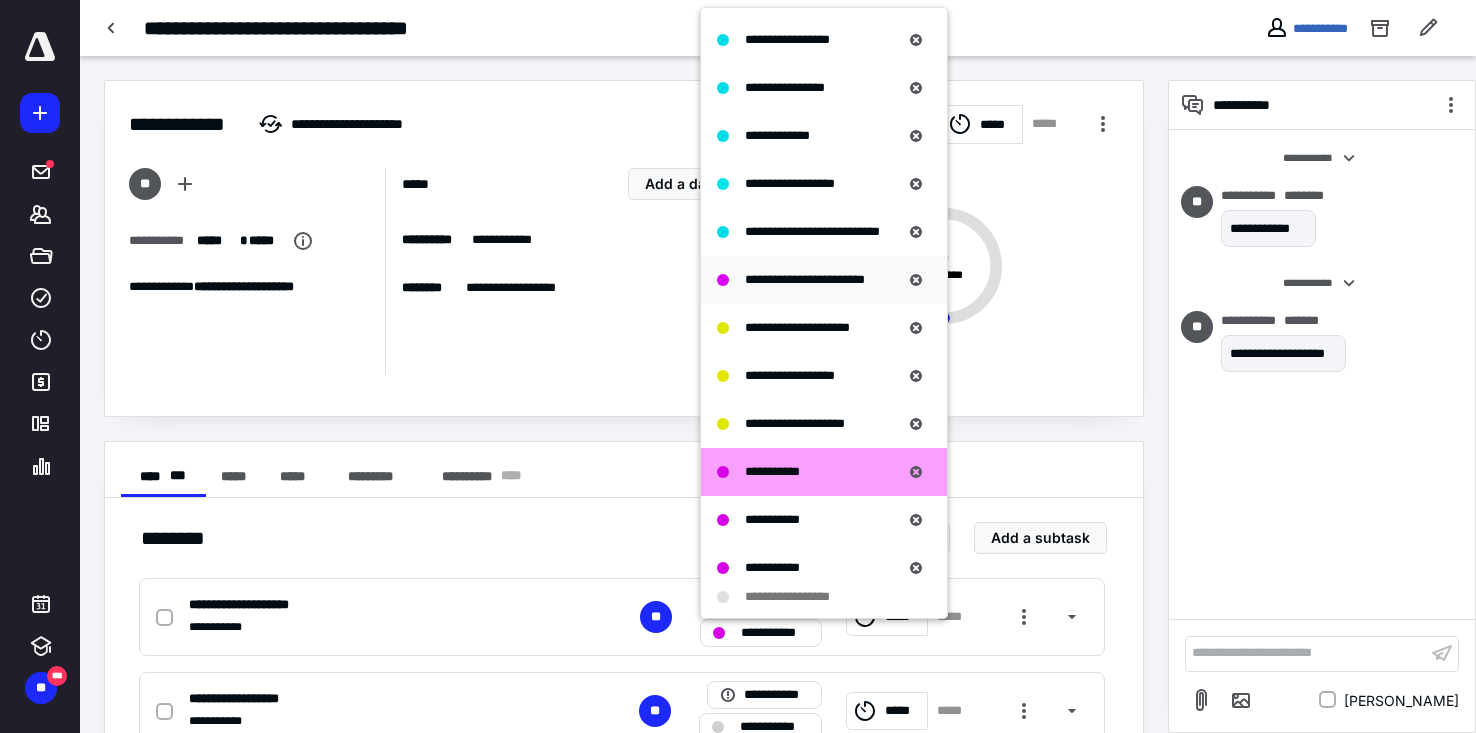 scroll, scrollTop: 1200, scrollLeft: 0, axis: vertical 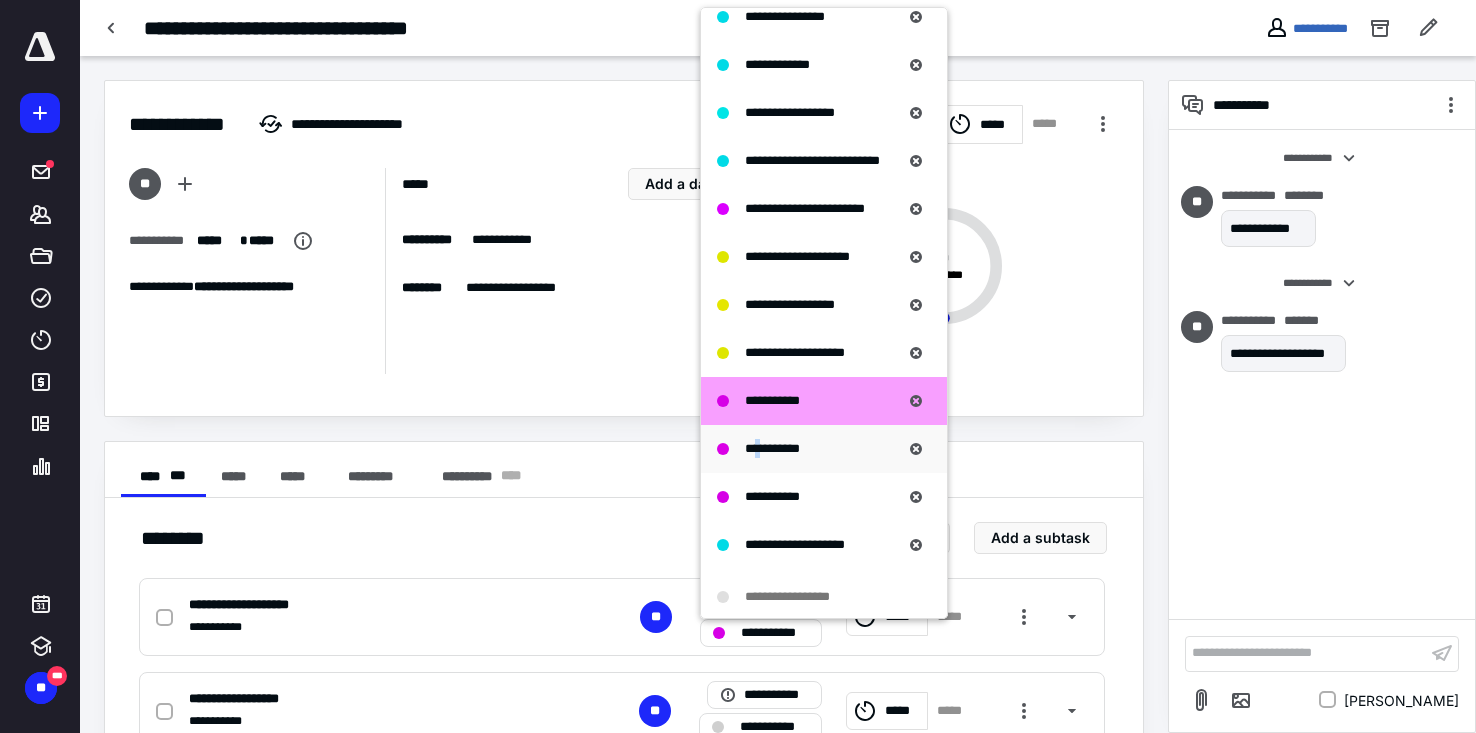 click on "**********" at bounding box center (772, 448) 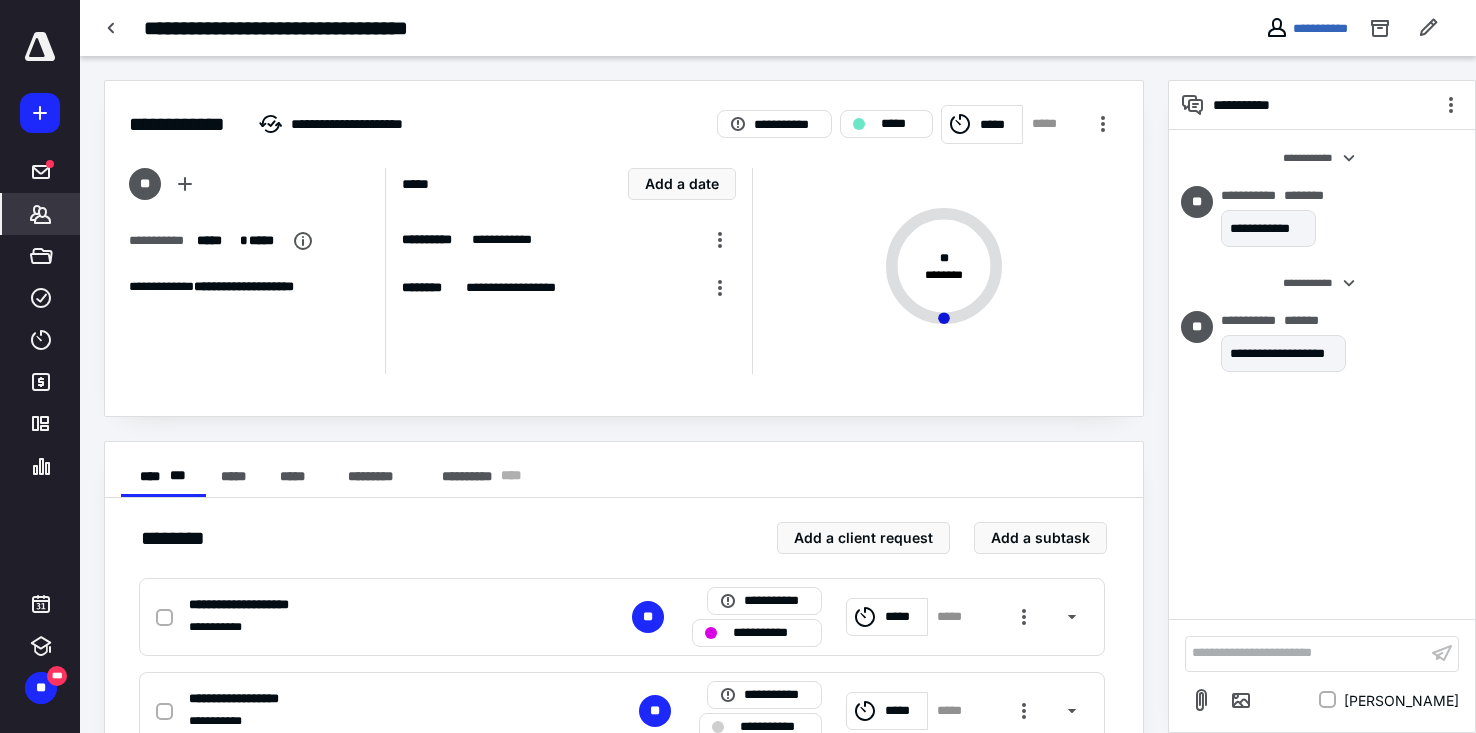 drag, startPoint x: 46, startPoint y: 209, endPoint x: 63, endPoint y: 199, distance: 19.723083 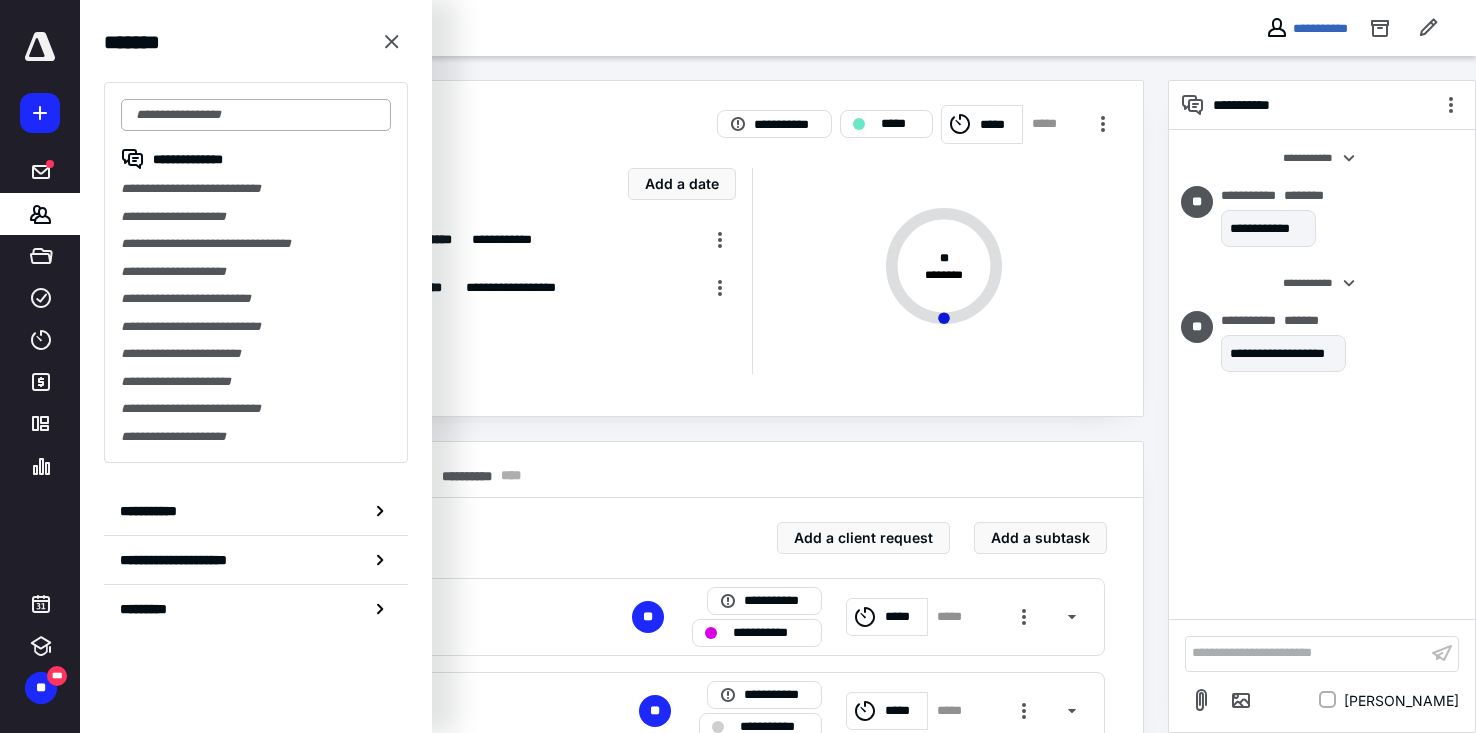 click at bounding box center [256, 115] 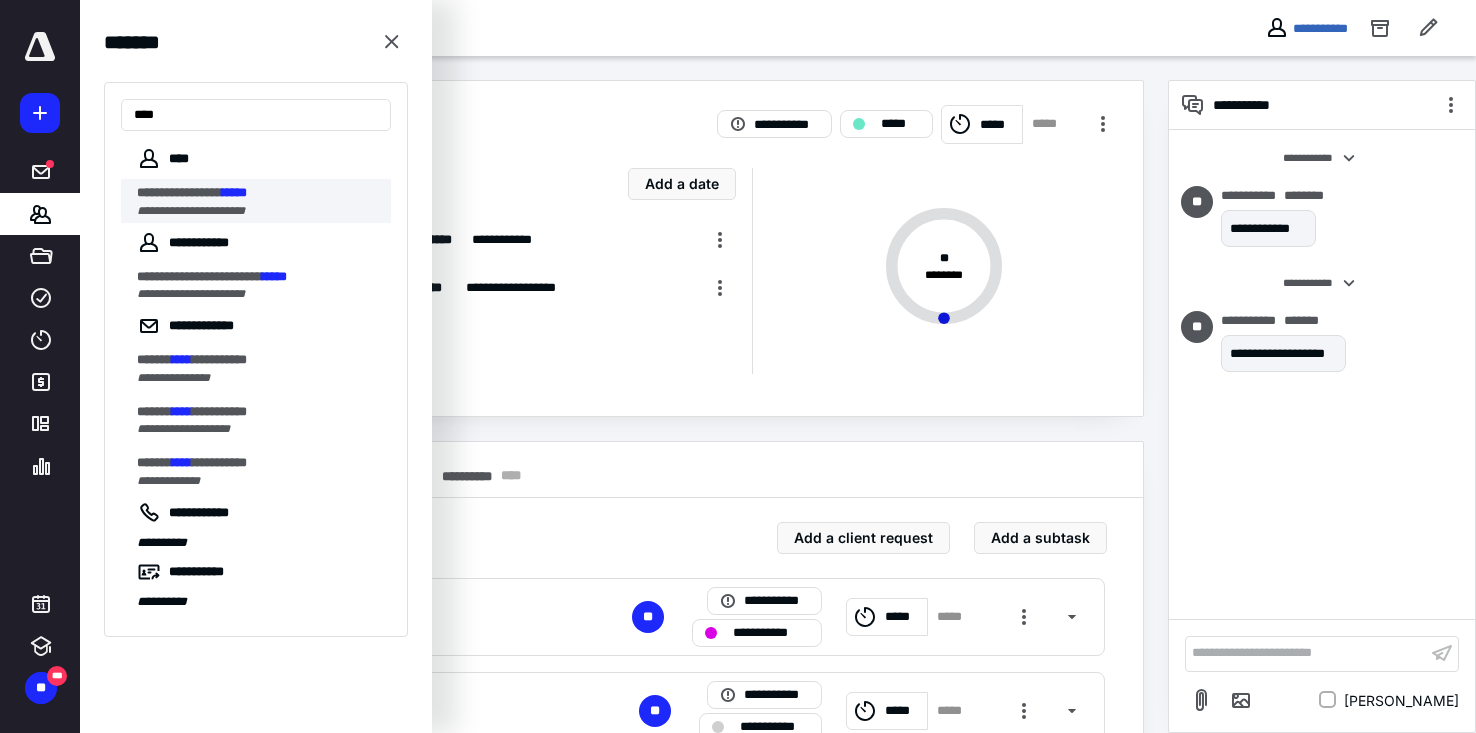 type on "****" 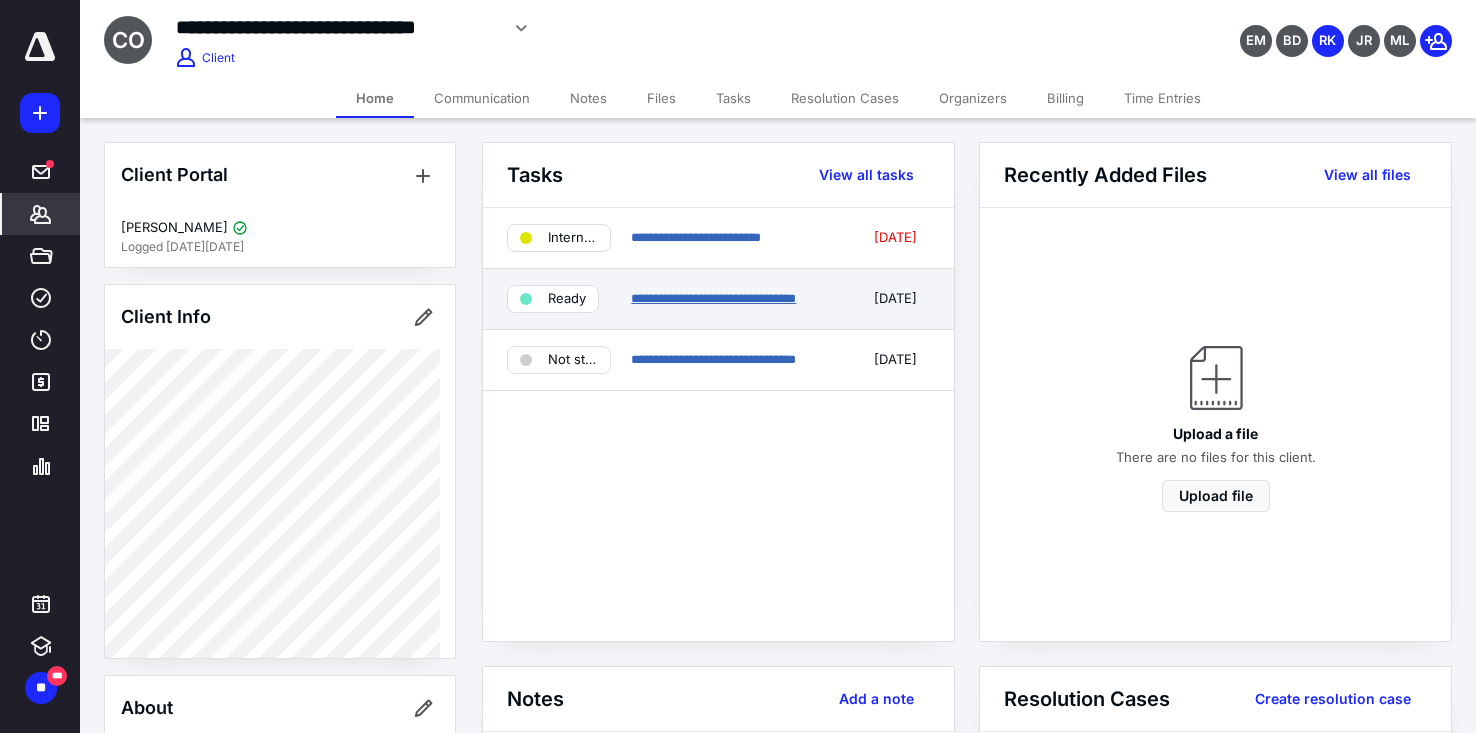 click on "**********" at bounding box center (713, 298) 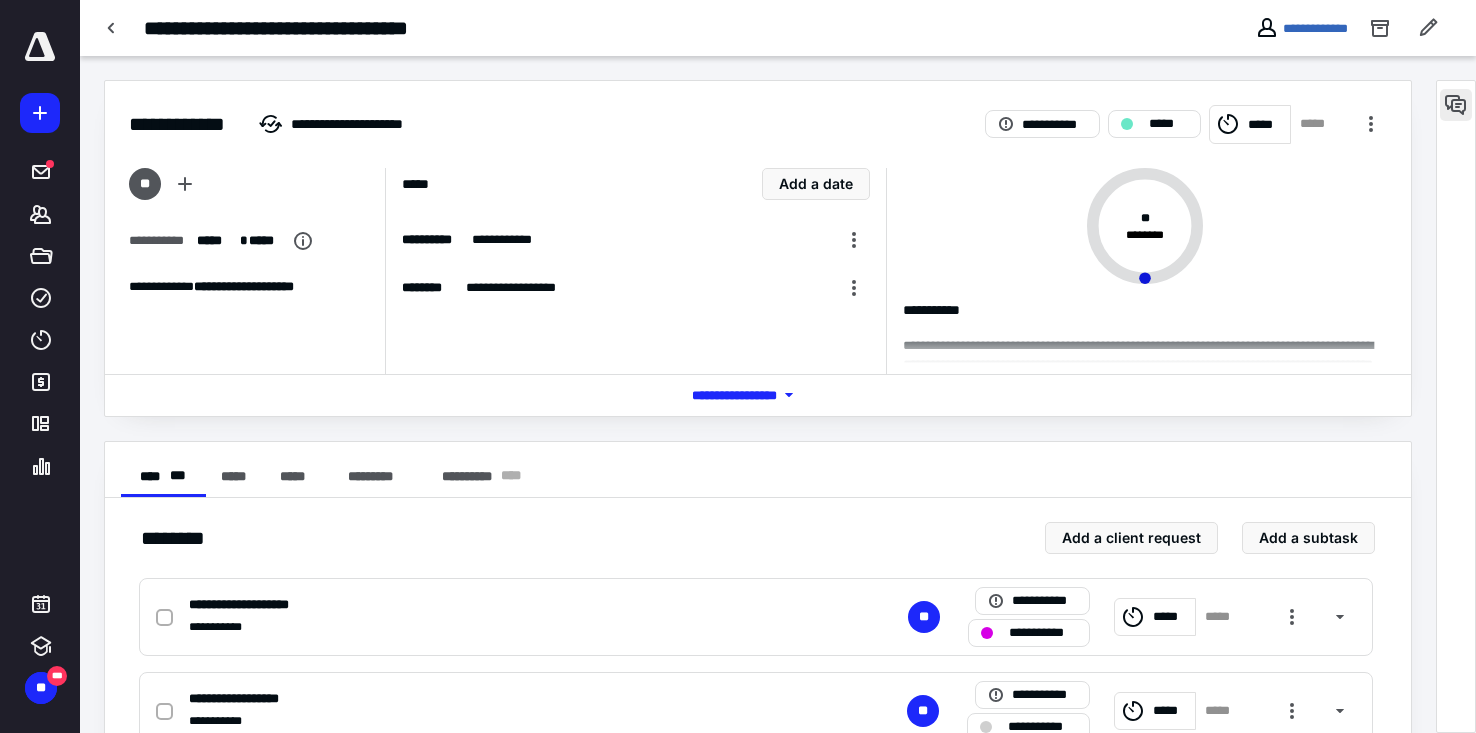 click at bounding box center (1456, 105) 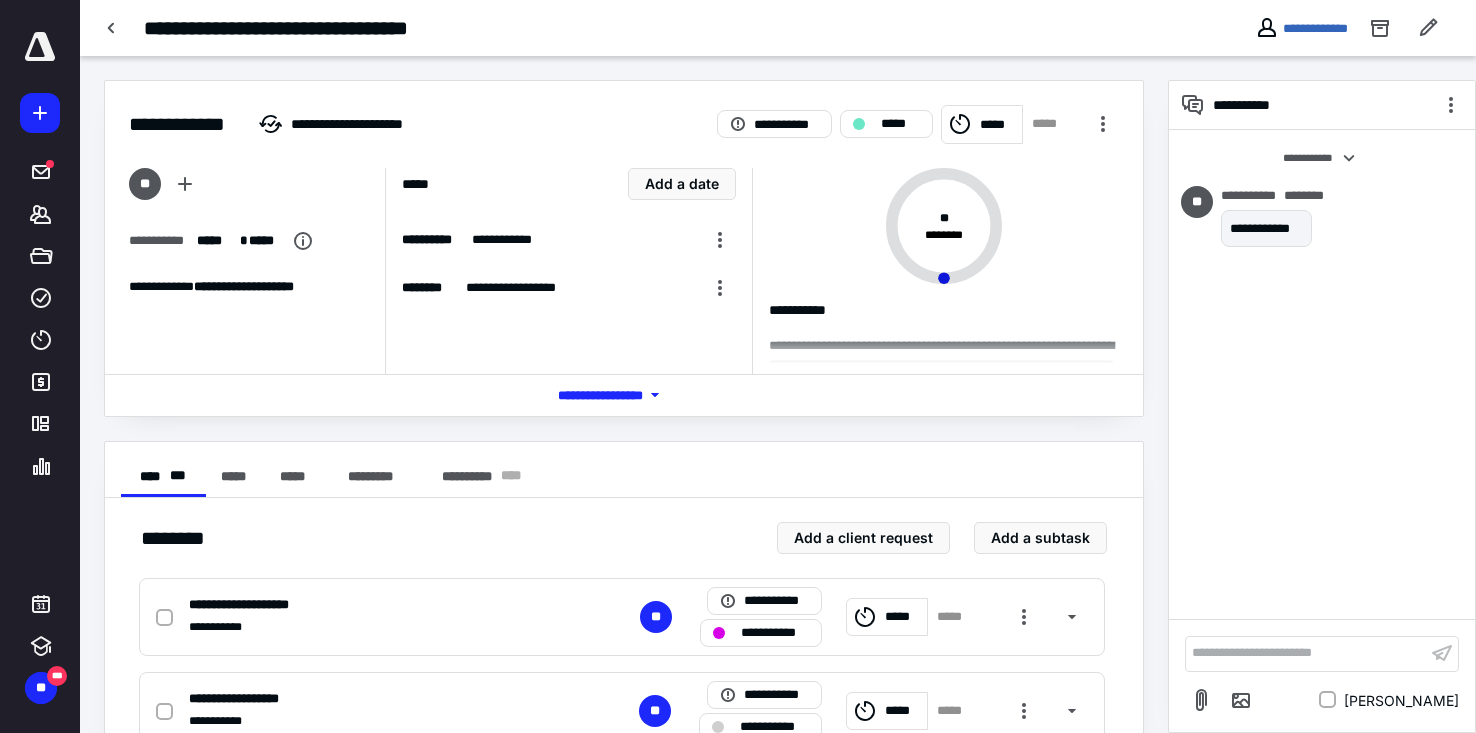 click on "**********" at bounding box center (1306, 653) 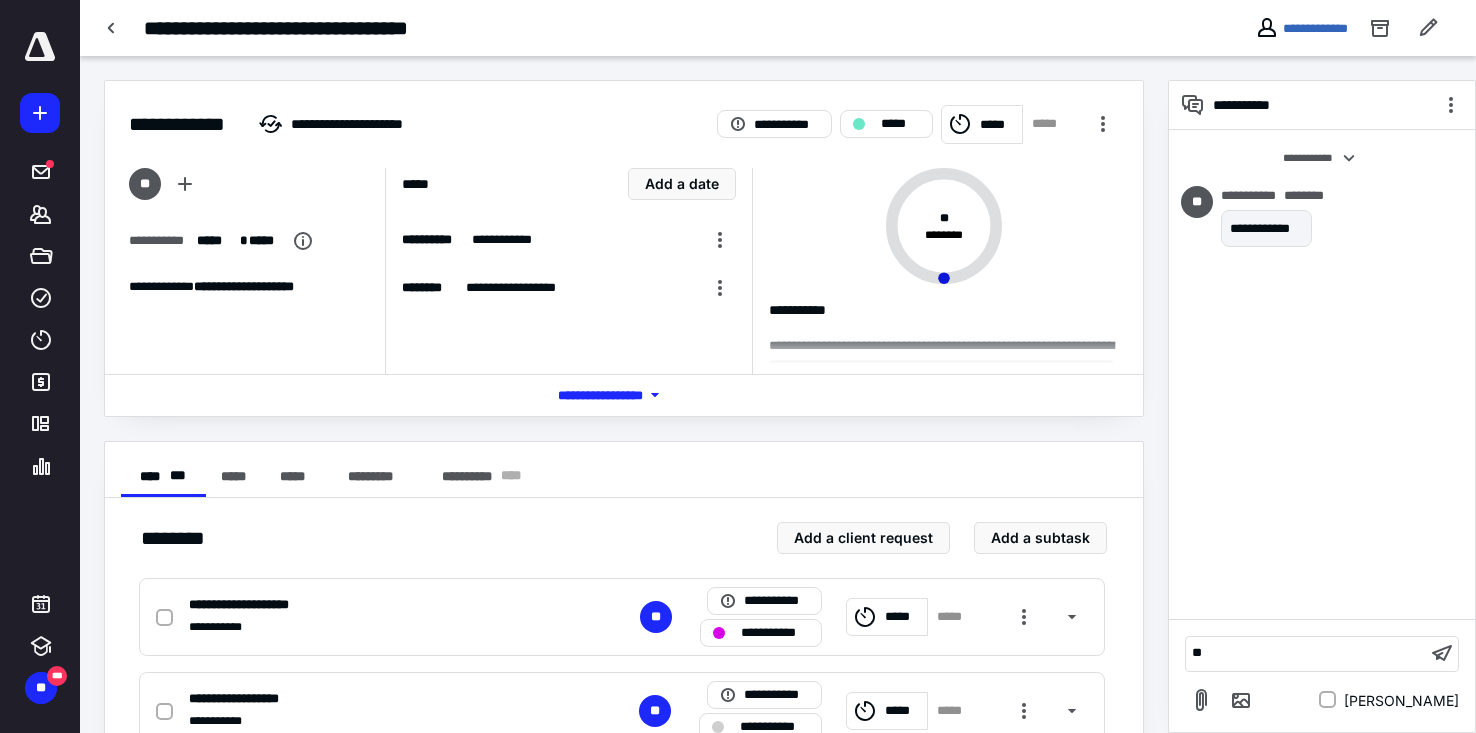type 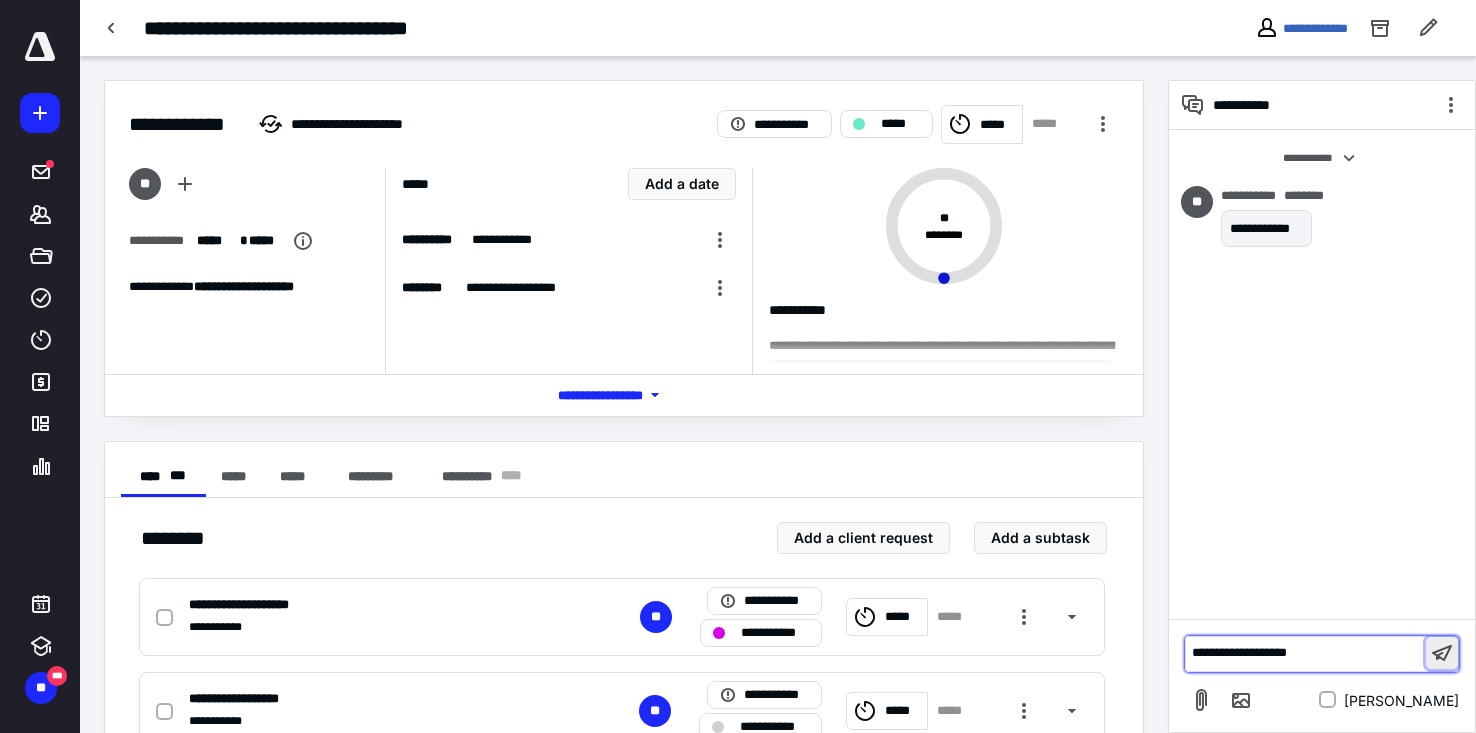 click at bounding box center [1442, 653] 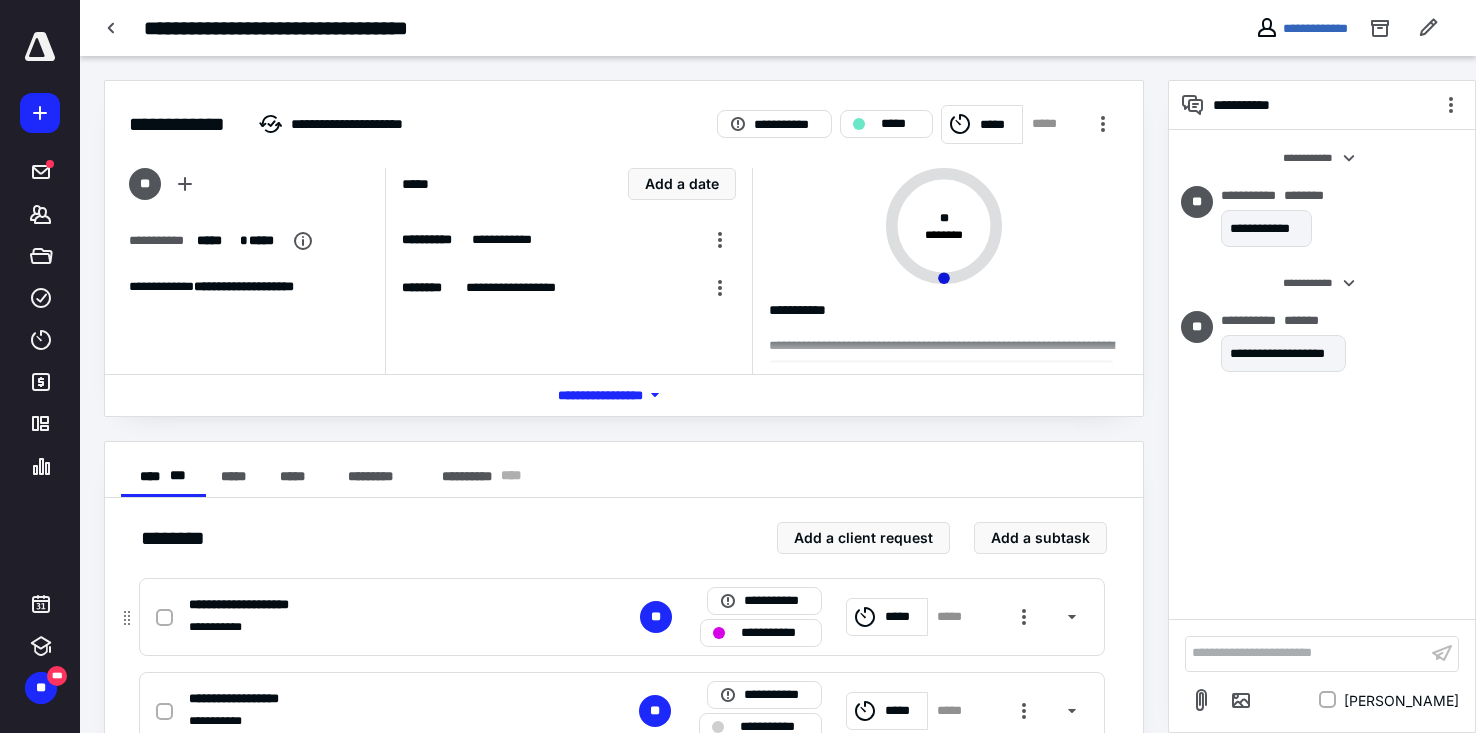 click on "**********" at bounding box center [775, 633] 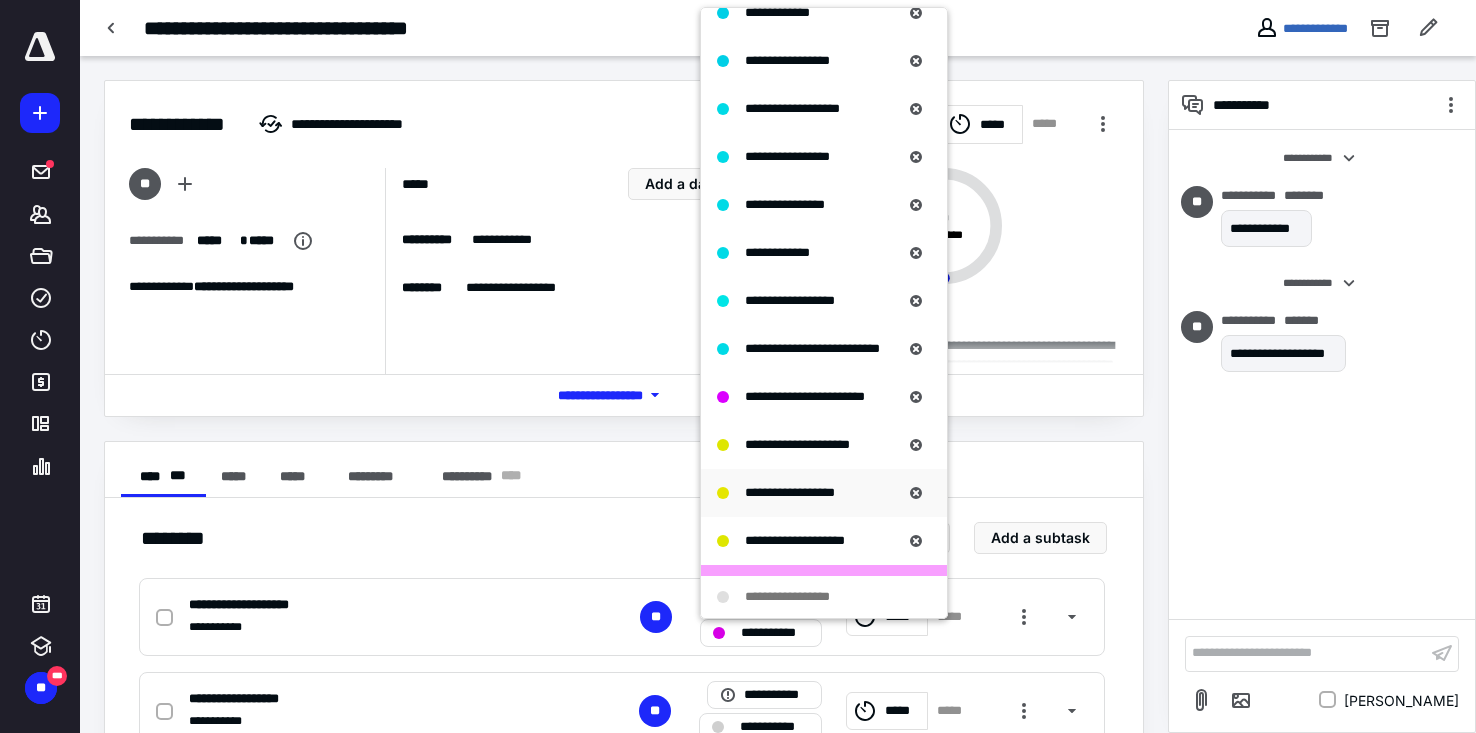scroll, scrollTop: 1100, scrollLeft: 0, axis: vertical 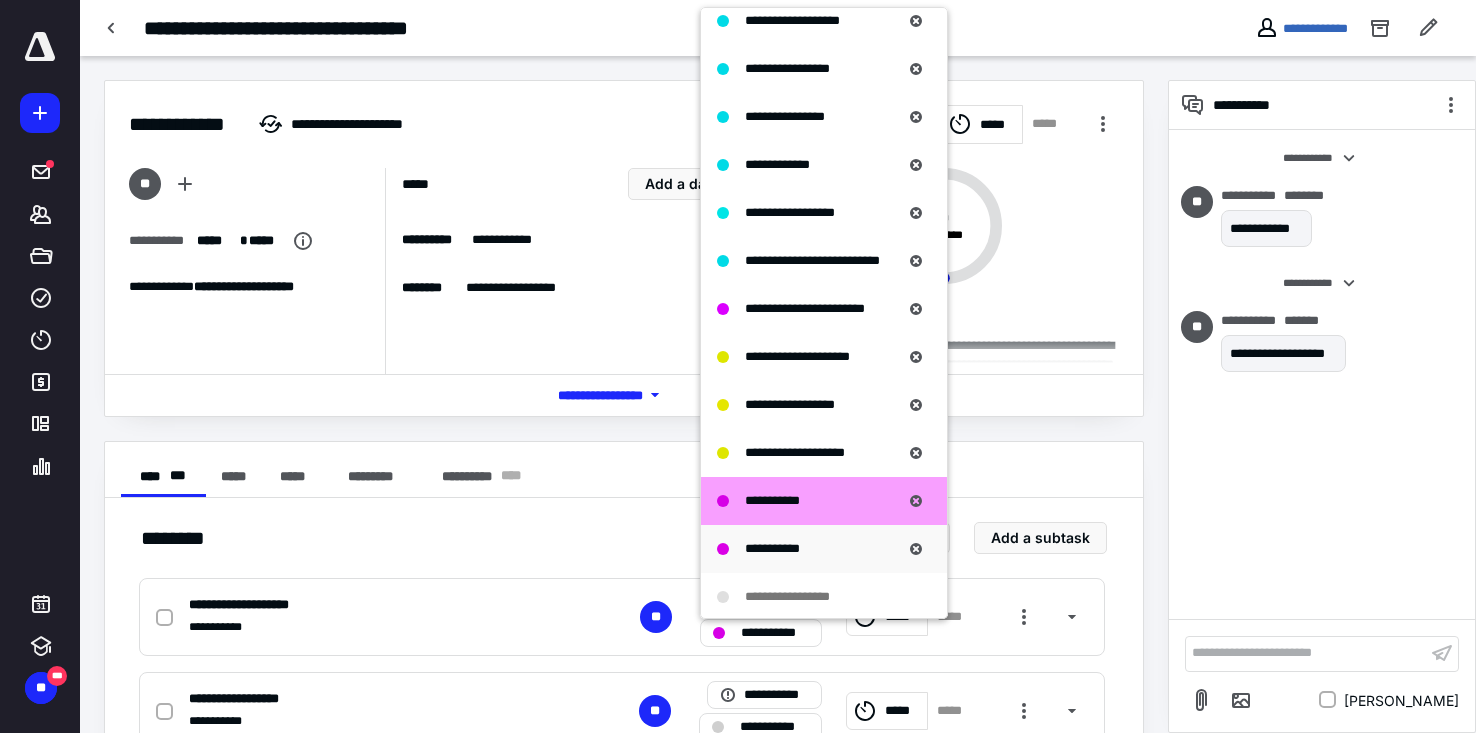 click on "**********" at bounding box center [772, 548] 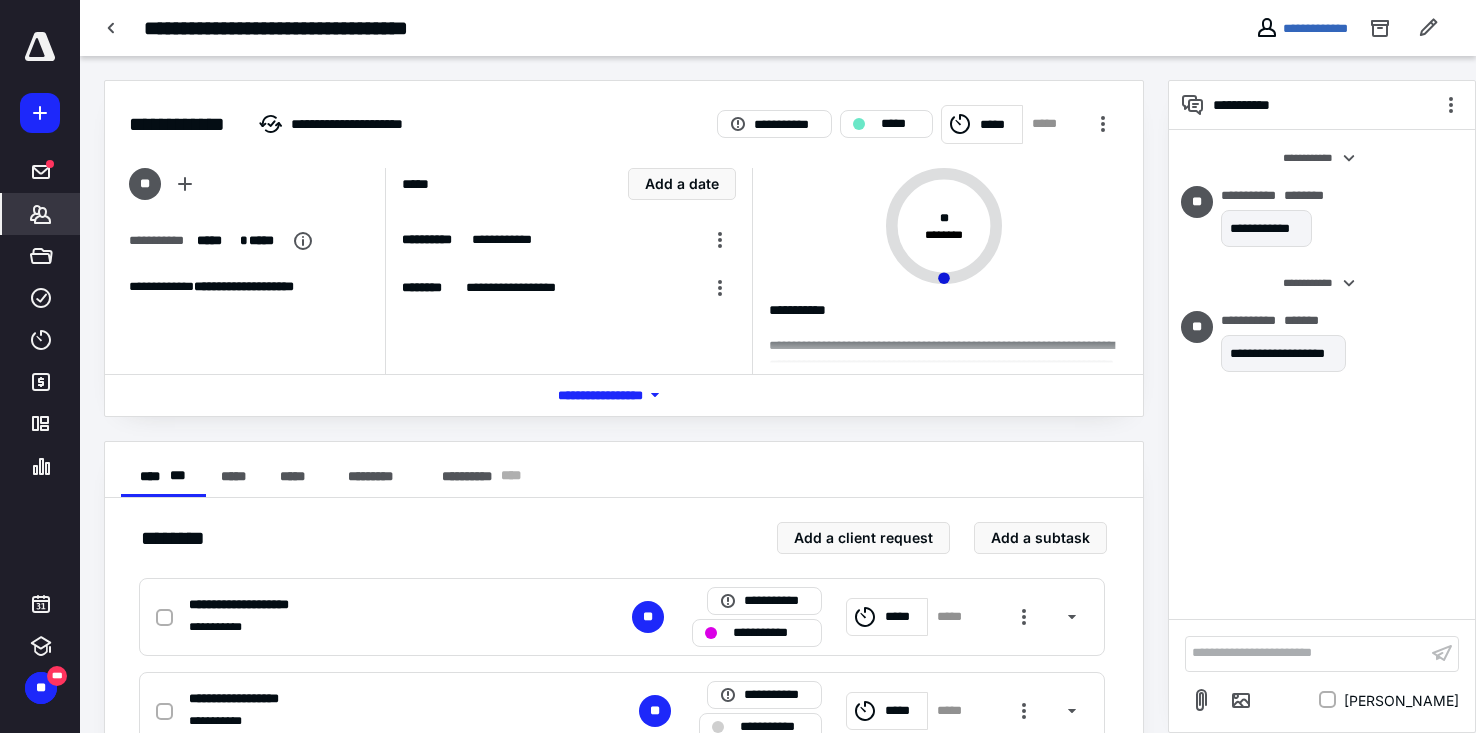 click 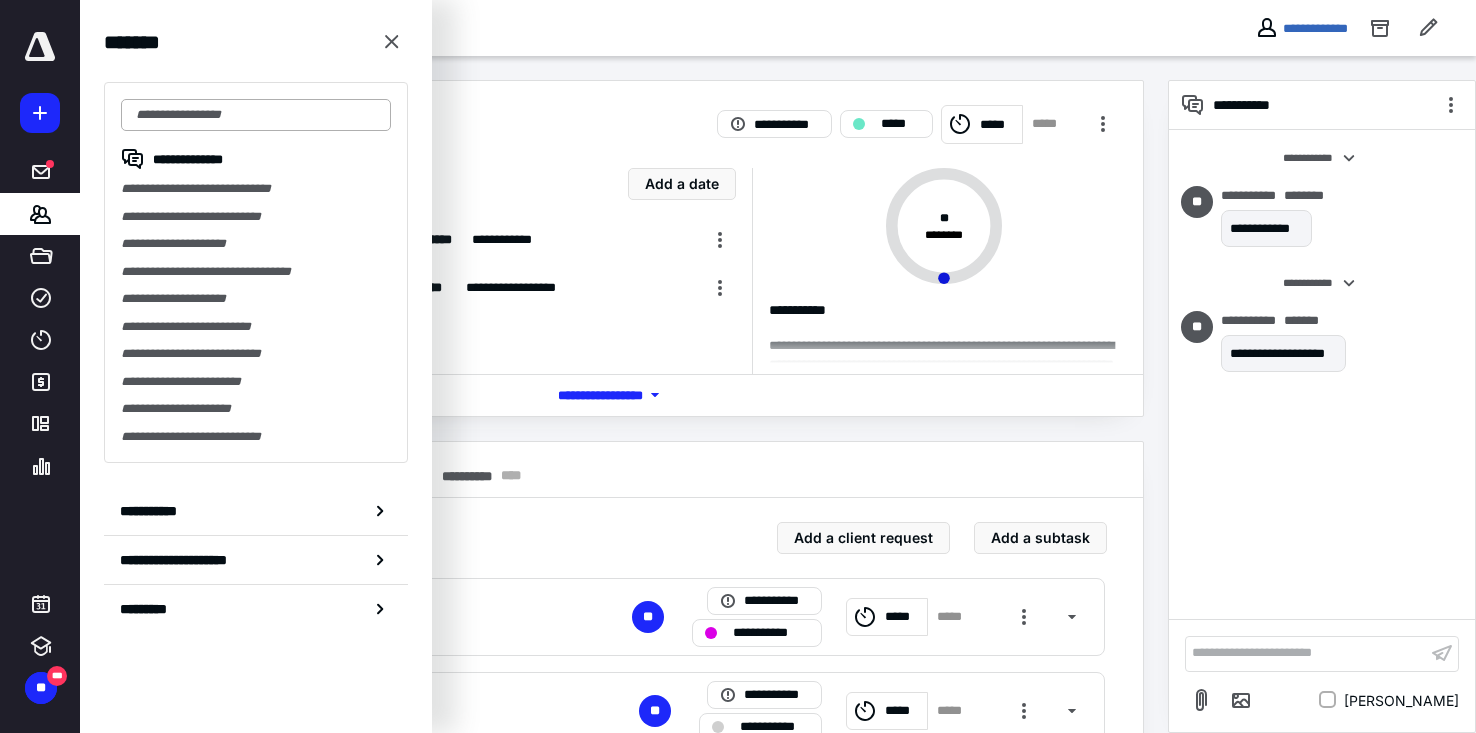 click at bounding box center (256, 115) 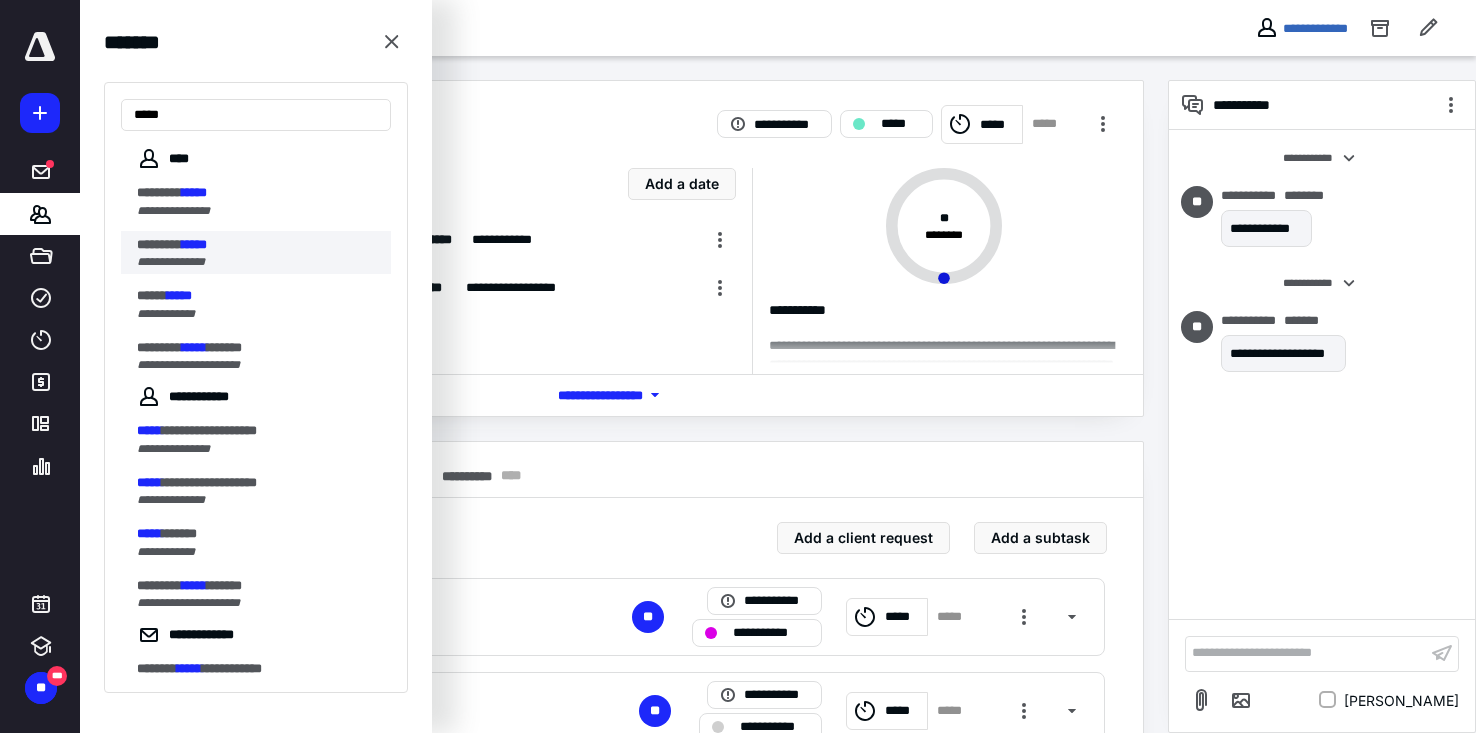 type on "*****" 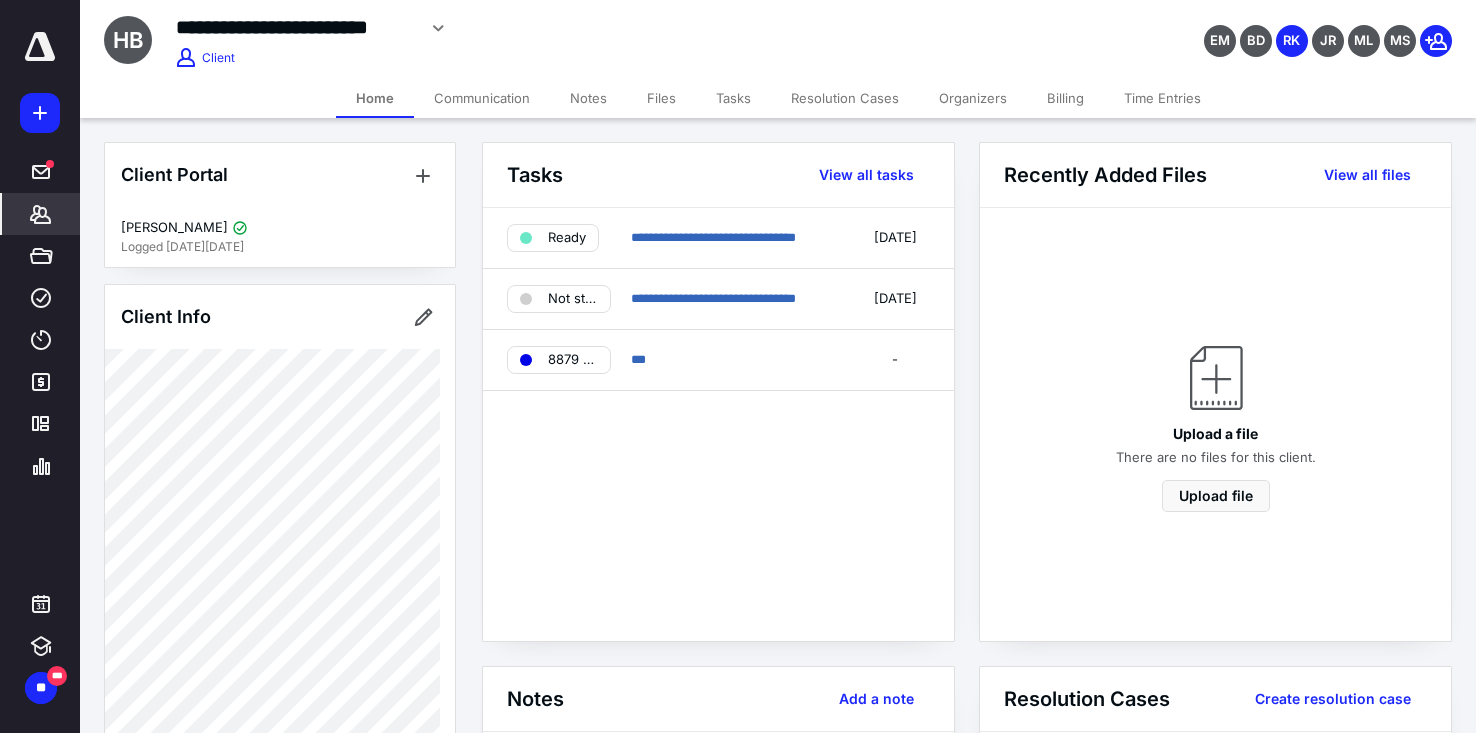 click 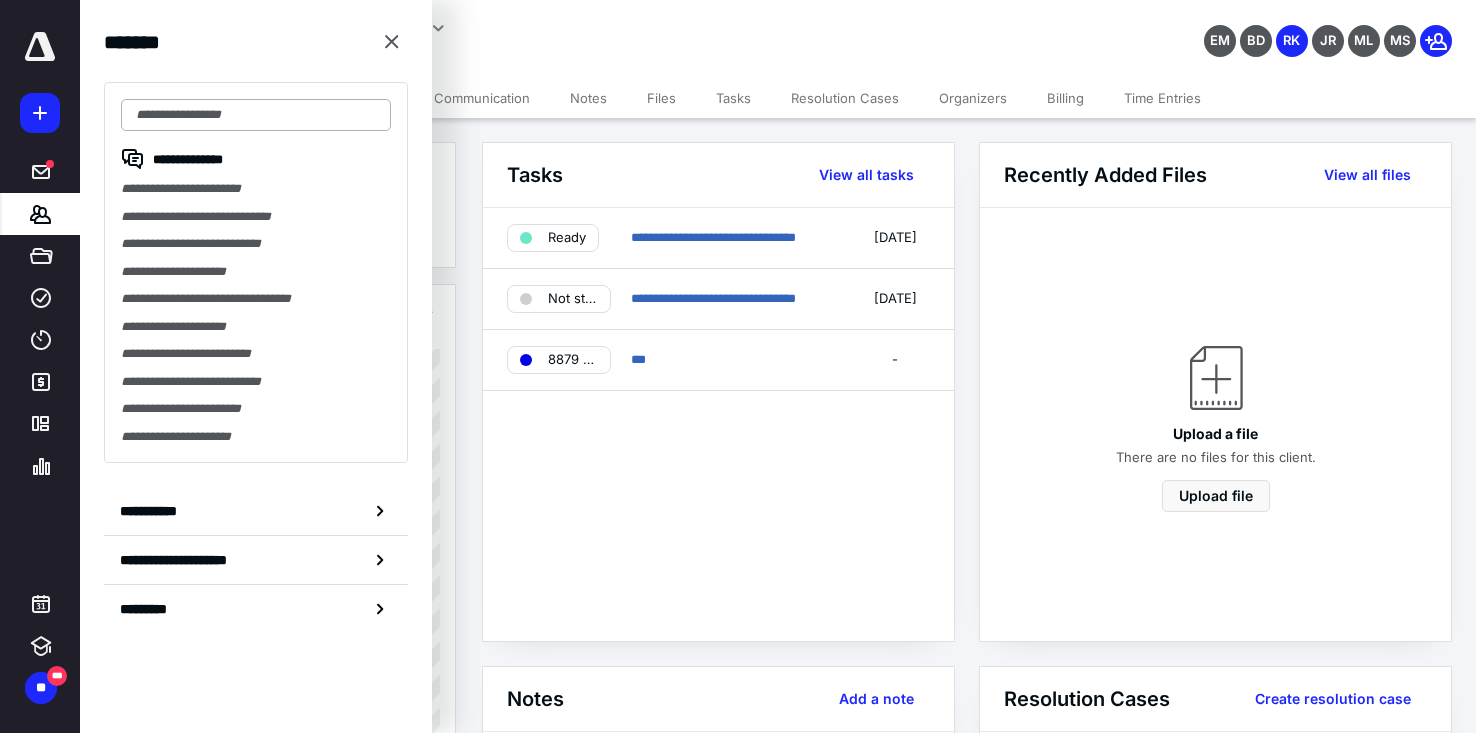 click at bounding box center [256, 115] 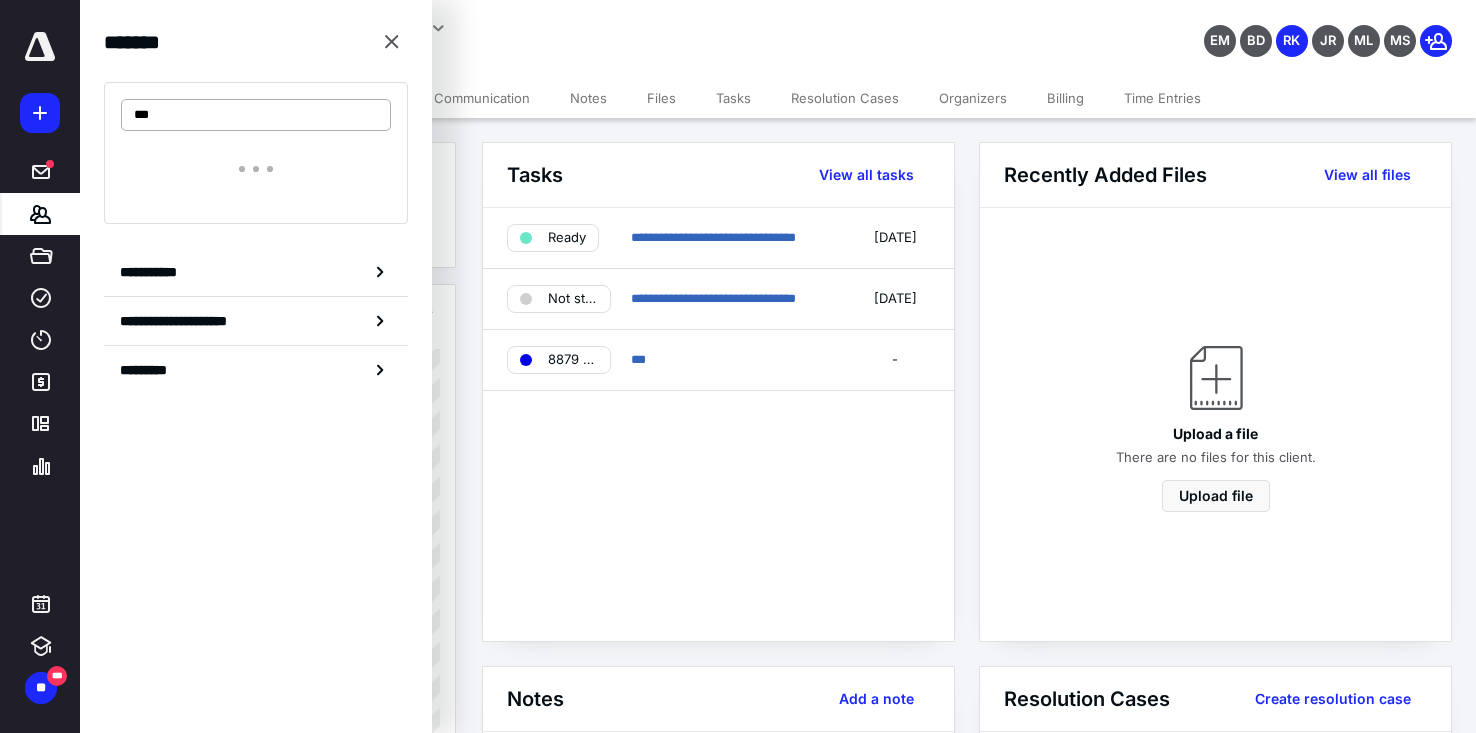 type on "****" 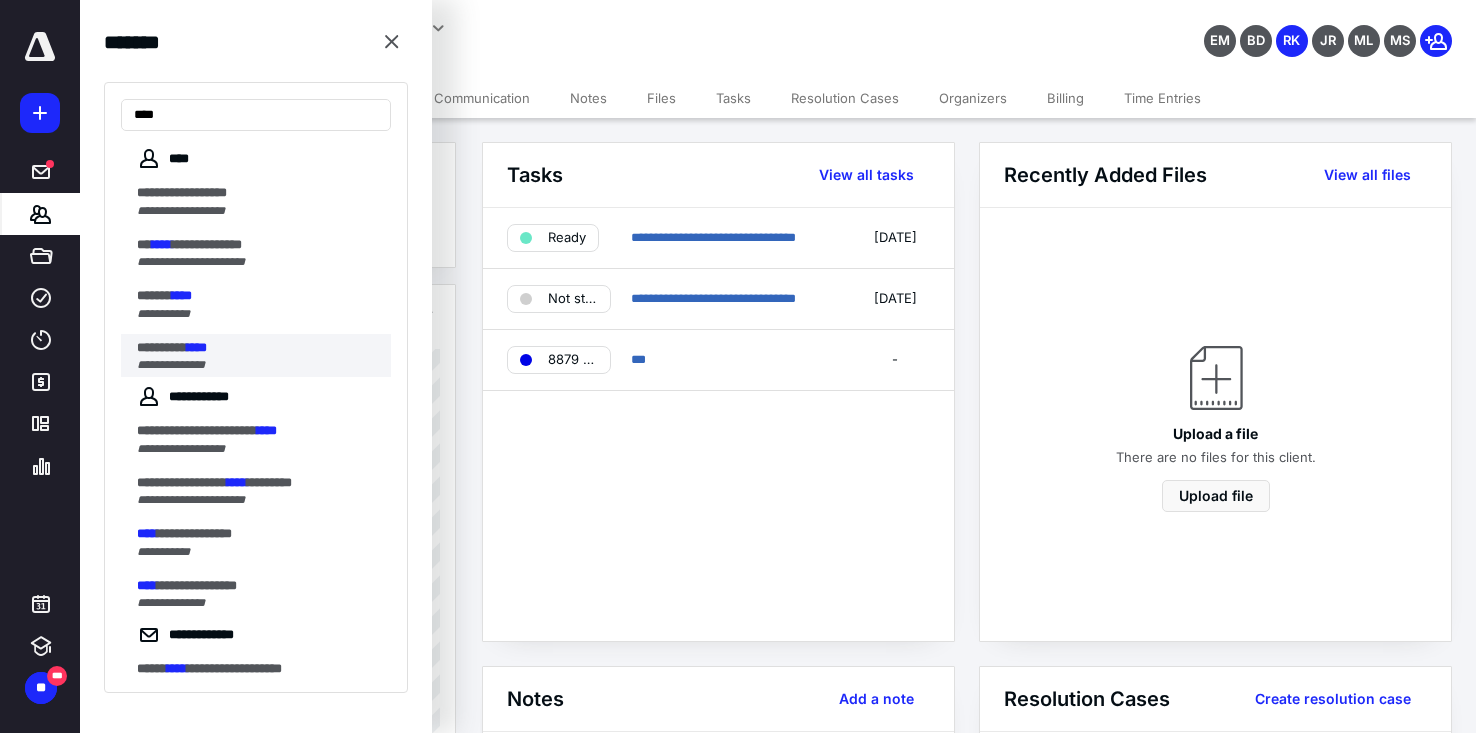 click on "****" at bounding box center (197, 347) 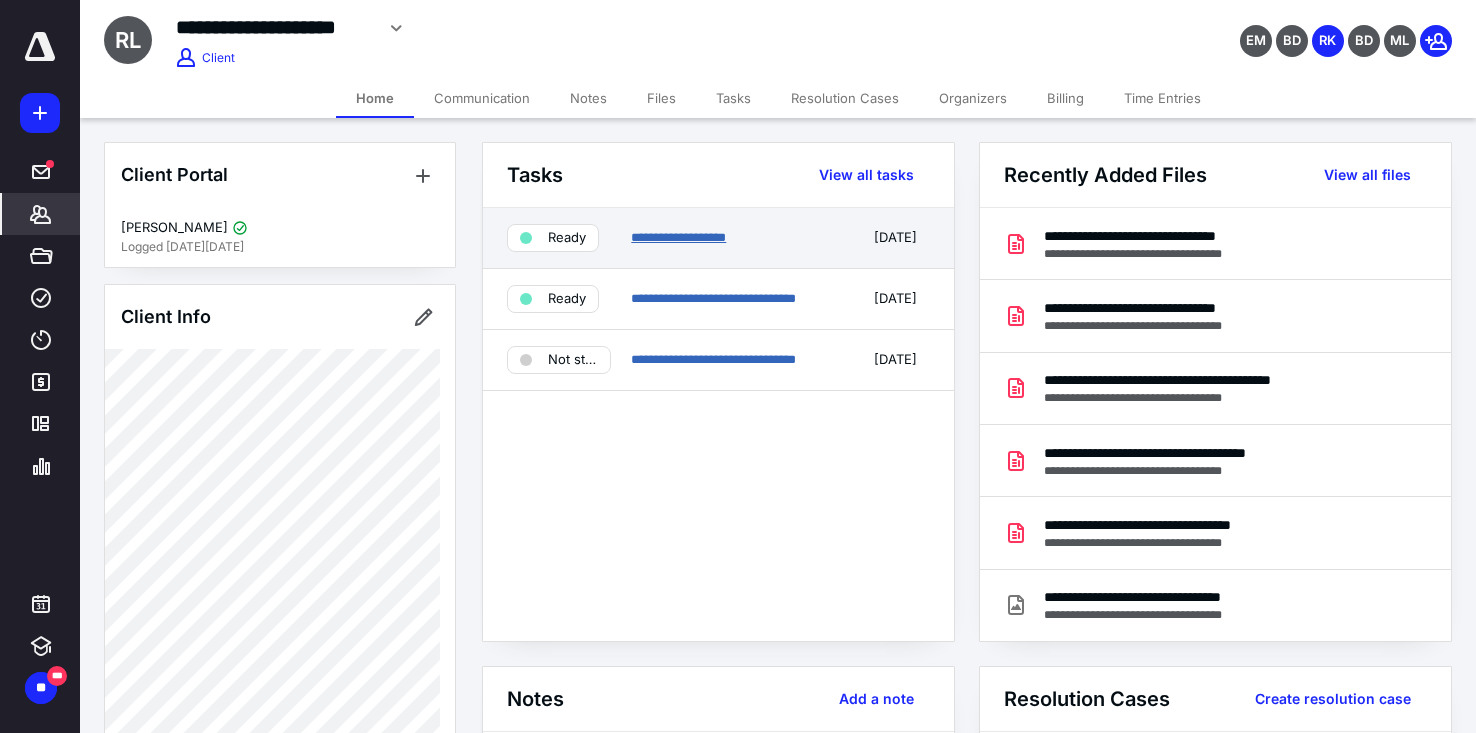 click on "**********" at bounding box center (678, 237) 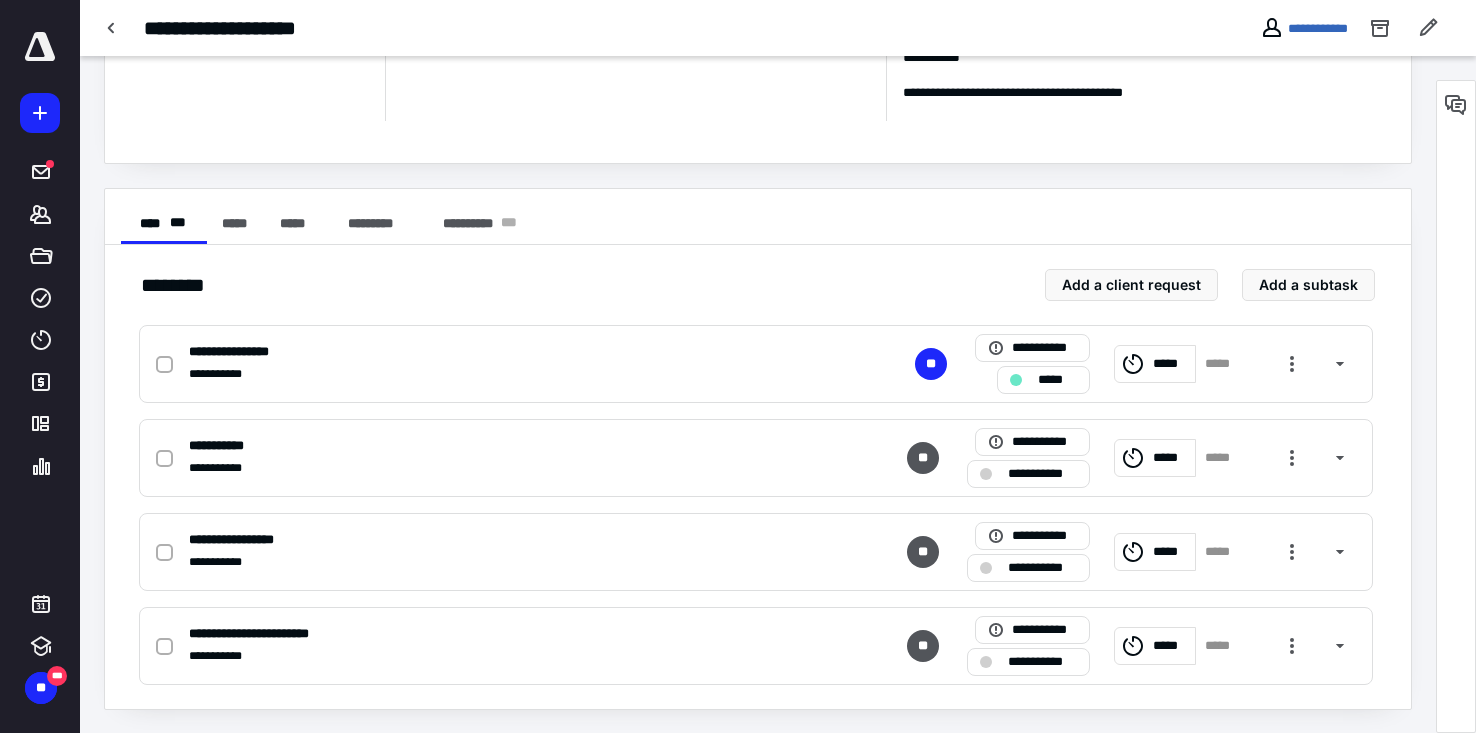 scroll, scrollTop: 254, scrollLeft: 0, axis: vertical 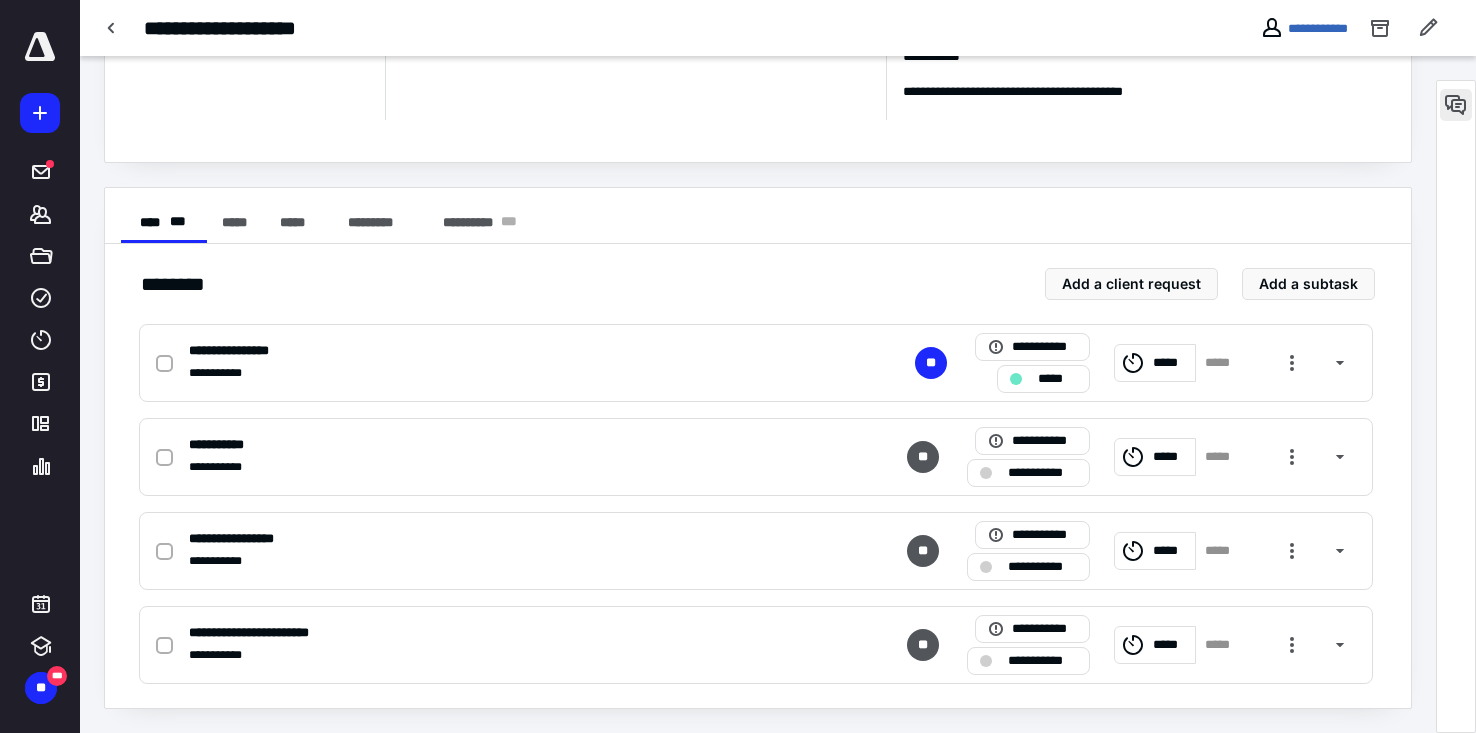 click at bounding box center (1456, 105) 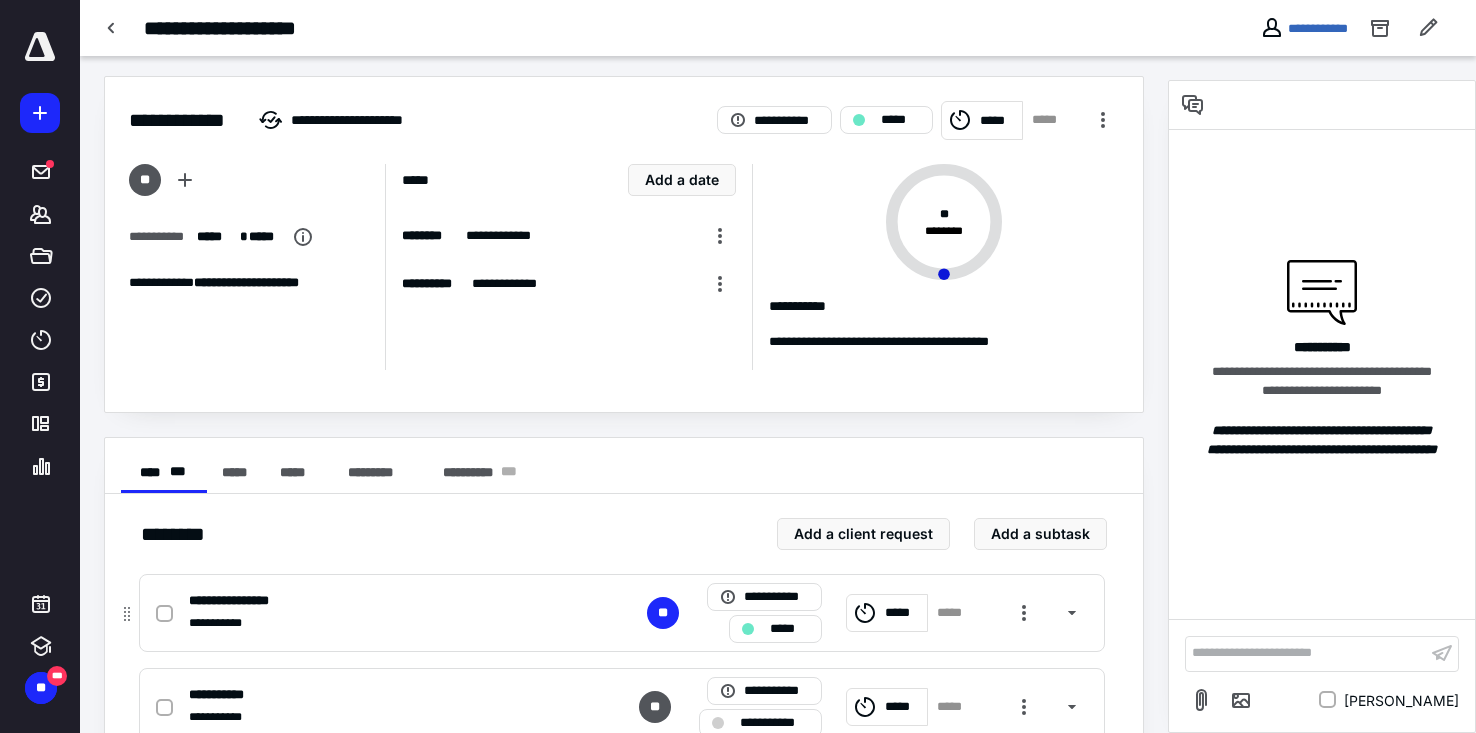 scroll, scrollTop: 0, scrollLeft: 0, axis: both 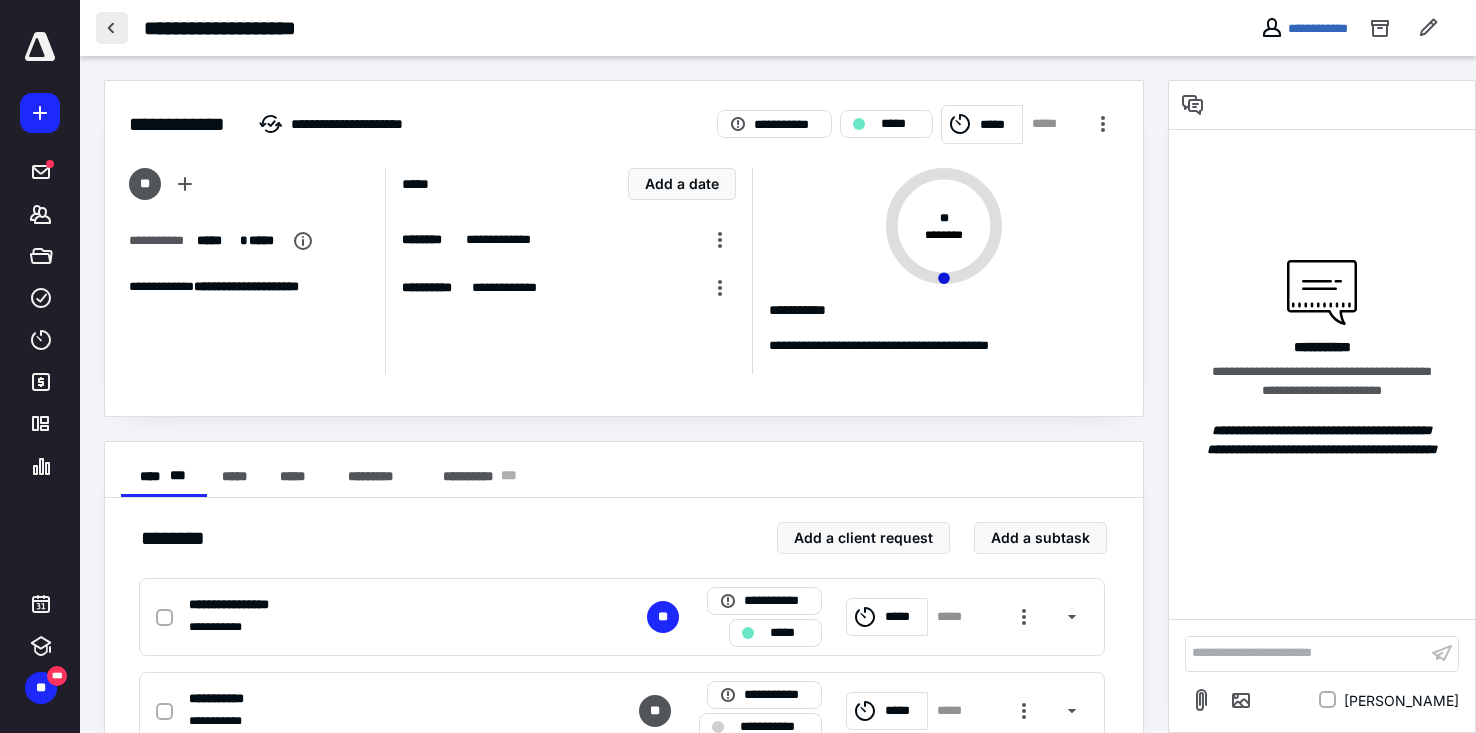 click at bounding box center (112, 28) 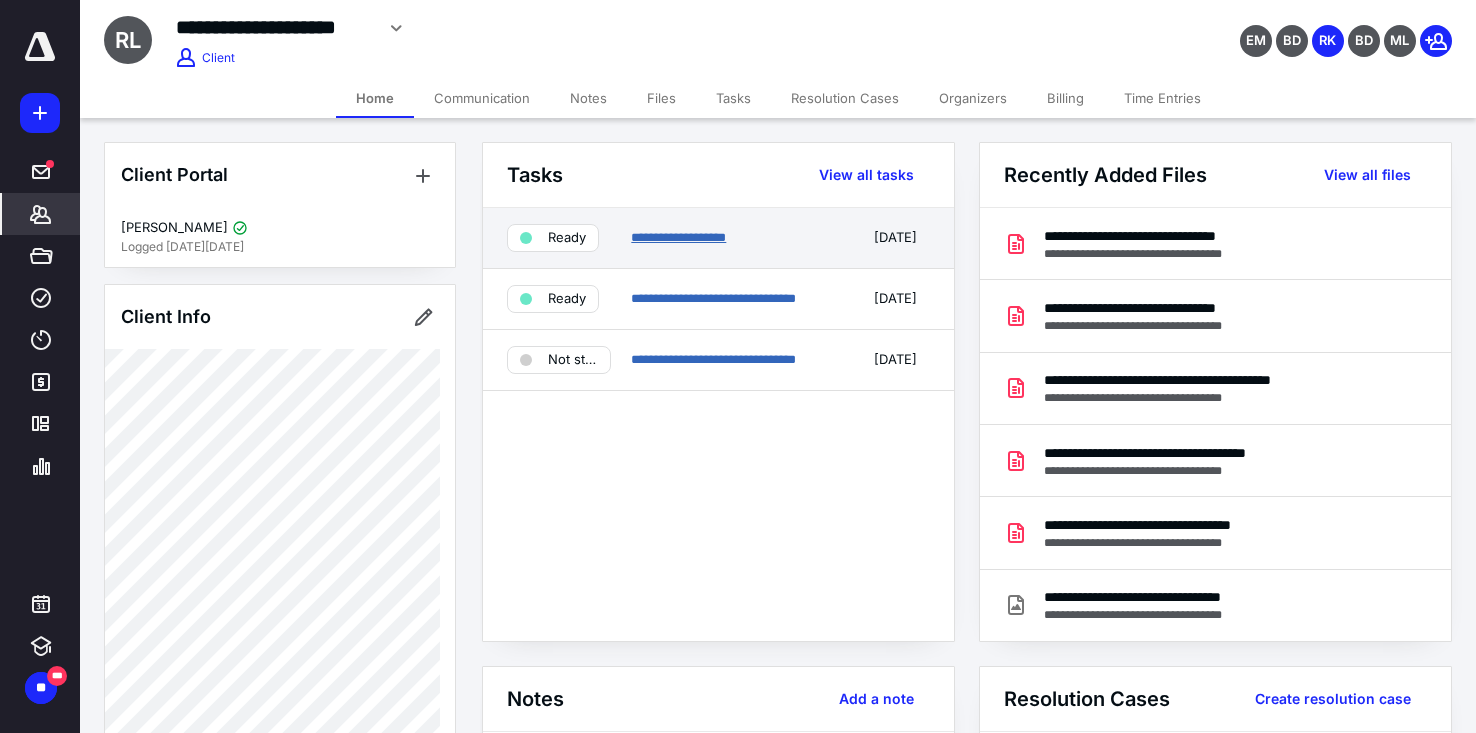 click on "**********" at bounding box center [678, 237] 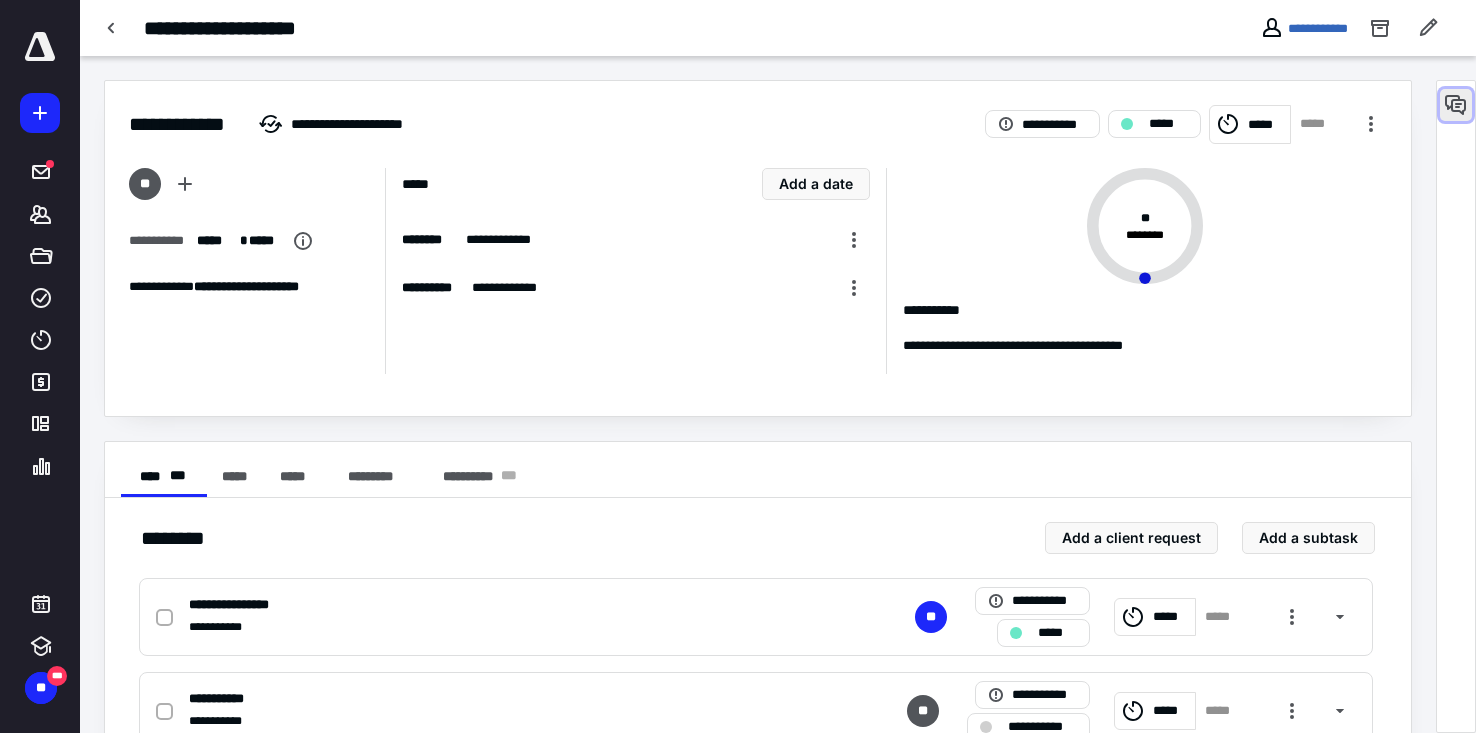 click at bounding box center (1456, 105) 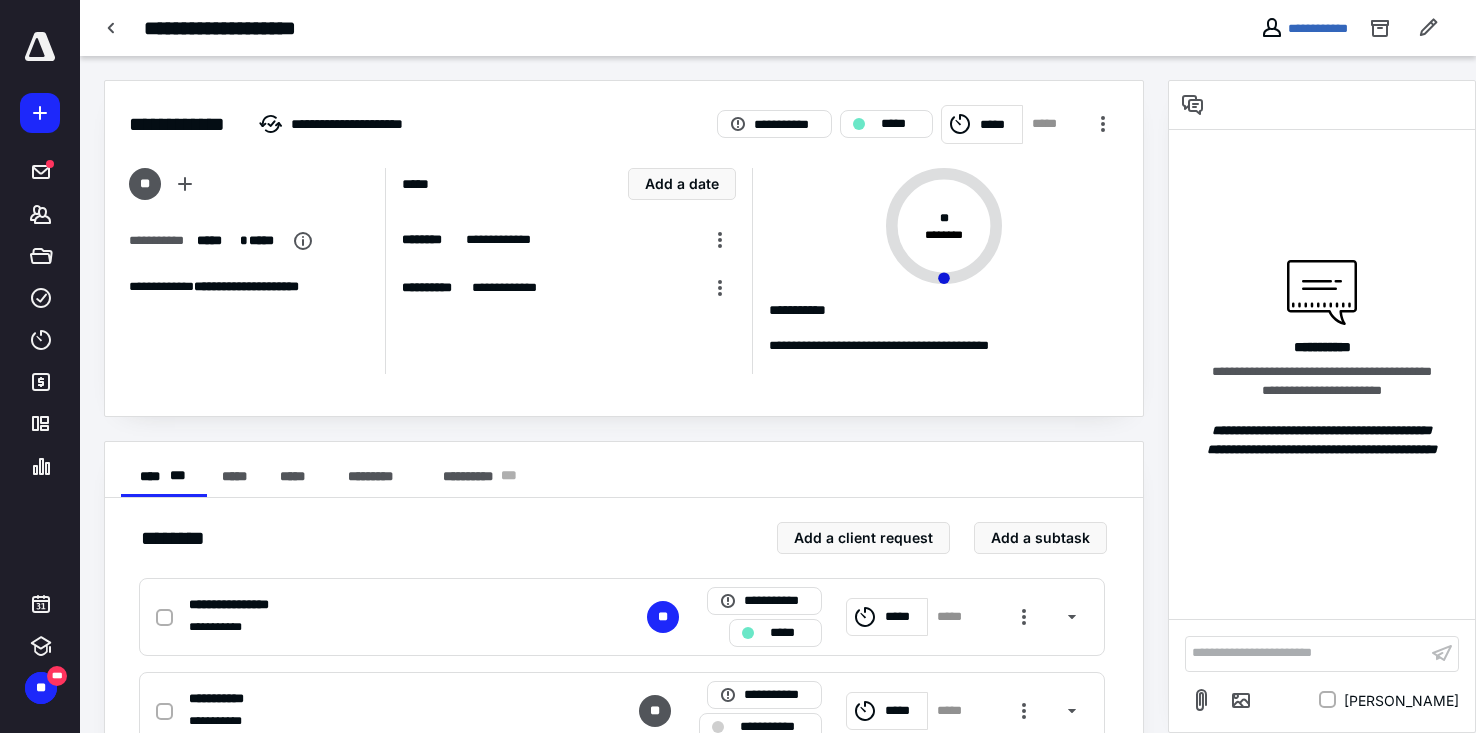 click on "**********" at bounding box center (1306, 653) 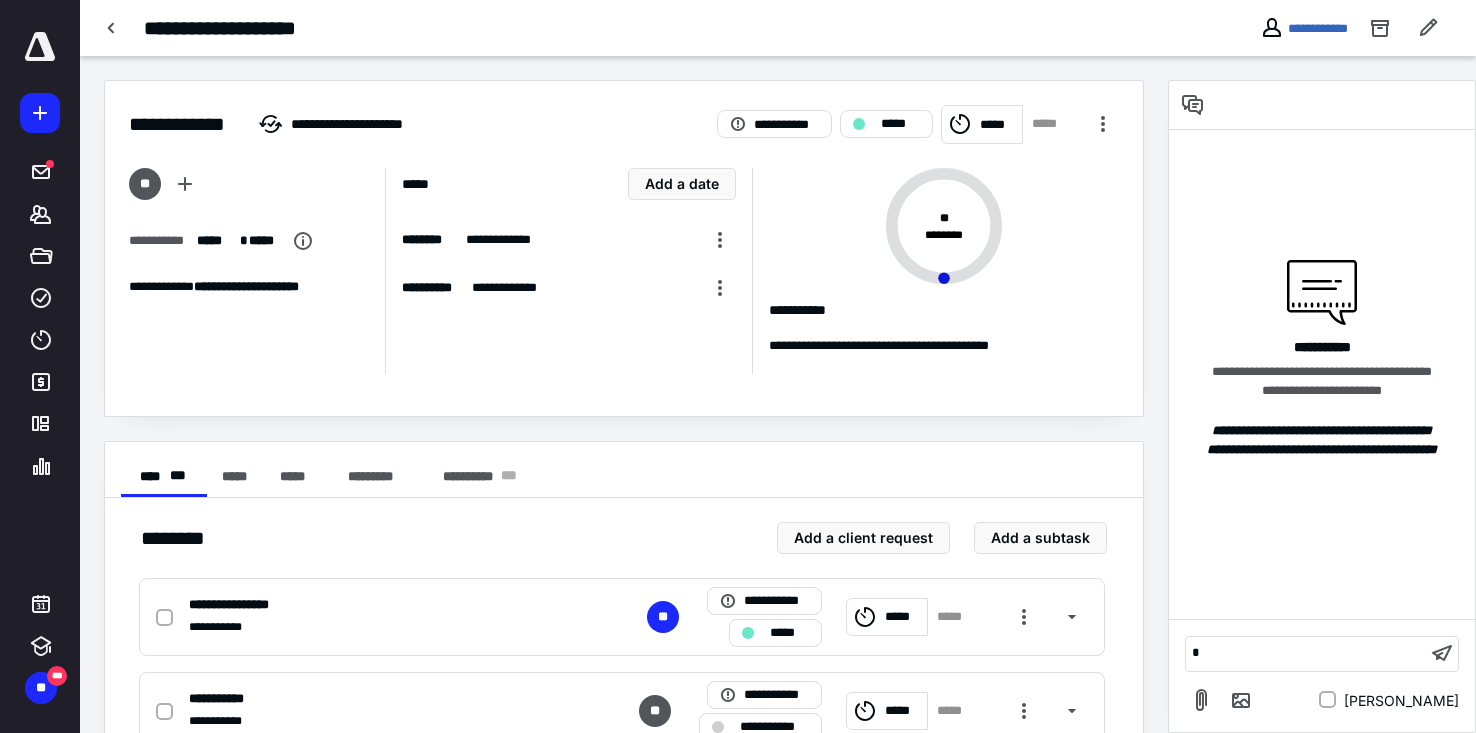 type 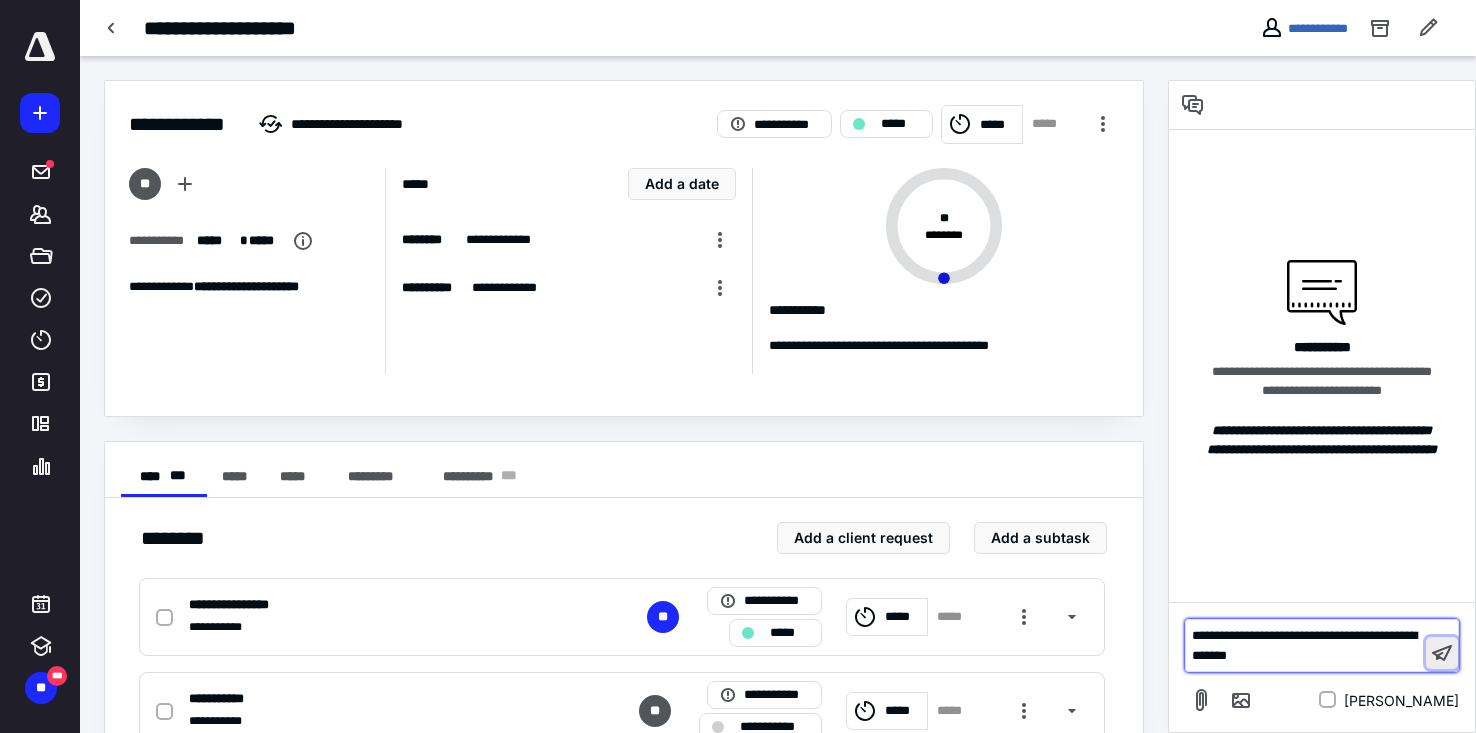 click at bounding box center [1442, 653] 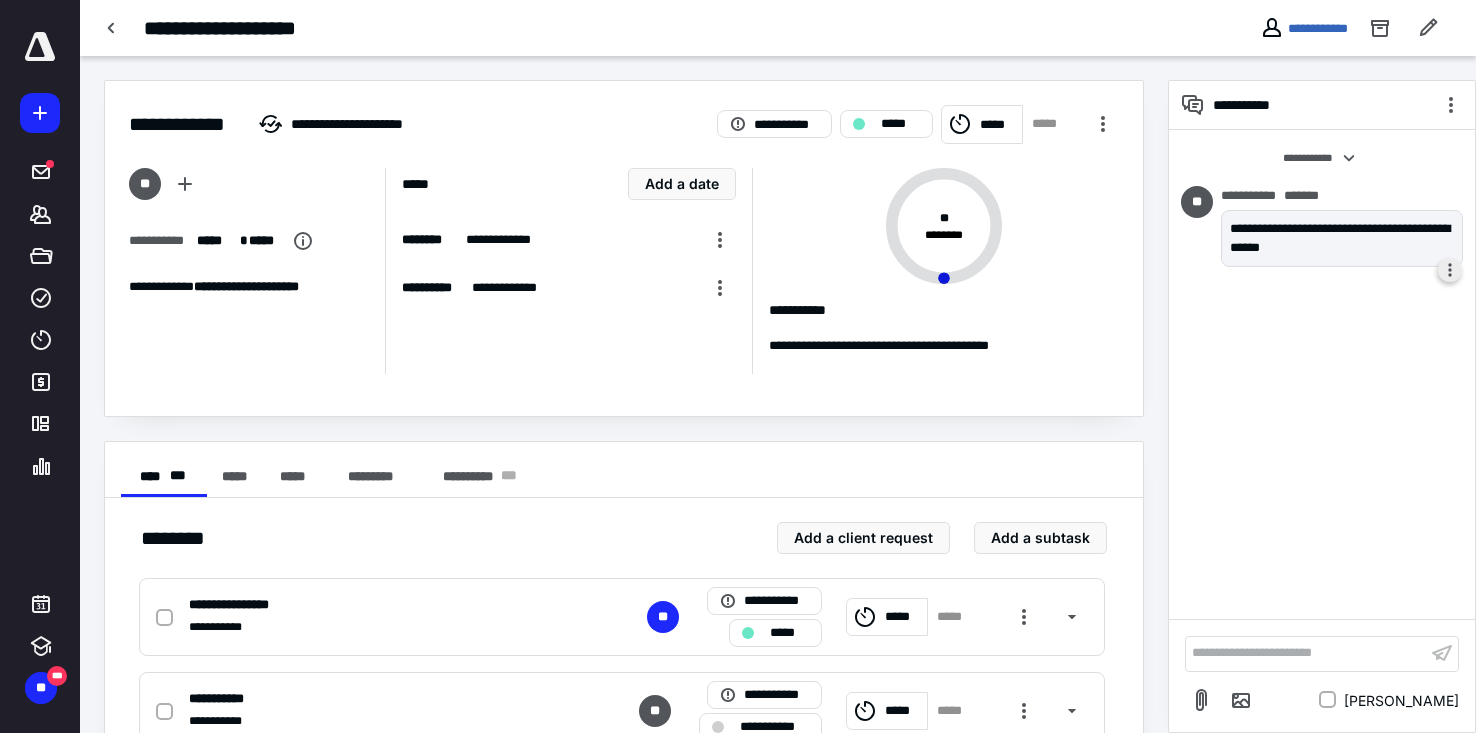 click at bounding box center (1450, 270) 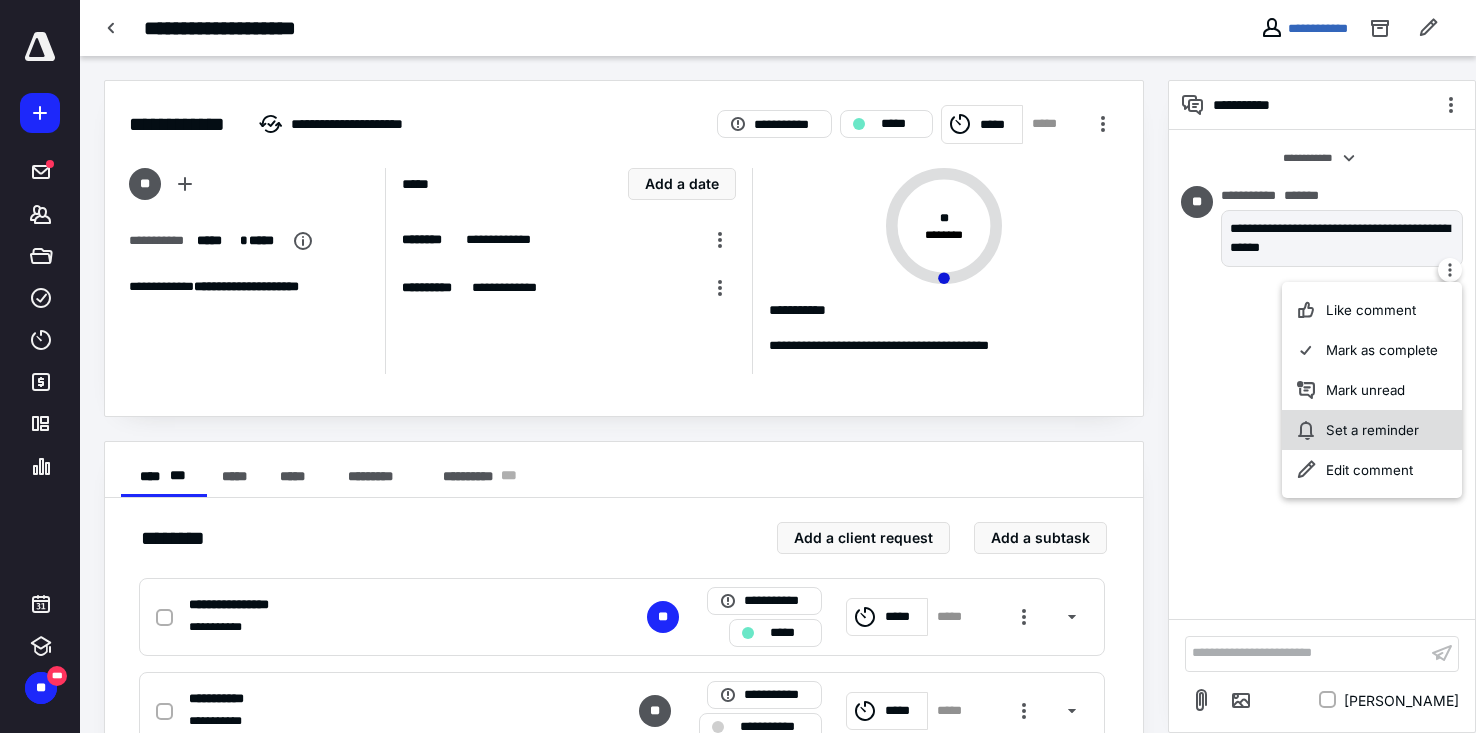 click on "Set a reminder" at bounding box center (1372, 430) 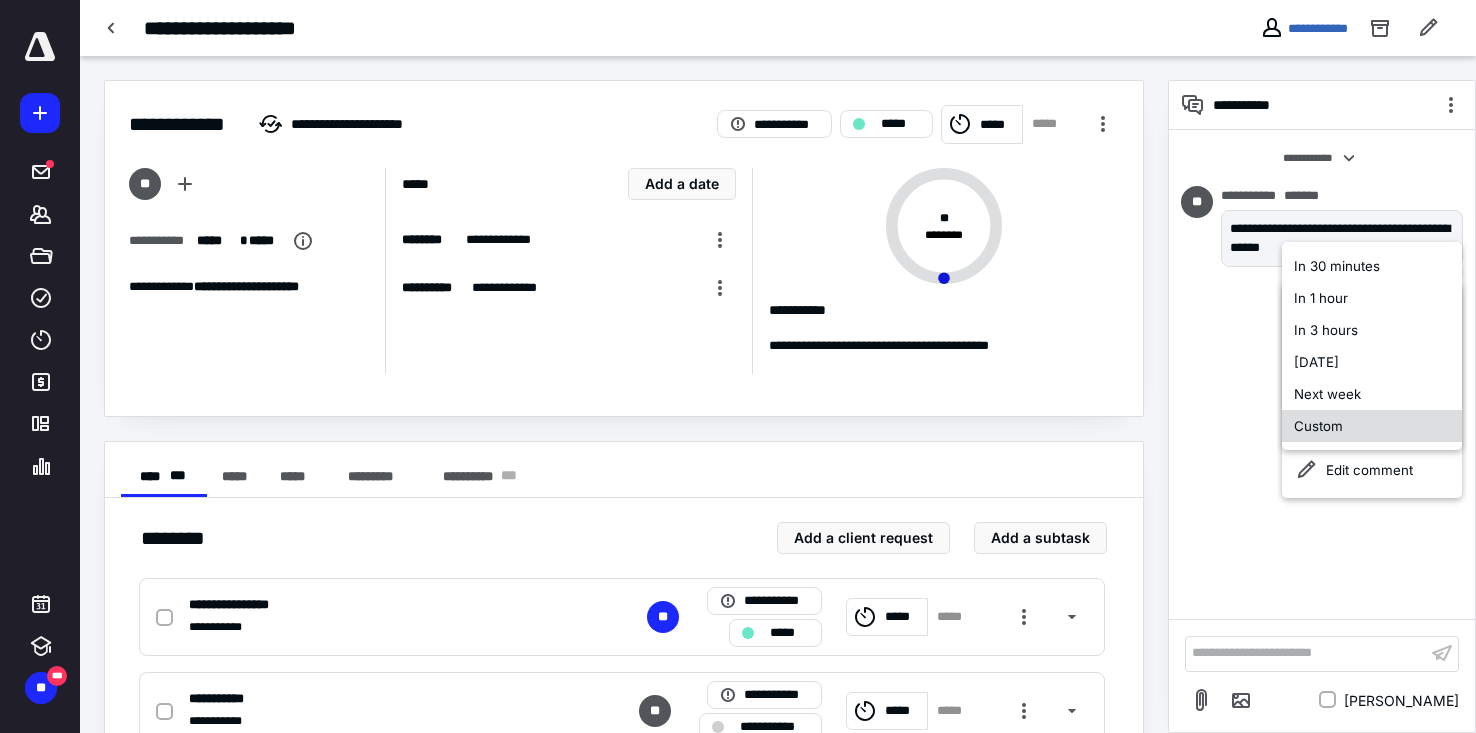 click on "Custom" at bounding box center (1372, 426) 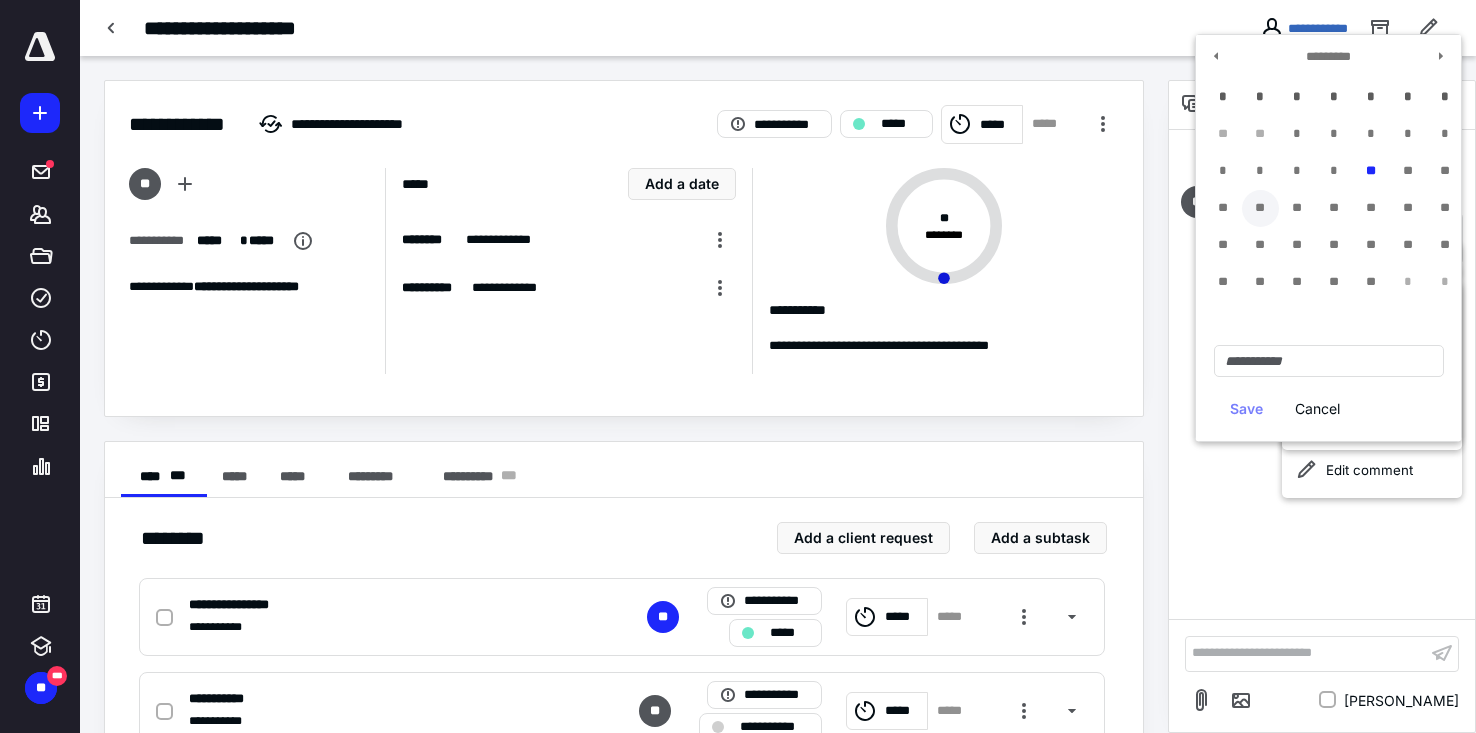 click on "**" at bounding box center (1260, 208) 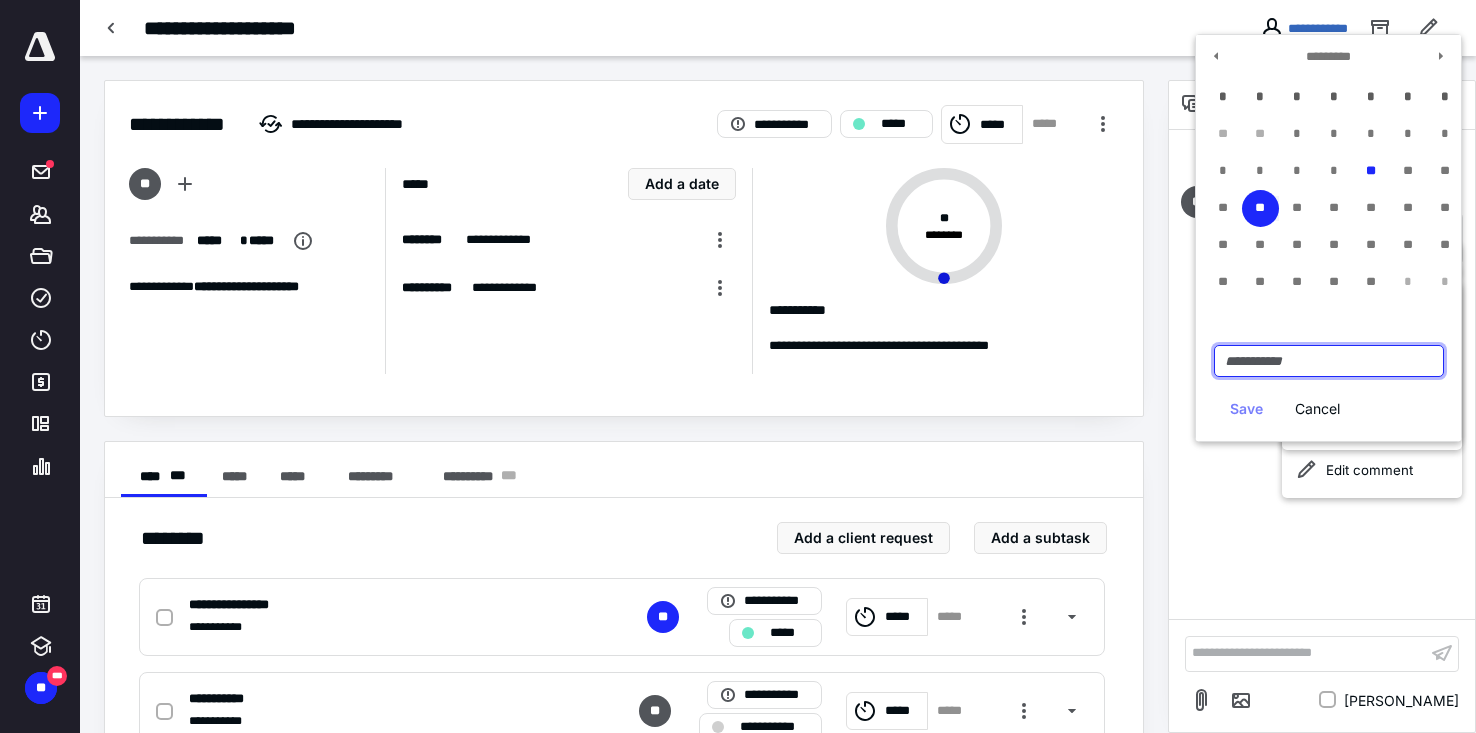 click at bounding box center (1329, 361) 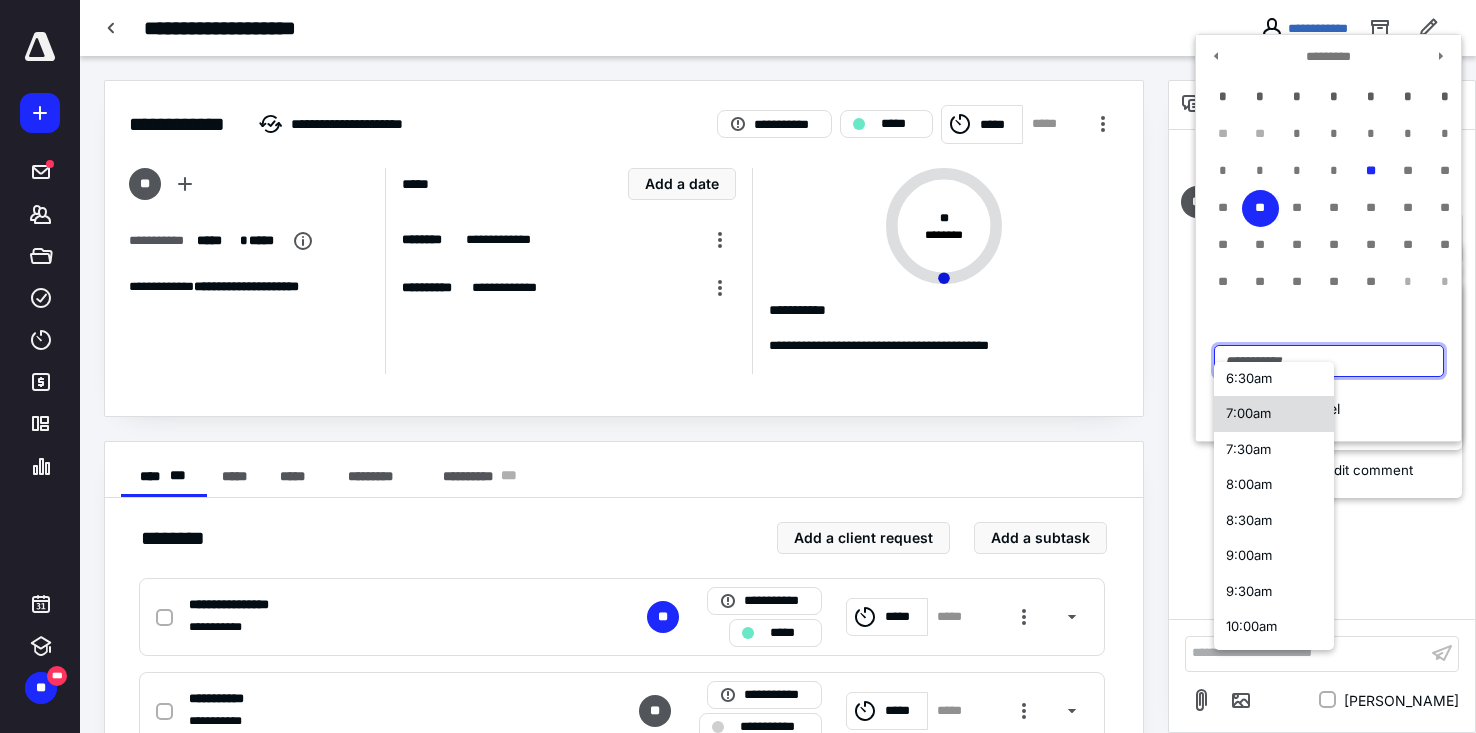 scroll, scrollTop: 500, scrollLeft: 0, axis: vertical 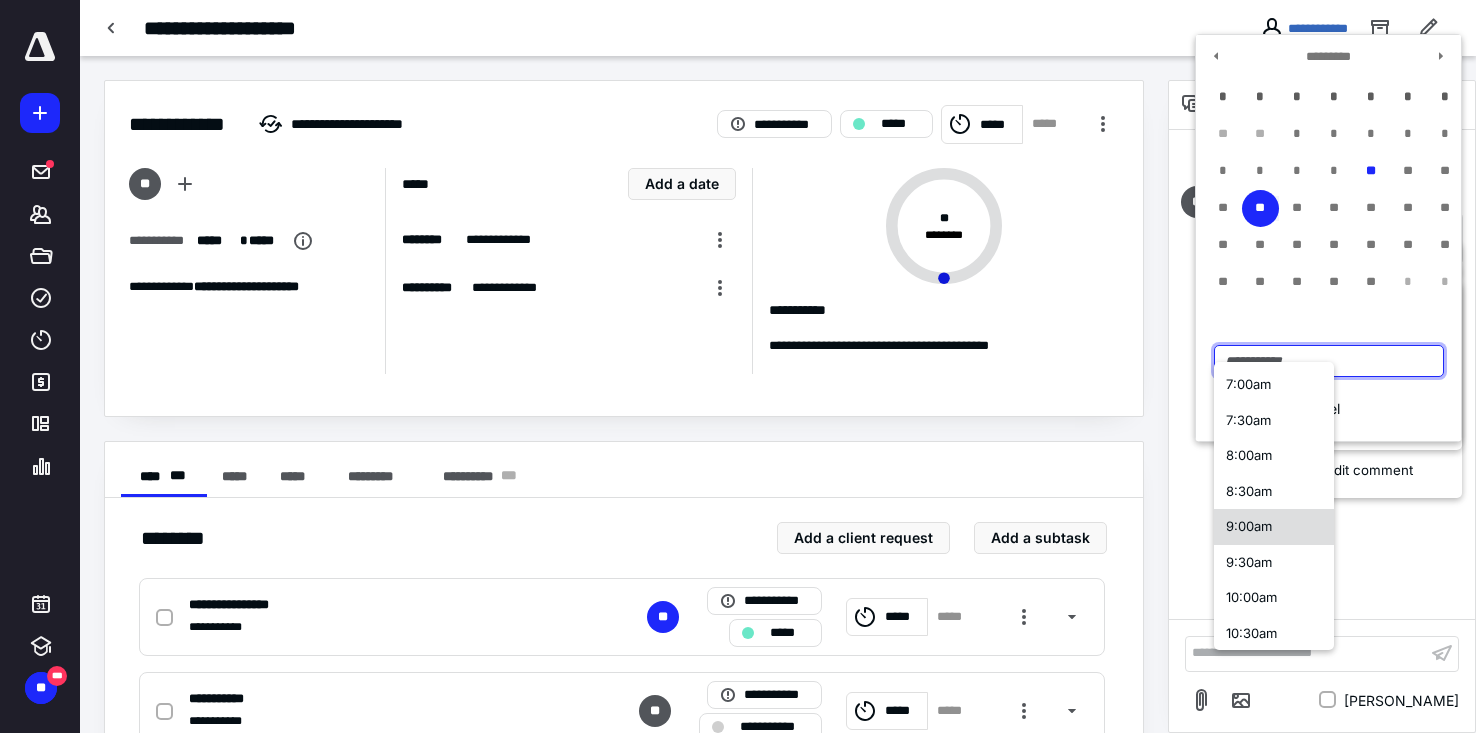 click on "9:00am" at bounding box center [1249, 526] 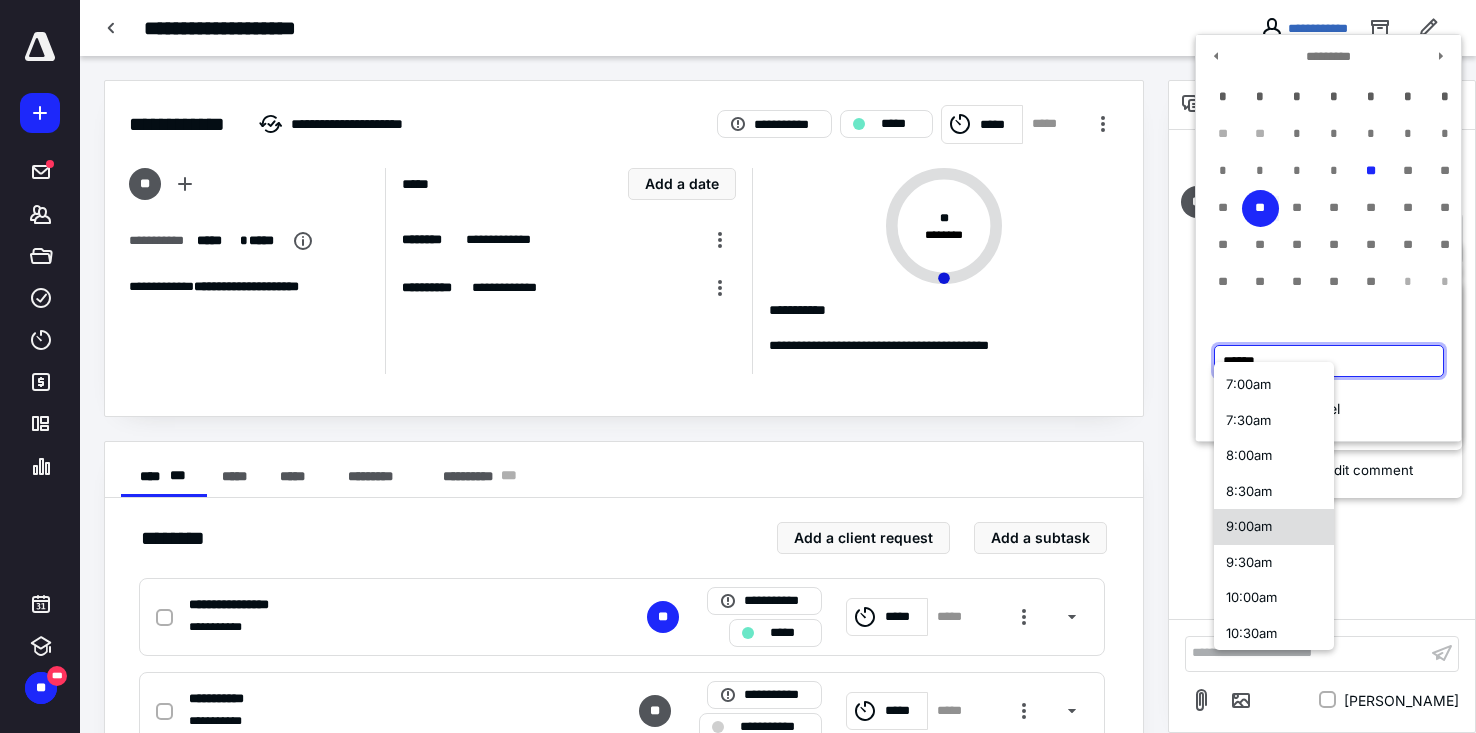 scroll, scrollTop: 0, scrollLeft: 0, axis: both 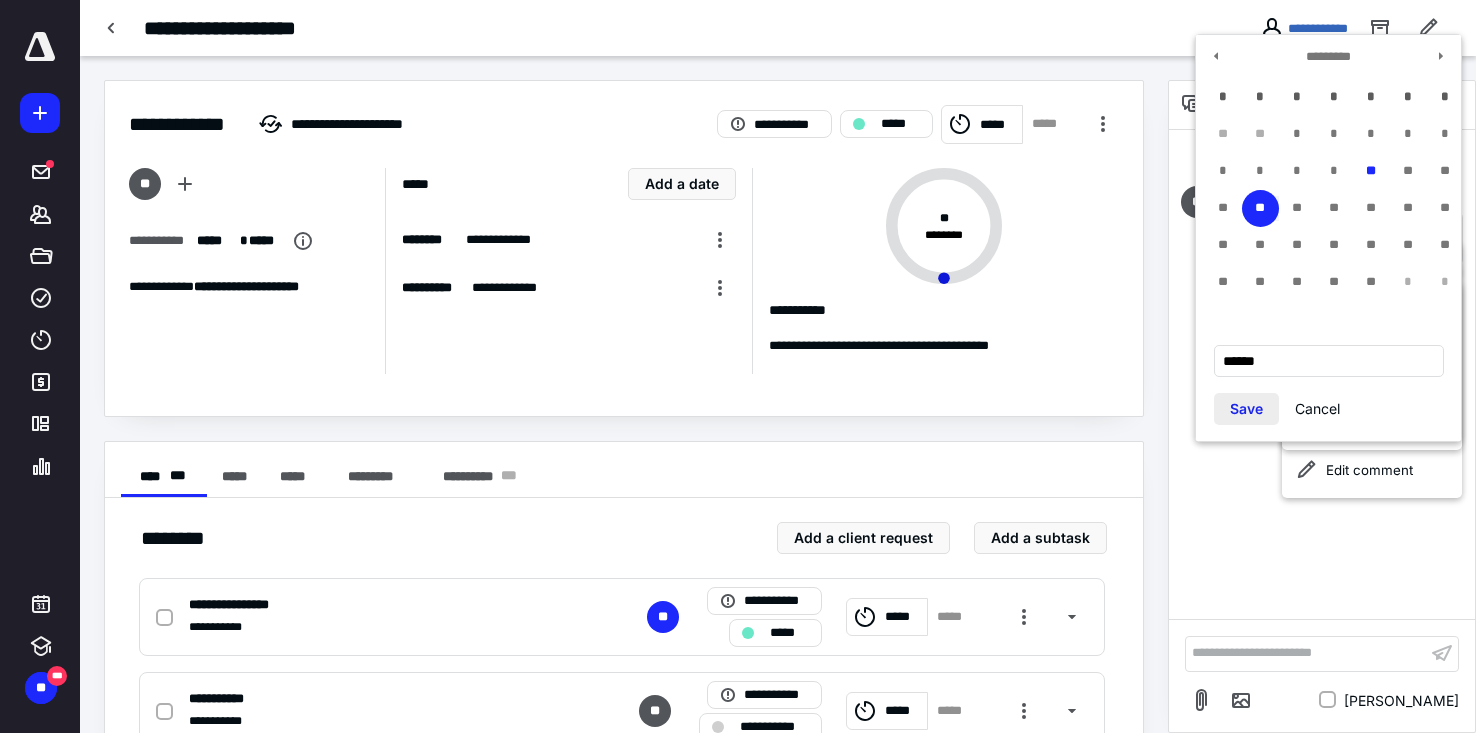 click on "Save" at bounding box center (1246, 409) 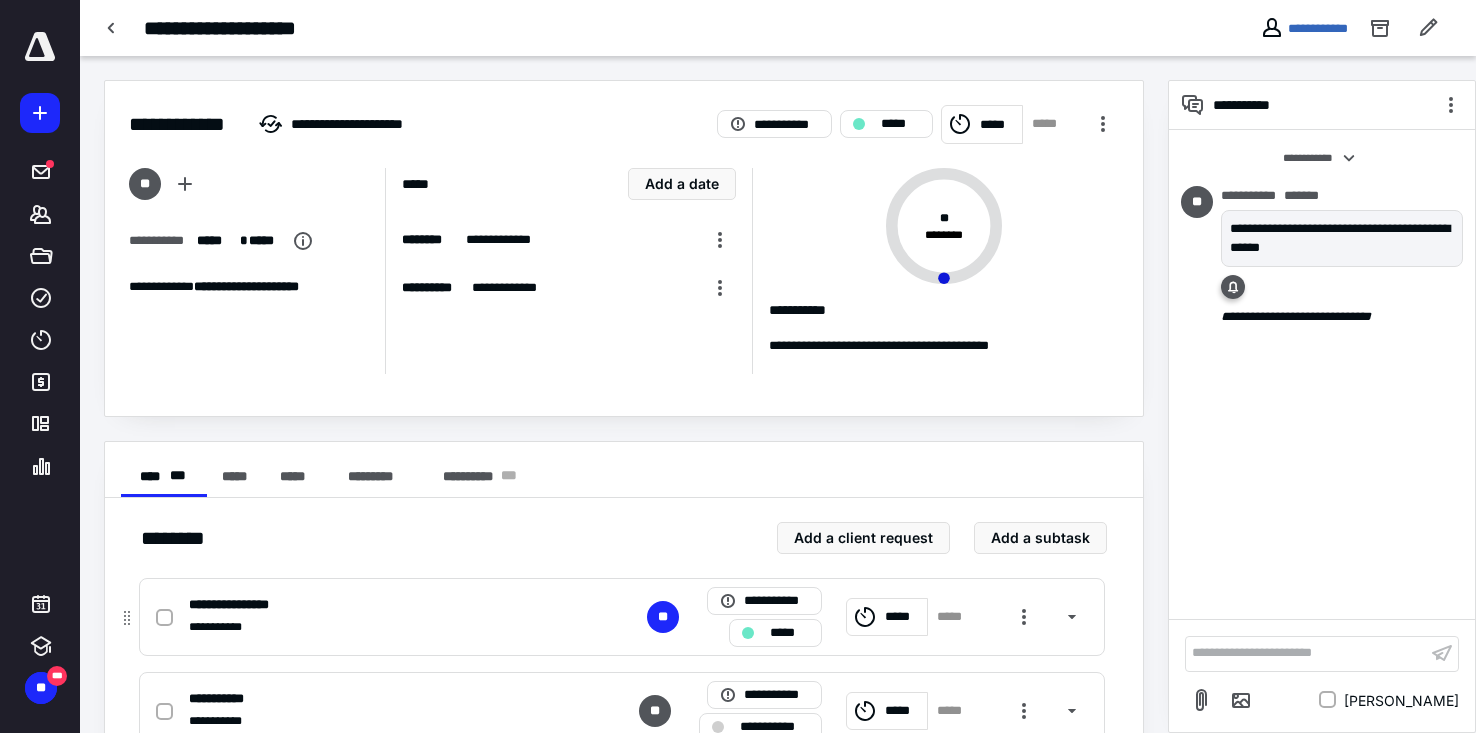 click on "*****" at bounding box center [789, 633] 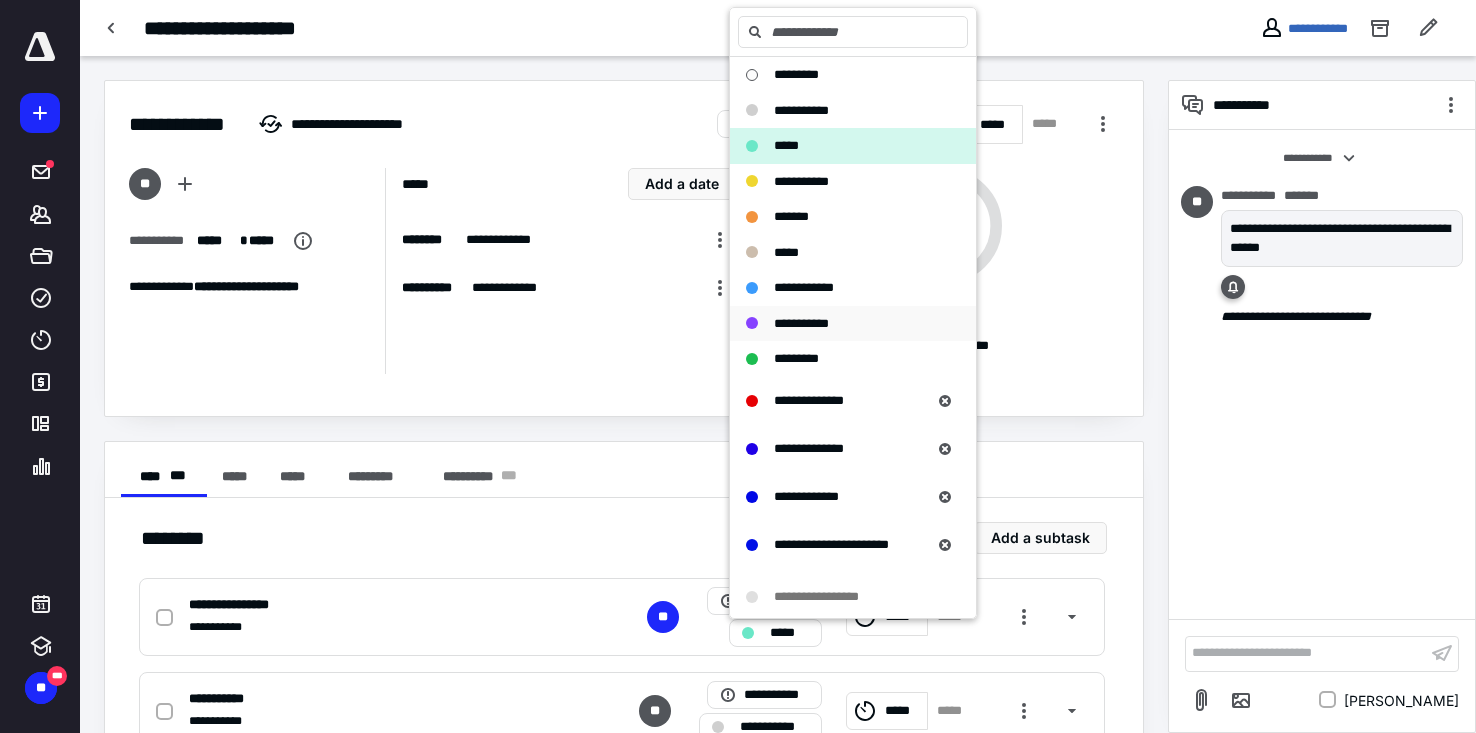 click on "**********" at bounding box center (801, 323) 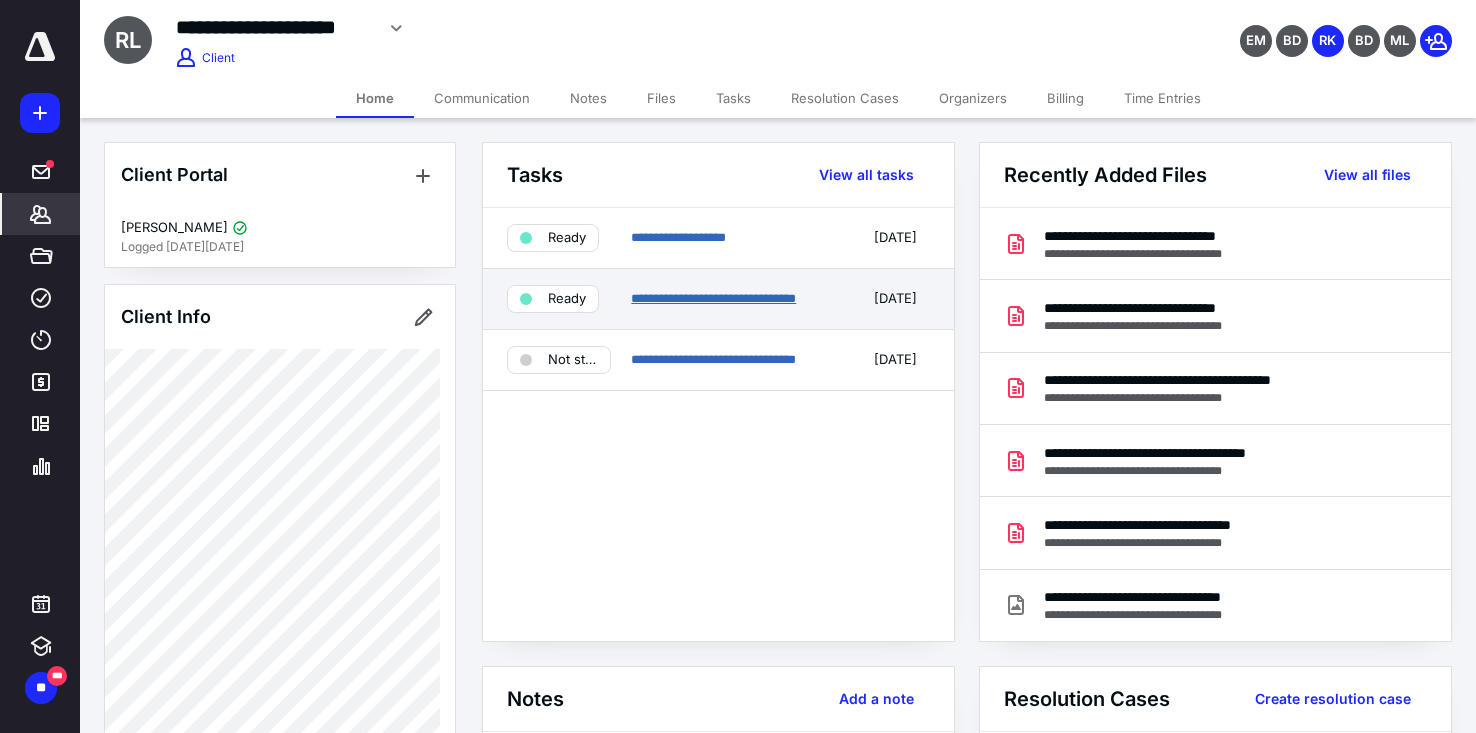 click on "**********" at bounding box center [713, 298] 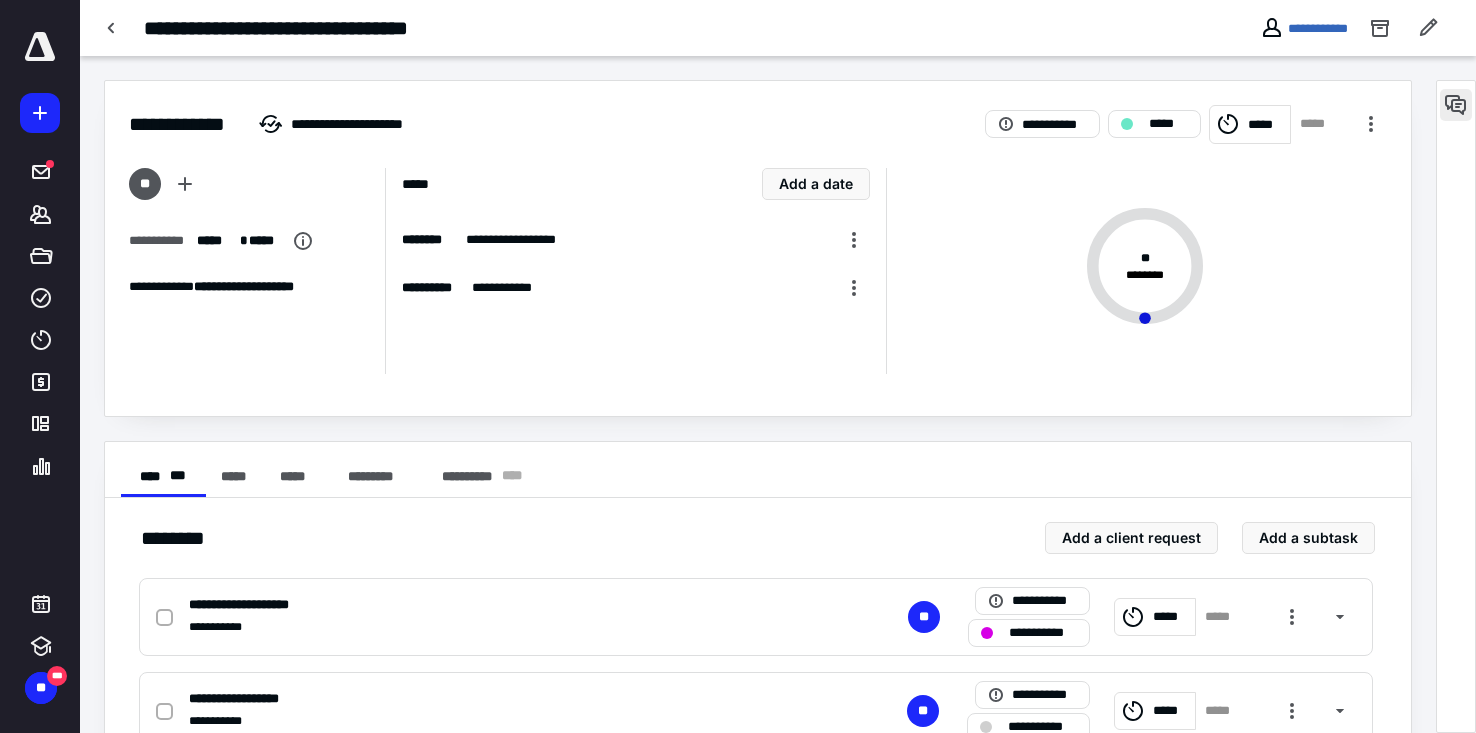 click at bounding box center [1456, 105] 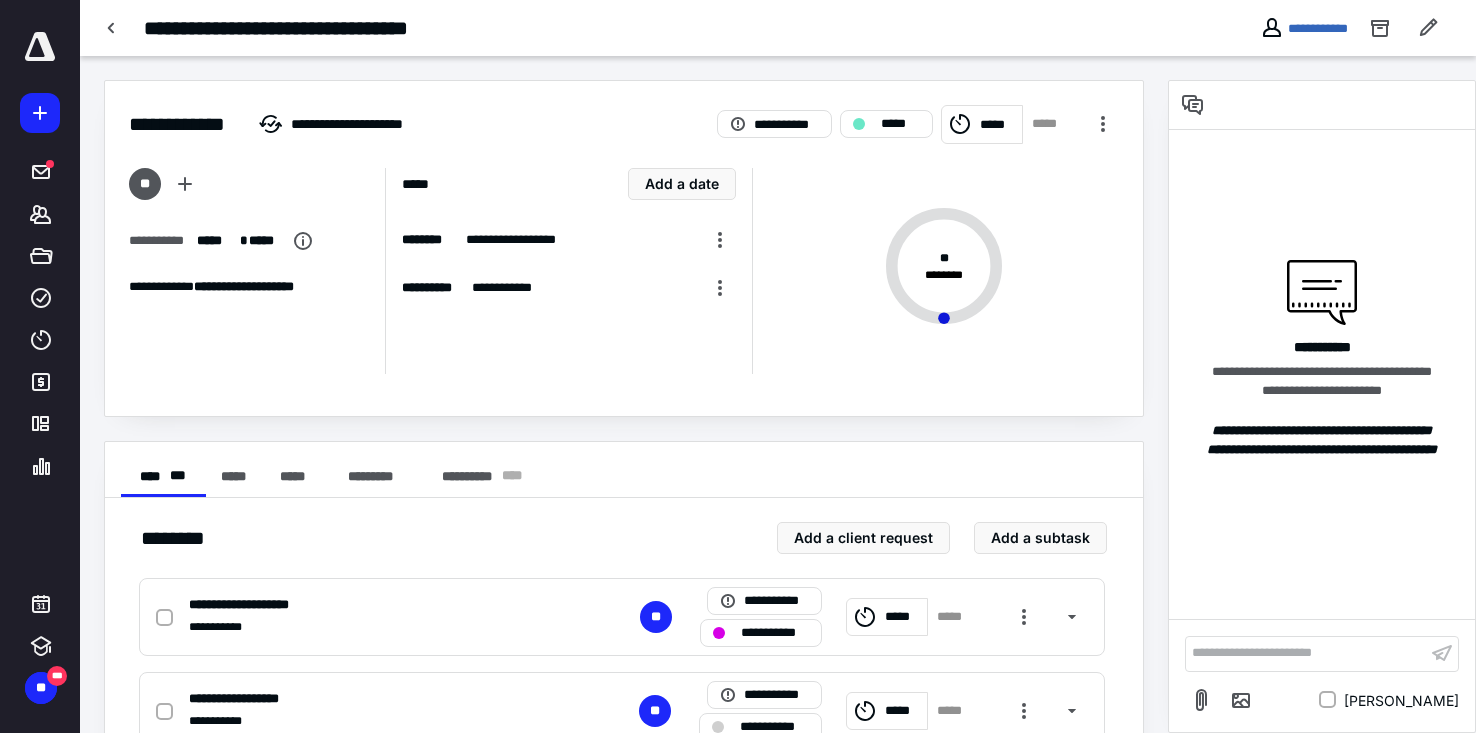 click on "**********" at bounding box center [1306, 653] 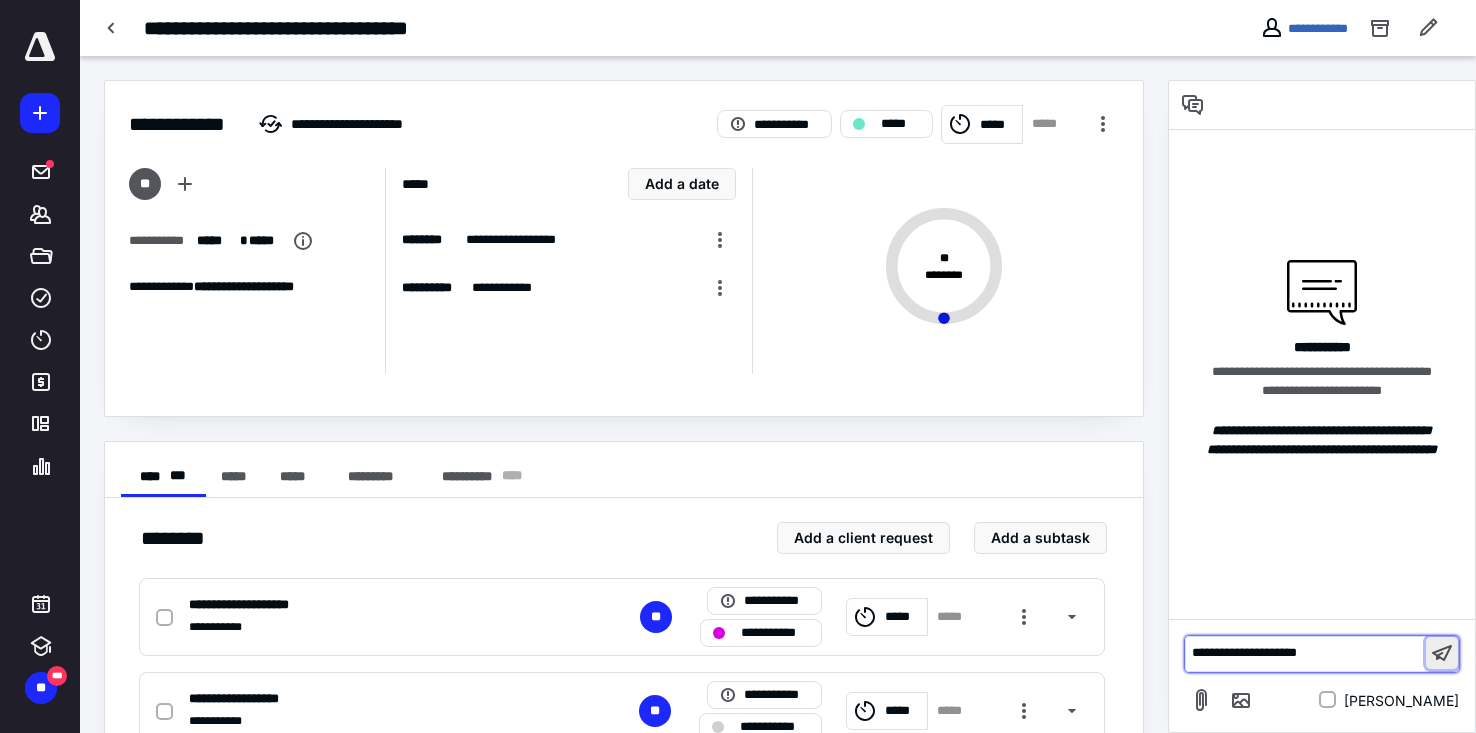 click at bounding box center (1442, 653) 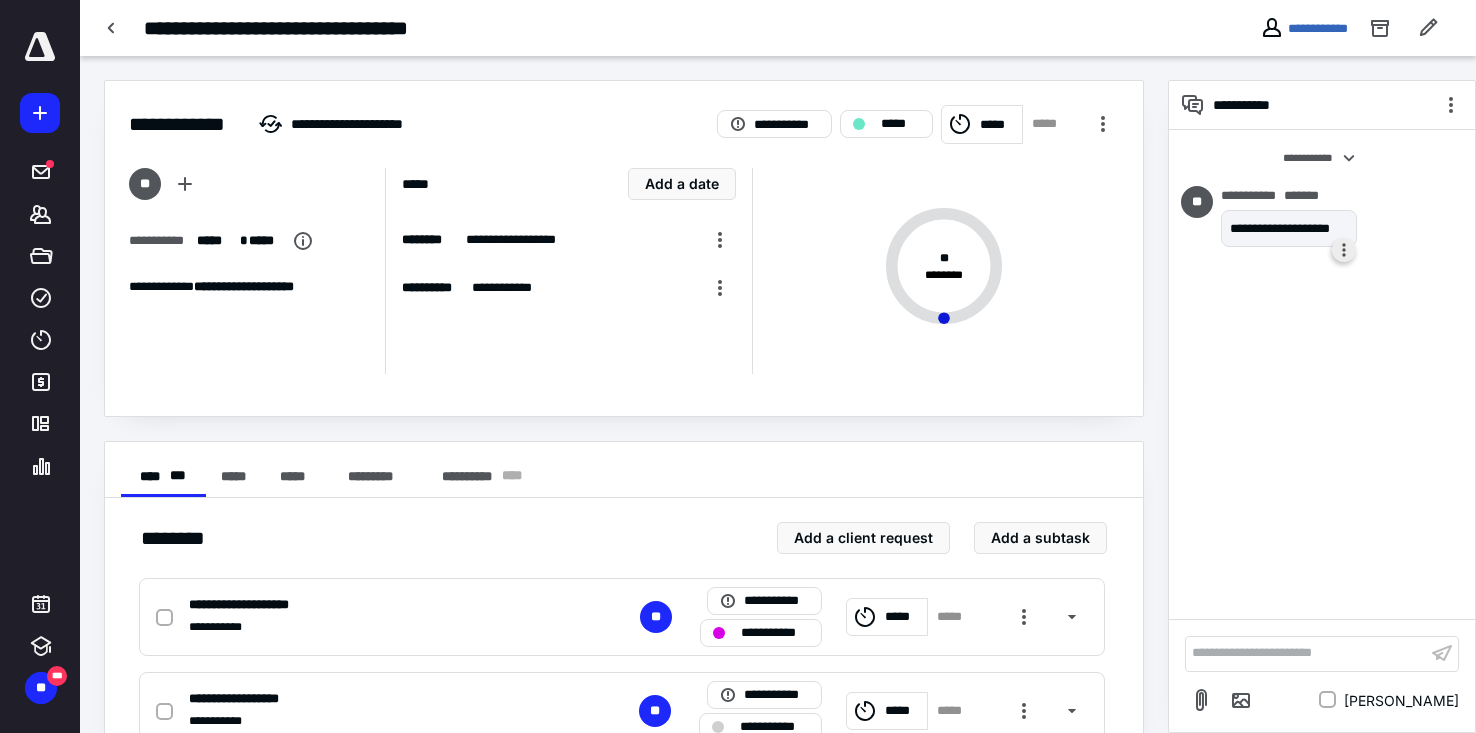 click at bounding box center [1344, 250] 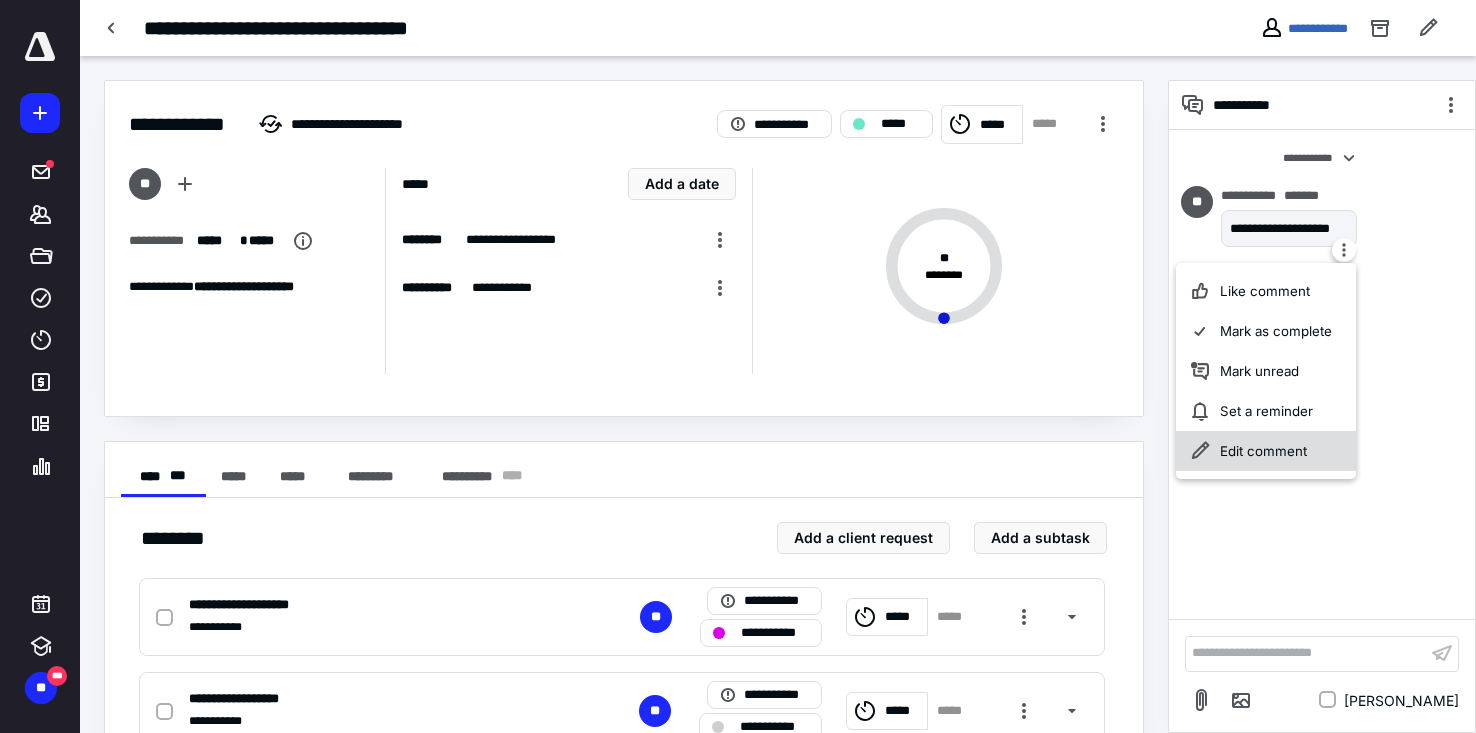 click on "Edit comment" at bounding box center [1266, 451] 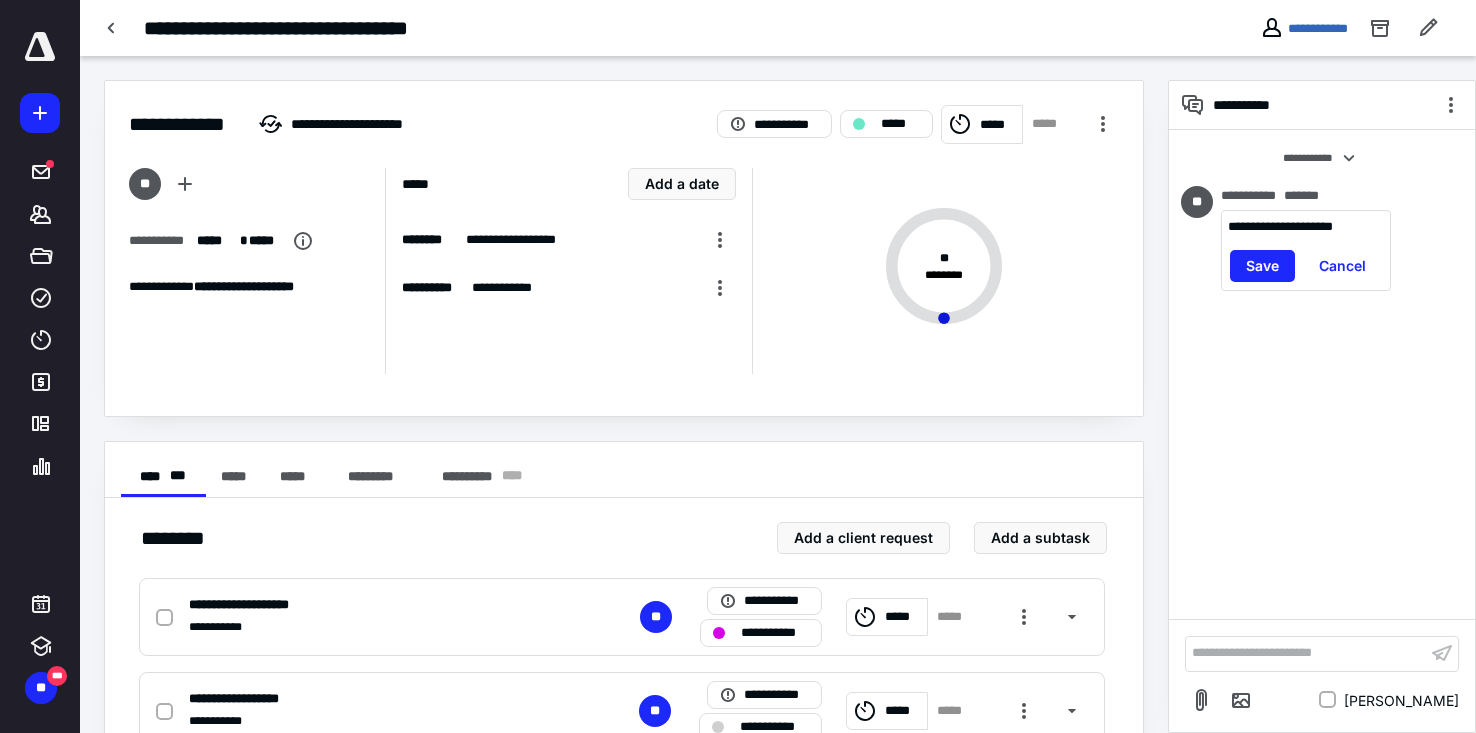 click on "**********" at bounding box center (1306, 227) 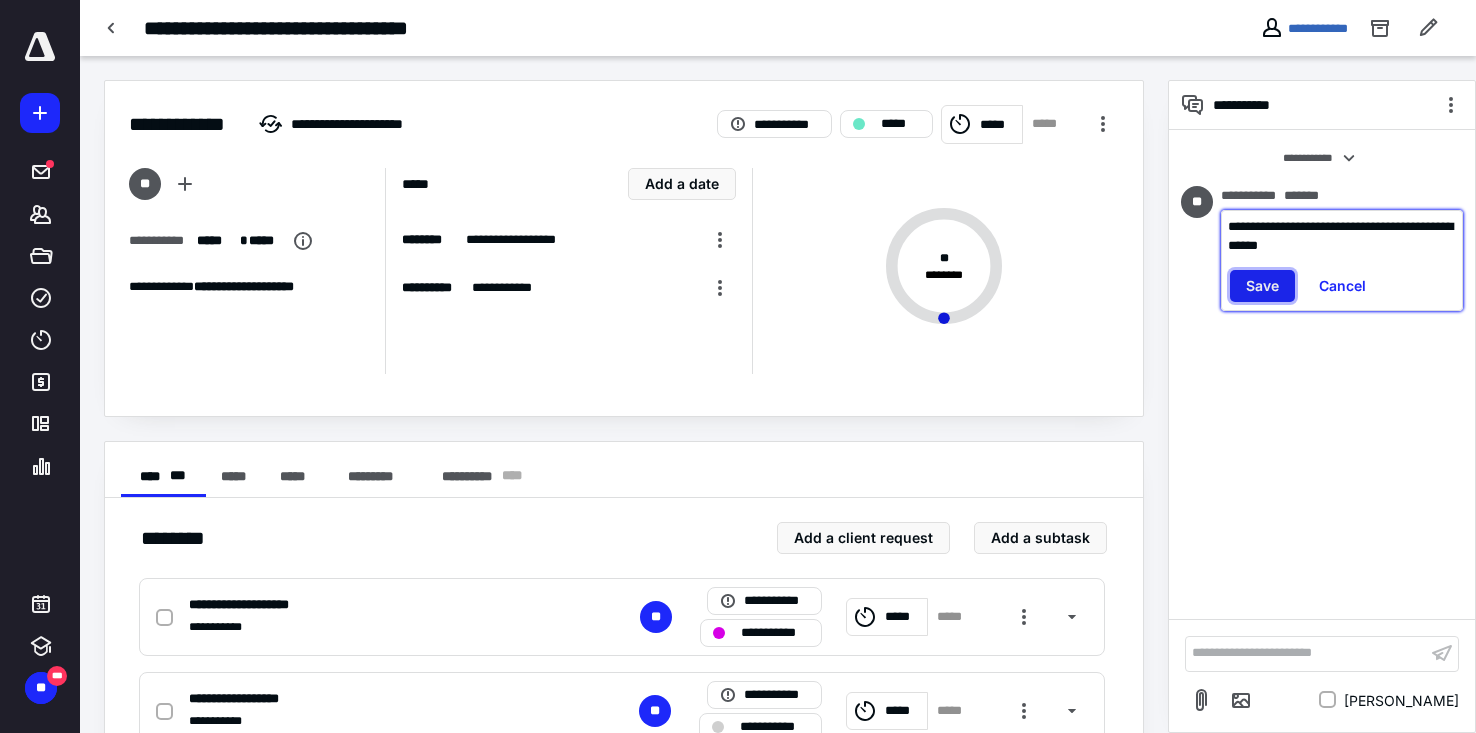 click on "Save" at bounding box center [1262, 286] 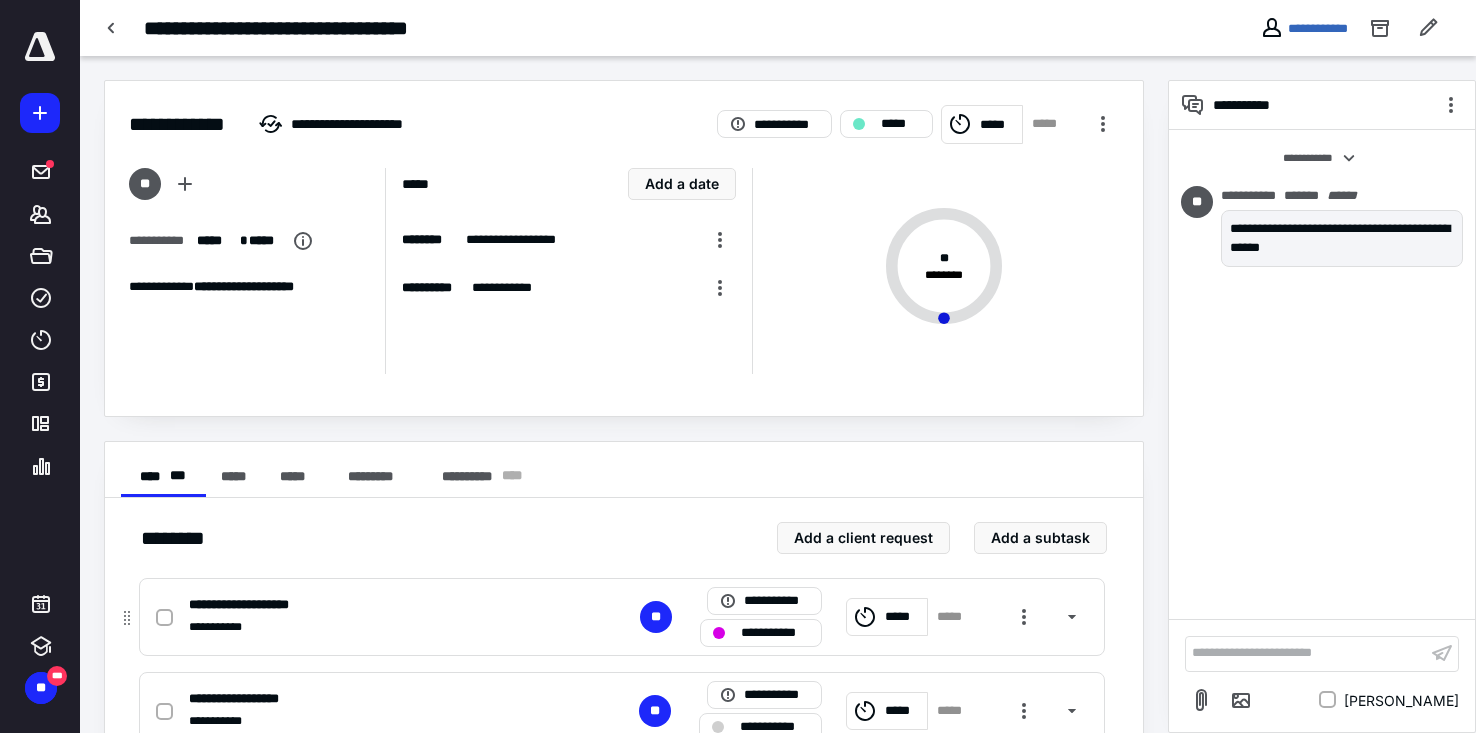 click on "**********" at bounding box center (775, 633) 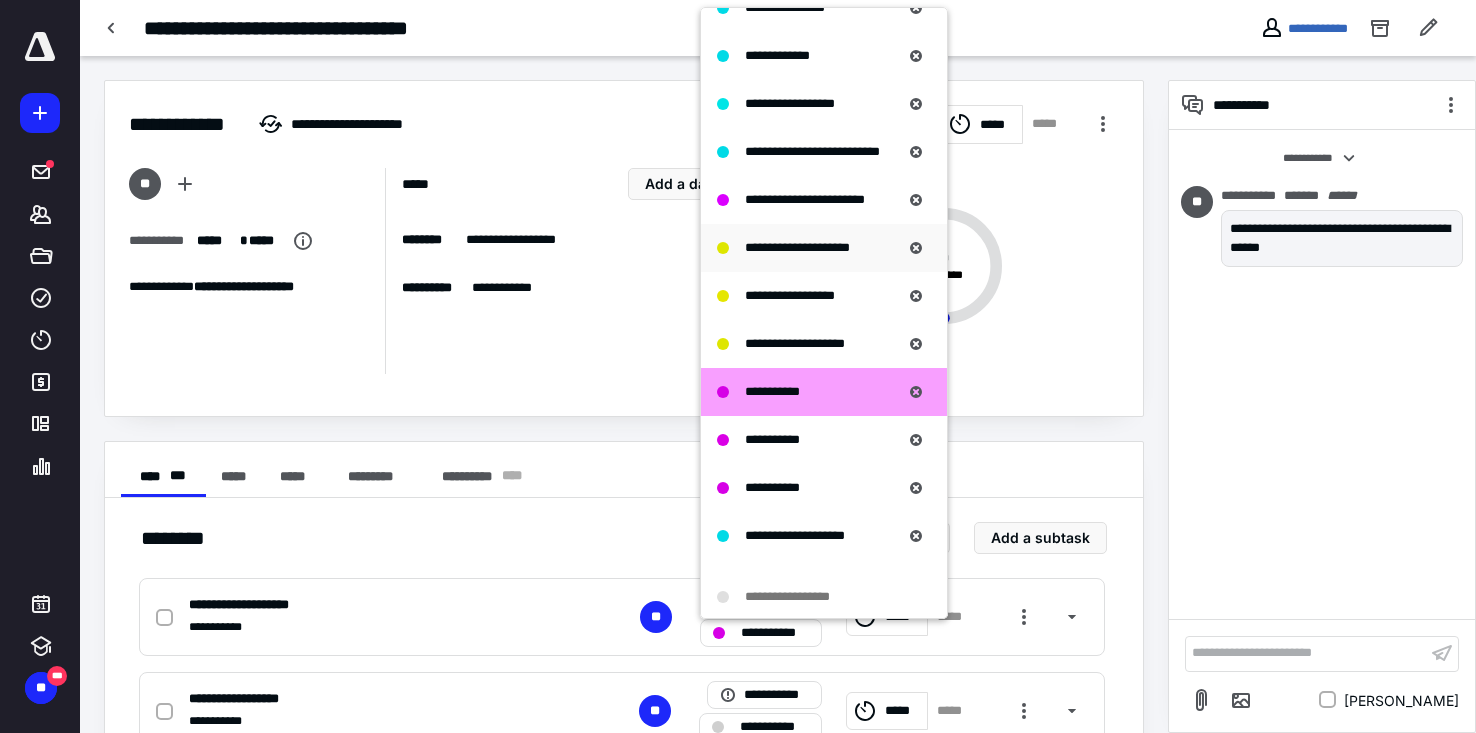 scroll, scrollTop: 1300, scrollLeft: 0, axis: vertical 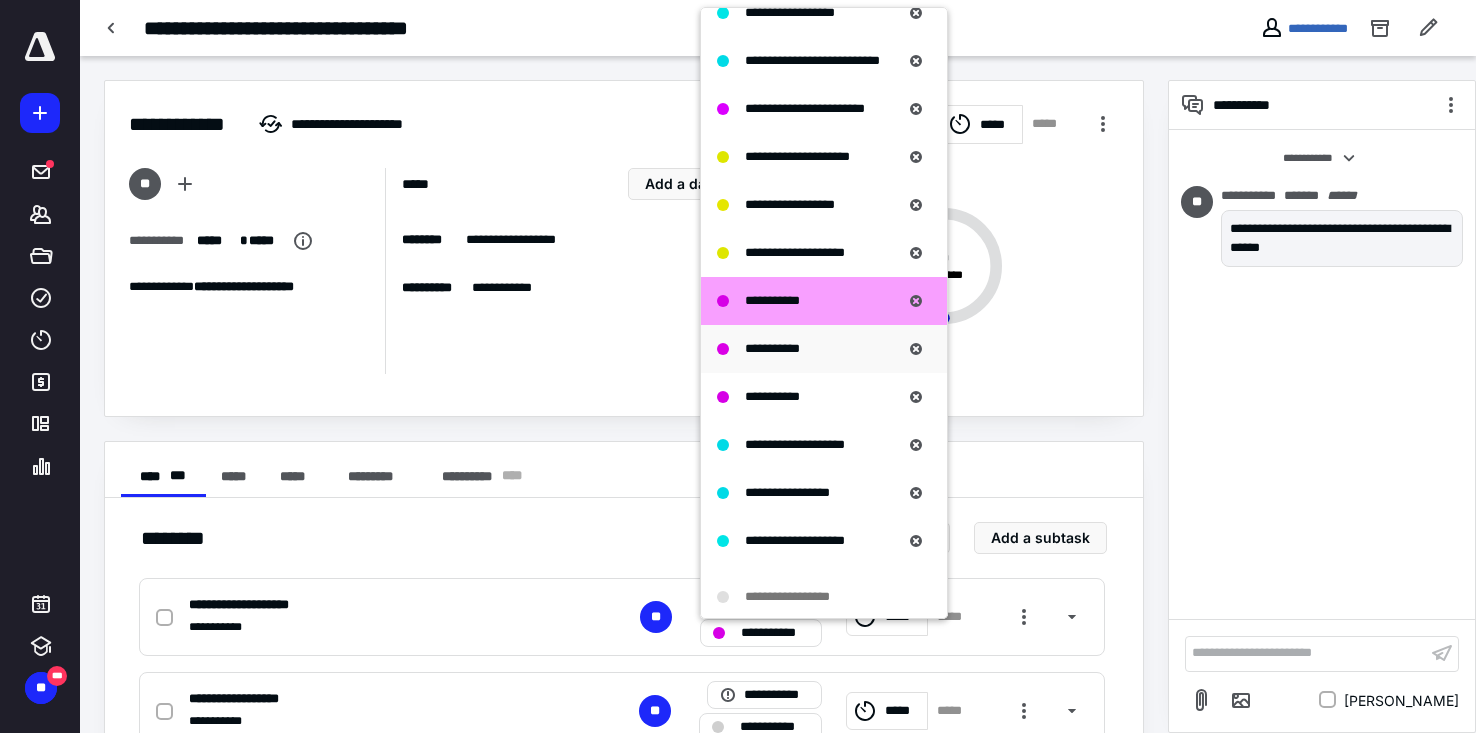 click on "**********" at bounding box center (772, 348) 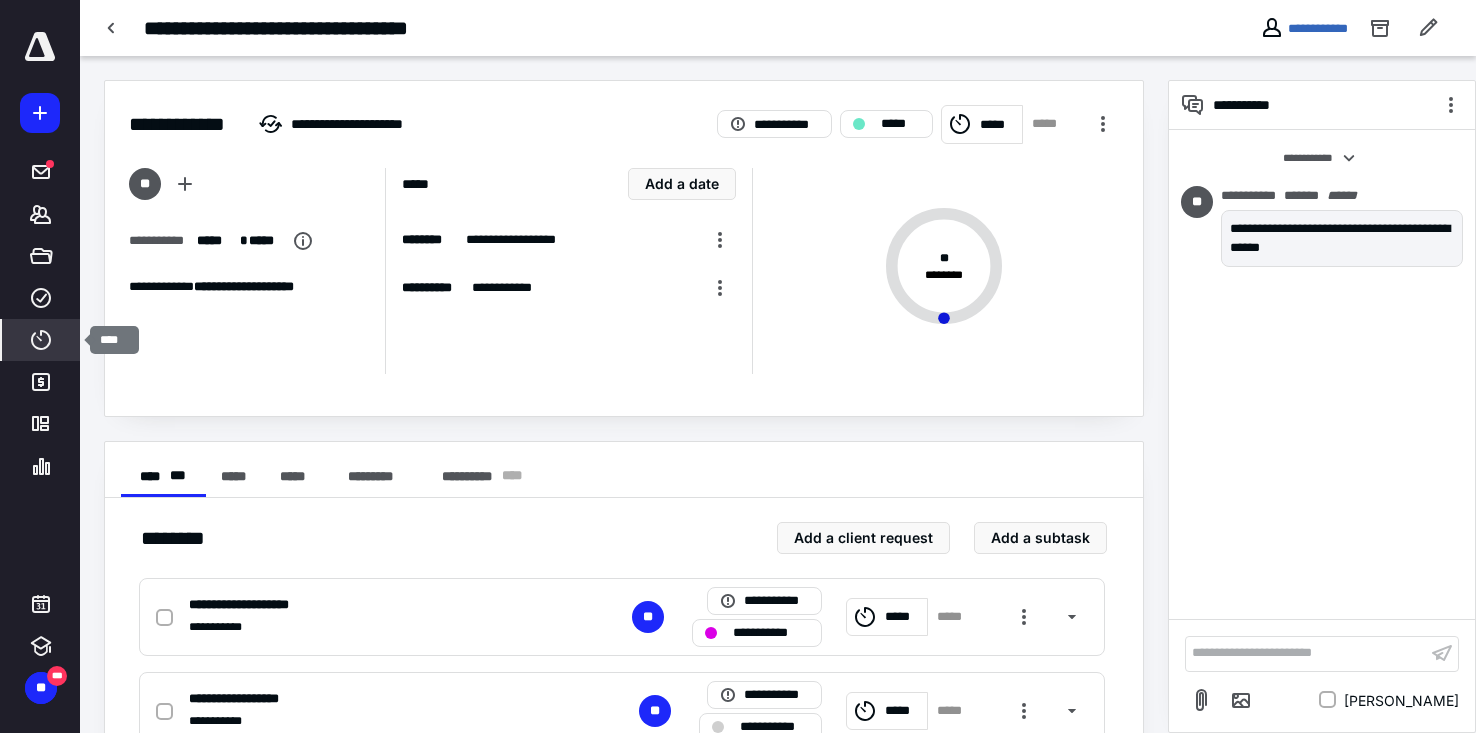 click 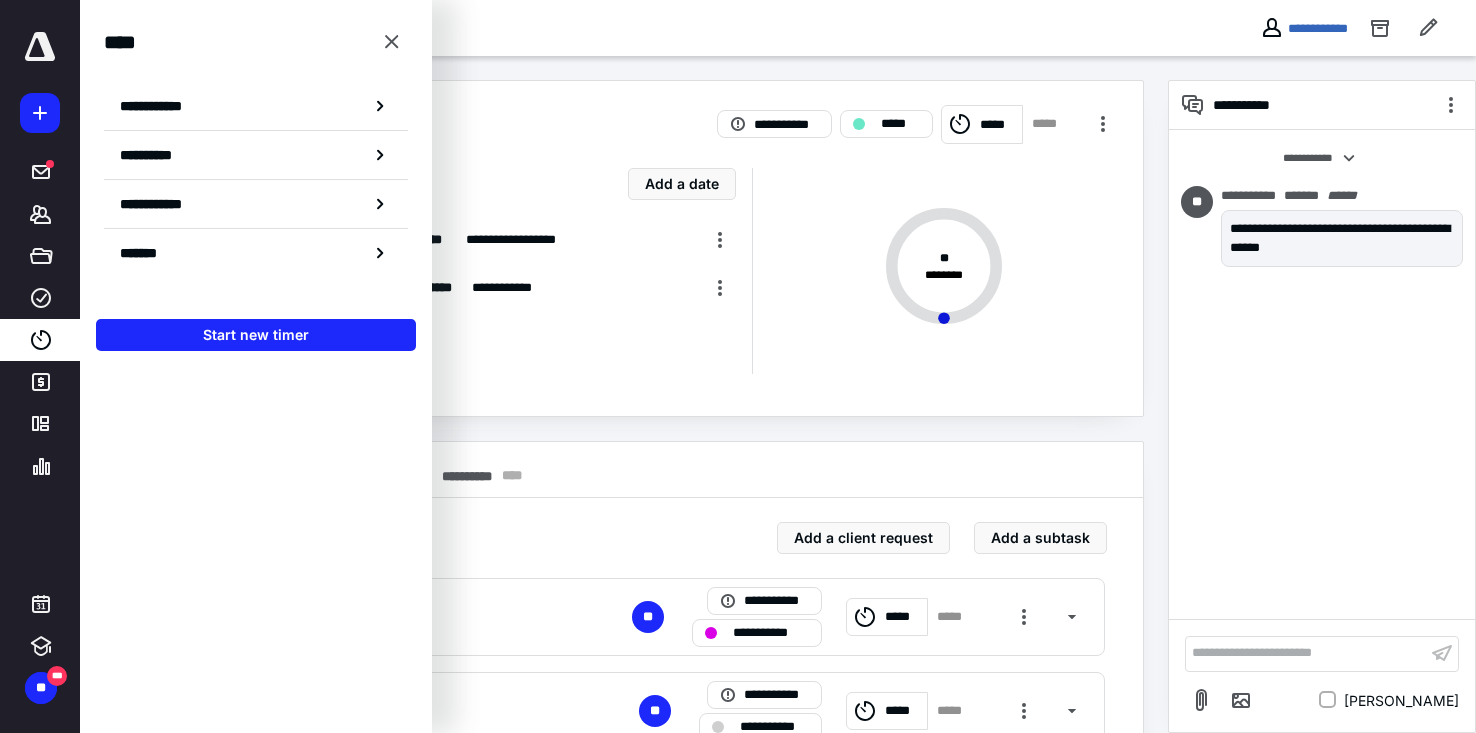 click on "**********" at bounding box center [162, 106] 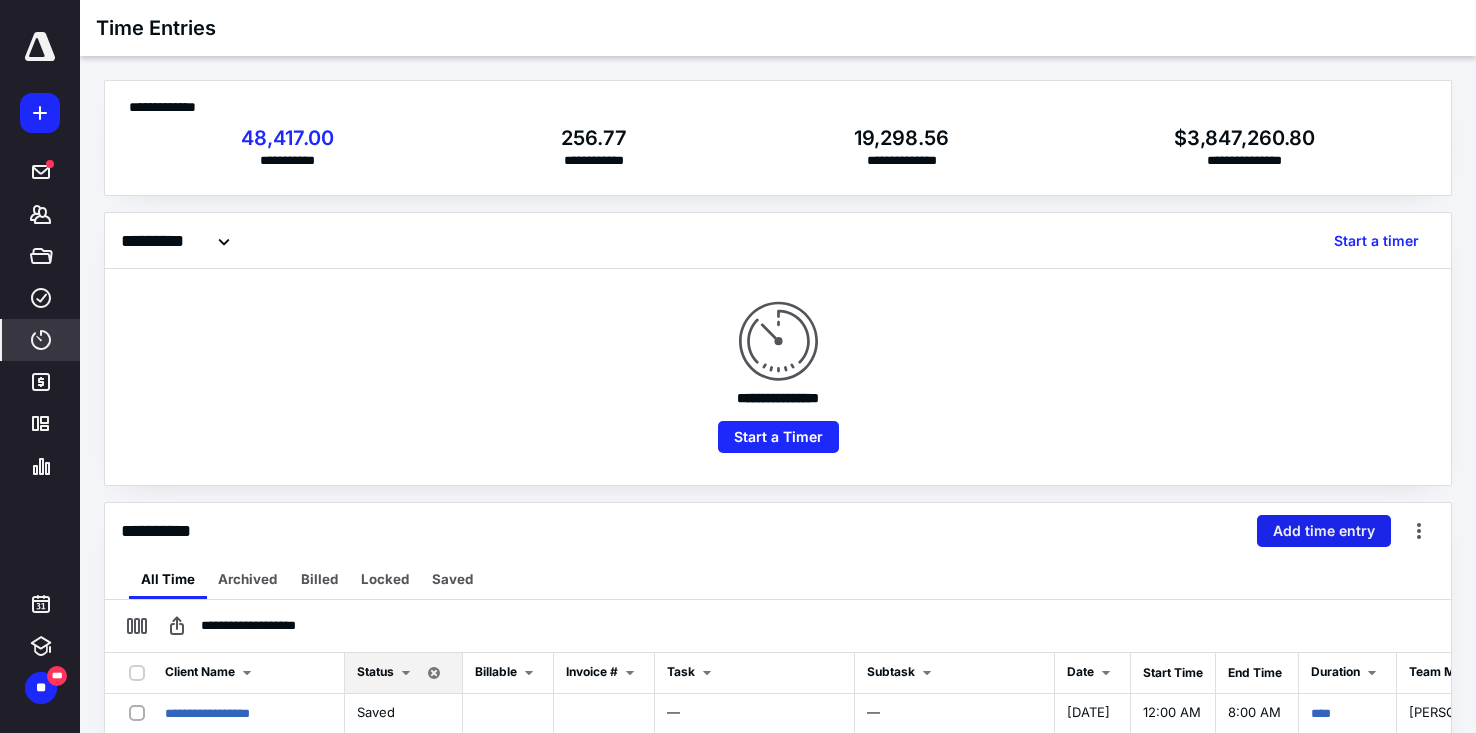 click on "Add time entry" at bounding box center [1324, 531] 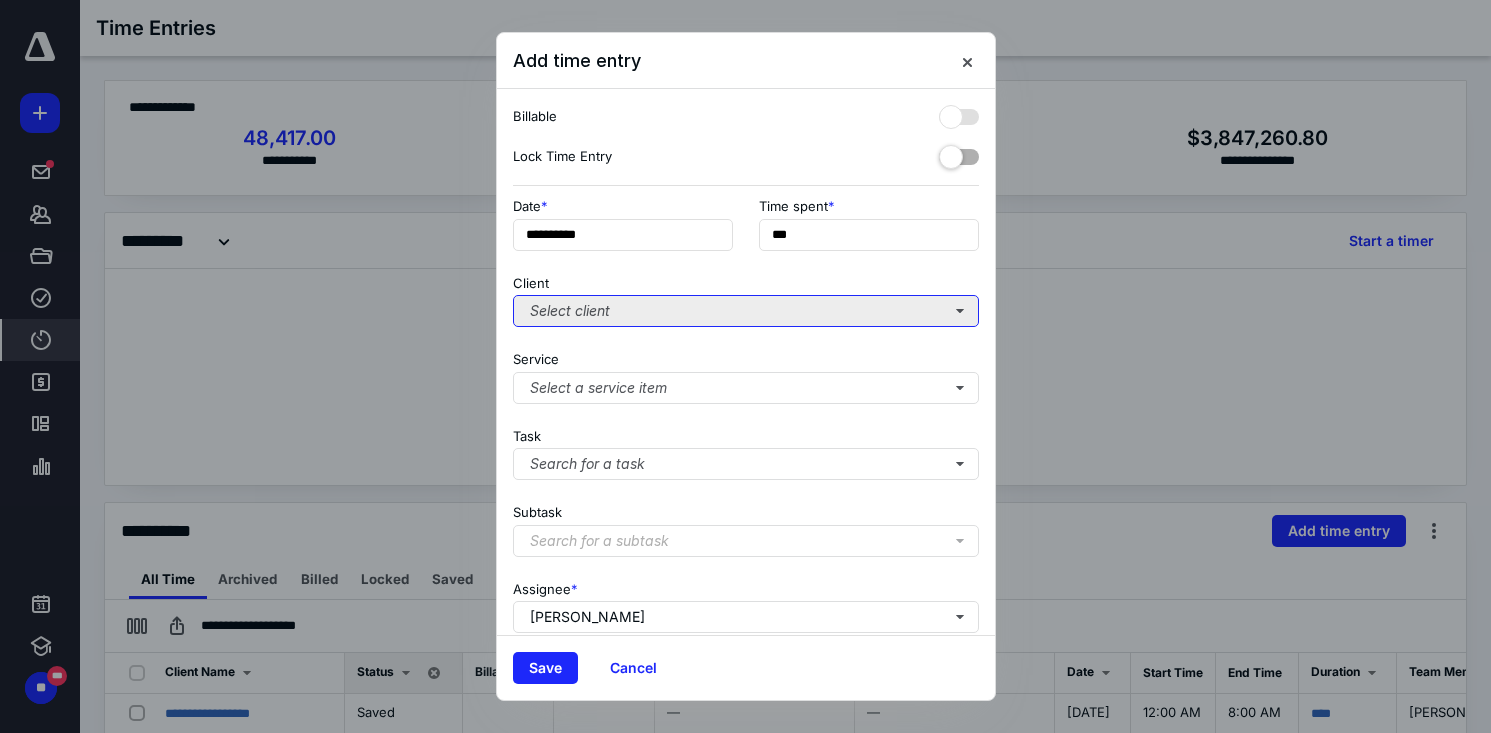 click on "Select client" at bounding box center (746, 311) 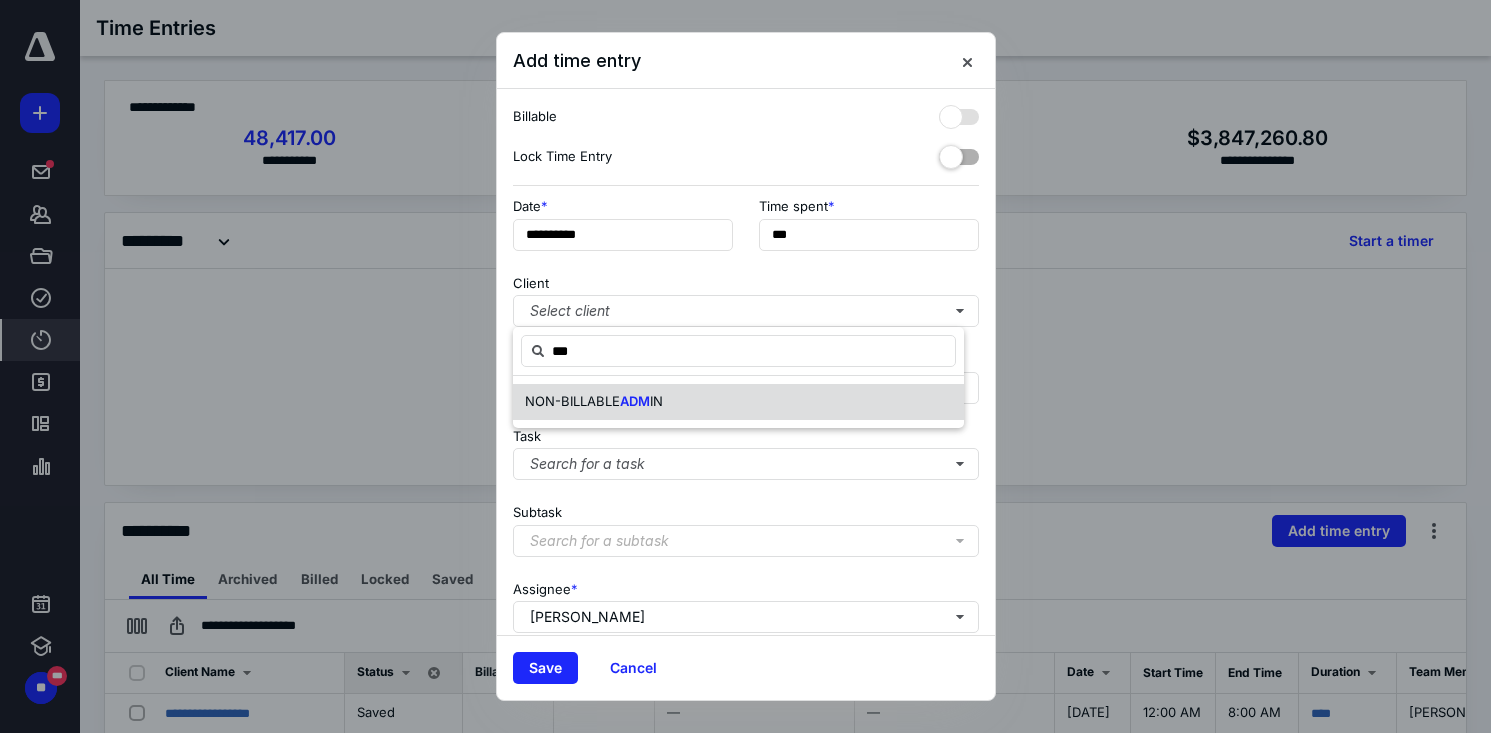 drag, startPoint x: 589, startPoint y: 406, endPoint x: 604, endPoint y: 395, distance: 18.601076 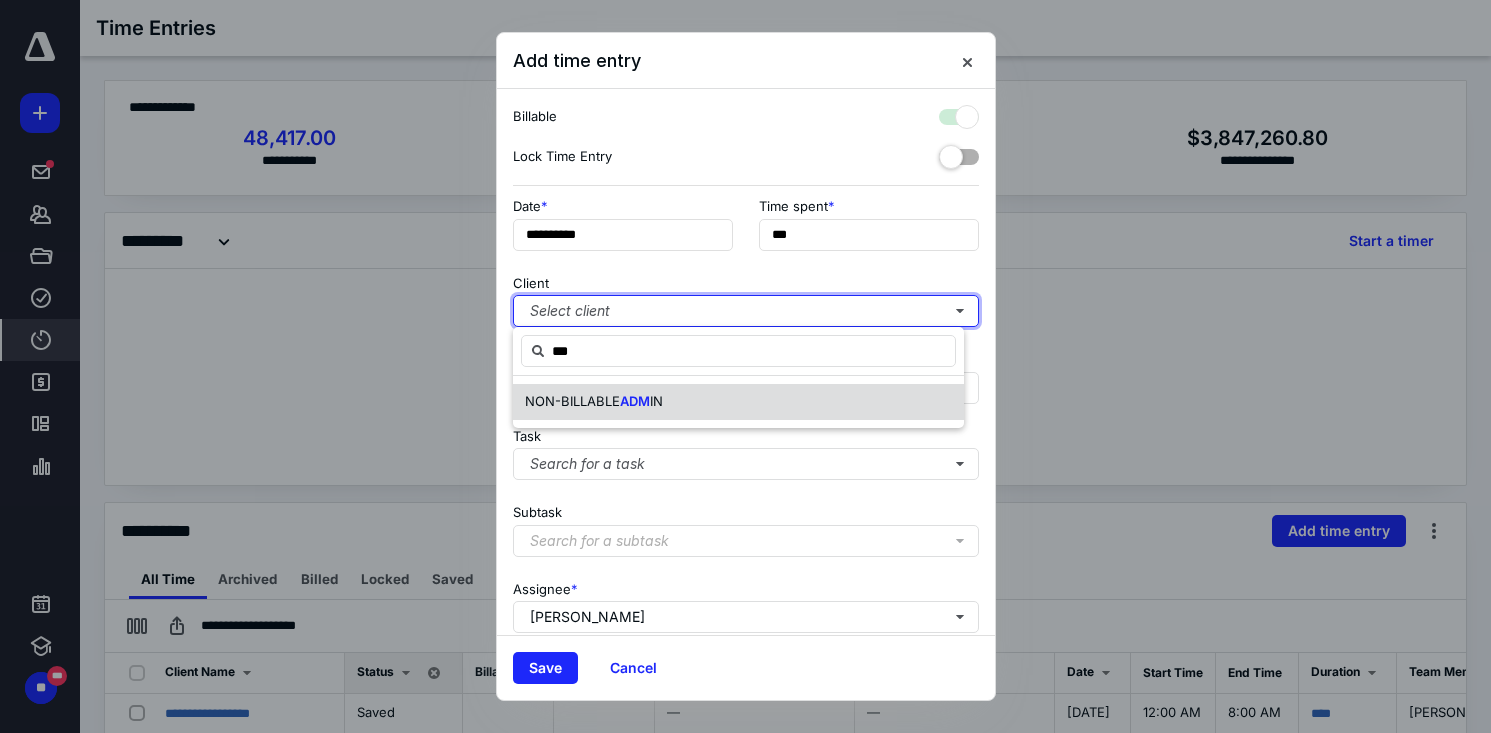 checkbox on "true" 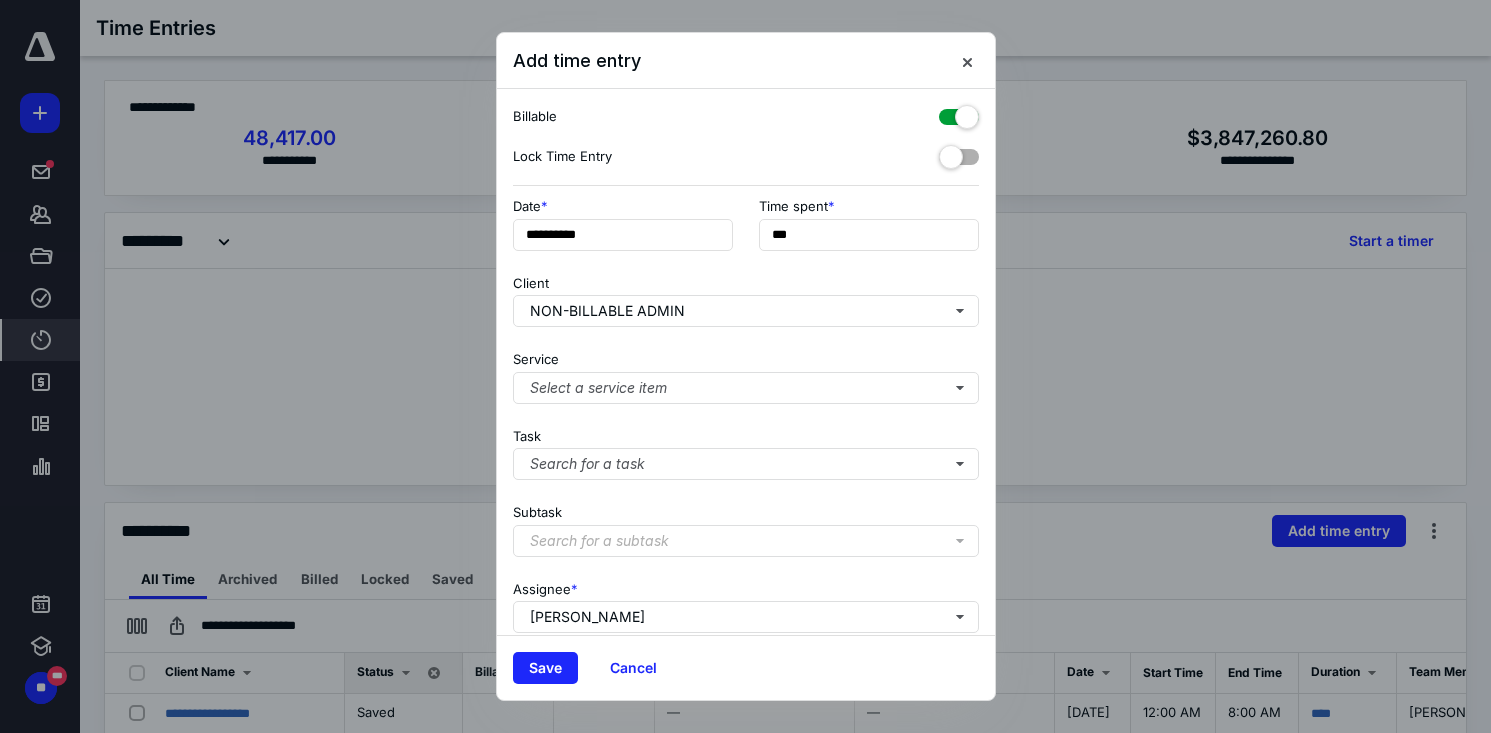 click at bounding box center [959, 113] 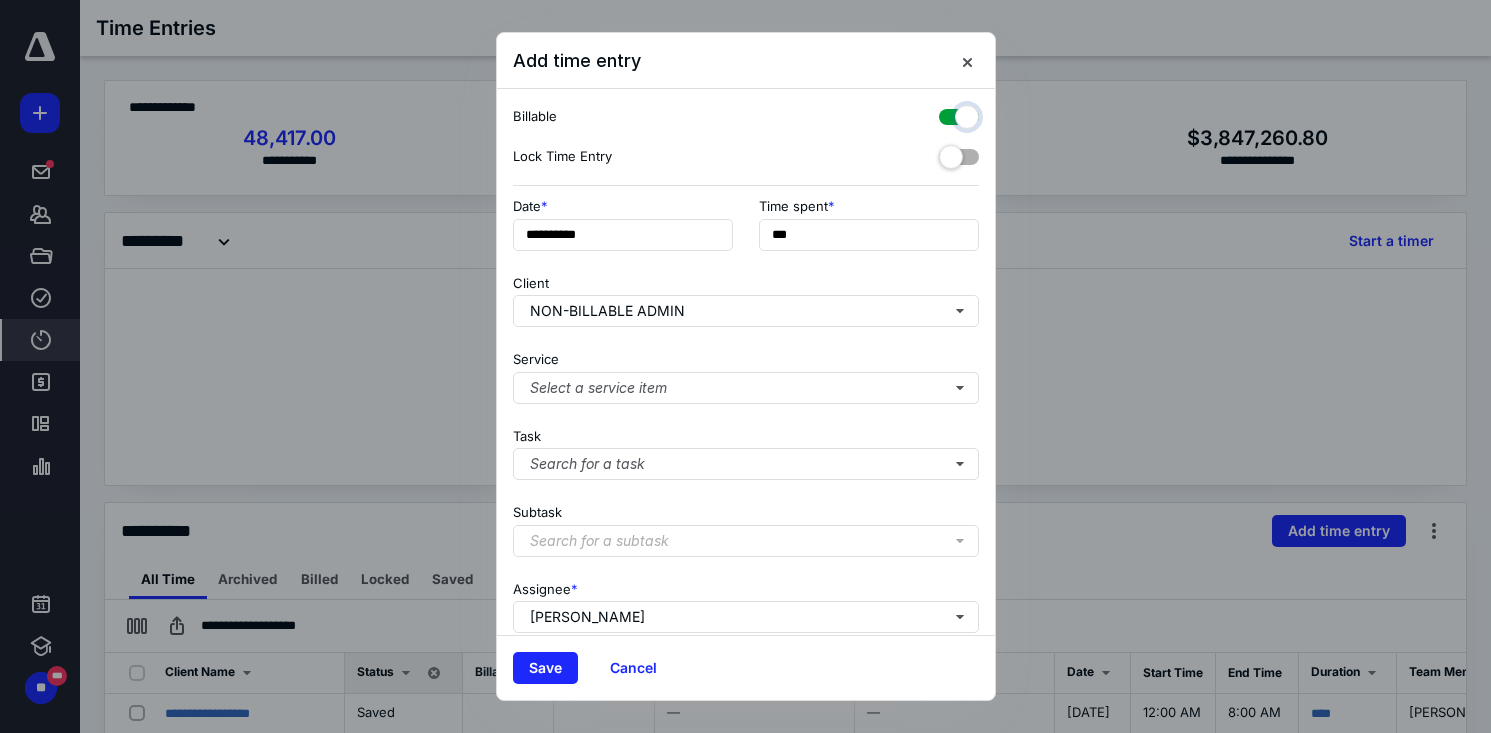 click at bounding box center [949, 114] 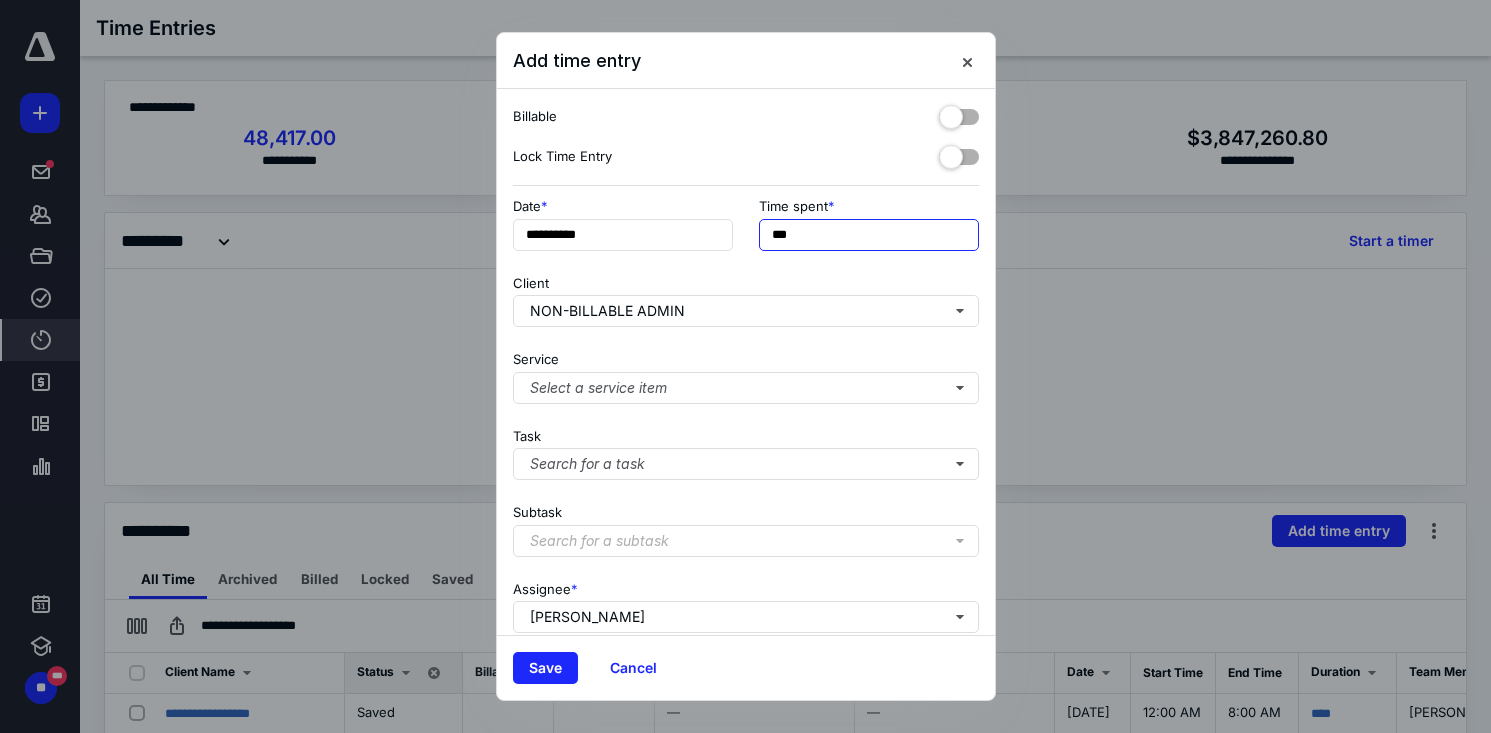 drag, startPoint x: 848, startPoint y: 238, endPoint x: 736, endPoint y: 253, distance: 113 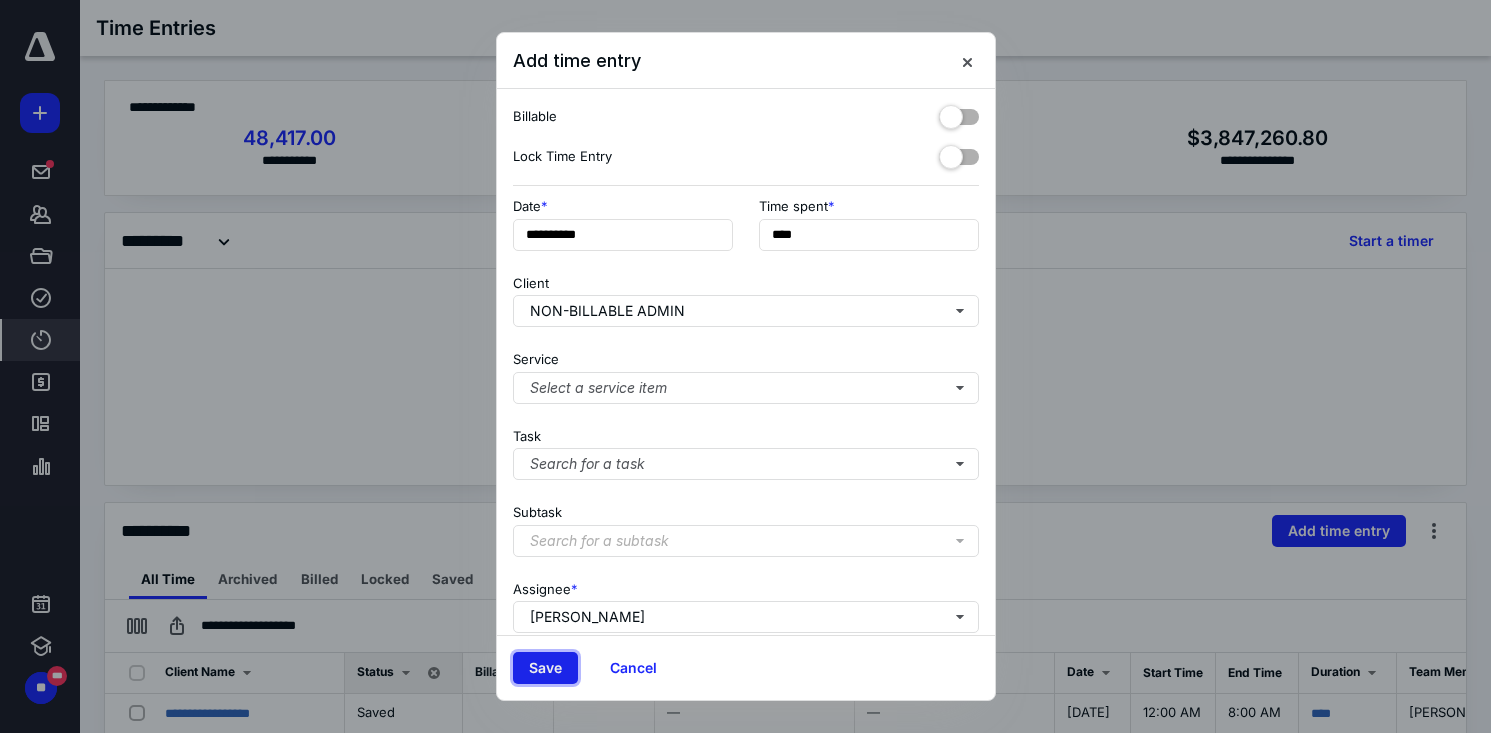 type on "******" 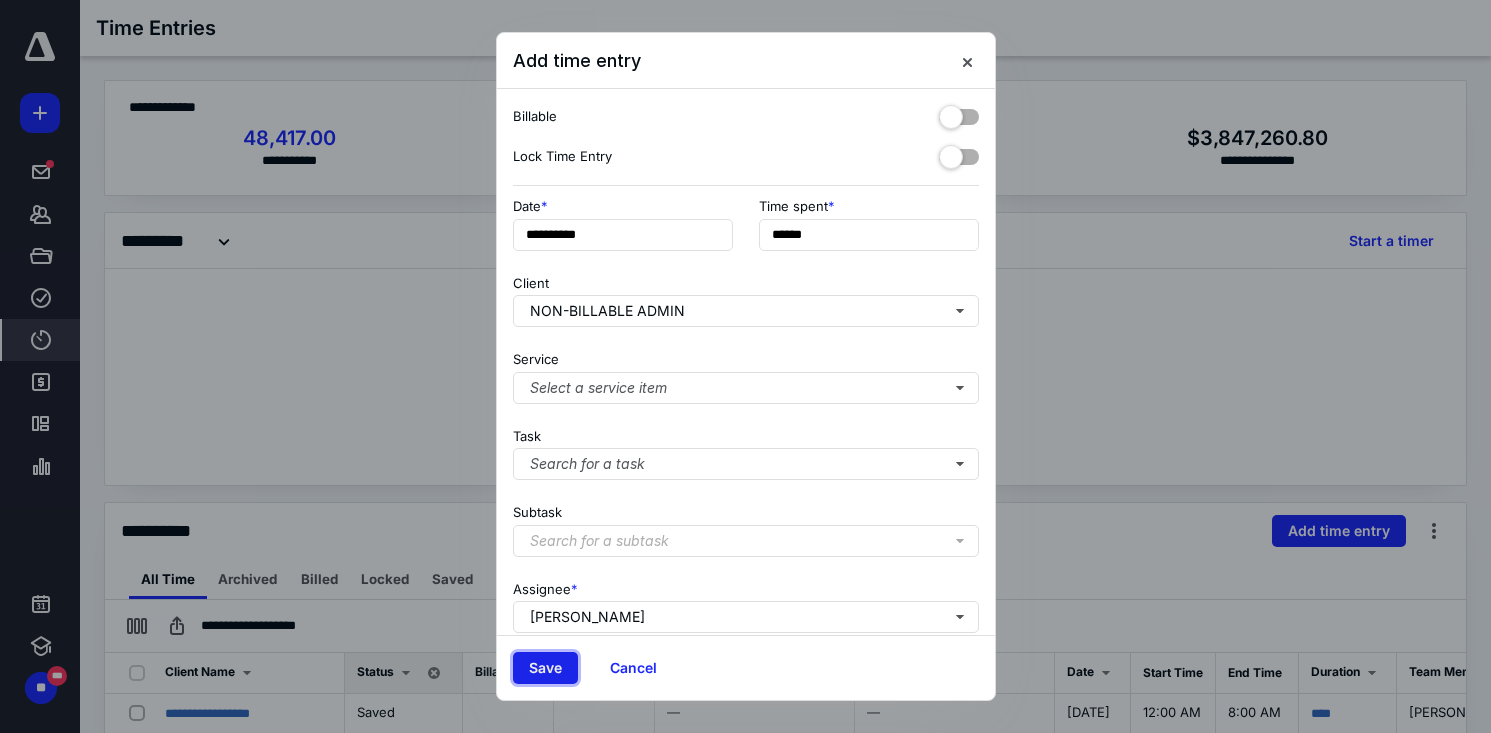 click on "Save" at bounding box center (545, 668) 